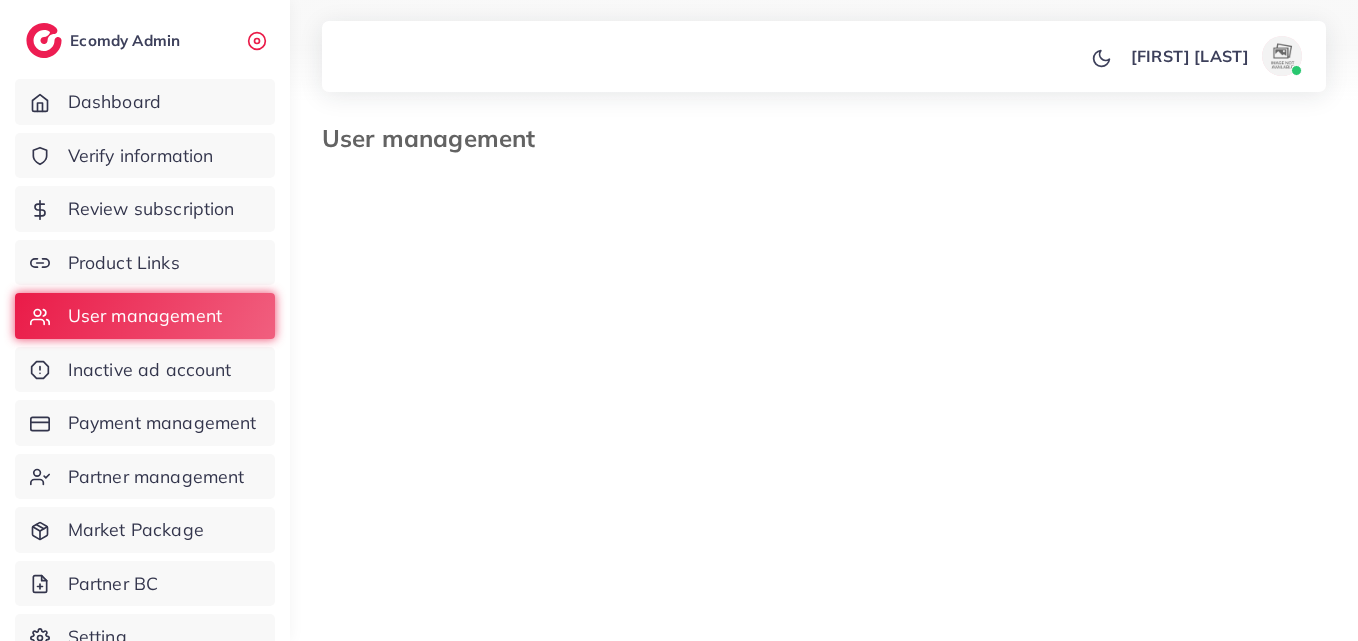 scroll, scrollTop: 0, scrollLeft: 0, axis: both 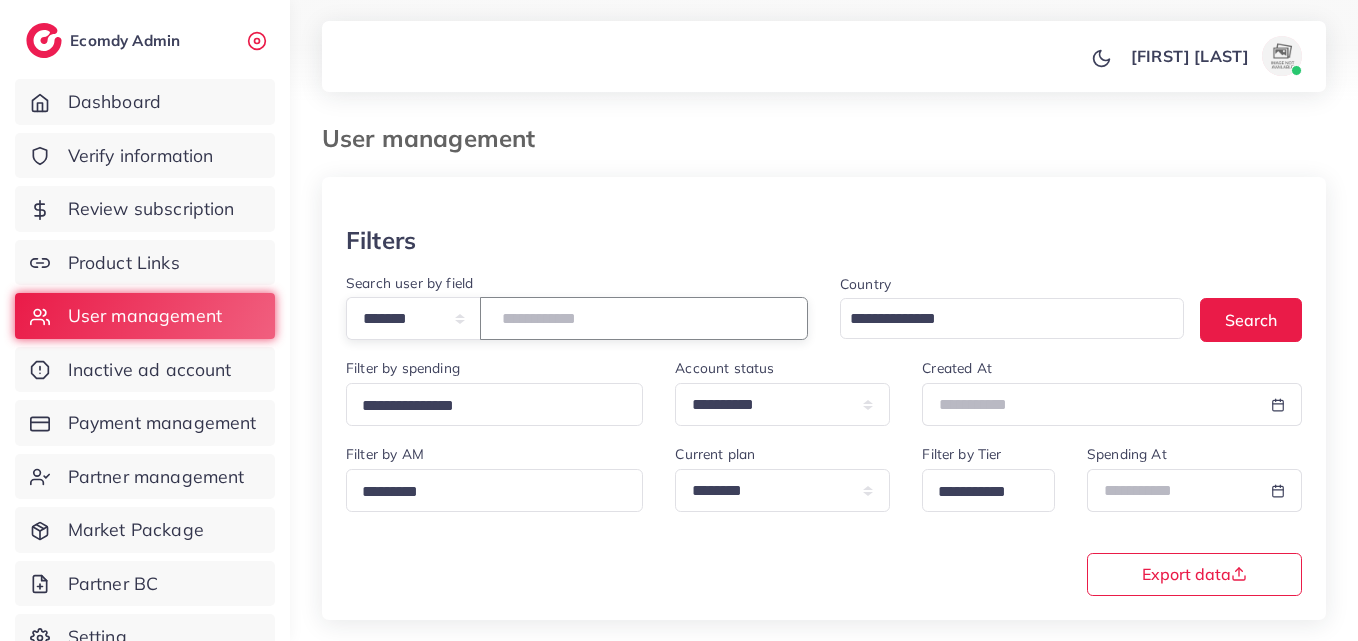 click at bounding box center [644, 318] 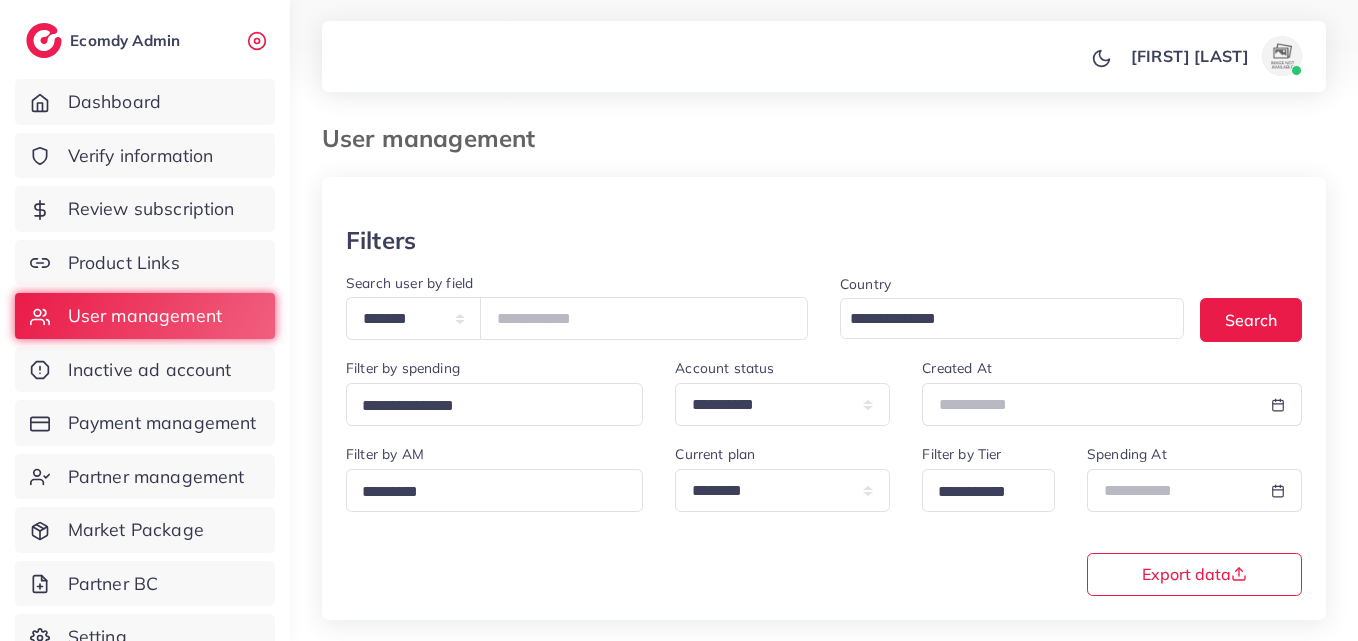 click on "Country            Loading...      Search" at bounding box center [1071, 314] 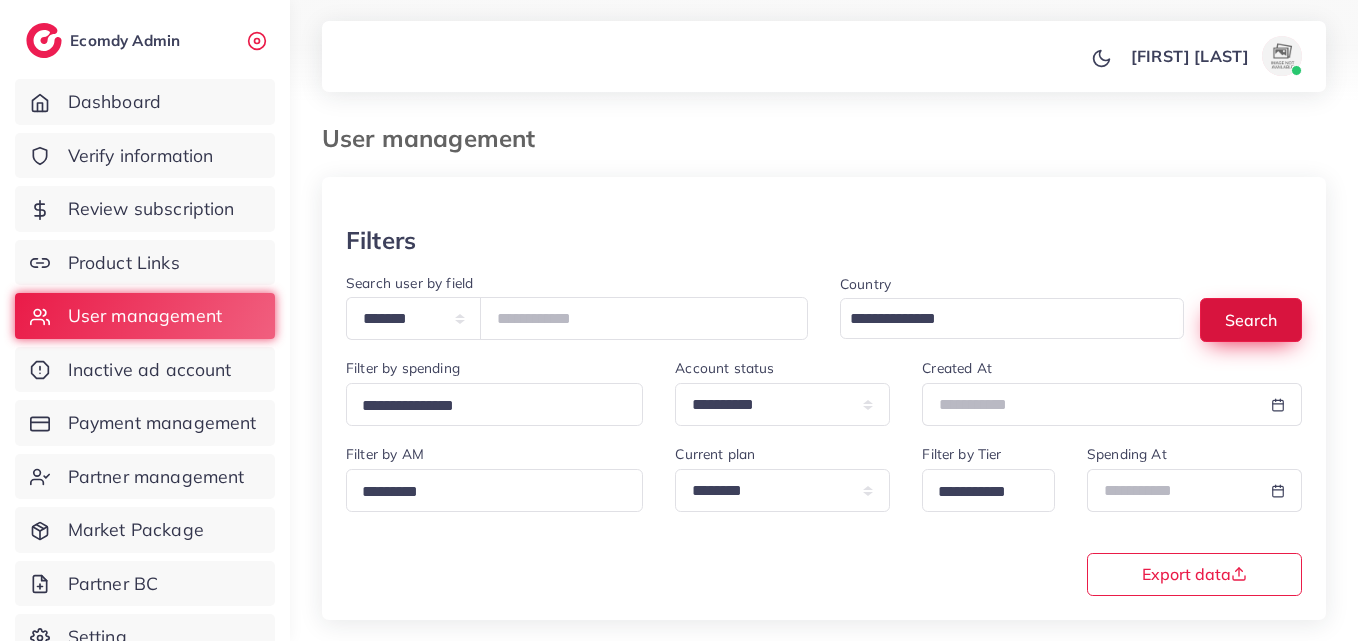 click on "Search" at bounding box center (1251, 319) 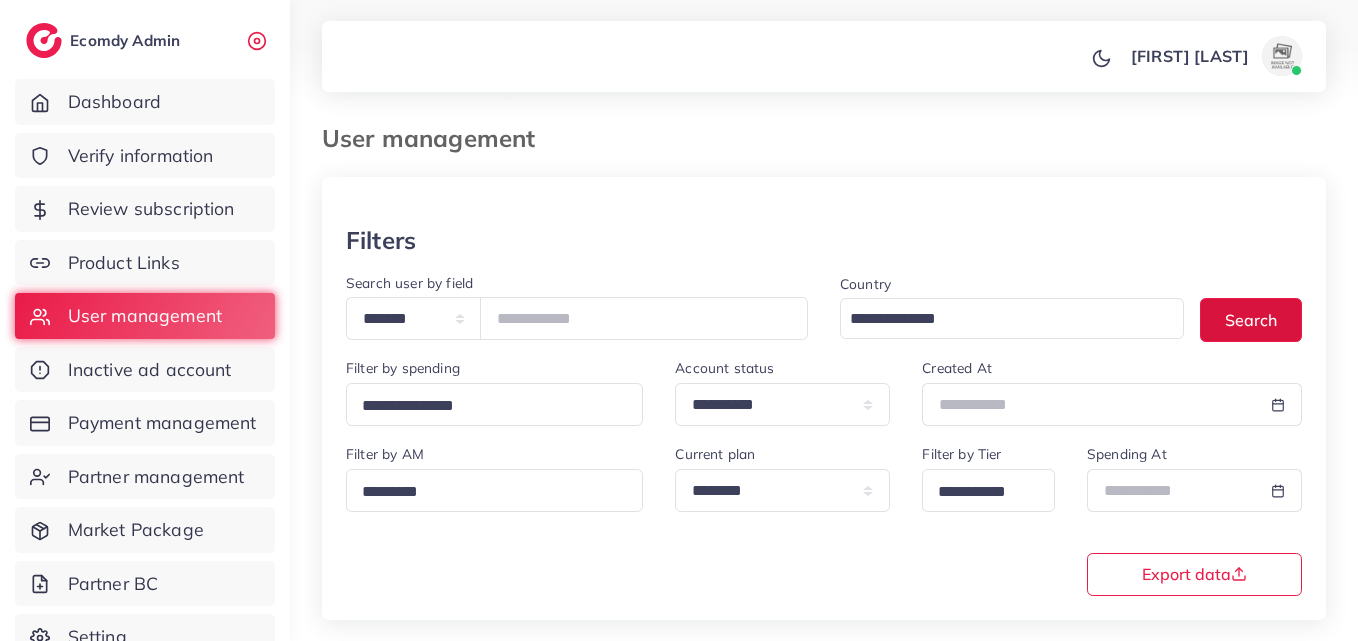 scroll, scrollTop: 316, scrollLeft: 0, axis: vertical 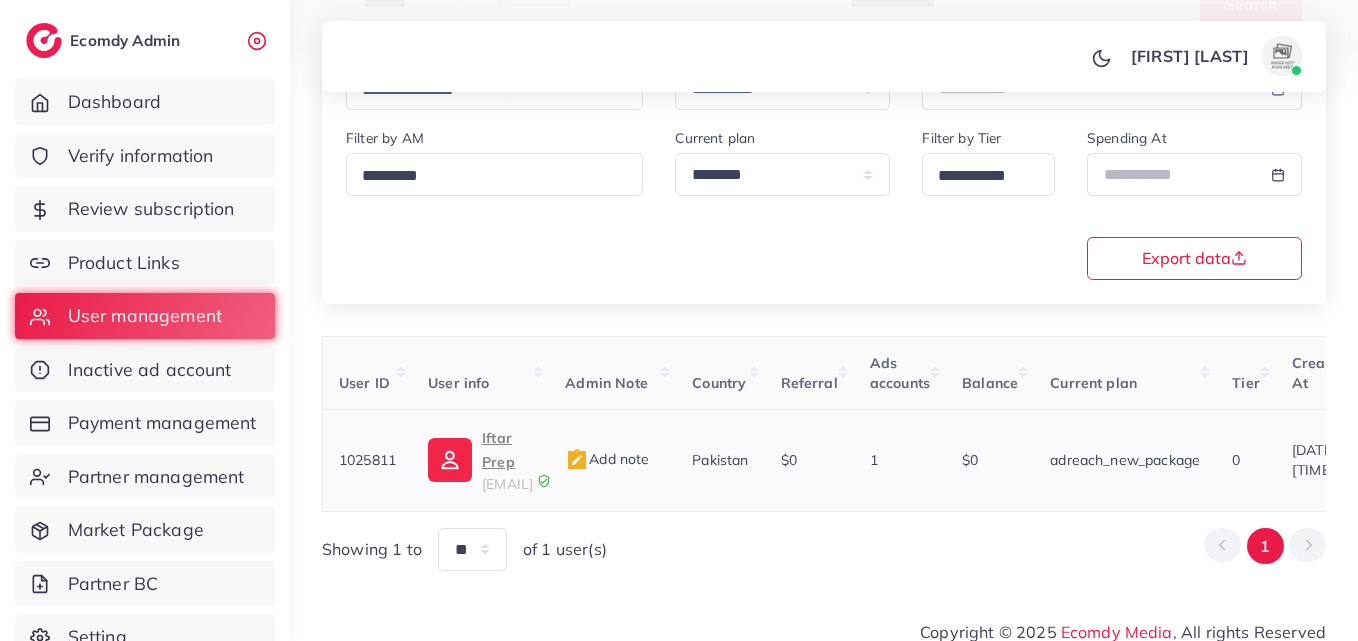 click on "Iftar Prep" at bounding box center (507, 450) 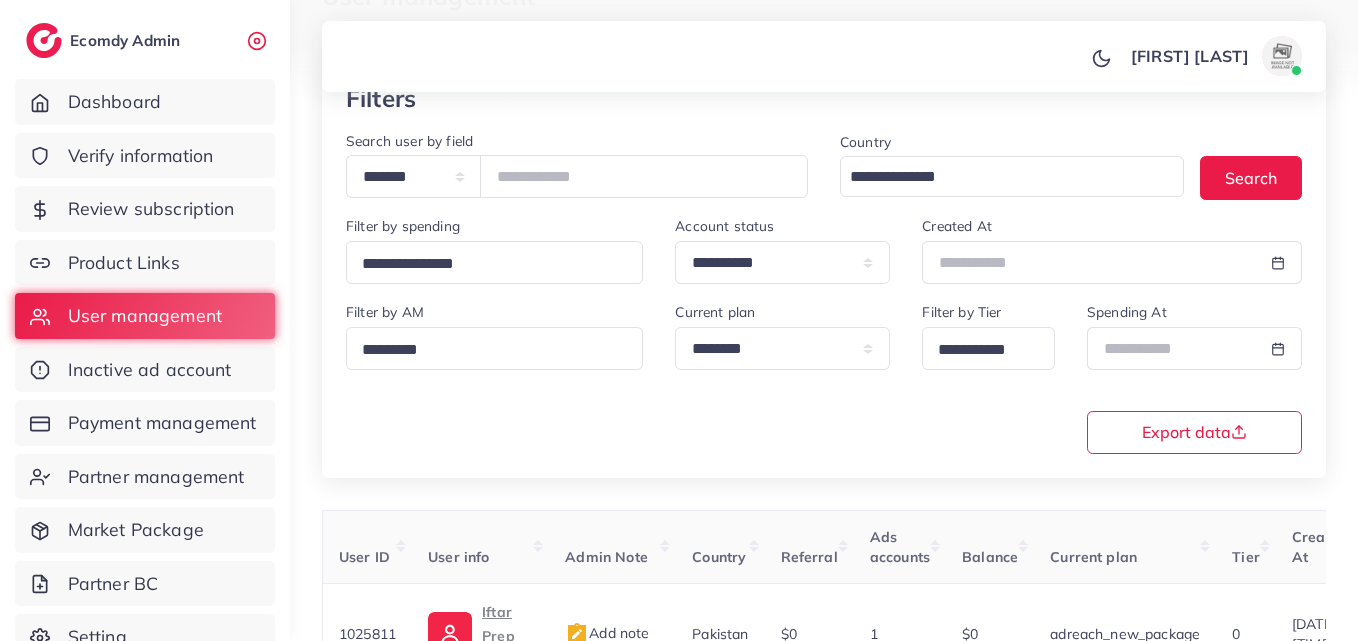 scroll, scrollTop: 122, scrollLeft: 0, axis: vertical 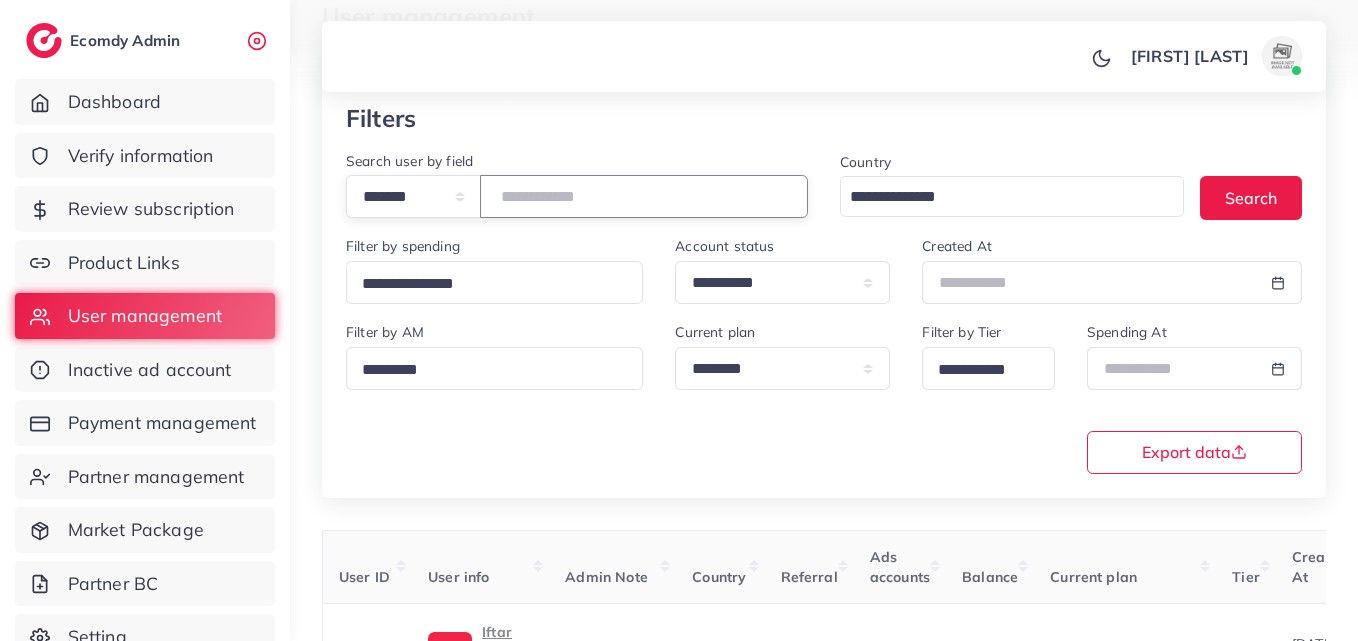 drag, startPoint x: 653, startPoint y: 192, endPoint x: 306, endPoint y: 236, distance: 349.7785 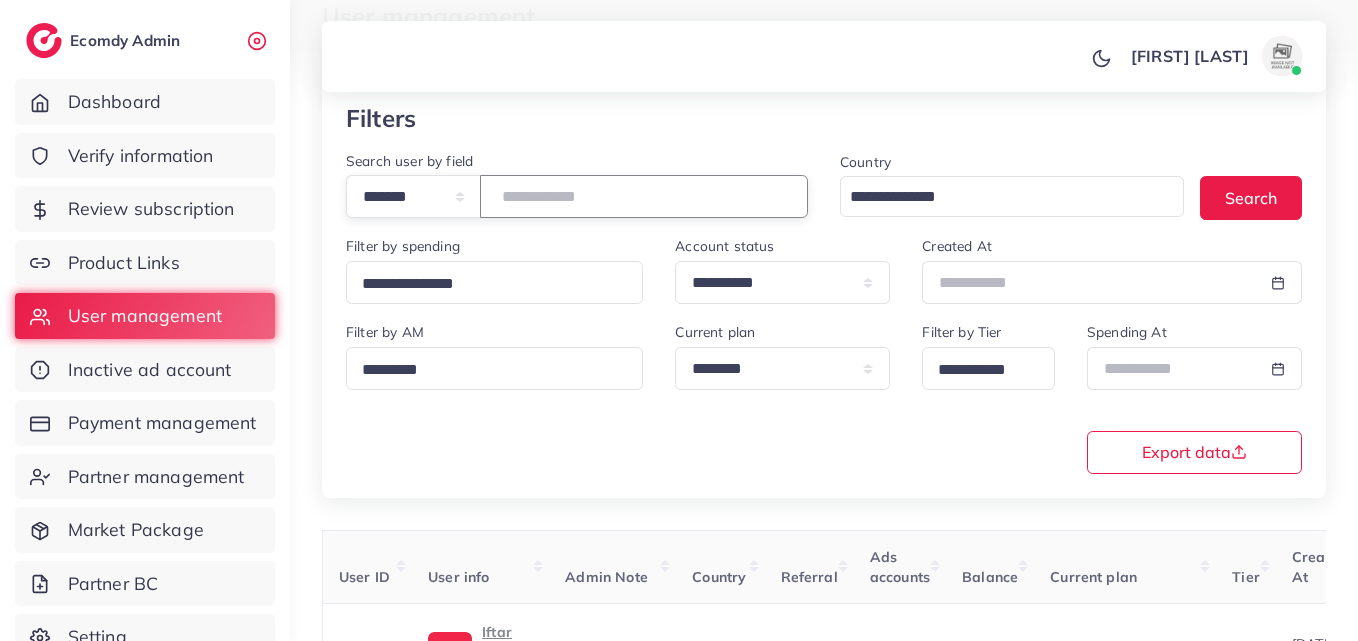 click on "**********" at bounding box center [577, 192] 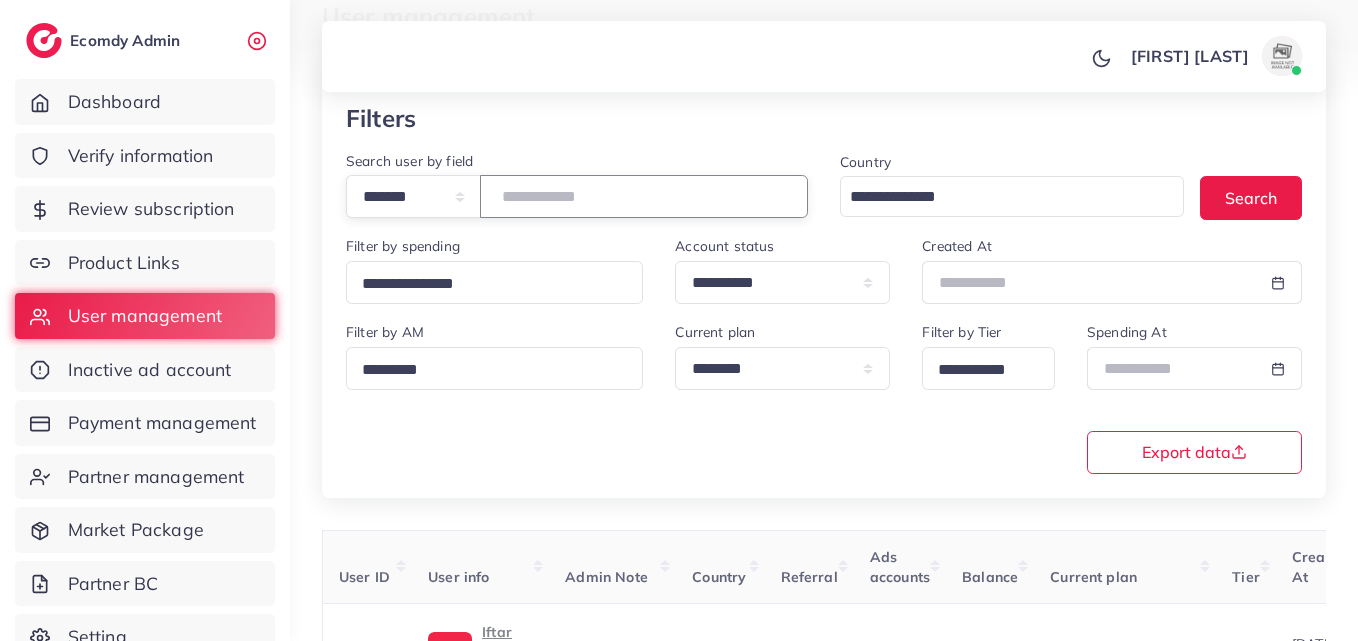 paste 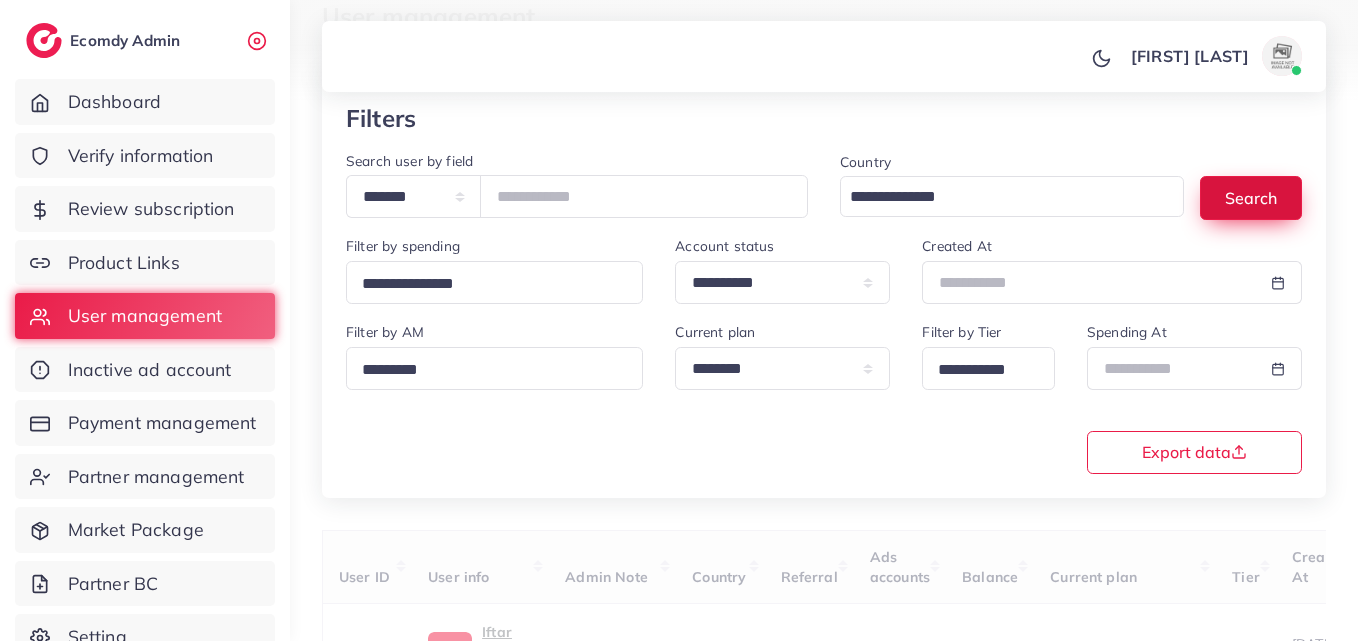 click on "Search" at bounding box center (1251, 197) 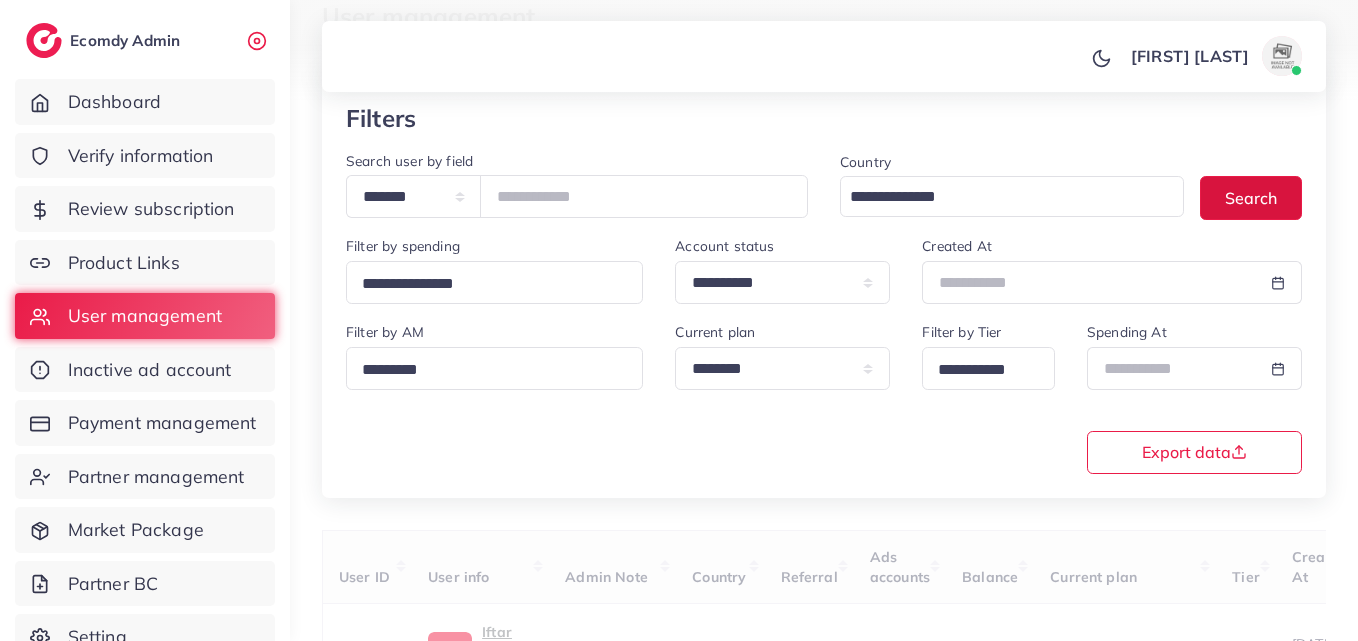 scroll, scrollTop: 316, scrollLeft: 0, axis: vertical 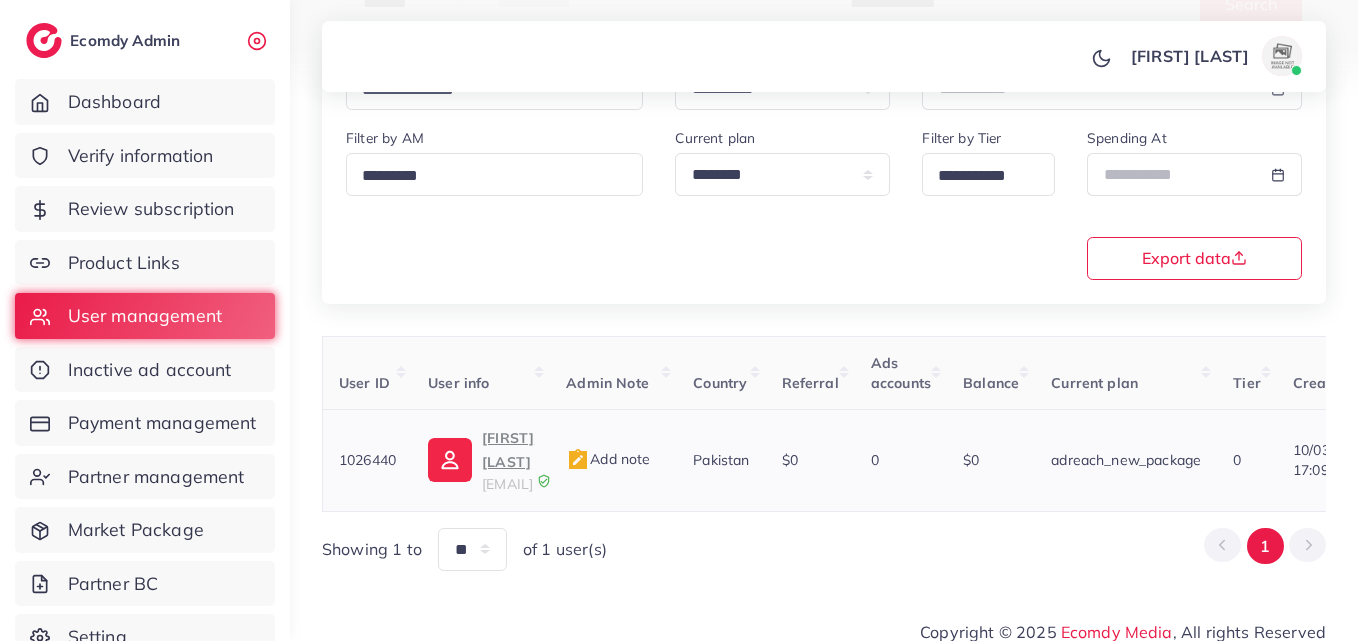 click on "Muhammad Waheed" at bounding box center (508, 450) 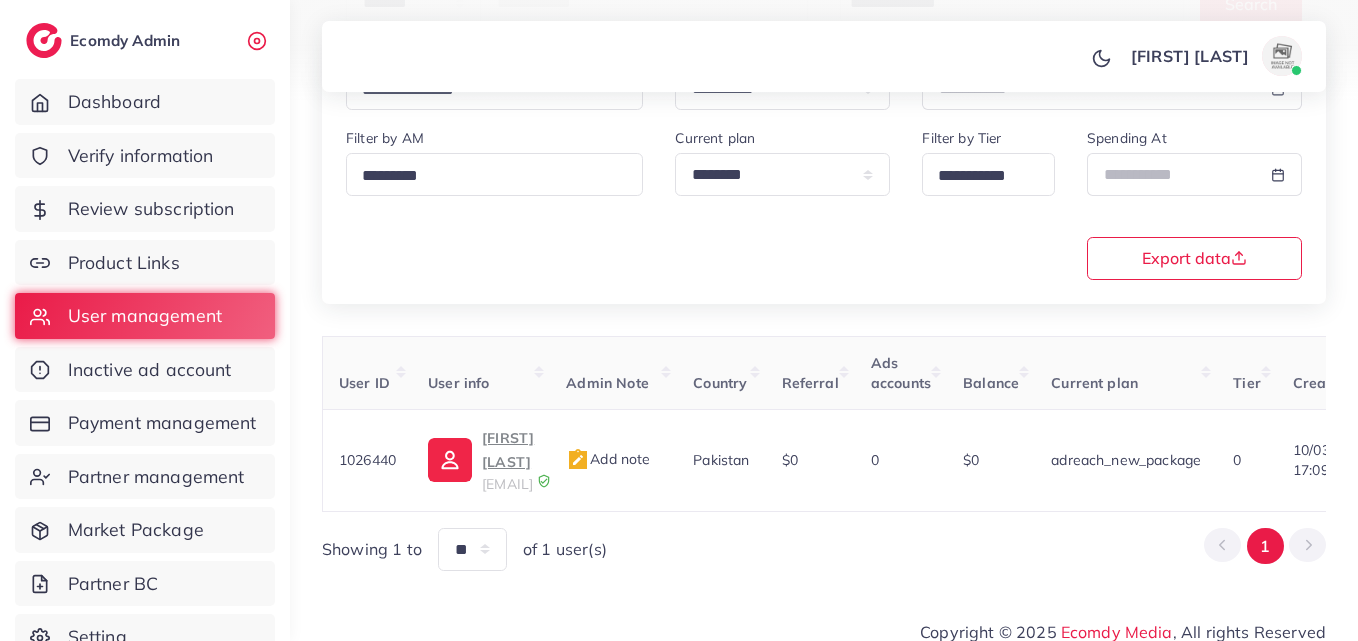 scroll, scrollTop: 11, scrollLeft: 0, axis: vertical 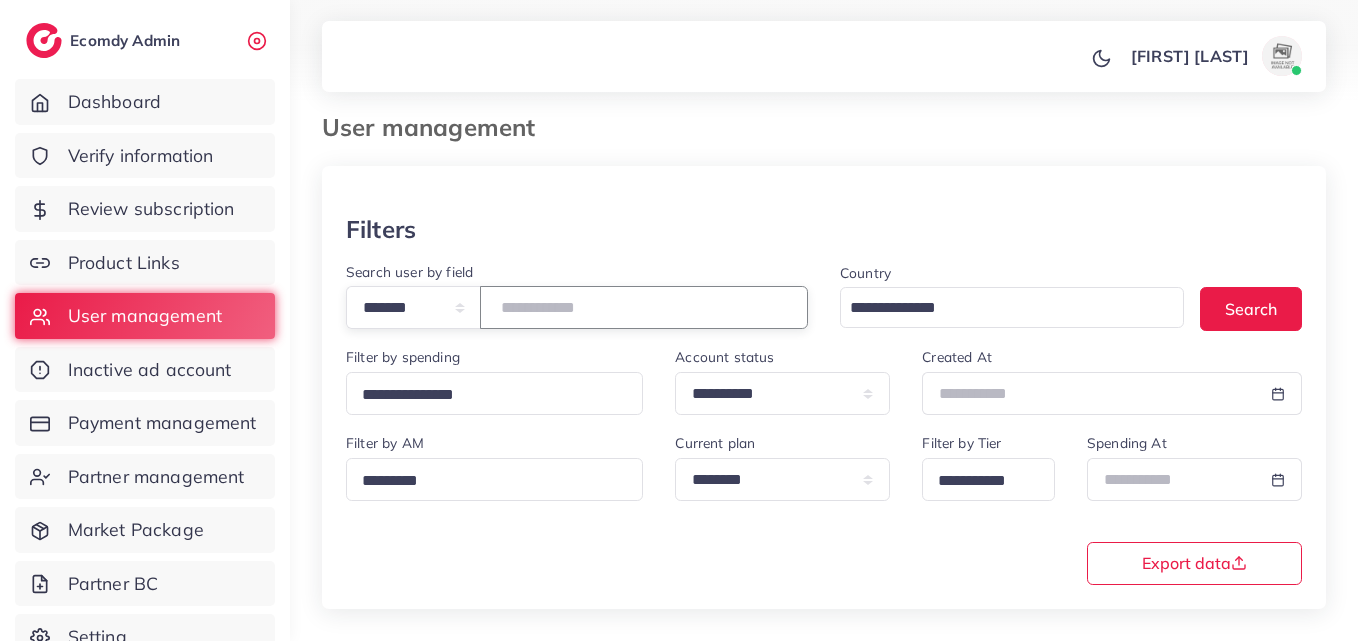 drag, startPoint x: 629, startPoint y: 310, endPoint x: 314, endPoint y: 404, distance: 328.72632 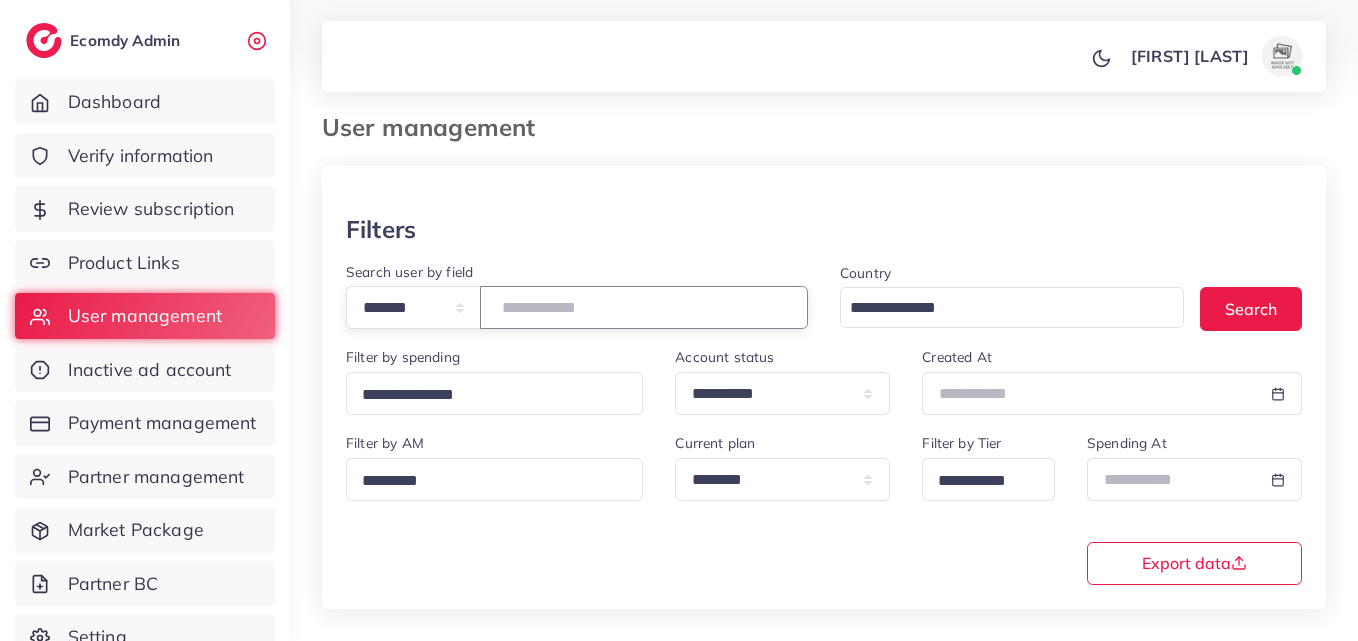 click on "**********" at bounding box center [824, 448] 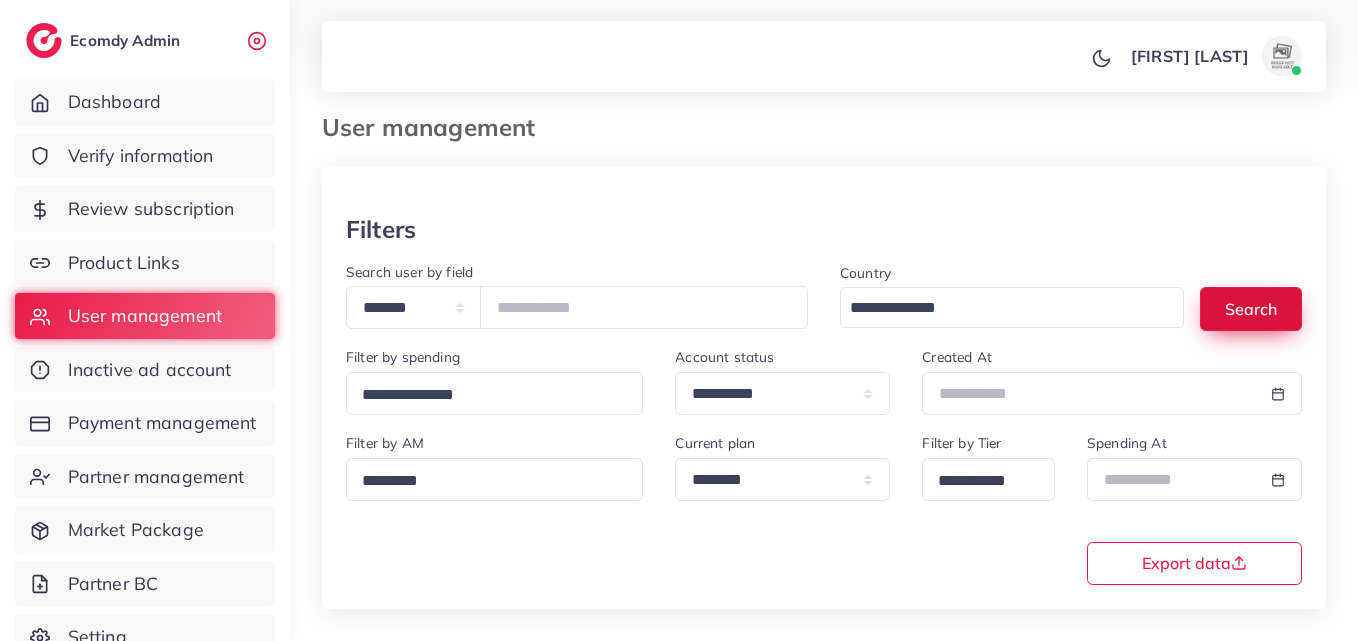 click on "Search" at bounding box center [1251, 308] 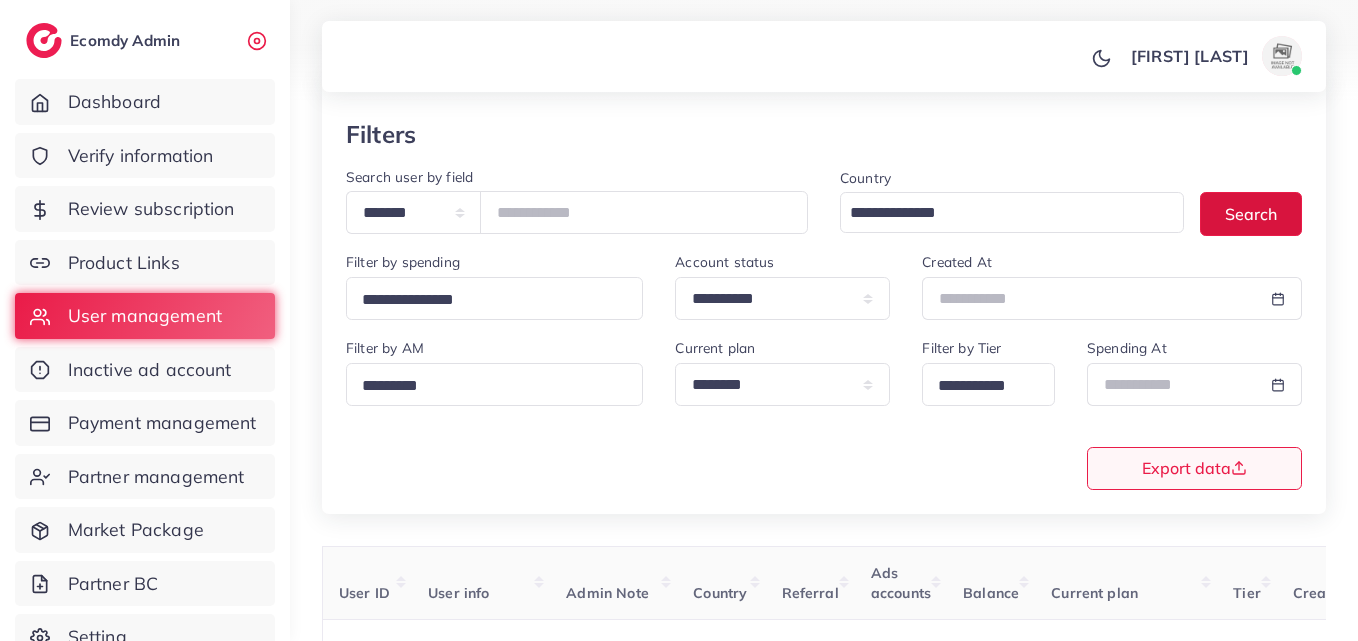 scroll, scrollTop: 131, scrollLeft: 0, axis: vertical 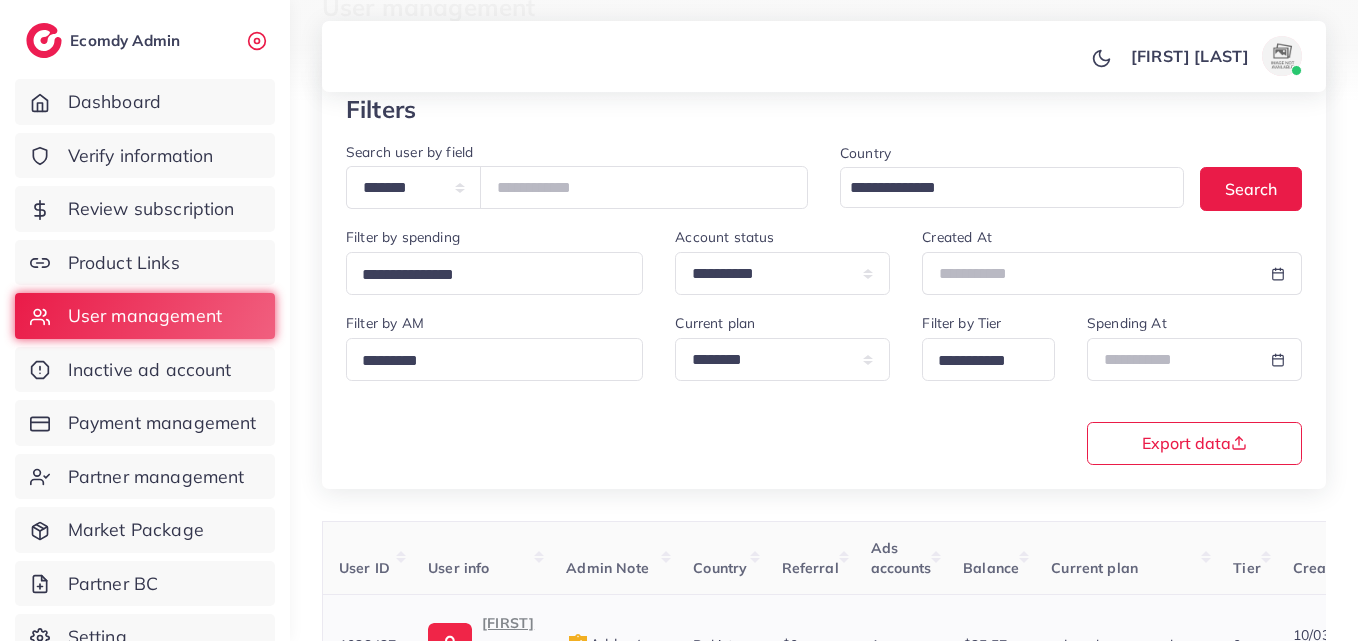 click on "Raza Khan" at bounding box center (508, 635) 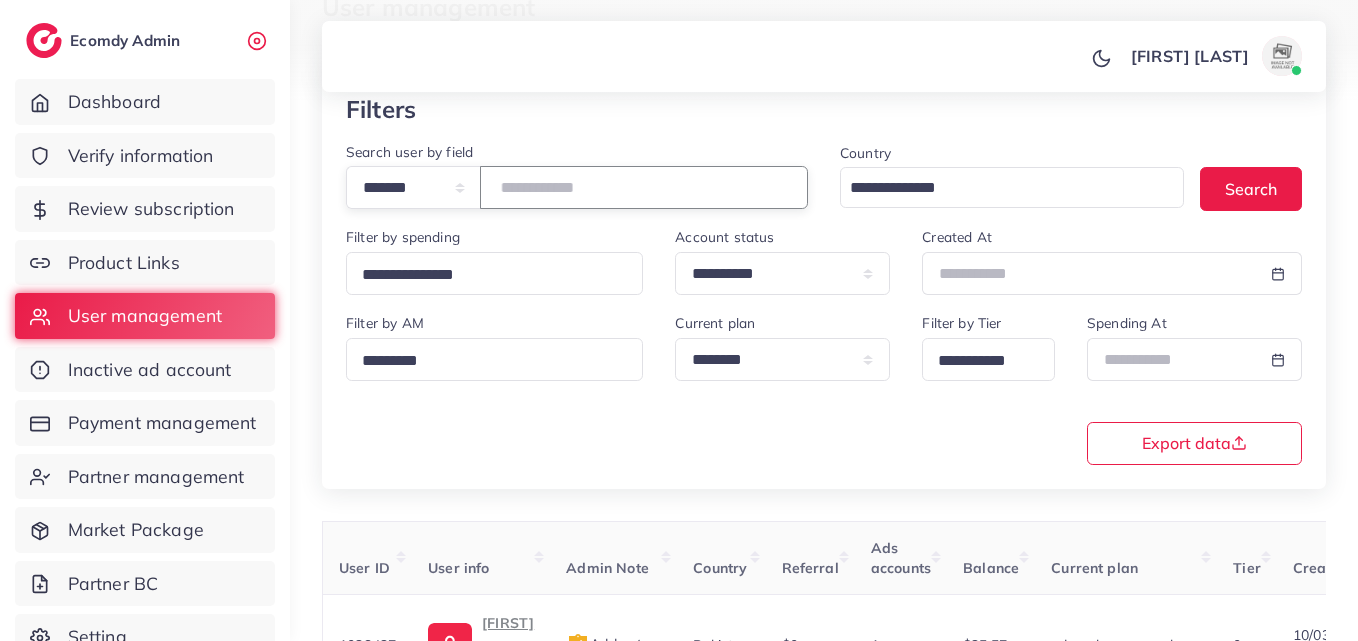 drag, startPoint x: 662, startPoint y: 195, endPoint x: 334, endPoint y: 173, distance: 328.73697 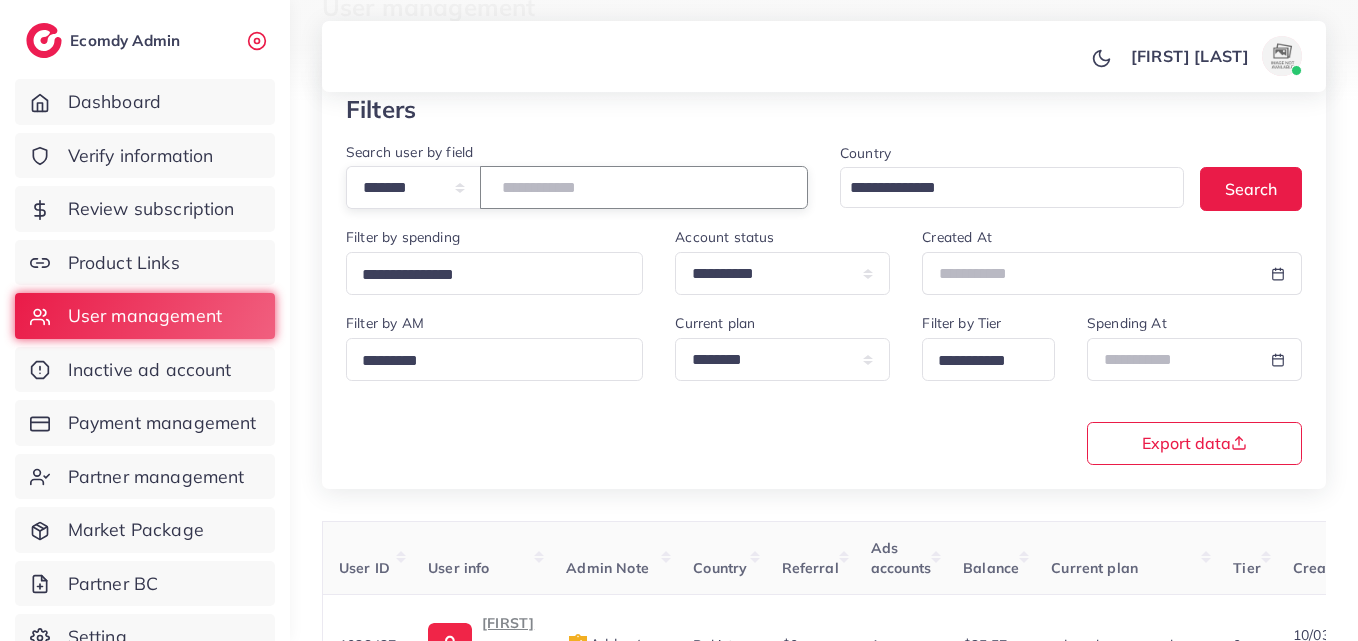 click on "**********" at bounding box center [577, 183] 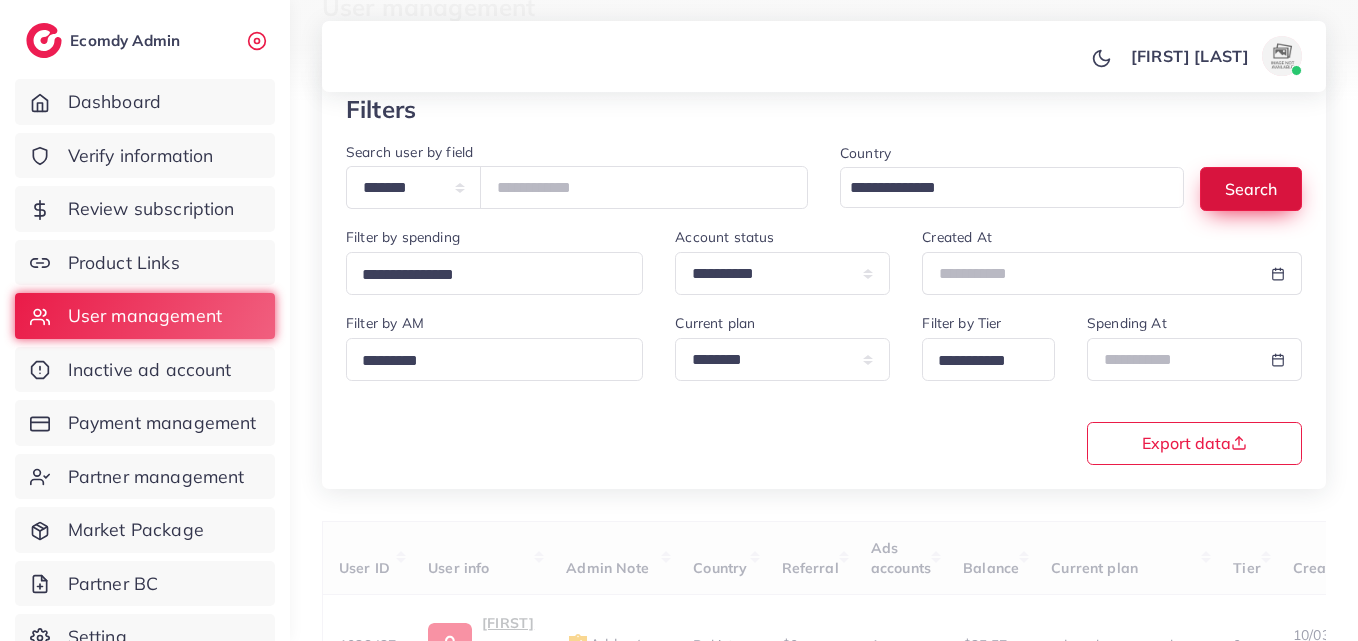 click on "Search" at bounding box center [1251, 188] 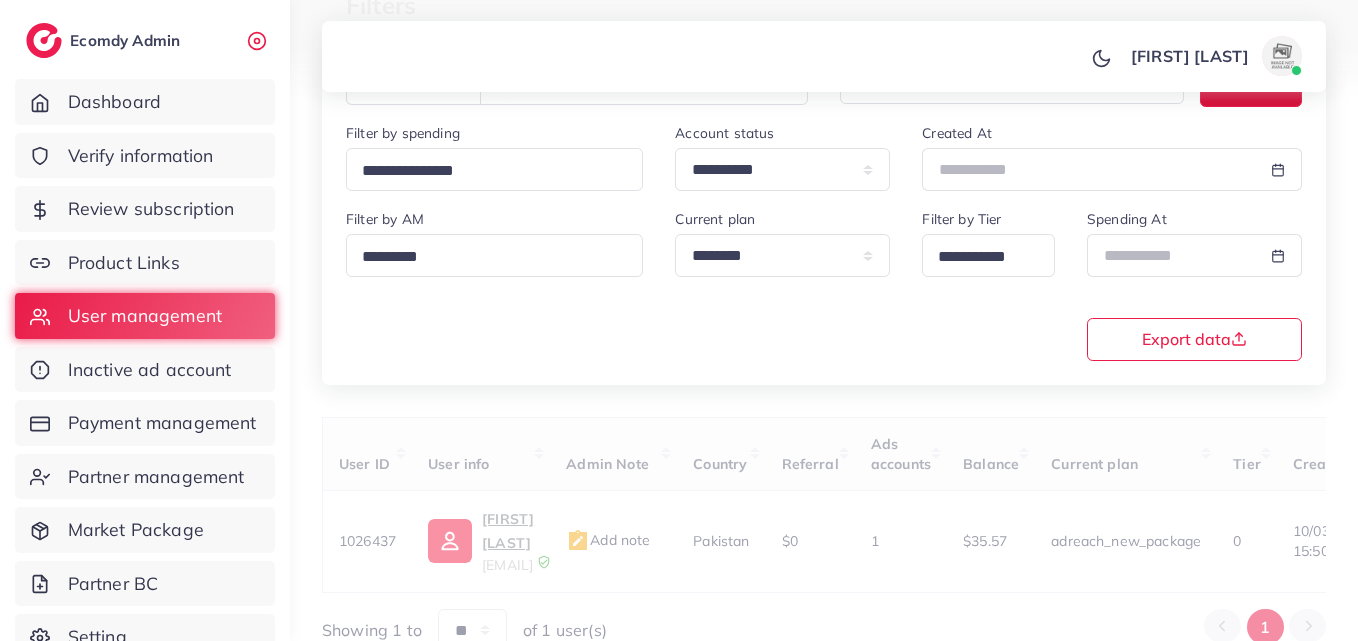 scroll, scrollTop: 316, scrollLeft: 0, axis: vertical 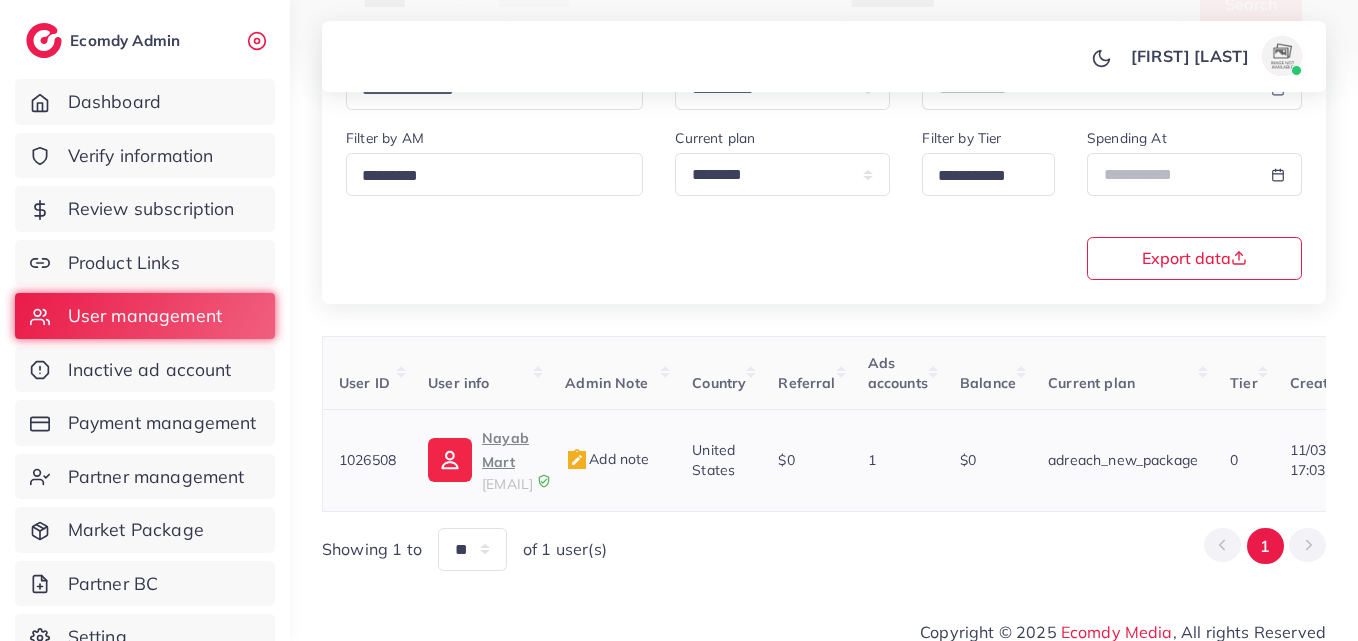 click on "Nayab Mart" at bounding box center (507, 450) 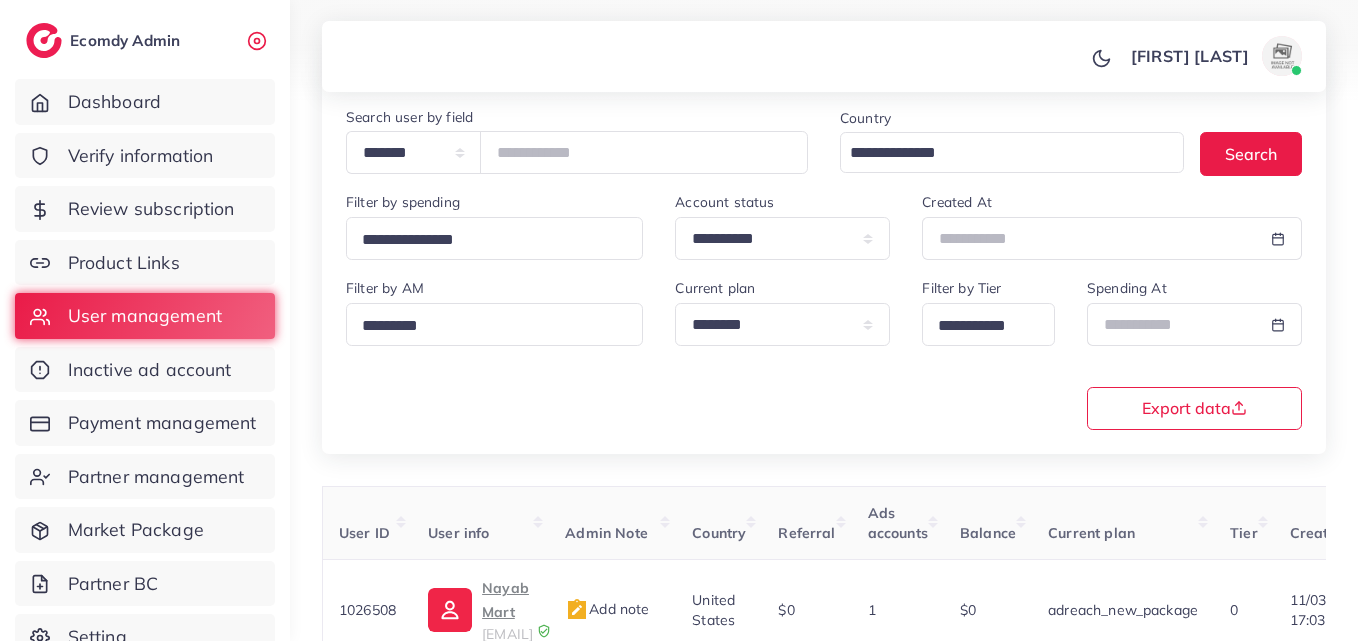 scroll, scrollTop: 158, scrollLeft: 0, axis: vertical 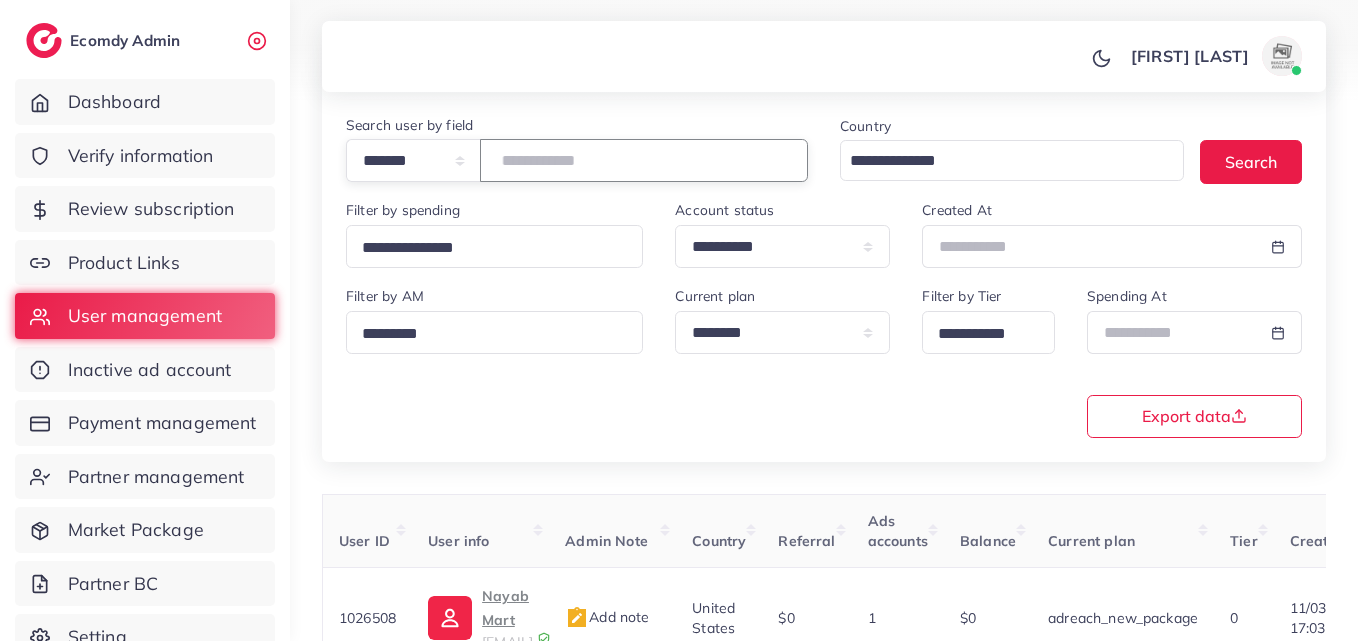 drag, startPoint x: 604, startPoint y: 163, endPoint x: 404, endPoint y: 254, distance: 219.72939 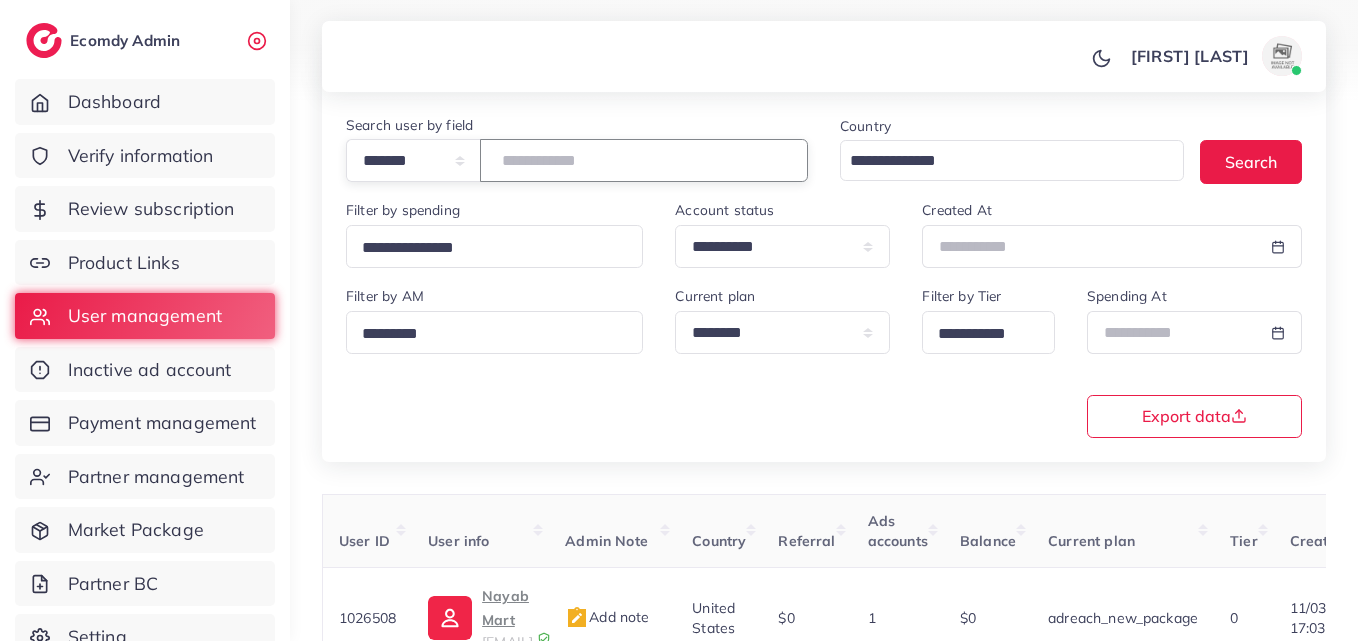 click on "**********" at bounding box center (824, 265) 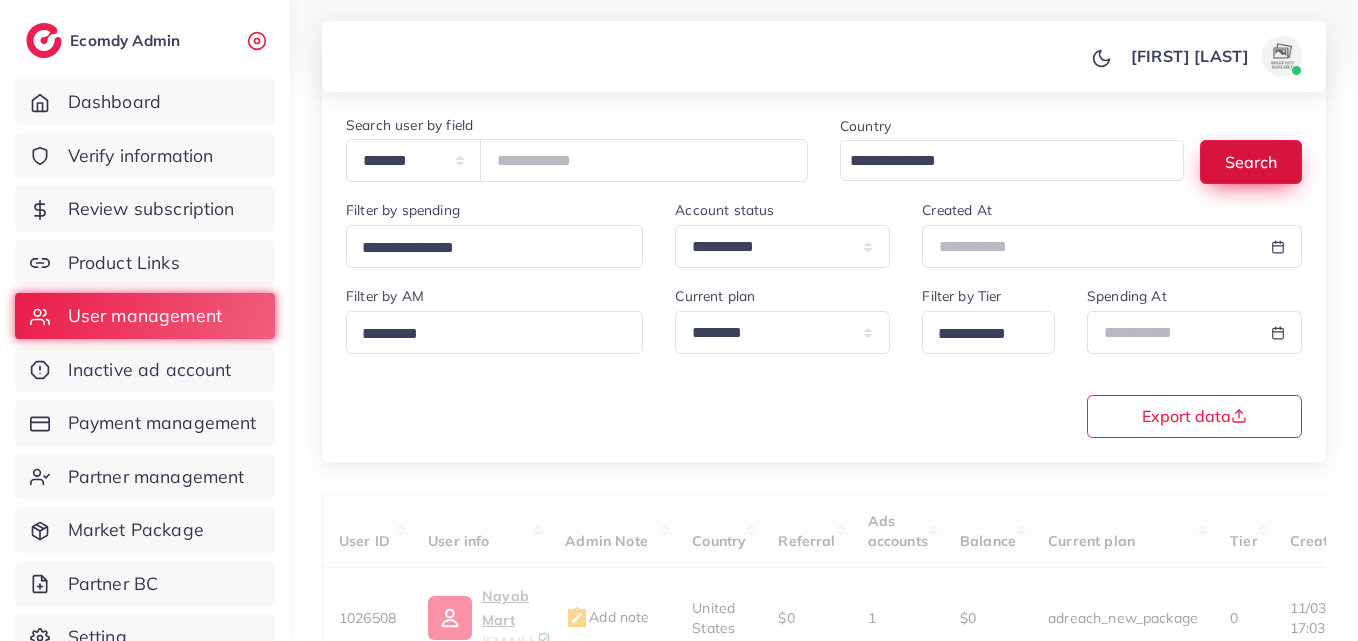 click on "Search" at bounding box center (1251, 161) 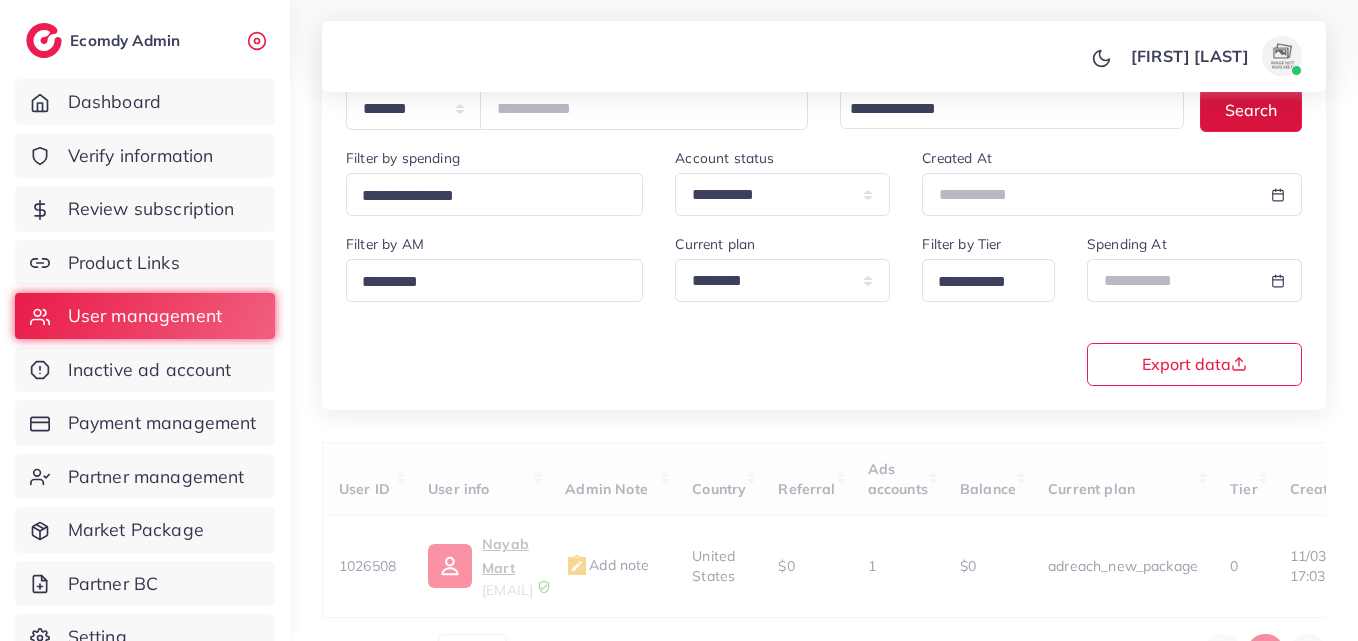 scroll, scrollTop: 316, scrollLeft: 0, axis: vertical 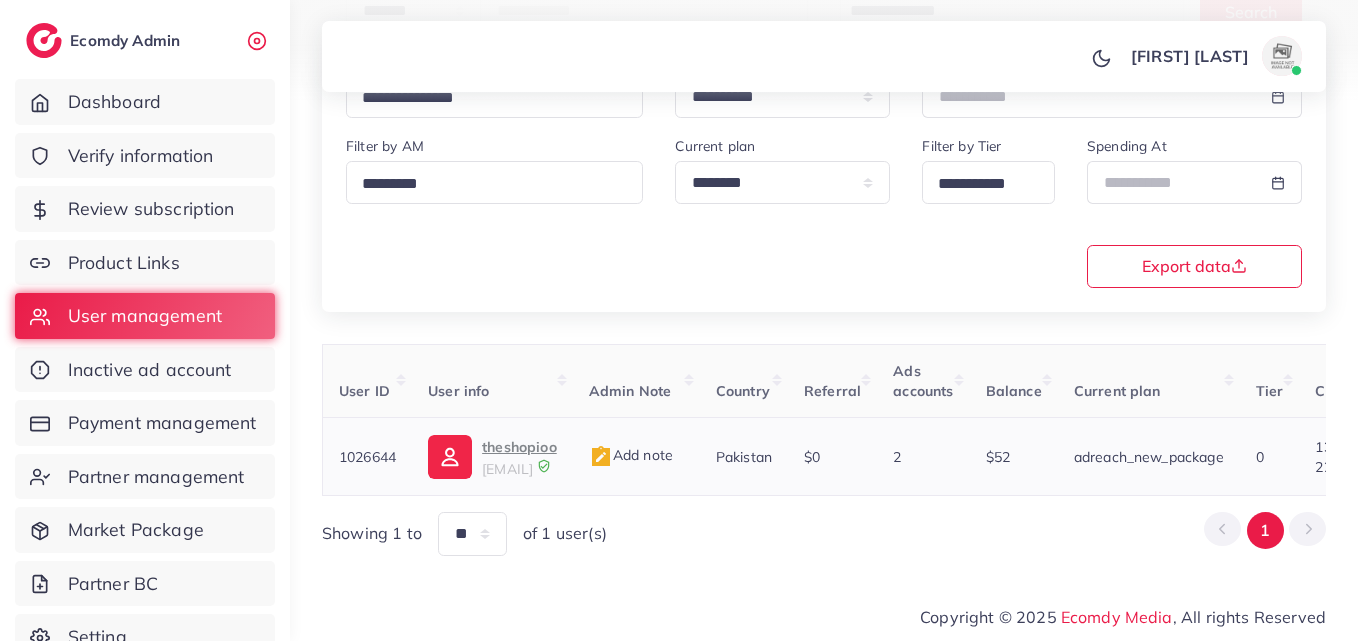 click on "theshopioo" at bounding box center [519, 447] 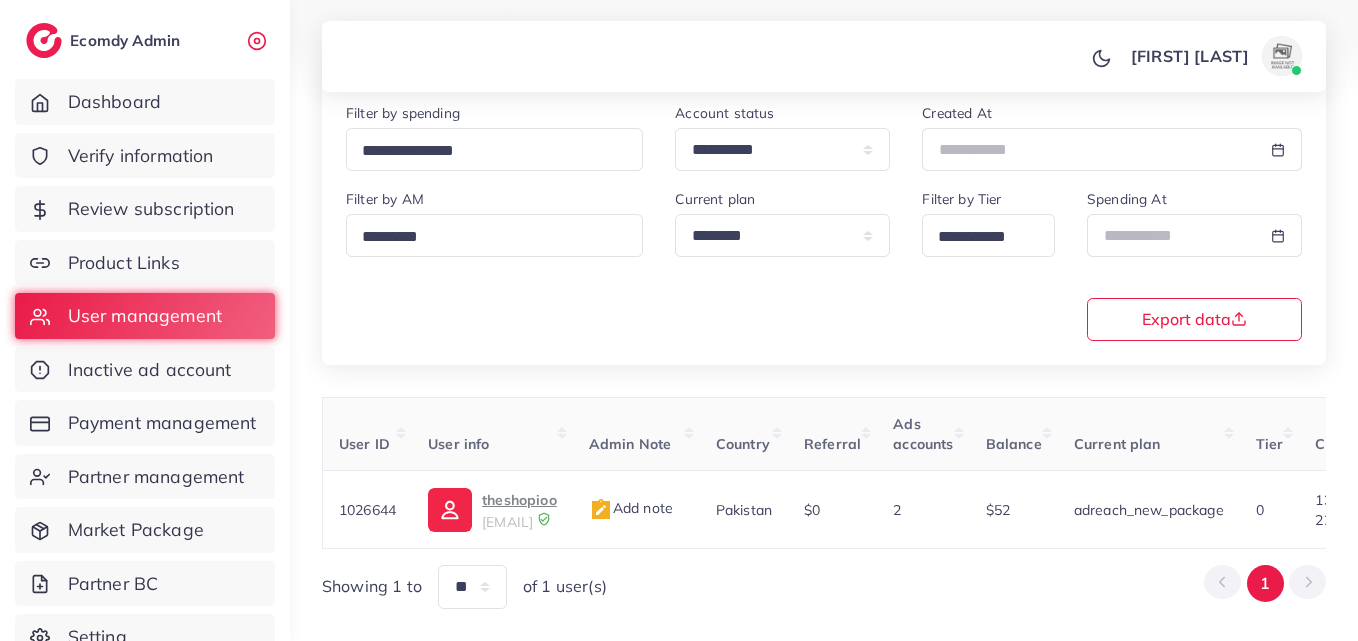 scroll, scrollTop: 249, scrollLeft: 0, axis: vertical 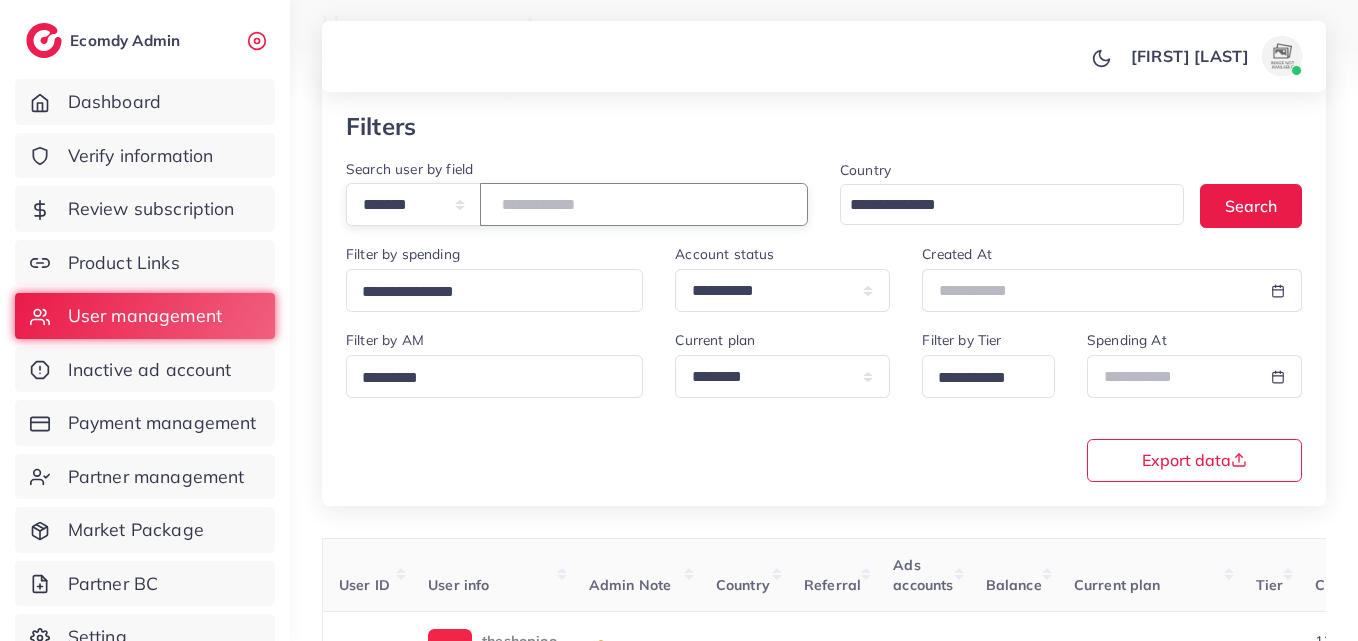 drag, startPoint x: 644, startPoint y: 214, endPoint x: 301, endPoint y: 325, distance: 360.51352 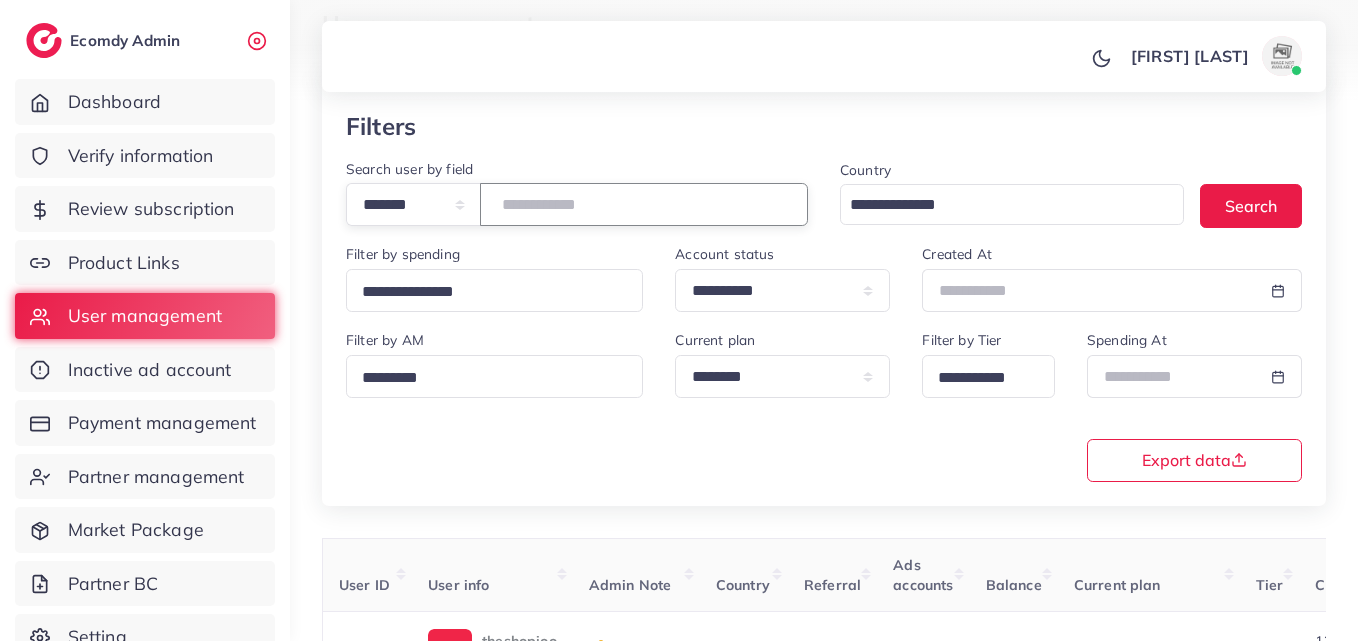 click on "**********" at bounding box center [824, 334] 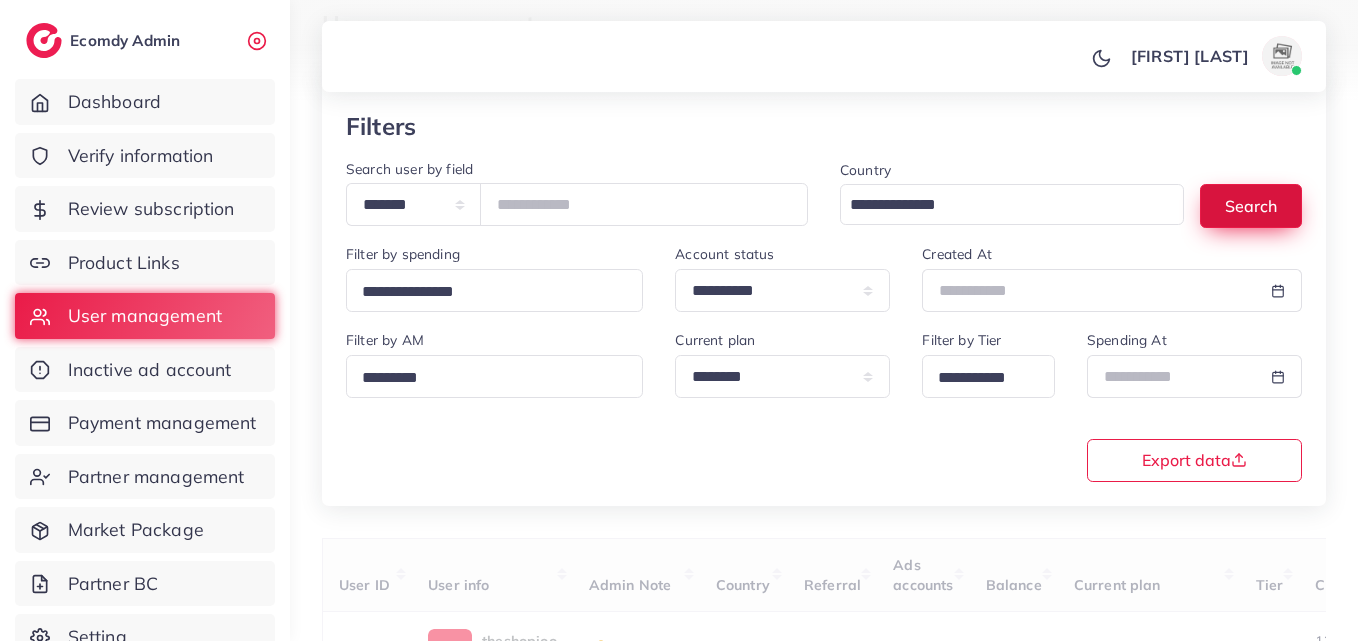 drag, startPoint x: 1262, startPoint y: 203, endPoint x: 1272, endPoint y: 206, distance: 10.440307 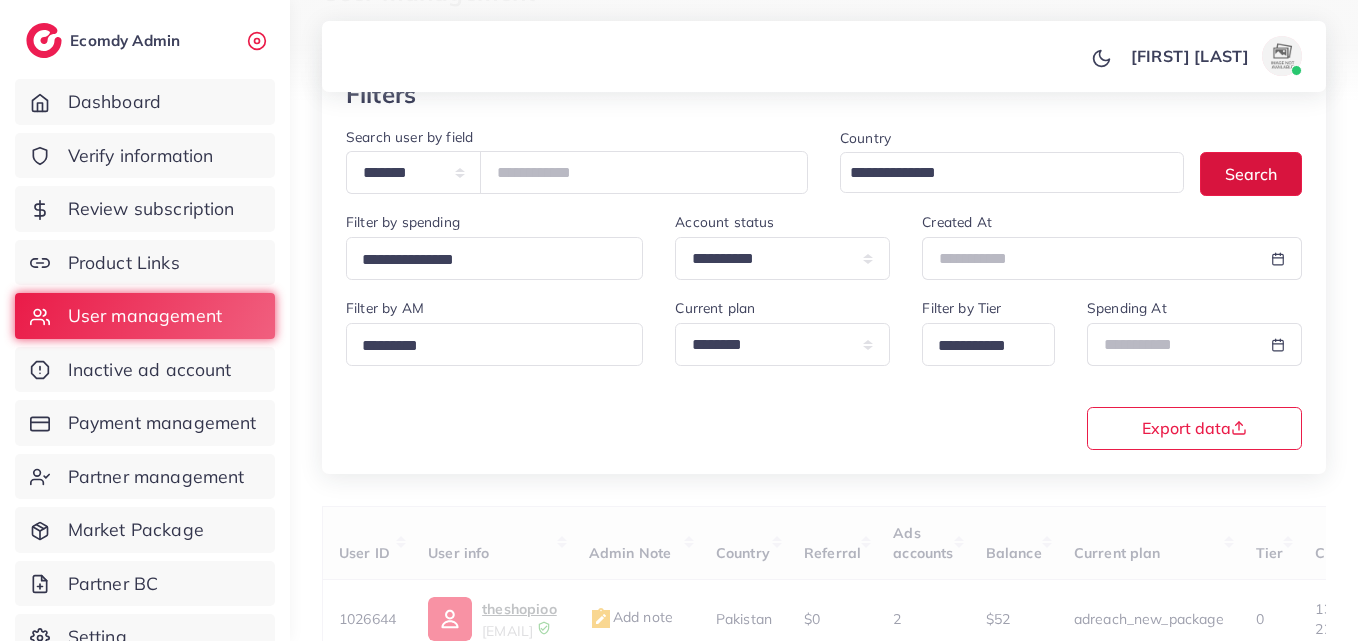 scroll, scrollTop: 217, scrollLeft: 0, axis: vertical 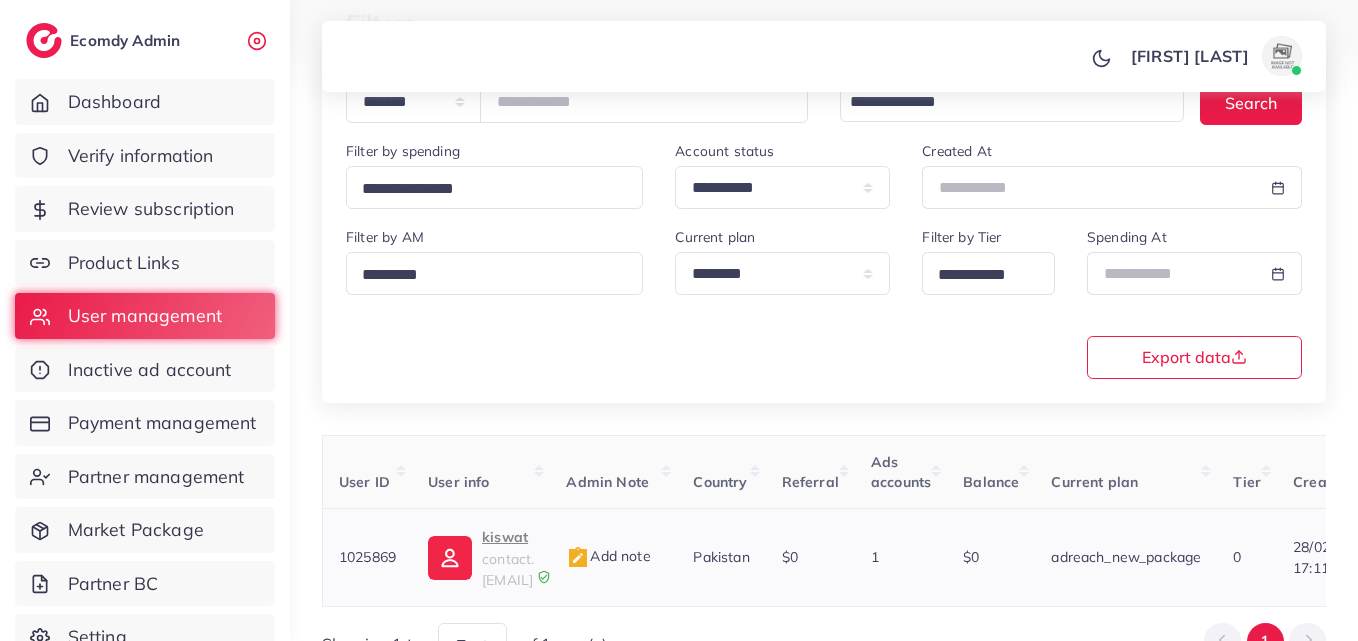 click on "kiswat" at bounding box center [508, 537] 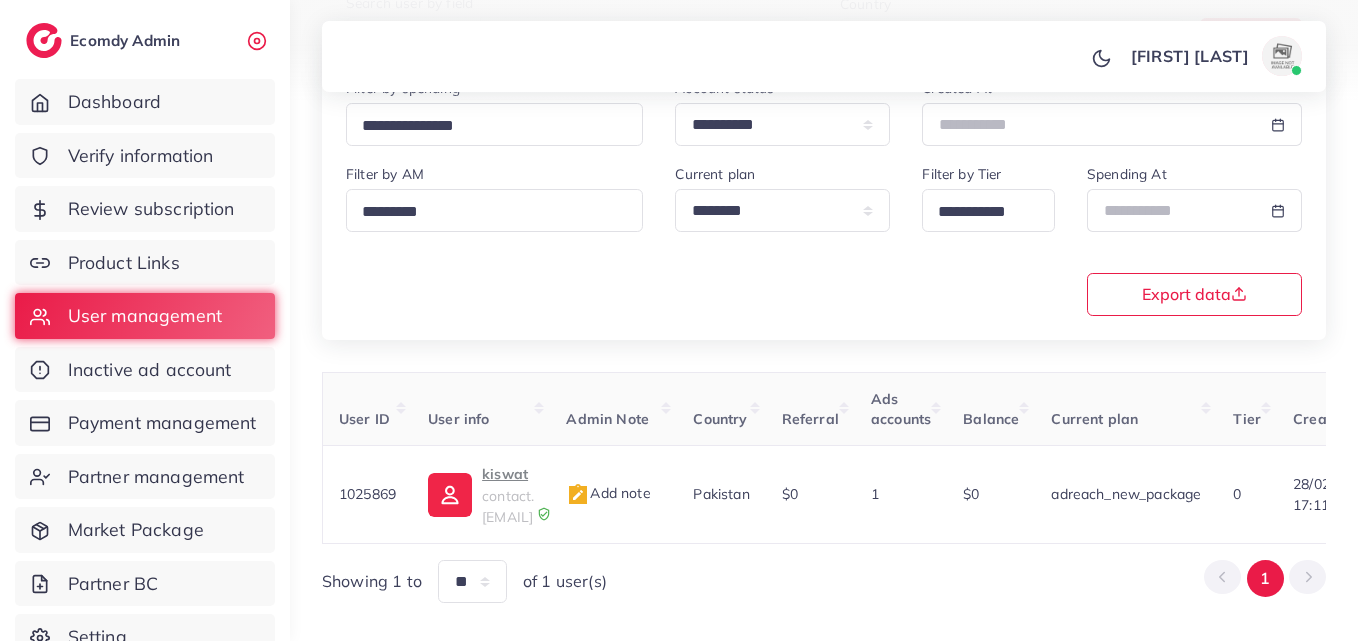 scroll, scrollTop: 316, scrollLeft: 0, axis: vertical 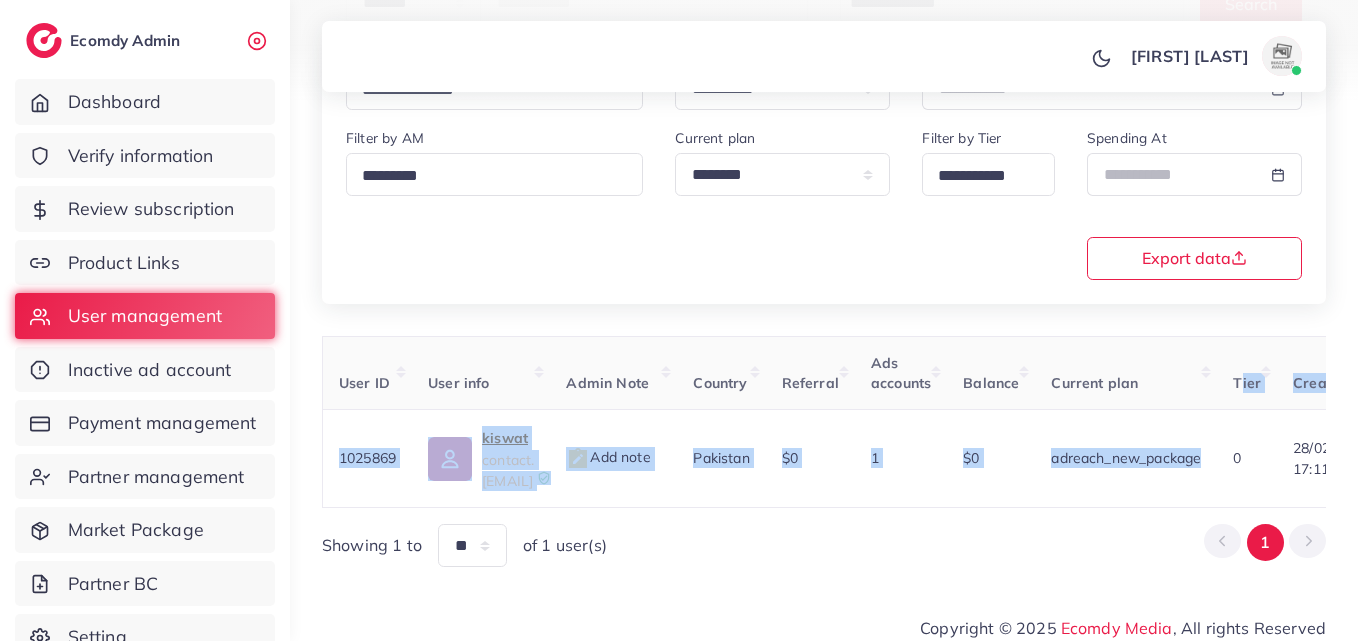 drag, startPoint x: 1358, startPoint y: 475, endPoint x: 1365, endPoint y: 370, distance: 105.23308 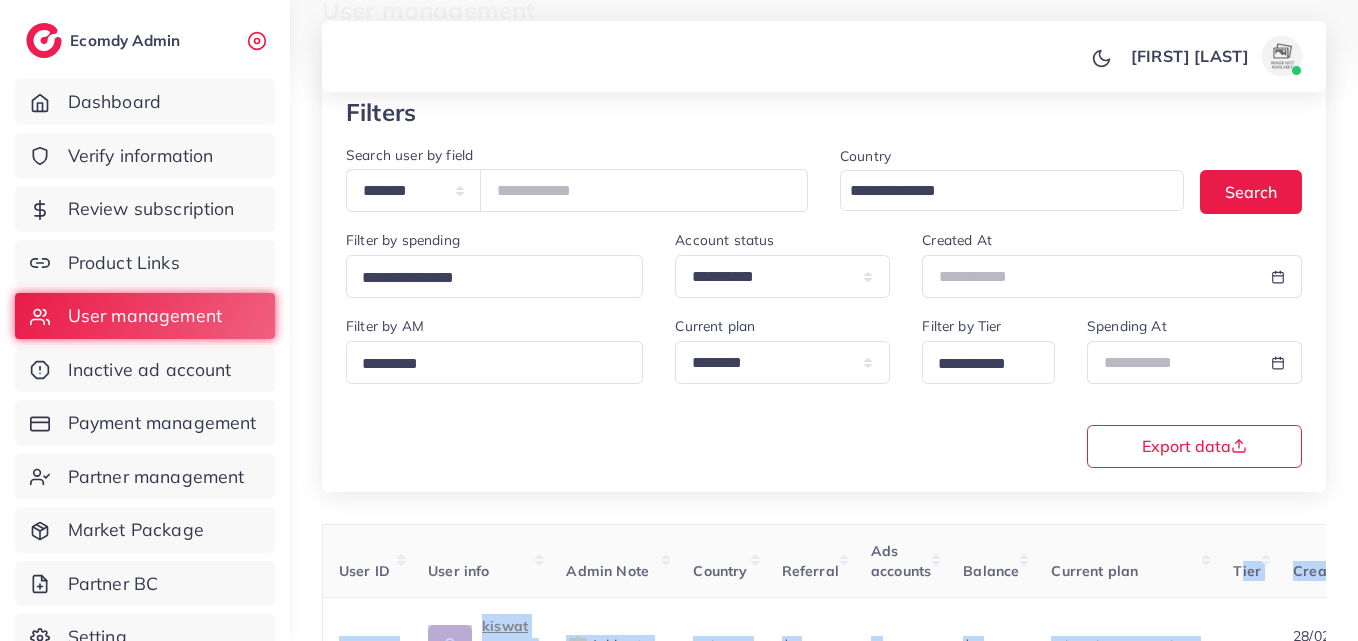 scroll, scrollTop: 110, scrollLeft: 0, axis: vertical 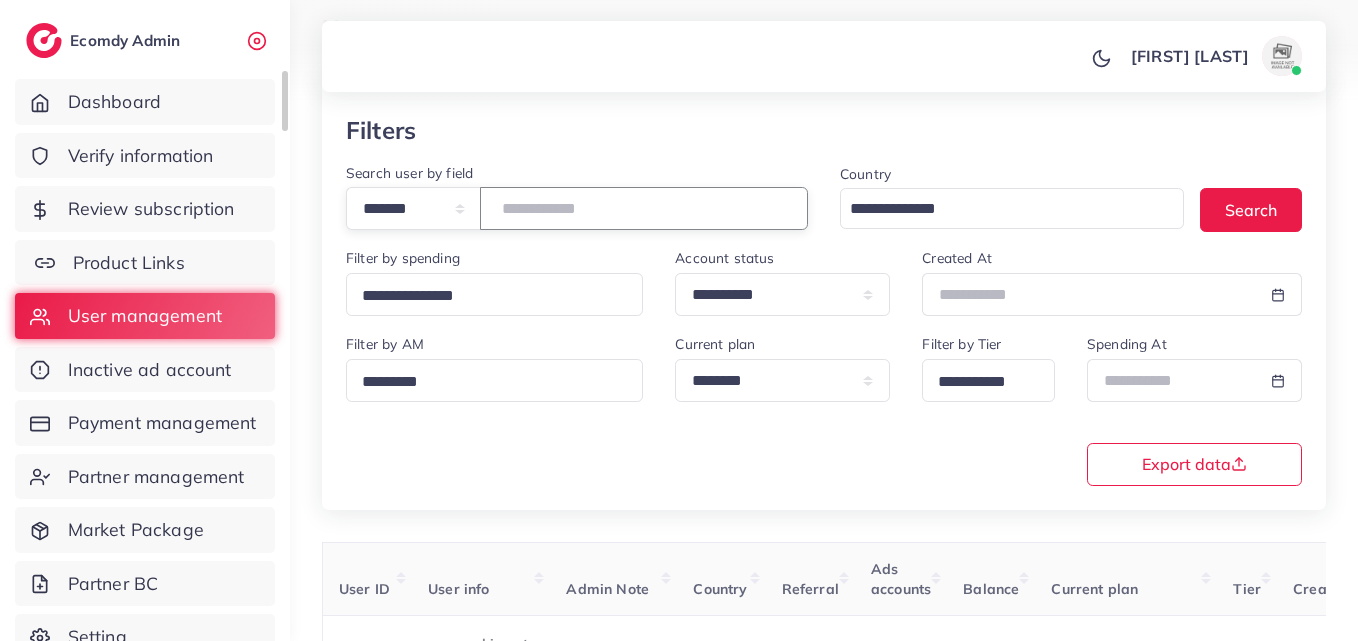 drag, startPoint x: 620, startPoint y: 207, endPoint x: 263, endPoint y: 259, distance: 360.76724 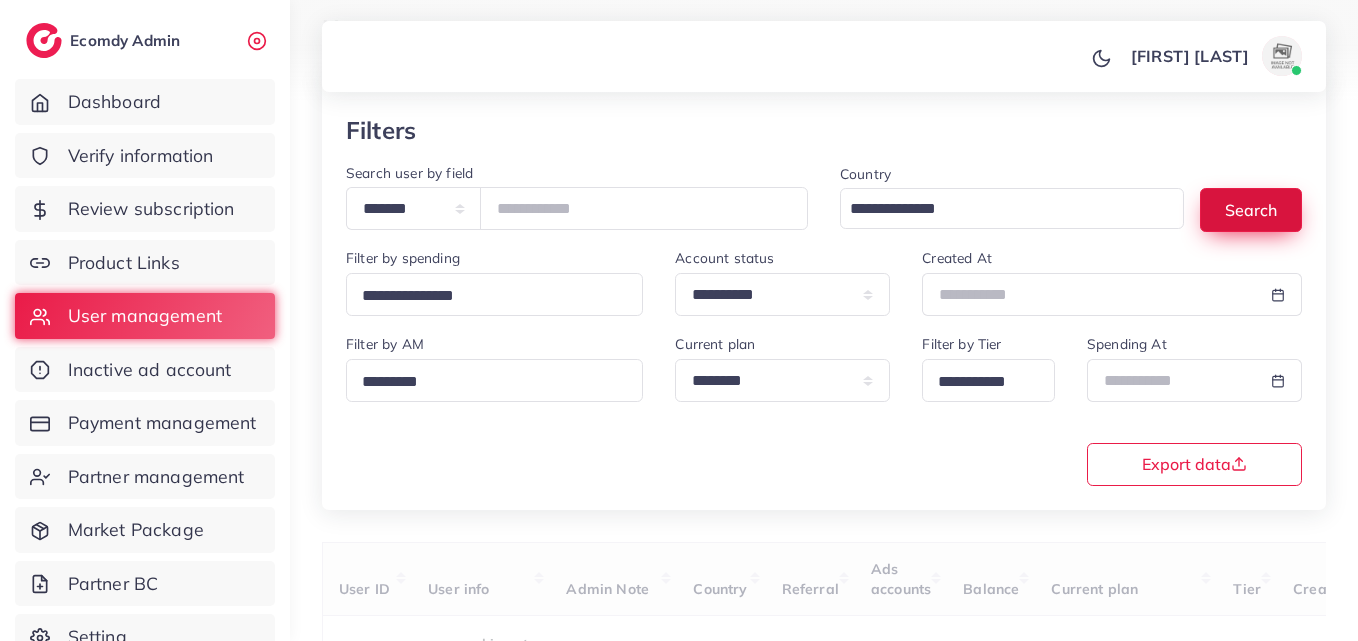 click on "Search" at bounding box center [1251, 209] 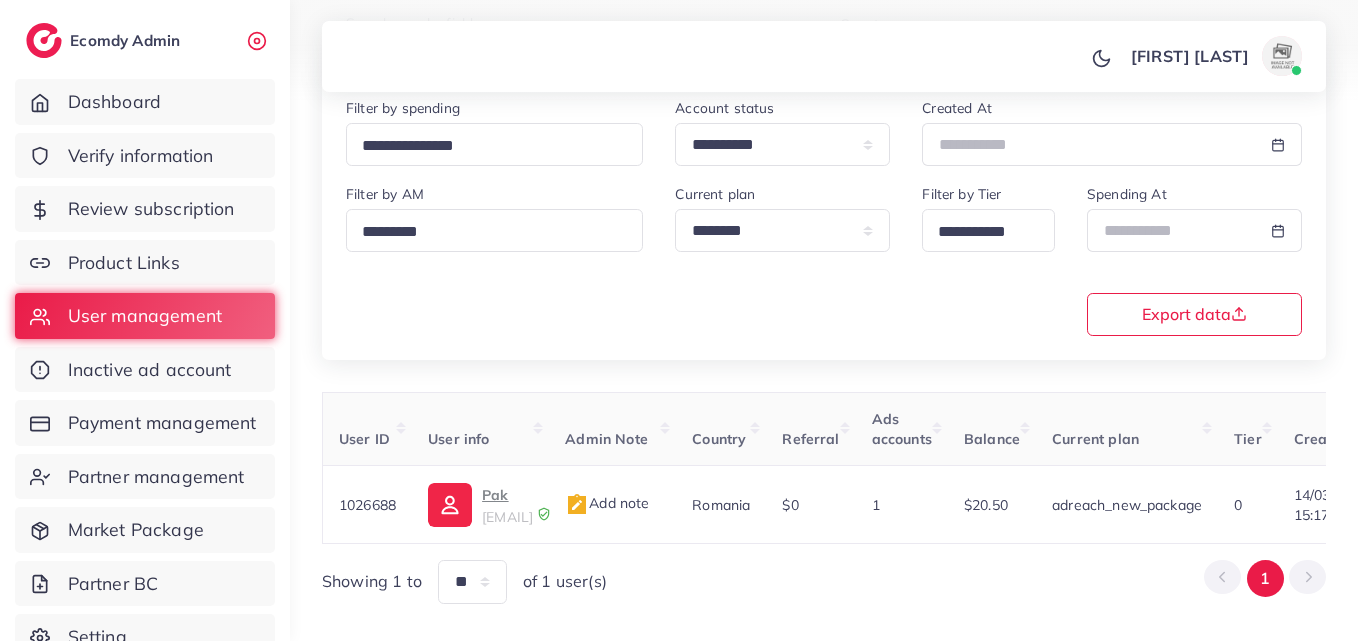 scroll, scrollTop: 316, scrollLeft: 0, axis: vertical 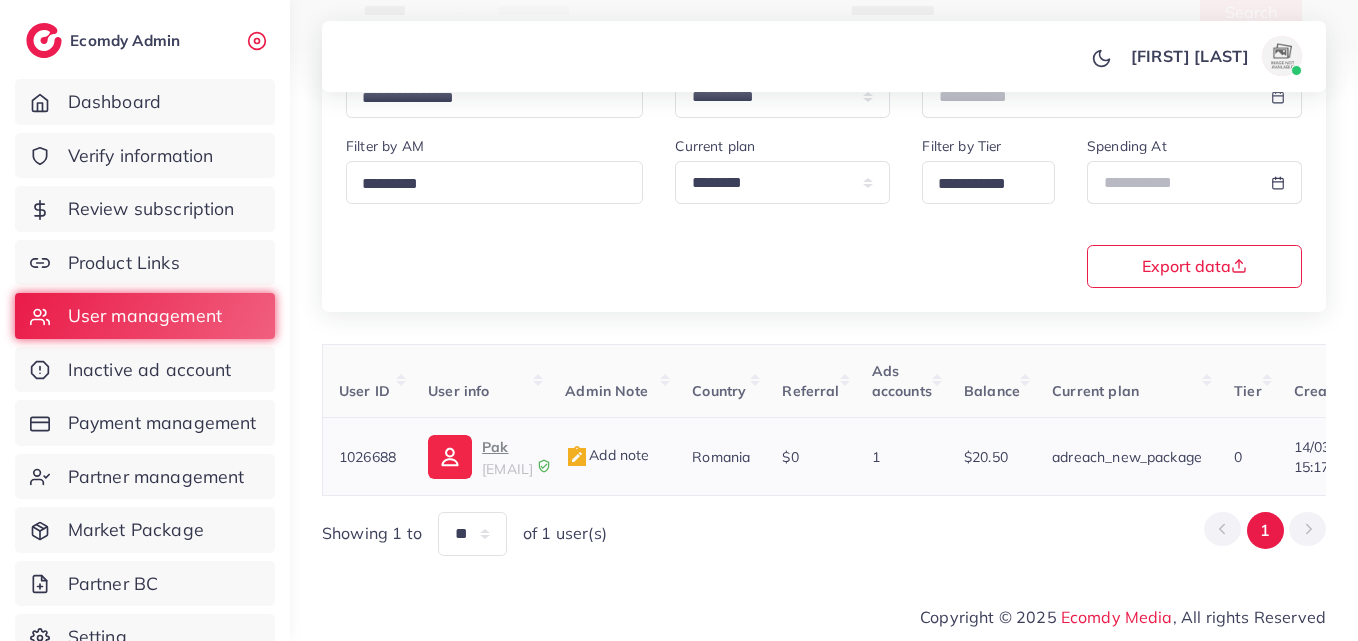 click on "Pak  filerwaly@gmail.com" at bounding box center (480, 457) 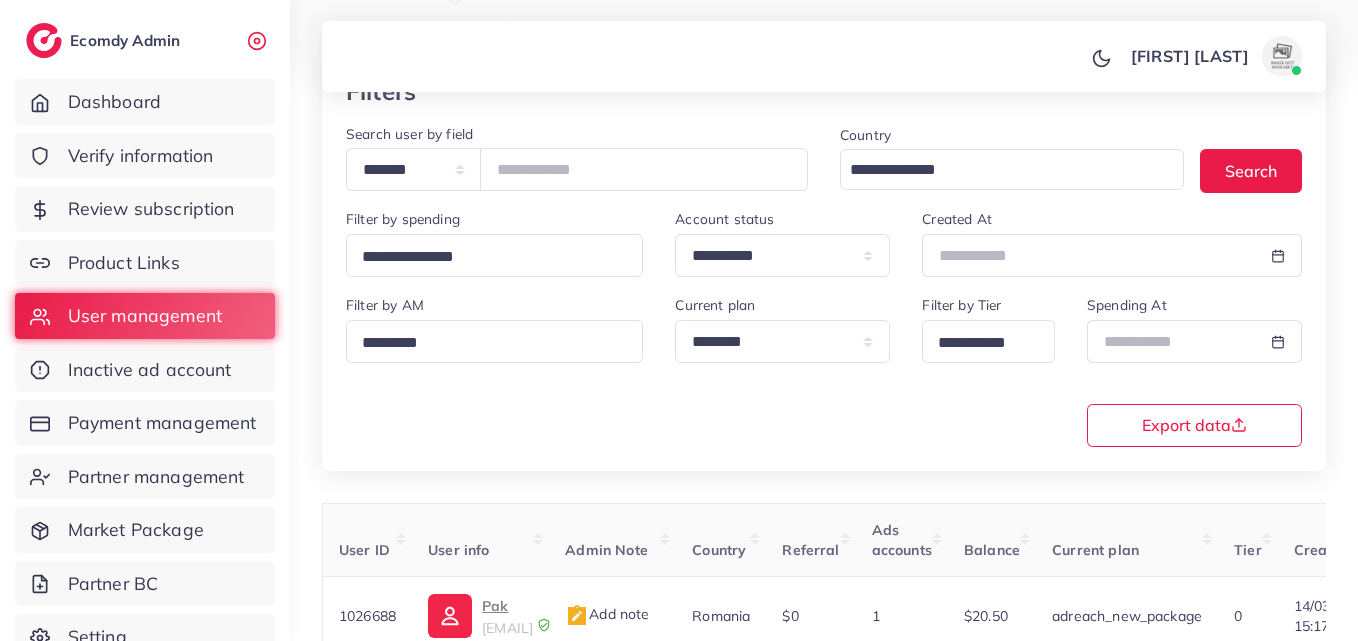scroll, scrollTop: 125, scrollLeft: 0, axis: vertical 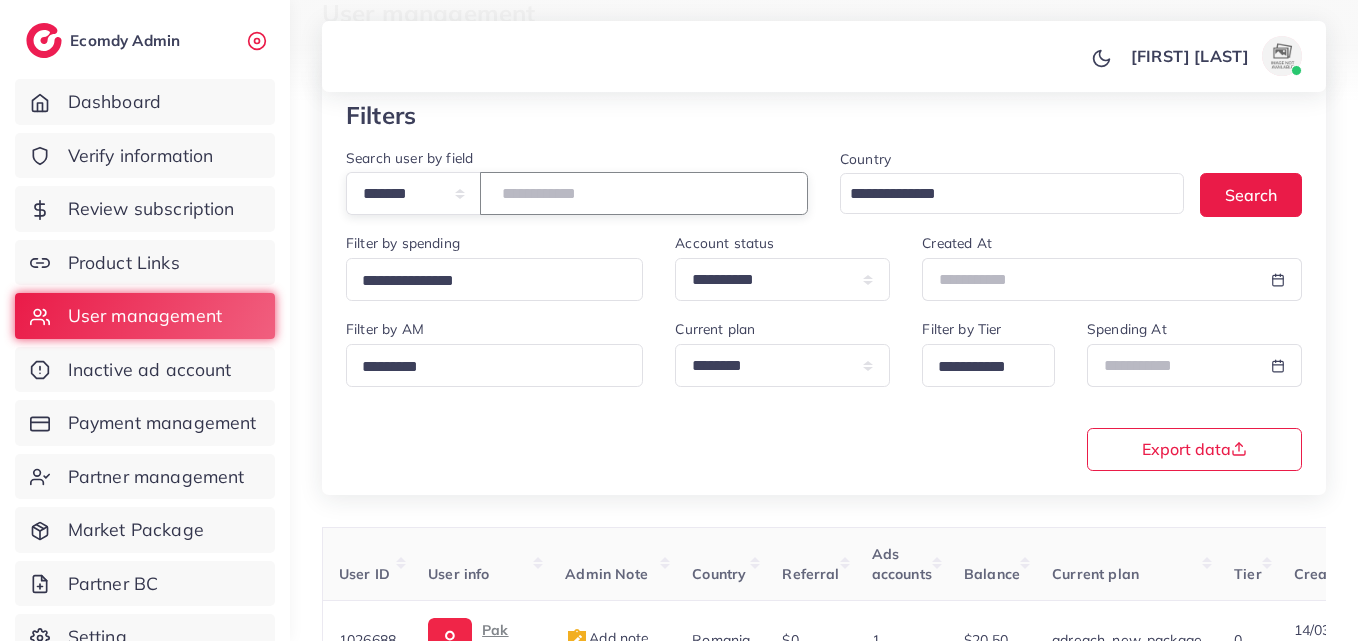 click on "*******" at bounding box center [644, 193] 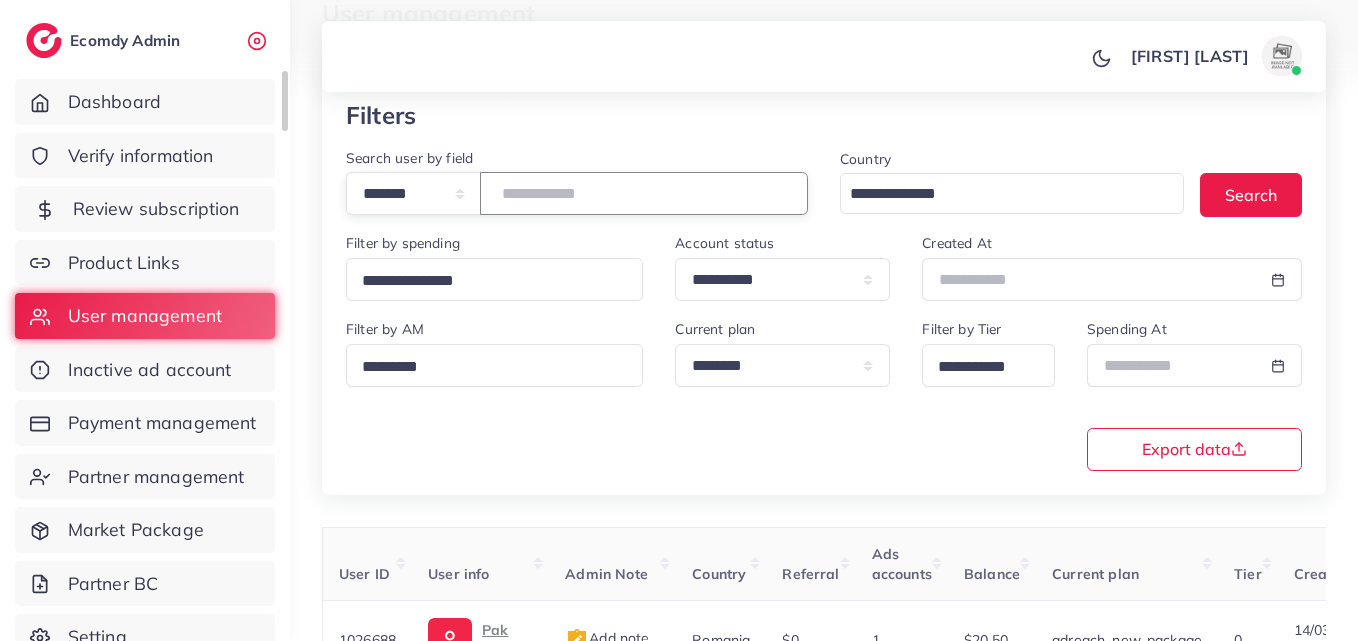 drag, startPoint x: 610, startPoint y: 210, endPoint x: 246, endPoint y: 215, distance: 364.03433 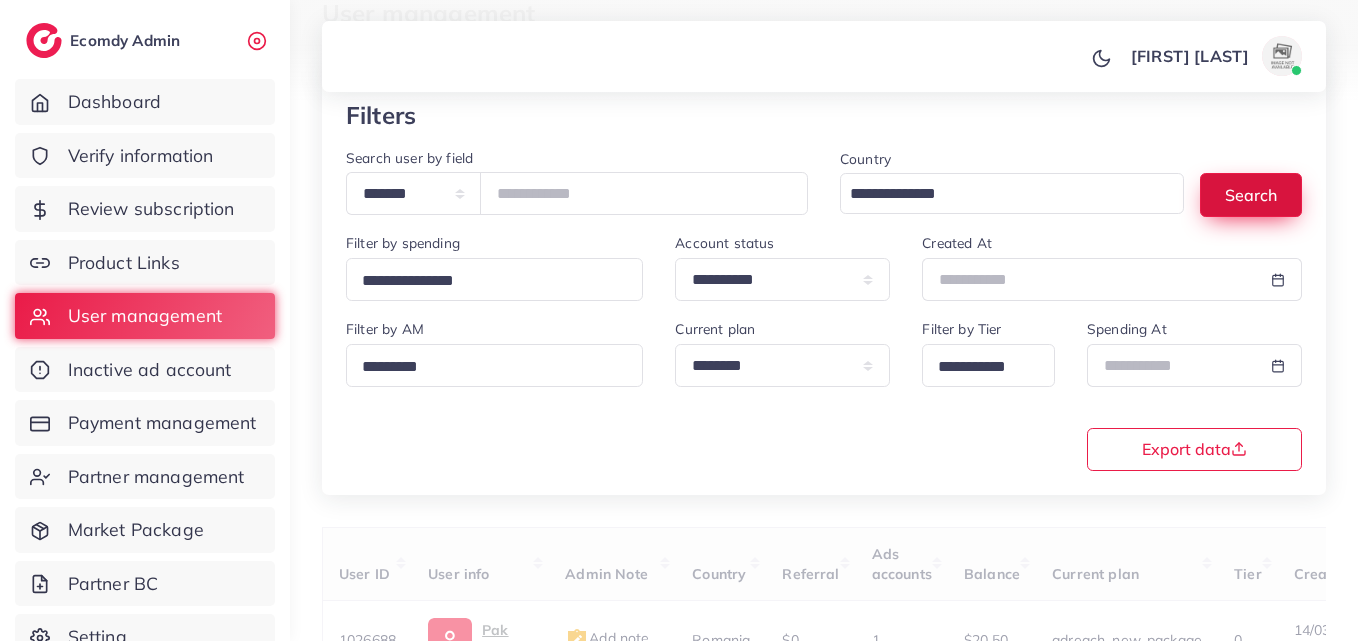 click on "Search" at bounding box center [1251, 194] 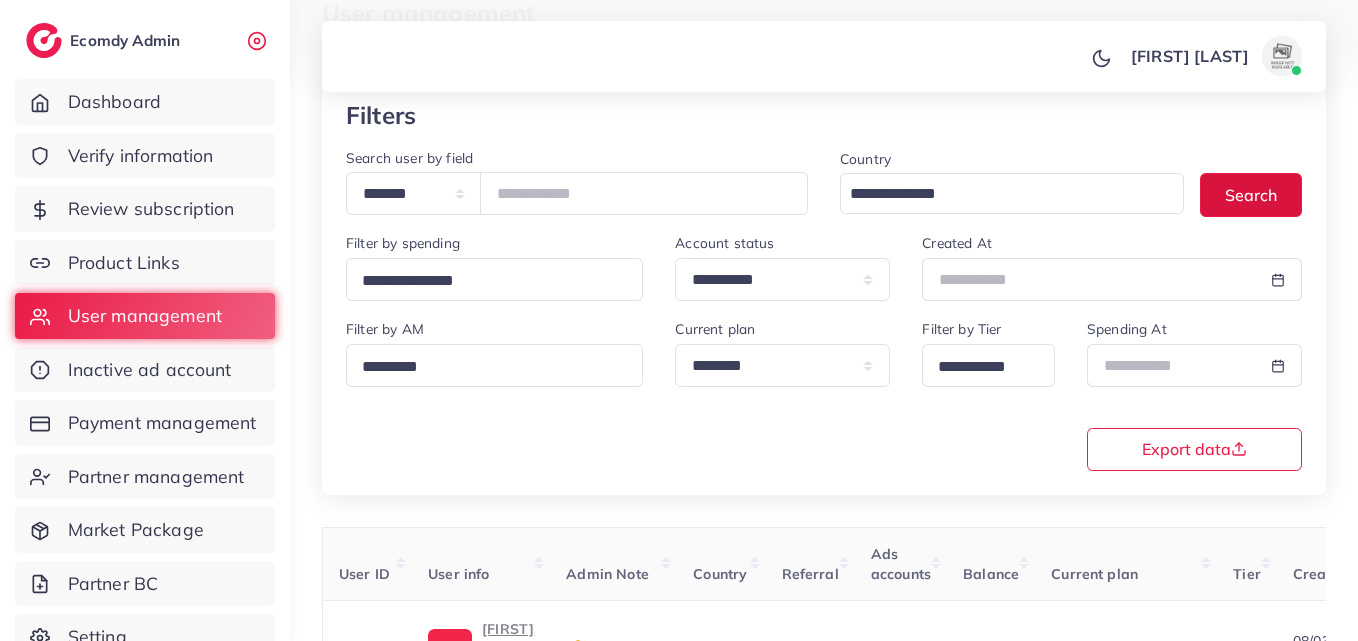 scroll, scrollTop: 316, scrollLeft: 0, axis: vertical 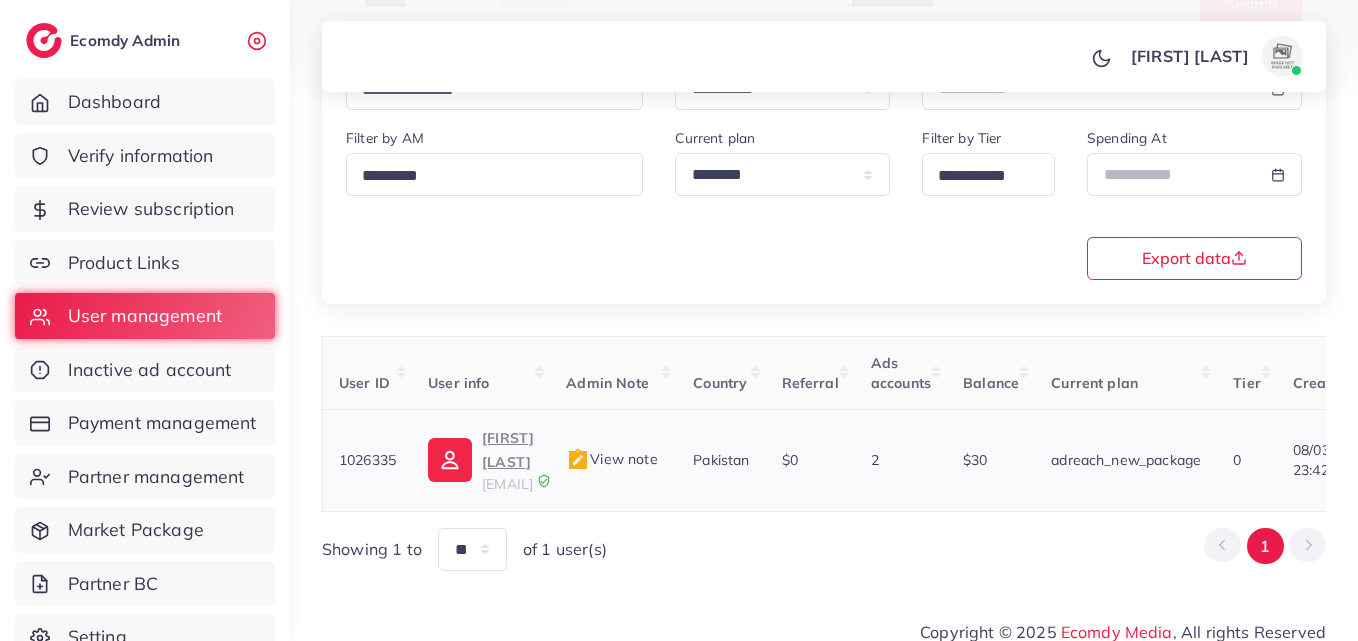 click on "Mustafa Magsi" at bounding box center (508, 450) 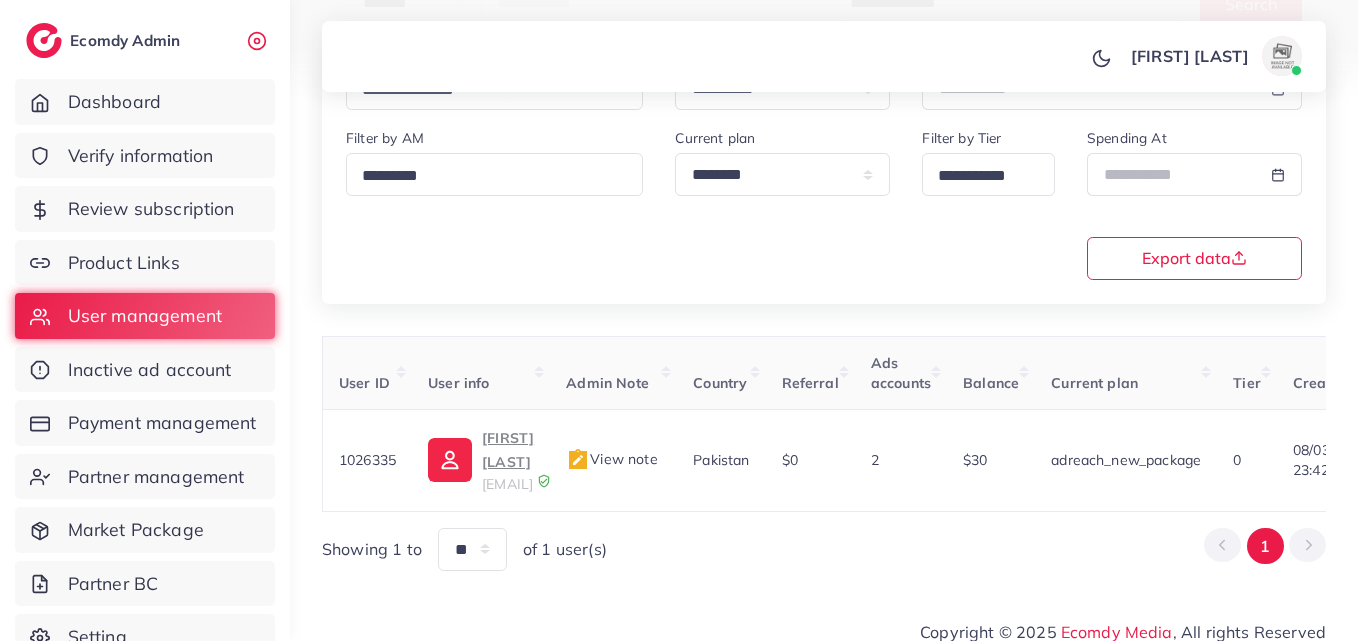 scroll, scrollTop: 0, scrollLeft: 0, axis: both 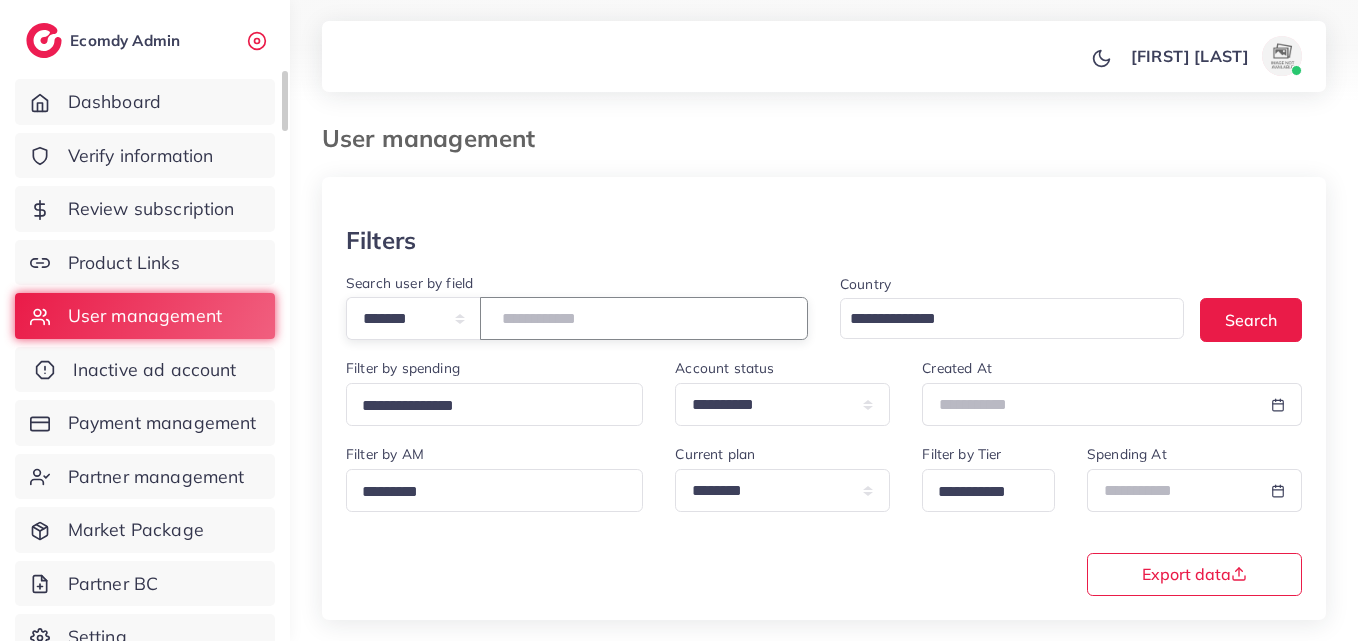drag, startPoint x: 625, startPoint y: 335, endPoint x: 244, endPoint y: 390, distance: 384.94934 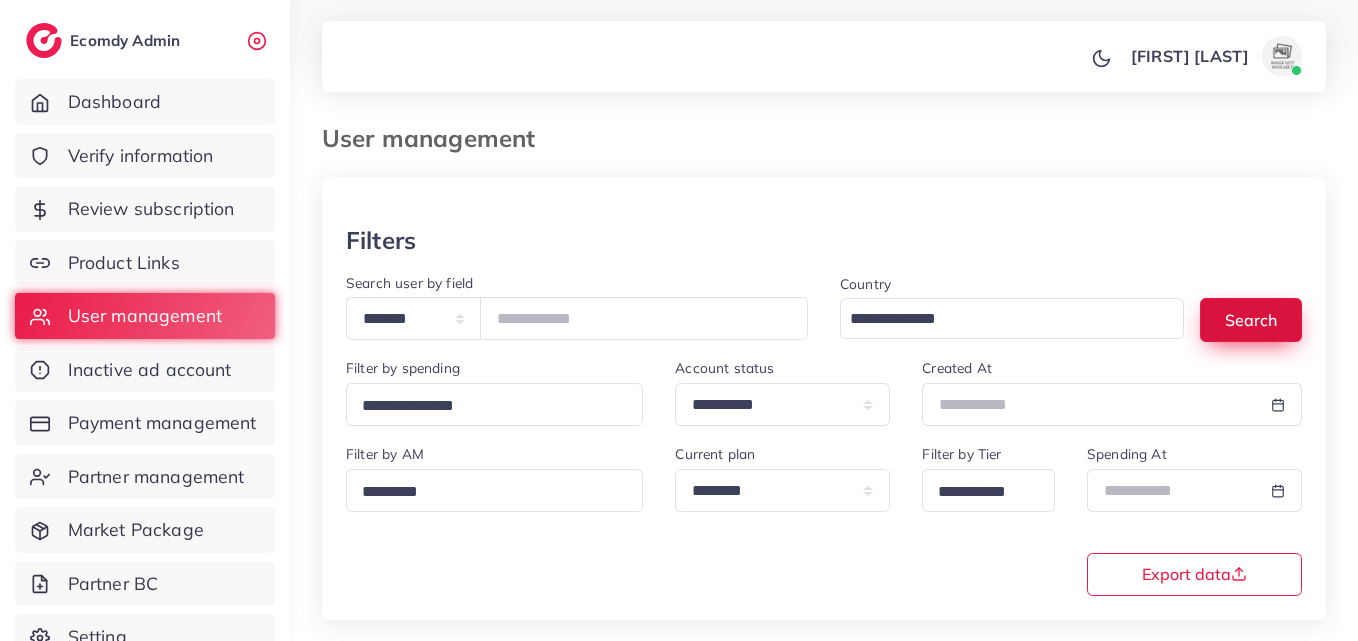 click on "Search" at bounding box center (1251, 319) 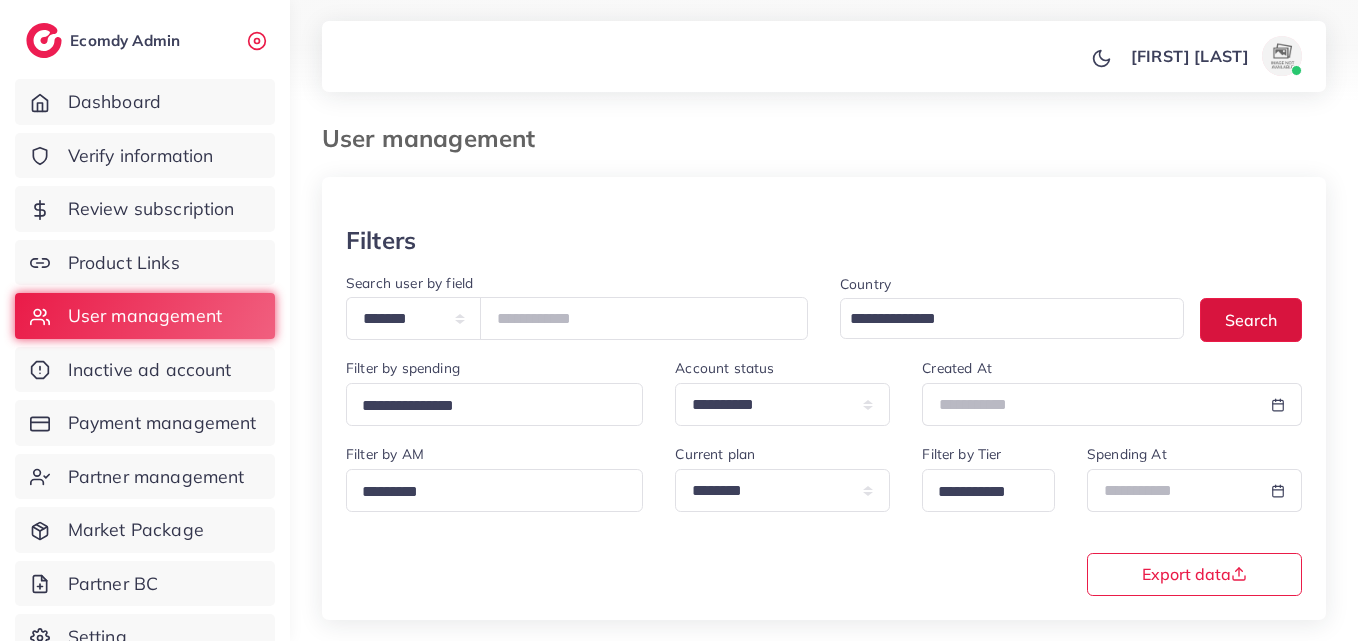 scroll, scrollTop: 244, scrollLeft: 0, axis: vertical 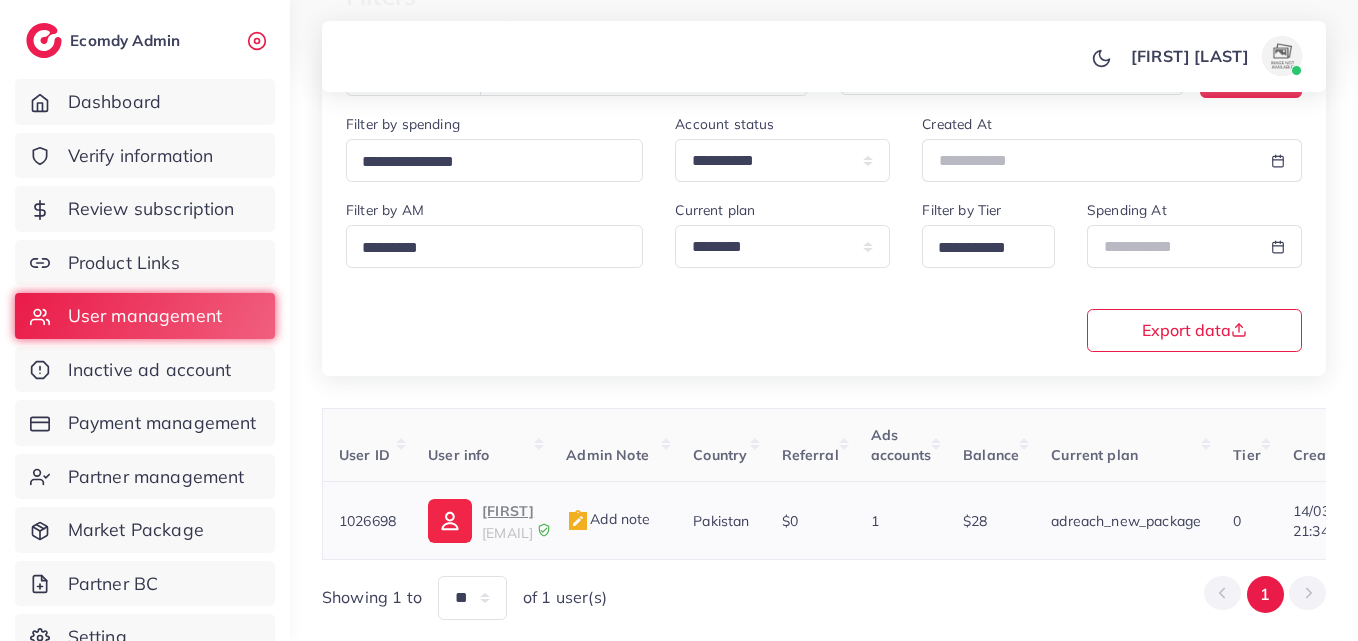 click on "Amirzeb" at bounding box center [508, 511] 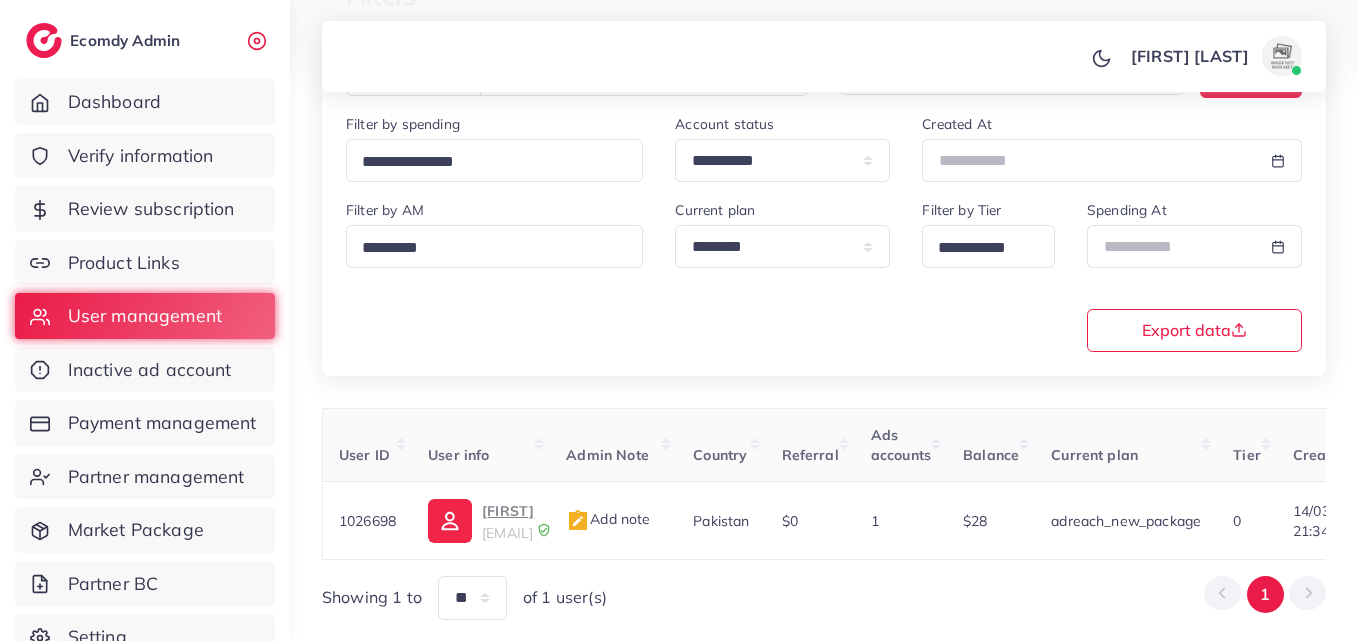 scroll, scrollTop: 0, scrollLeft: 0, axis: both 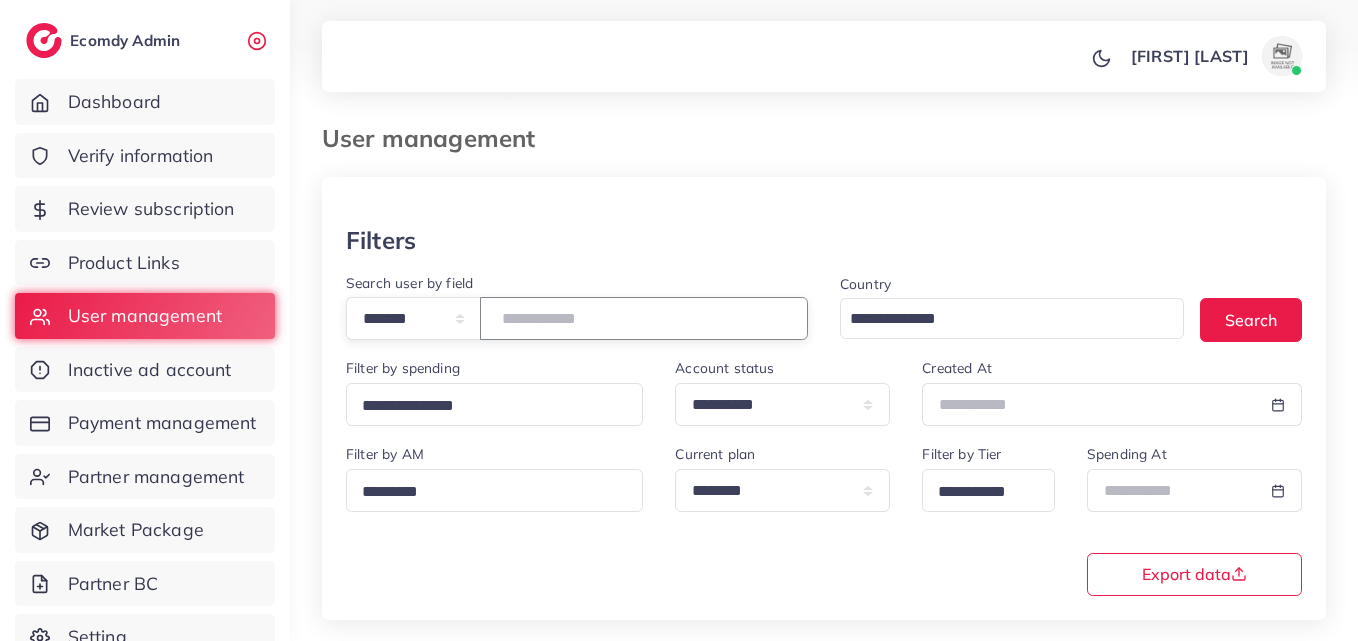 drag, startPoint x: 620, startPoint y: 308, endPoint x: 326, endPoint y: 350, distance: 296.98486 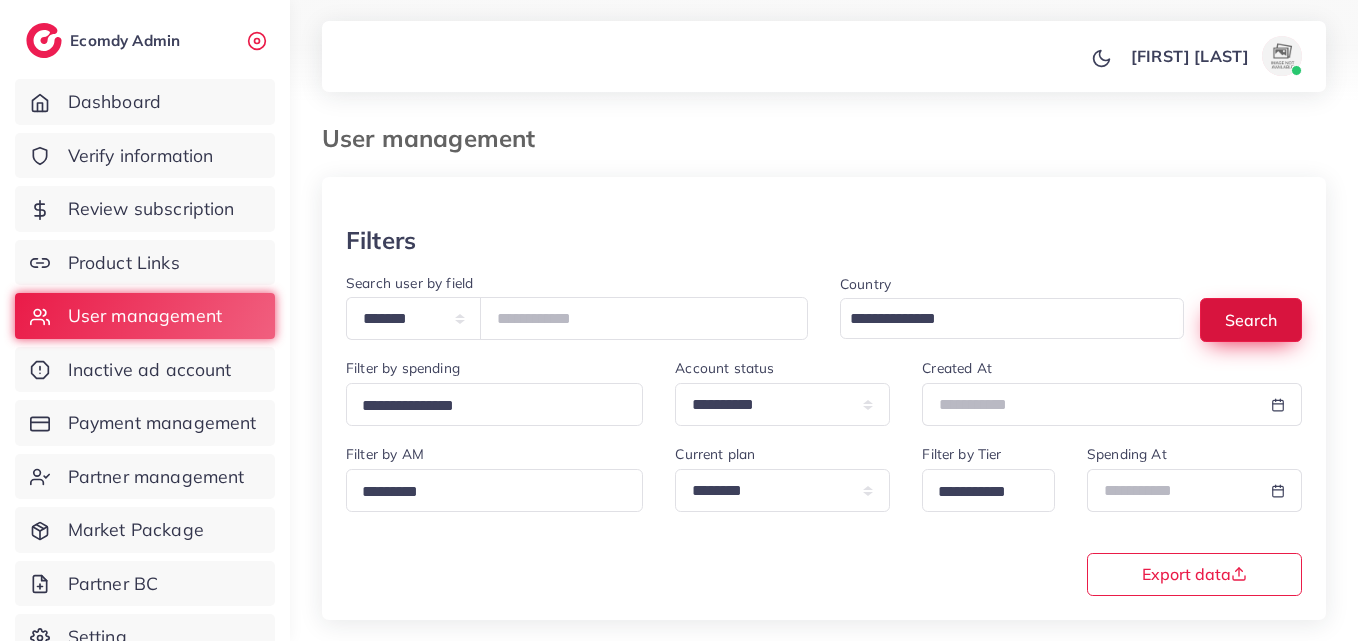click on "Search" at bounding box center [1251, 319] 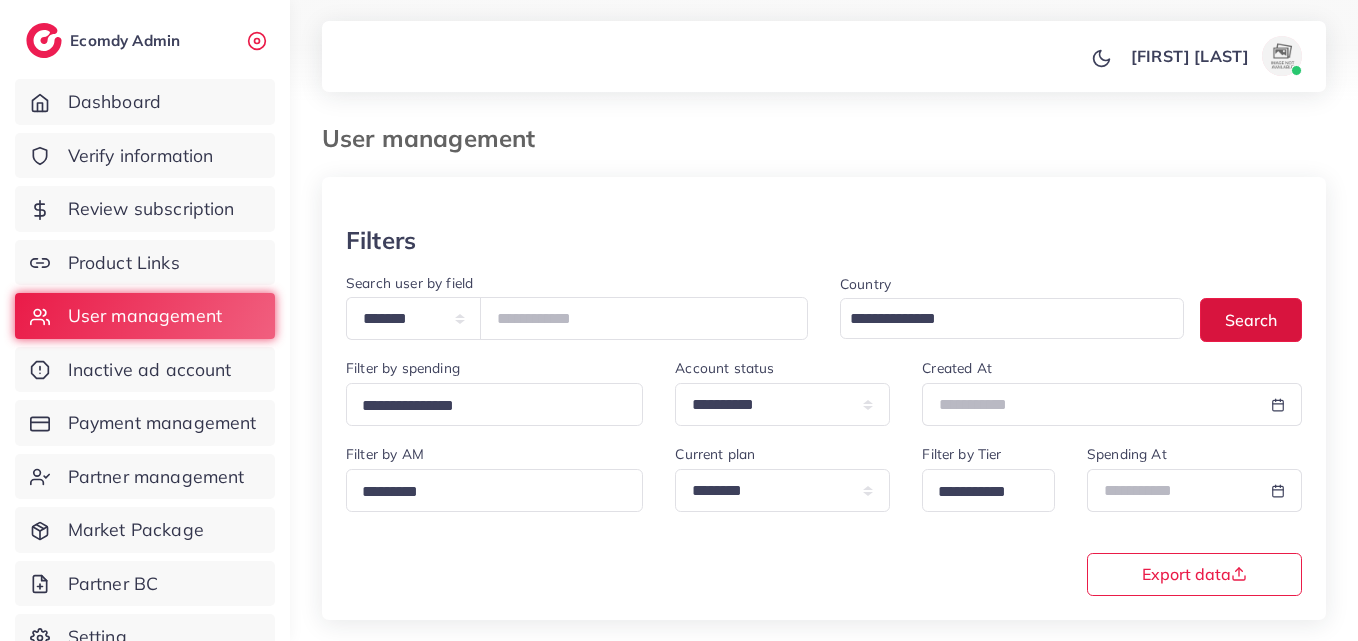 scroll, scrollTop: 280, scrollLeft: 0, axis: vertical 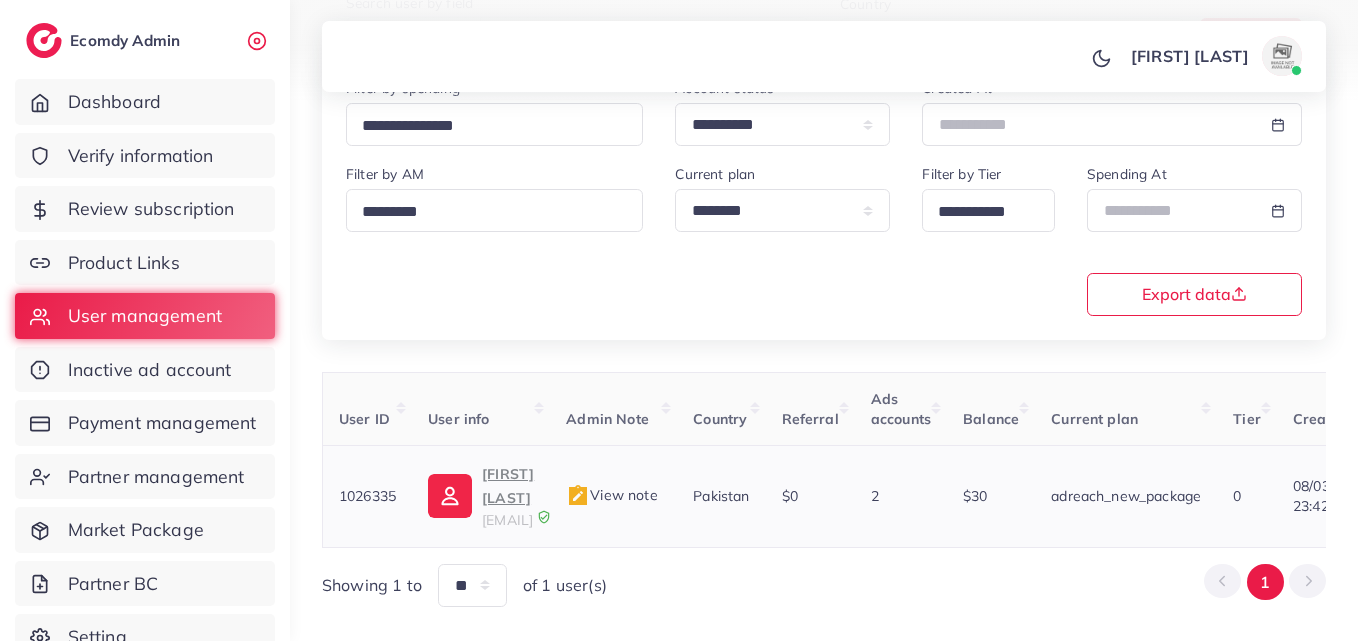 click on "Mustafa Magsi" at bounding box center [508, 486] 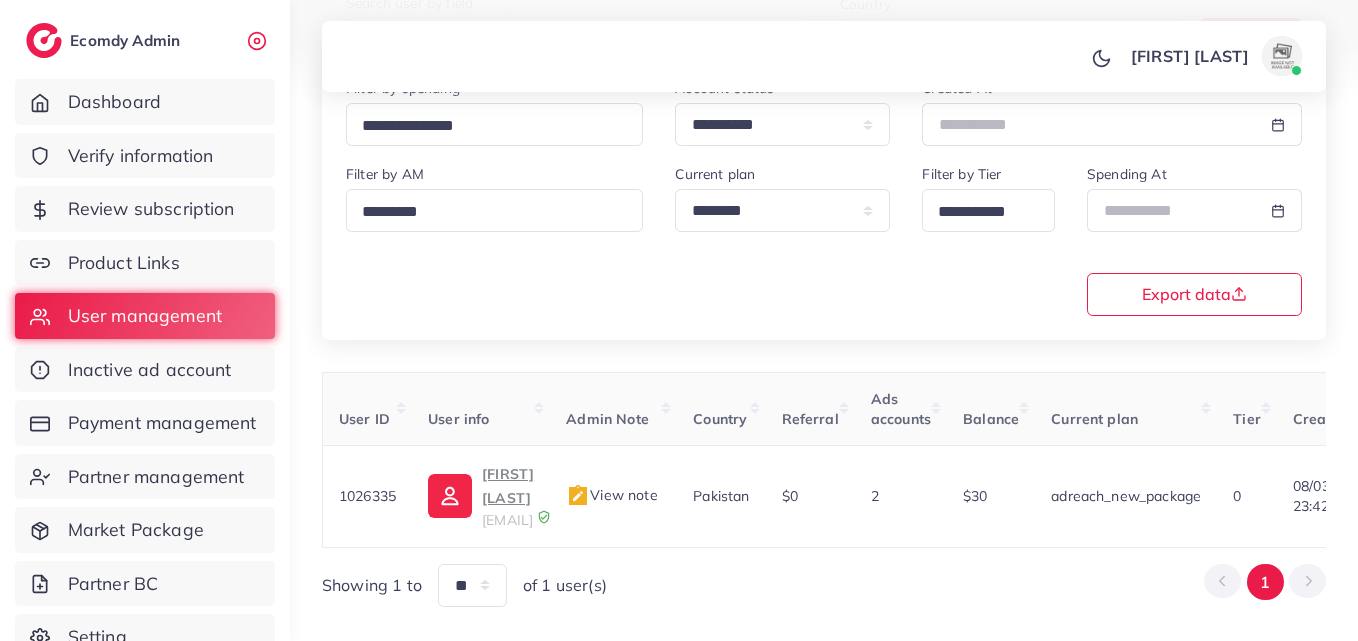 scroll, scrollTop: 25, scrollLeft: 0, axis: vertical 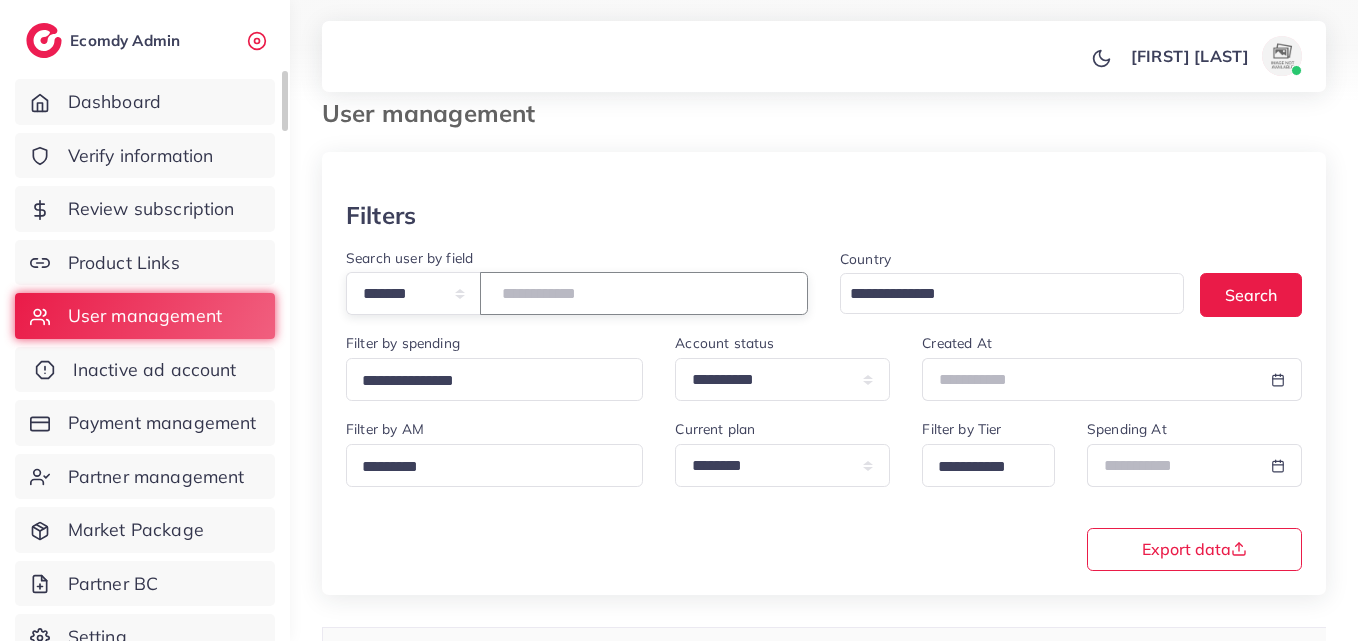 drag, startPoint x: 621, startPoint y: 308, endPoint x: 256, endPoint y: 352, distance: 367.6425 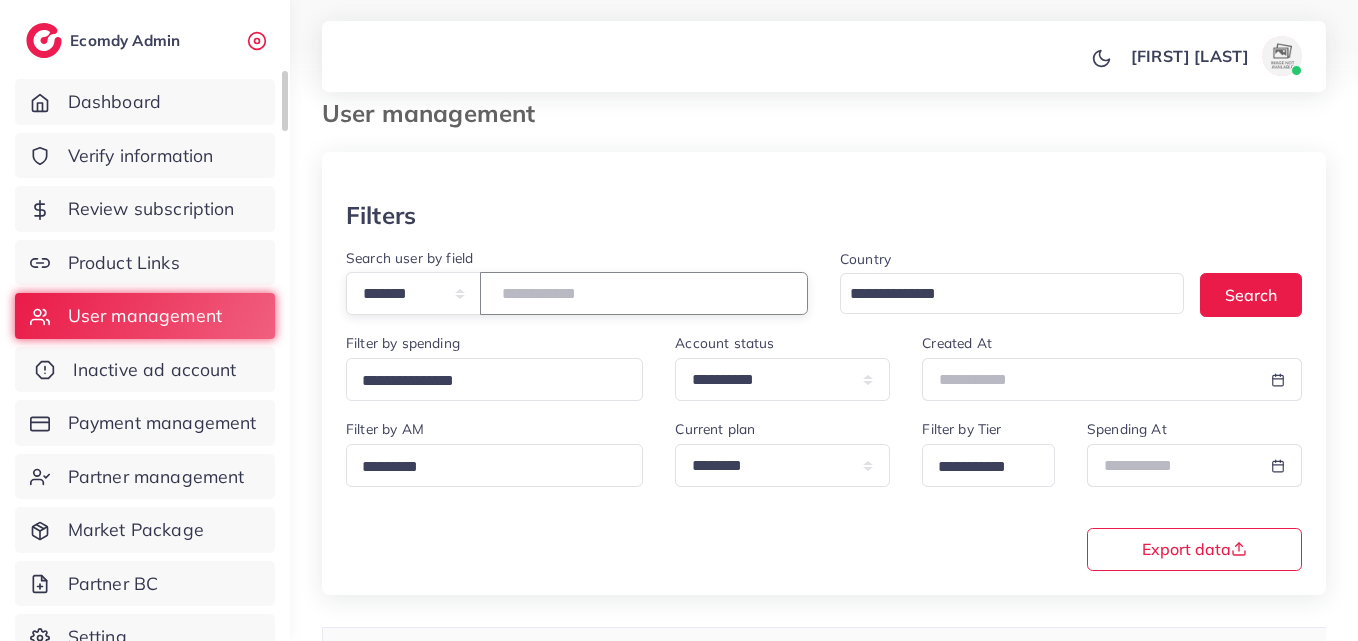 click on "**********" at bounding box center [679, 295] 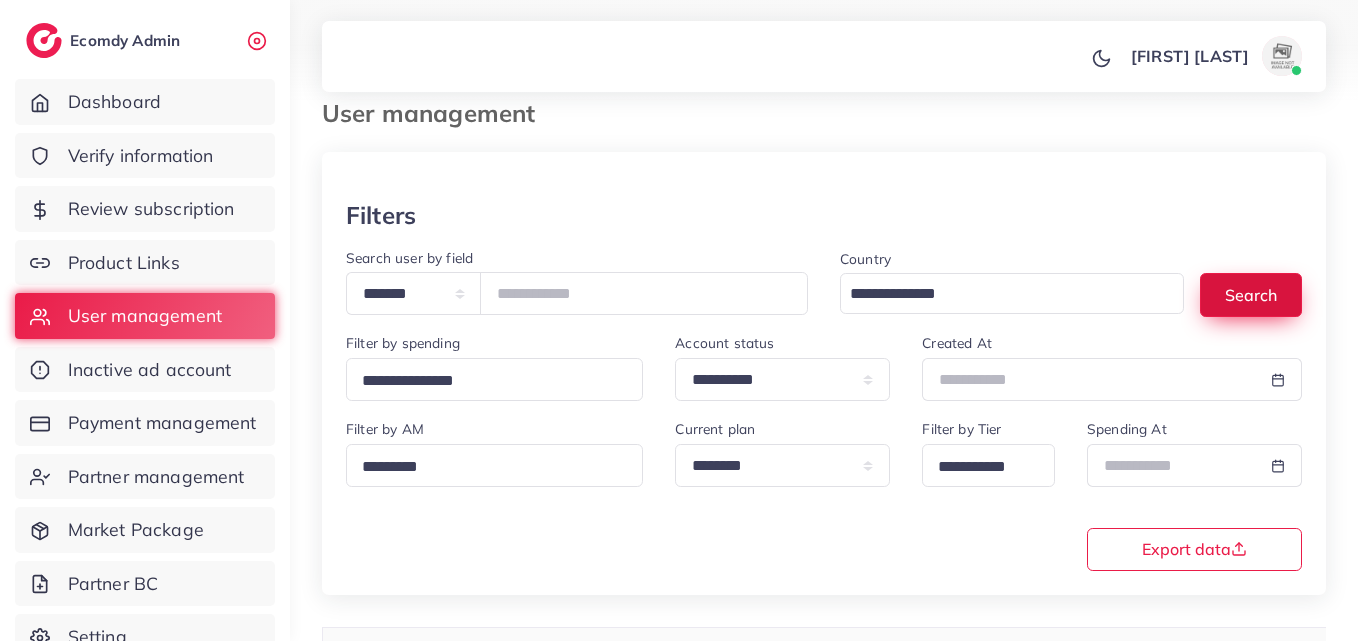 click on "Search" at bounding box center [1251, 294] 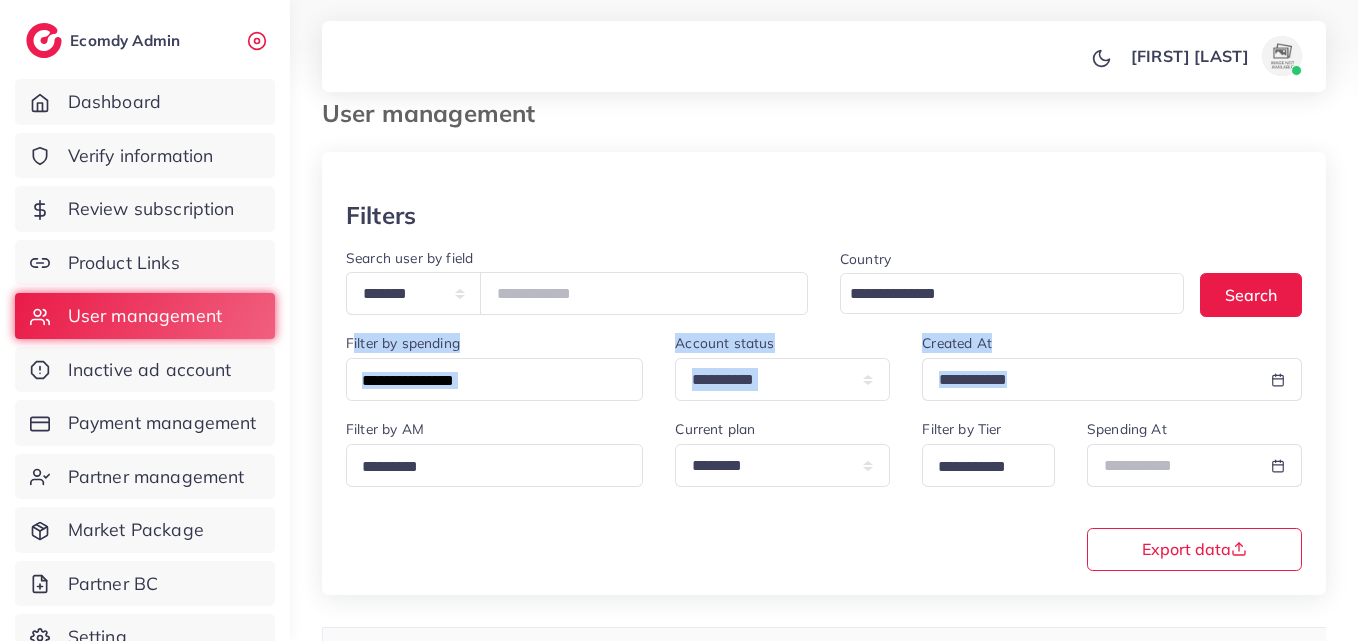 drag, startPoint x: 1342, startPoint y: 305, endPoint x: 1308, endPoint y: 407, distance: 107.51744 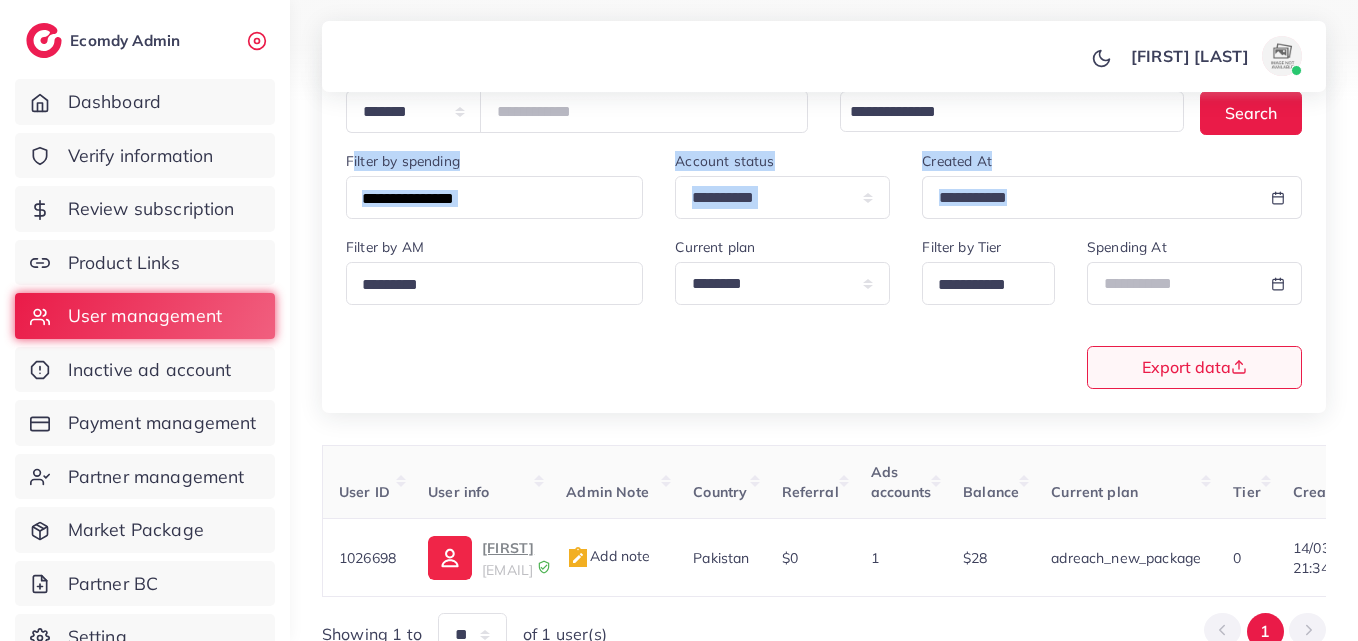 scroll, scrollTop: 248, scrollLeft: 0, axis: vertical 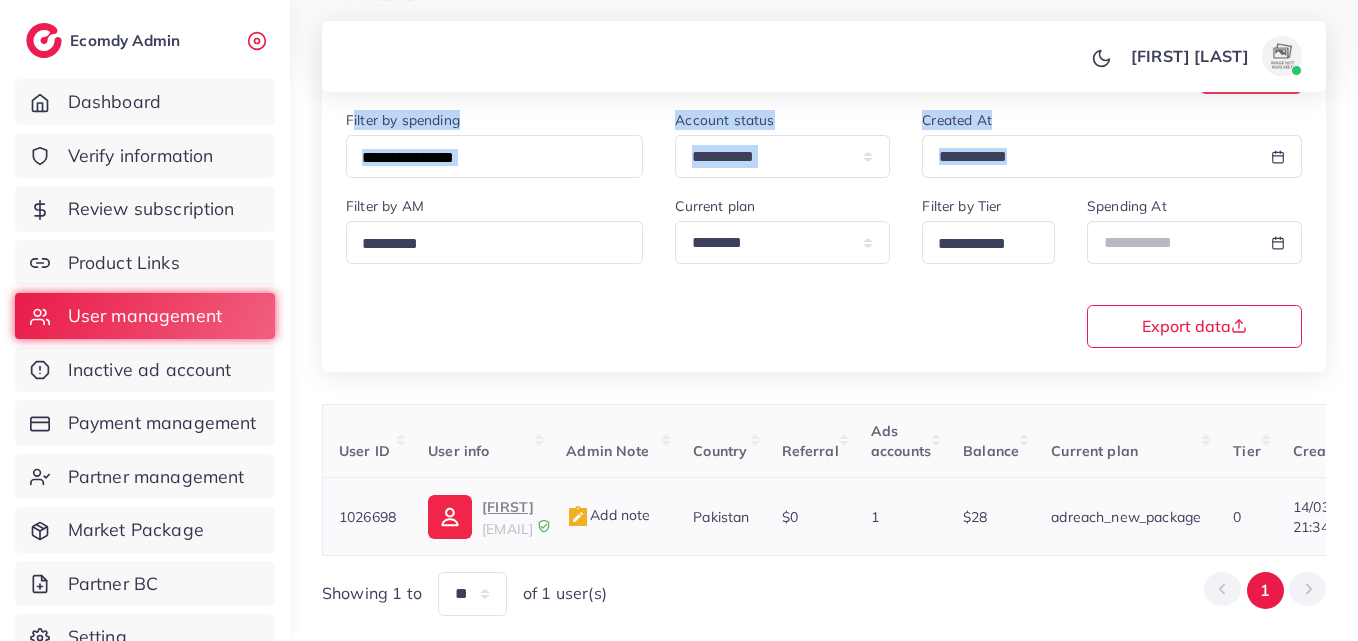 click on "Amirzeb" at bounding box center (508, 507) 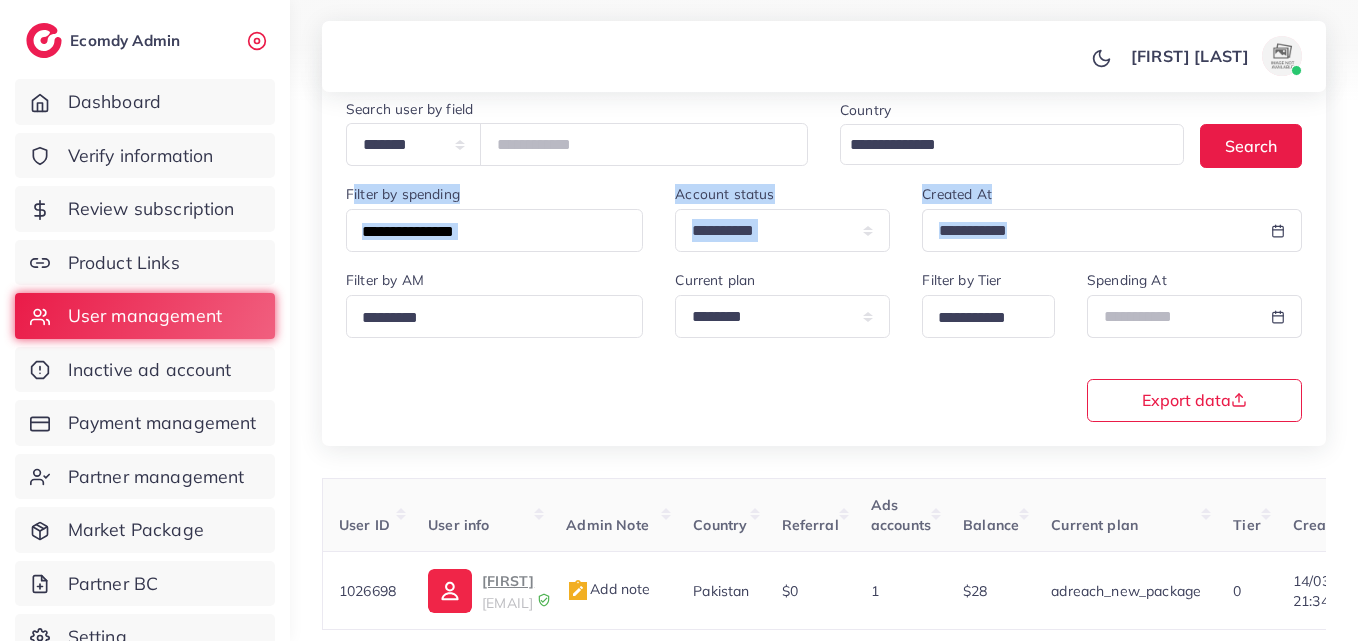 scroll, scrollTop: 81, scrollLeft: 0, axis: vertical 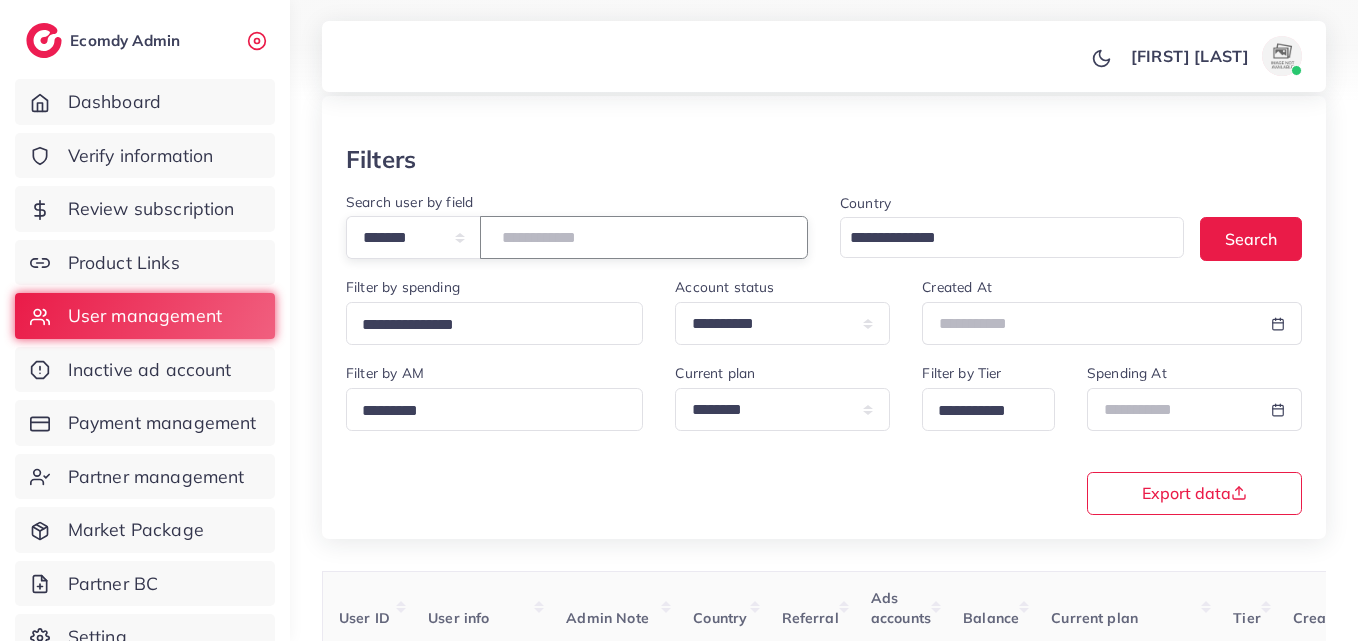drag, startPoint x: 661, startPoint y: 248, endPoint x: 363, endPoint y: 324, distance: 307.5386 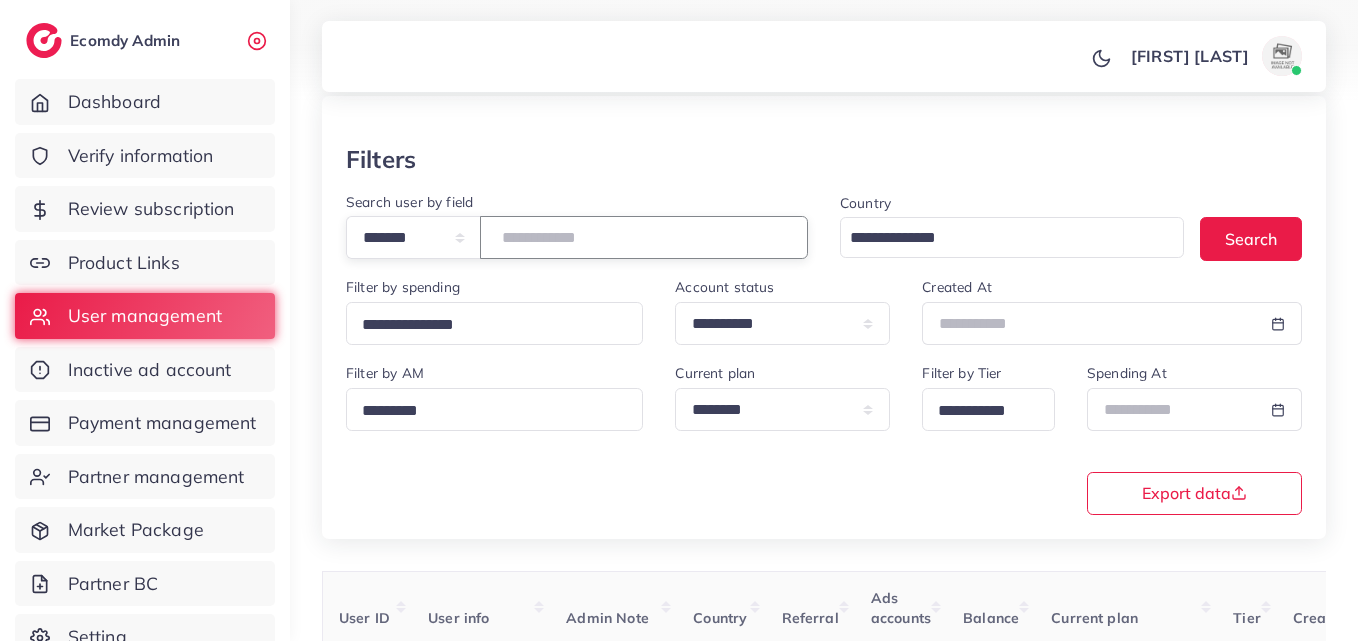 paste 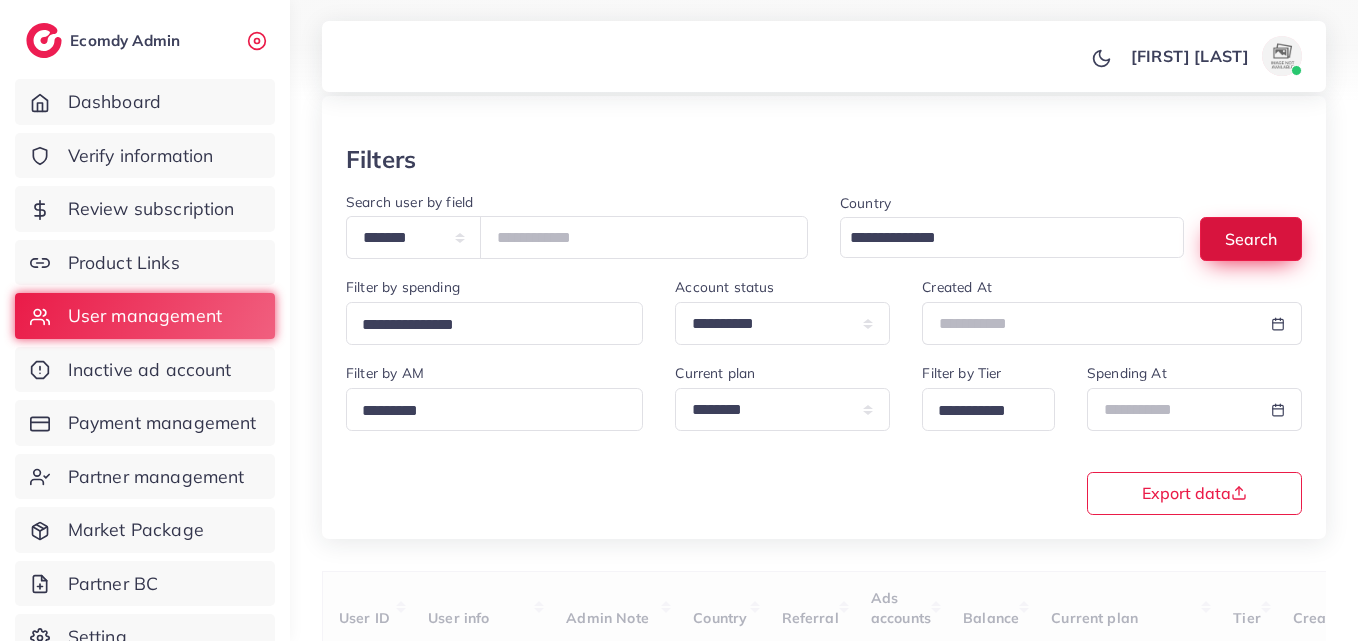 click on "Search" at bounding box center [1251, 238] 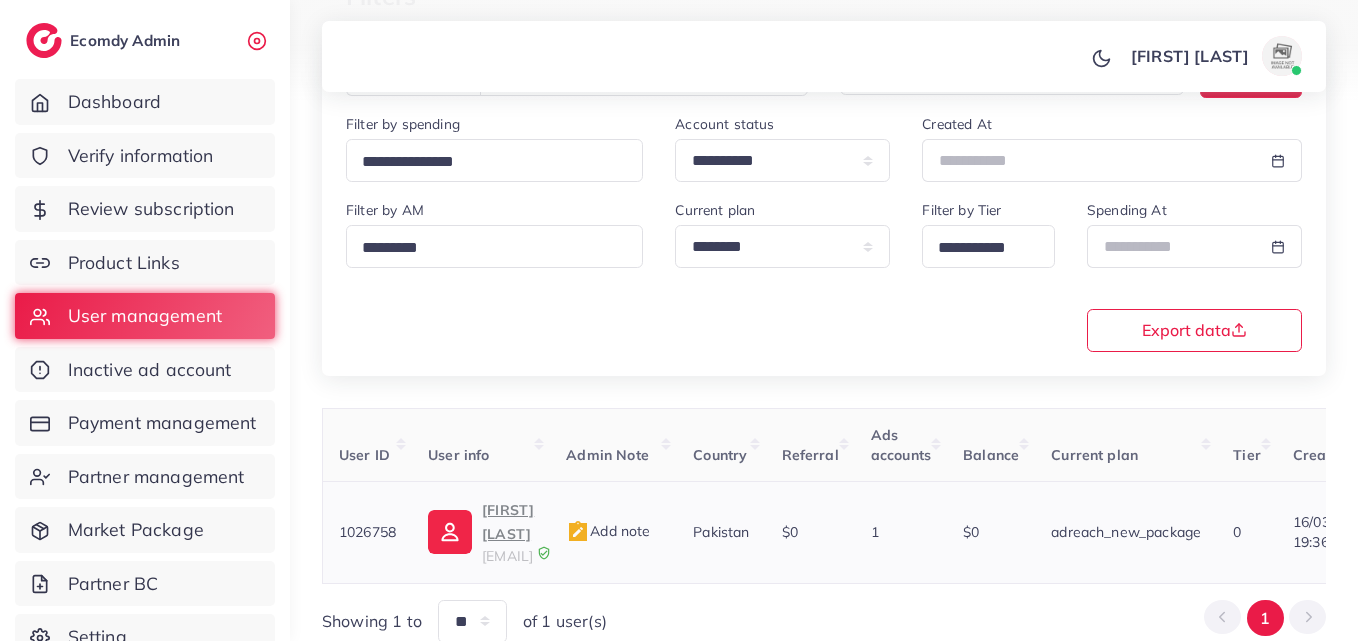 scroll, scrollTop: 316, scrollLeft: 0, axis: vertical 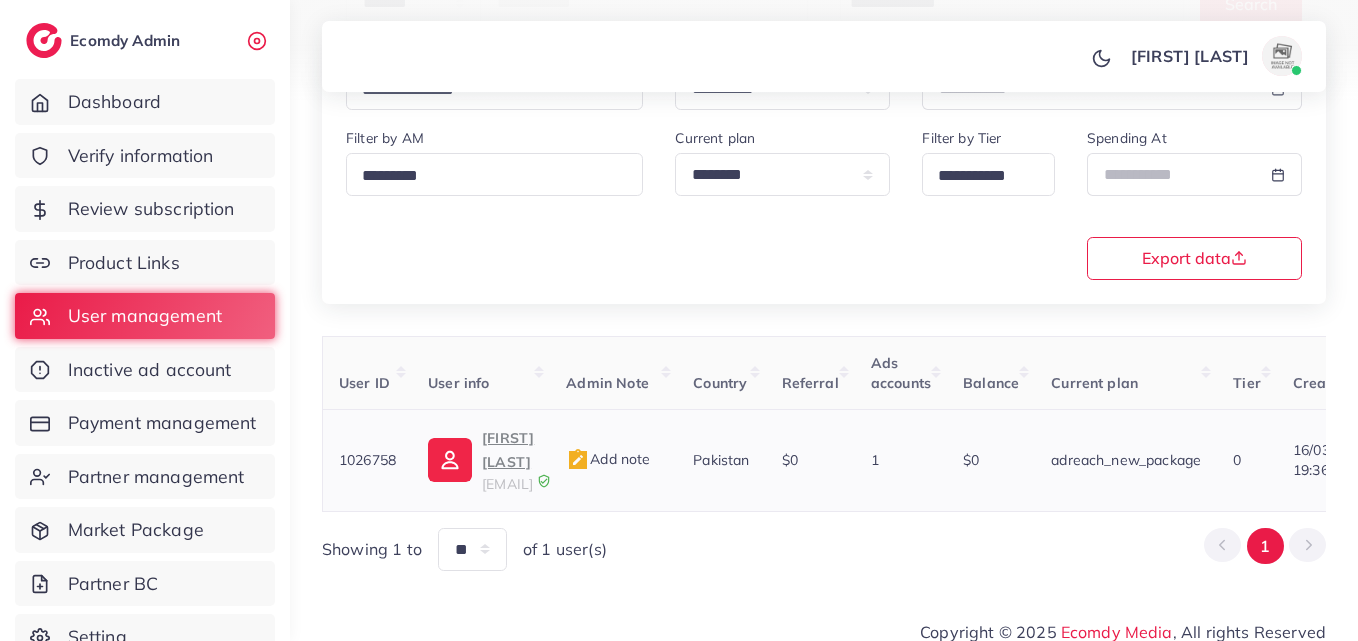 click on "Amjad khan" at bounding box center [508, 450] 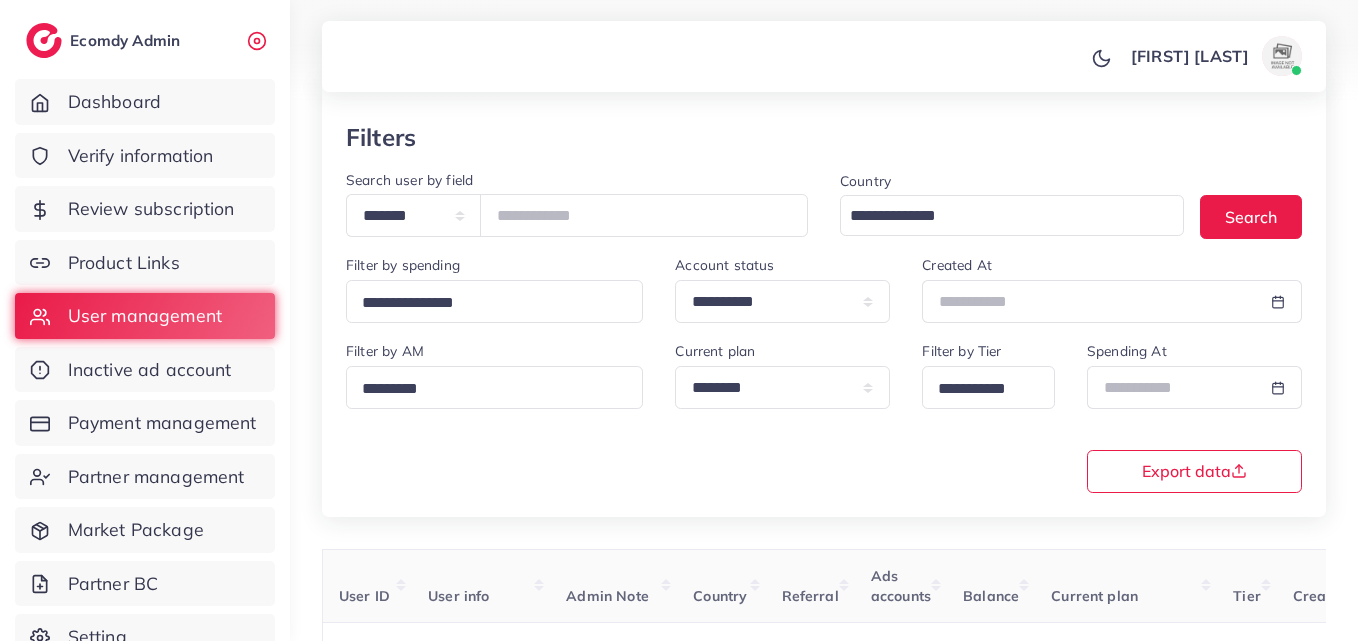 scroll, scrollTop: 98, scrollLeft: 0, axis: vertical 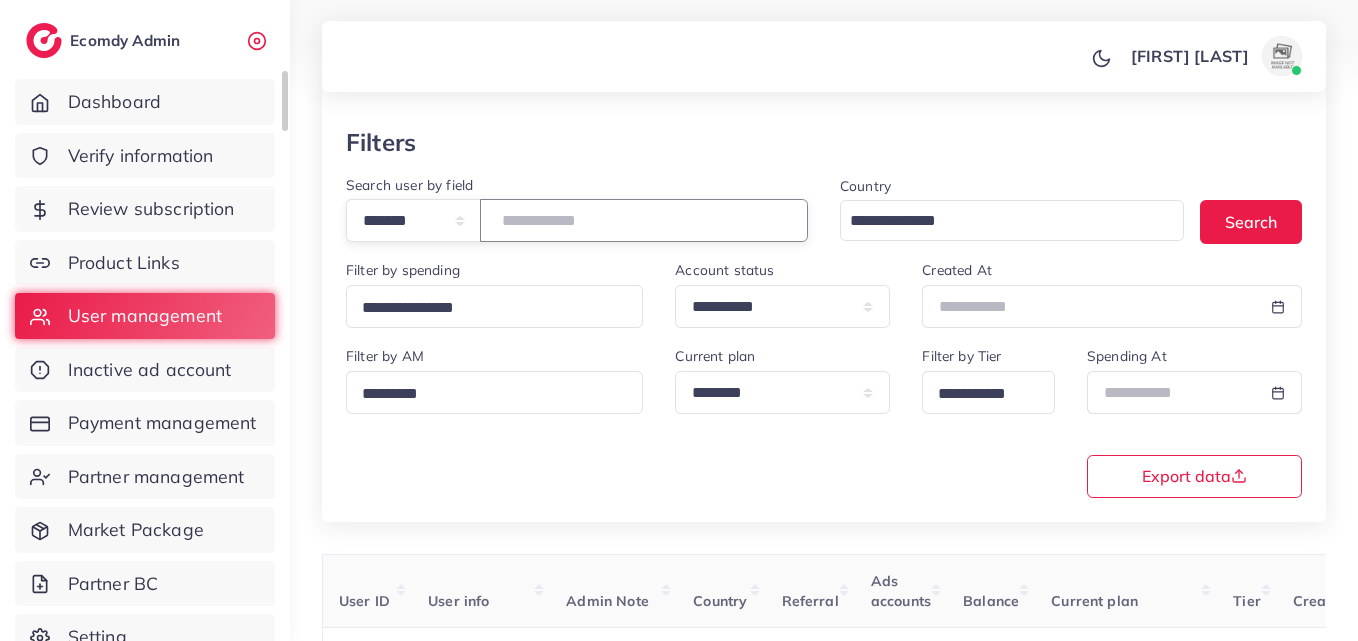 drag, startPoint x: 294, startPoint y: 214, endPoint x: 0, endPoint y: 248, distance: 295.95944 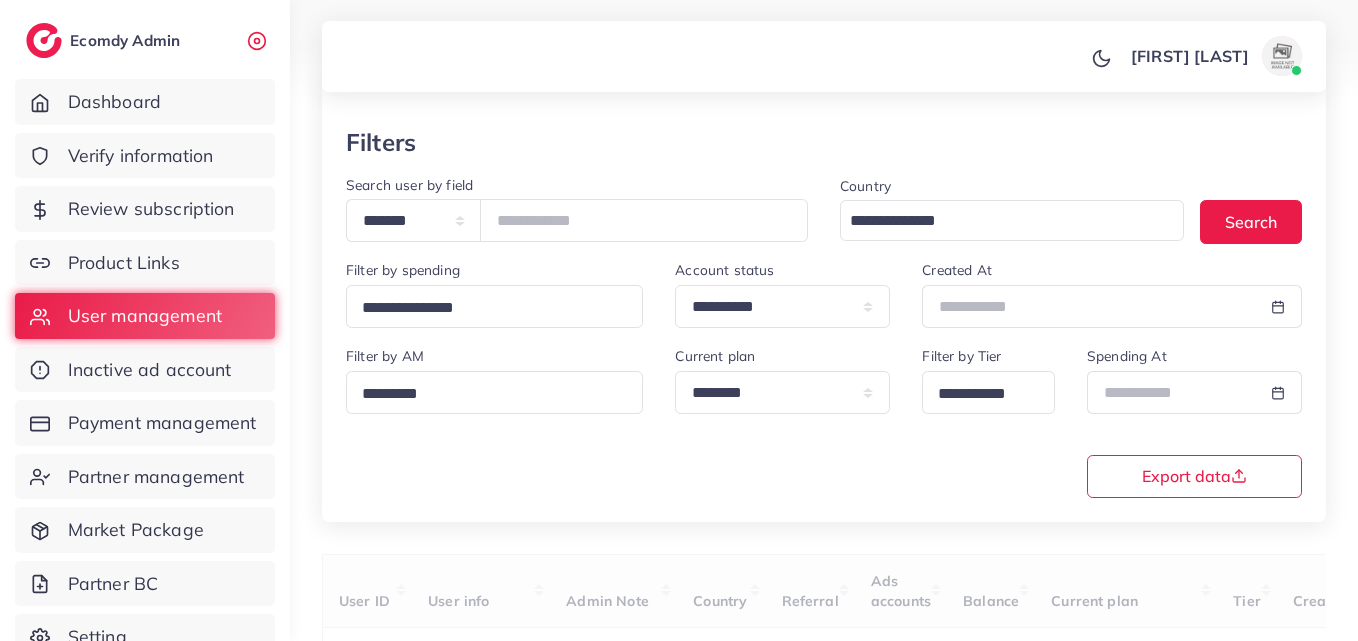 click on "Country            Loading...      Search" at bounding box center [1071, 216] 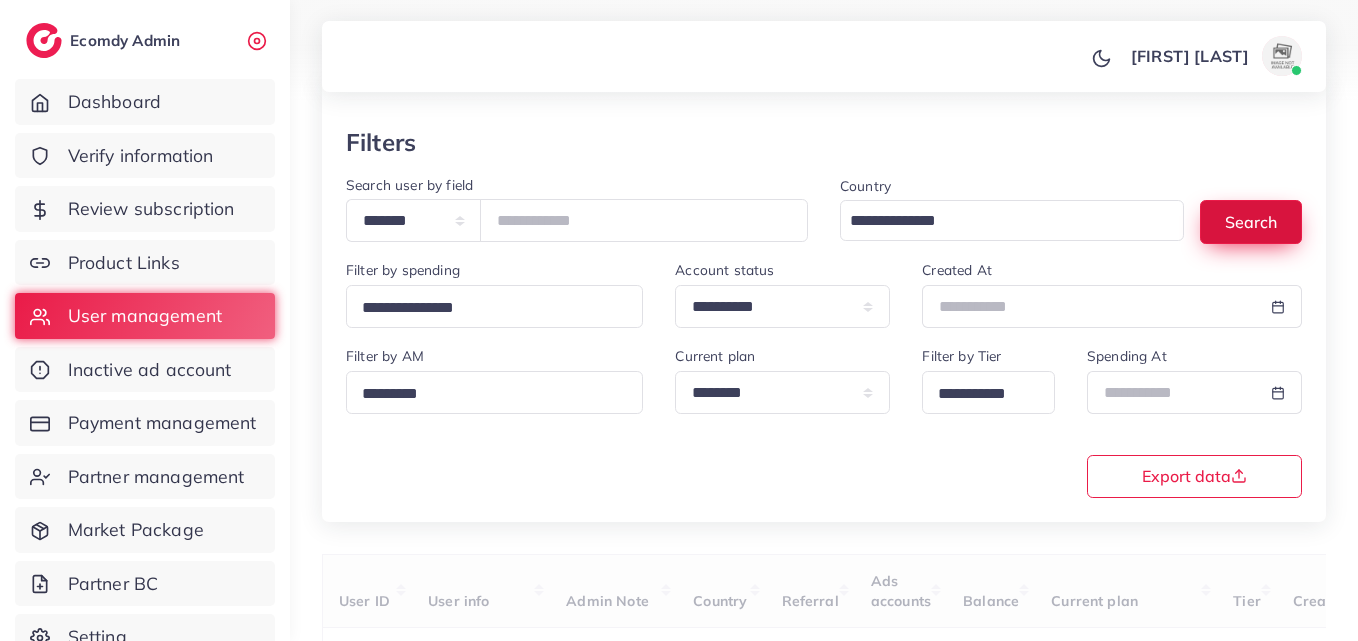 click on "Search" at bounding box center [1251, 221] 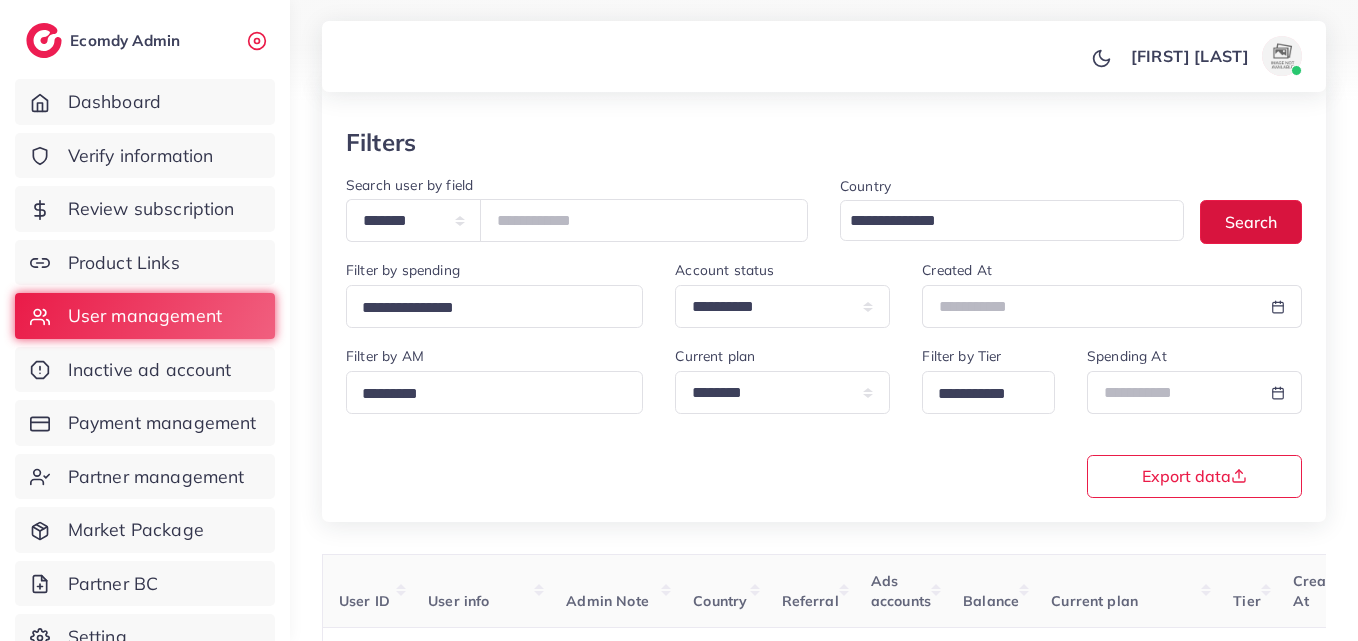 scroll, scrollTop: 316, scrollLeft: 0, axis: vertical 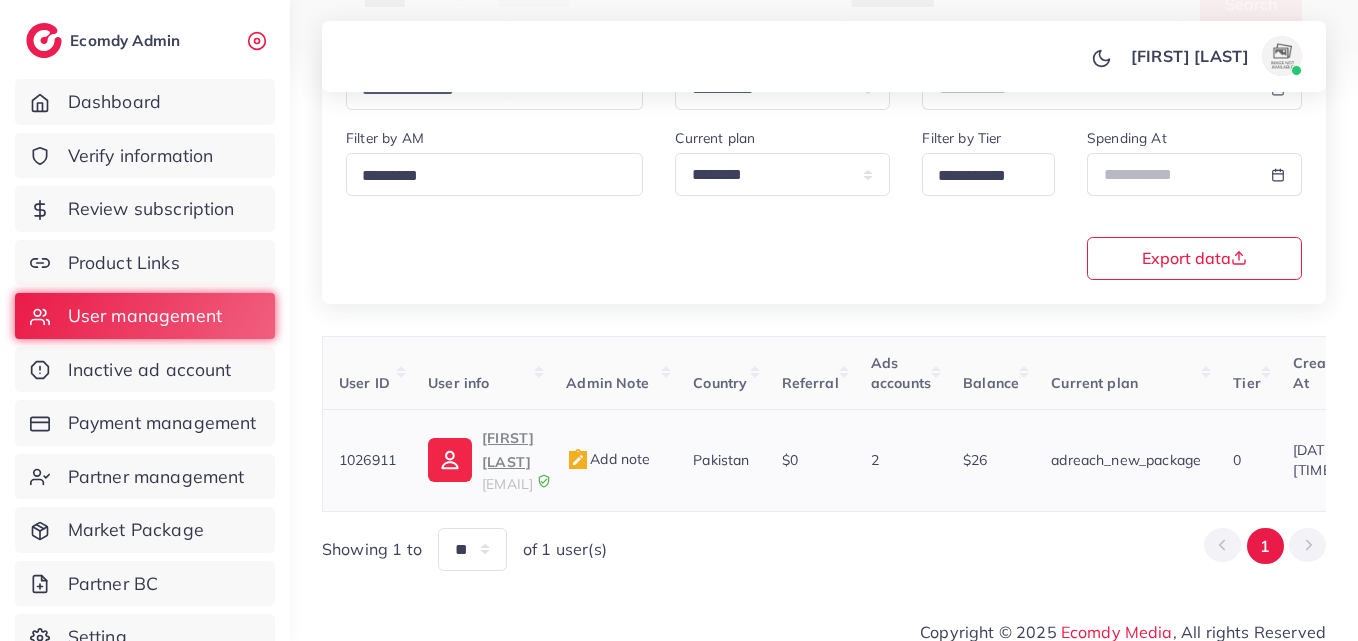 click on "rajagsameer786@gmail.com" at bounding box center [507, 484] 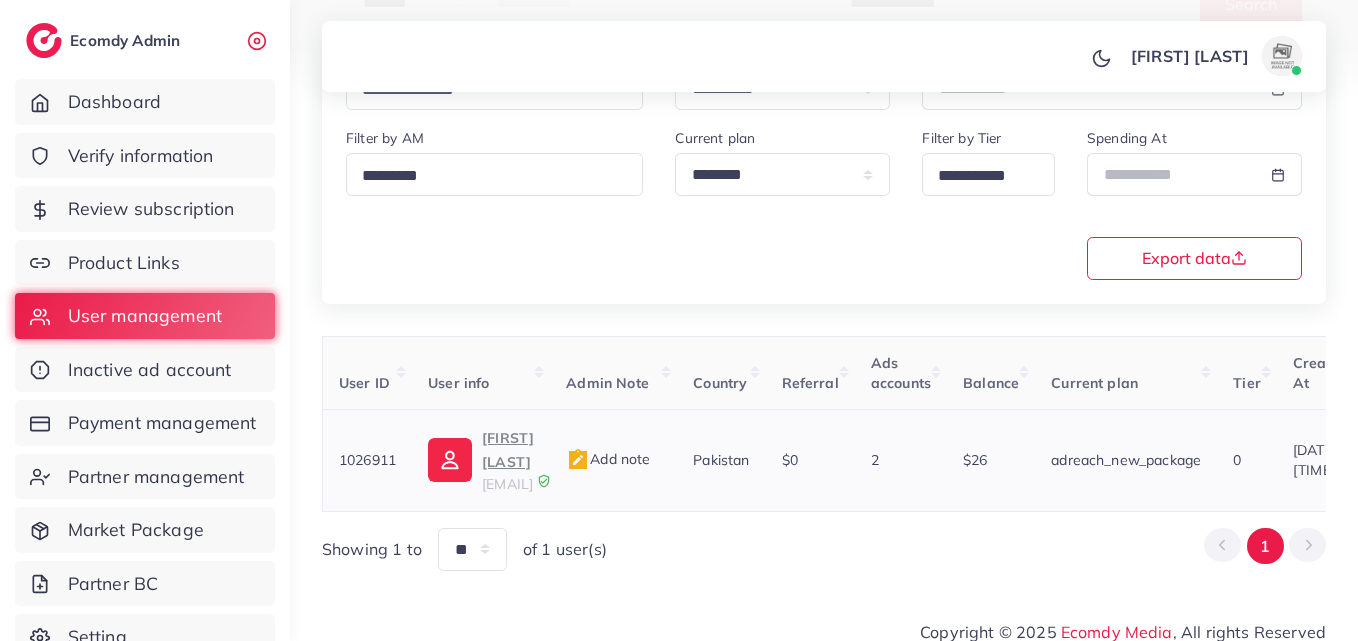click on "Ubaid Awan" at bounding box center (508, 450) 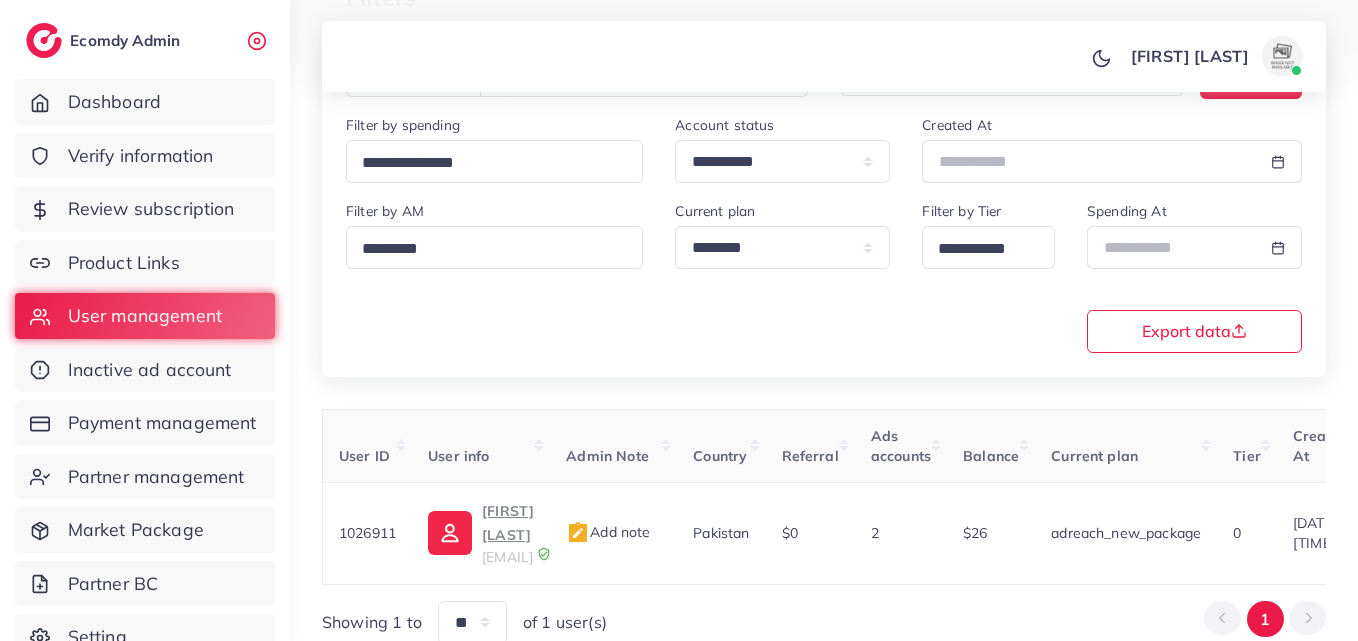 scroll, scrollTop: 170, scrollLeft: 0, axis: vertical 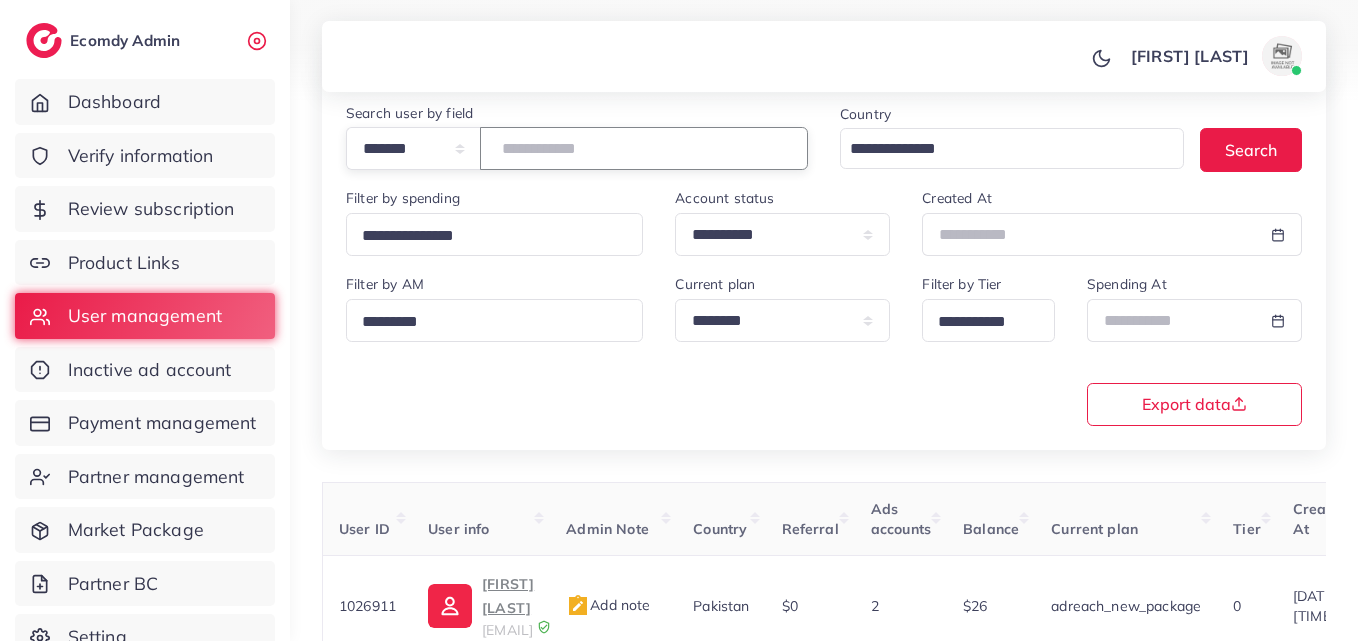drag, startPoint x: 652, startPoint y: 162, endPoint x: 355, endPoint y: 144, distance: 297.54495 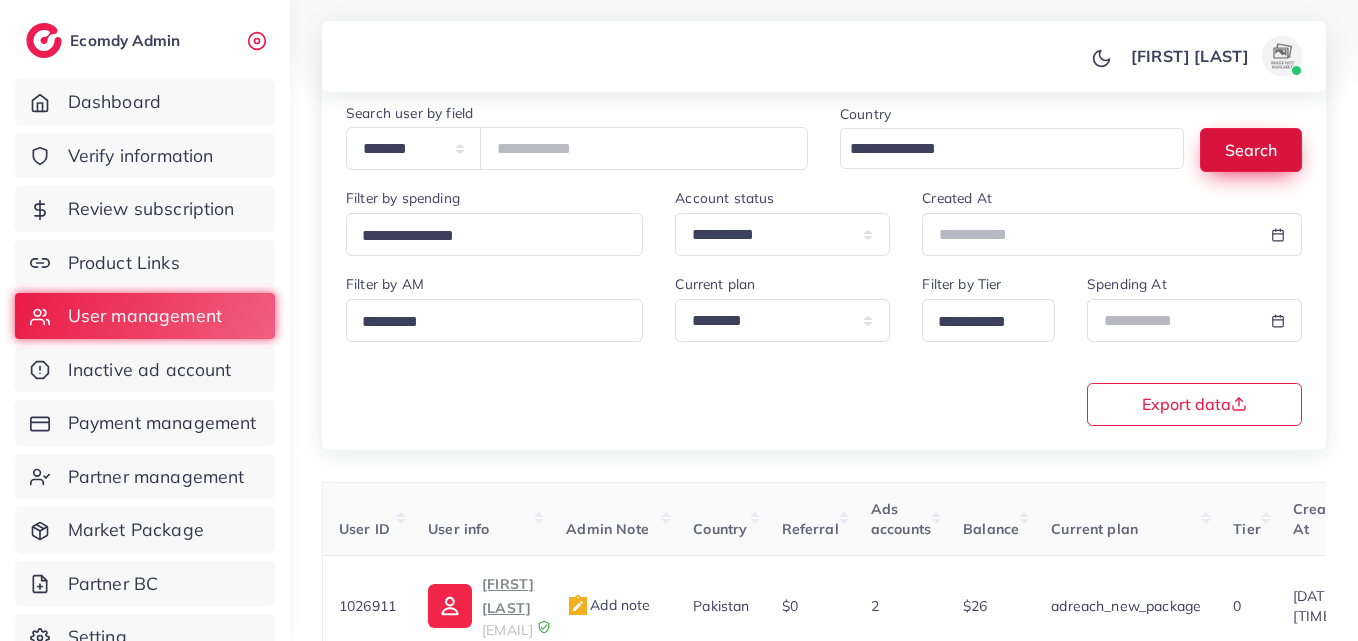 click on "Search" at bounding box center [1251, 149] 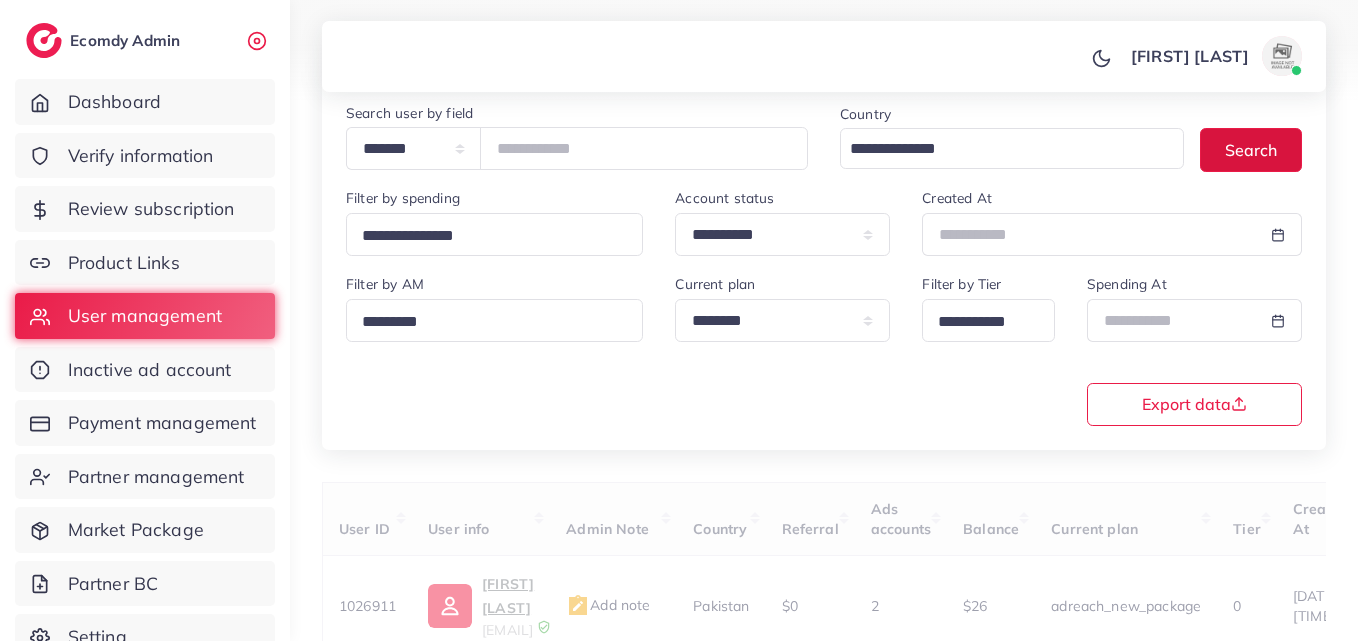 scroll, scrollTop: 316, scrollLeft: 0, axis: vertical 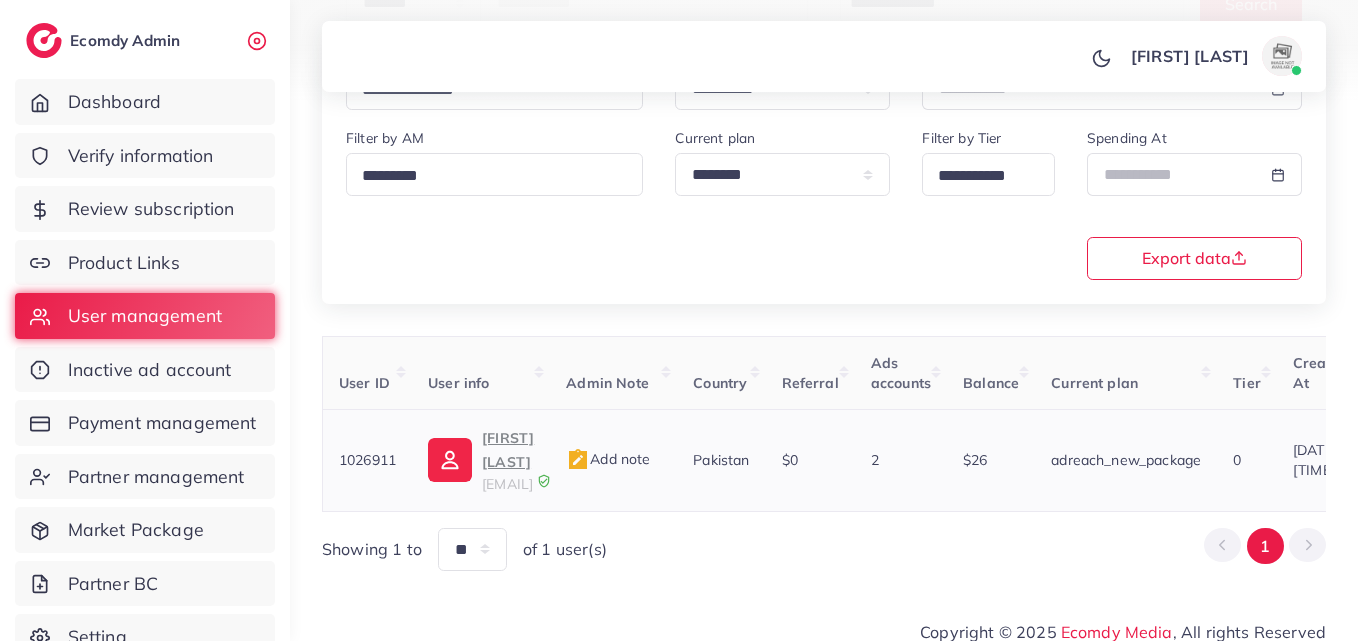 click on "Ubaid Awan" at bounding box center [508, 450] 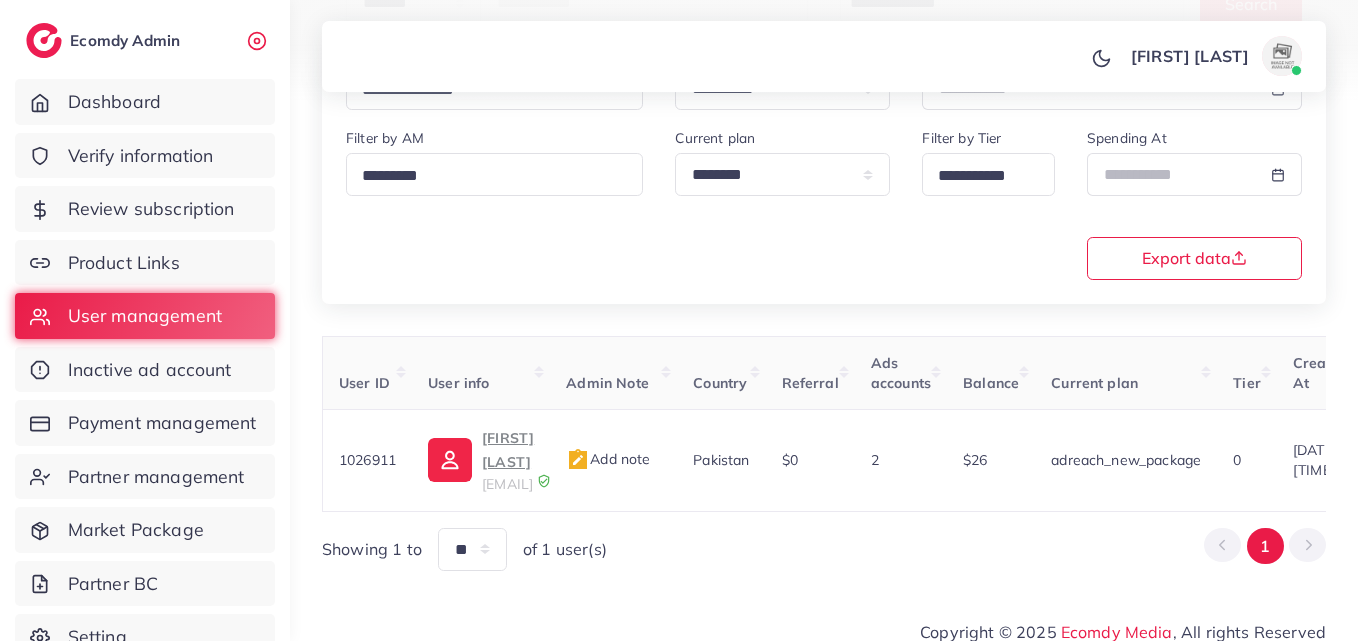 scroll, scrollTop: 220, scrollLeft: 0, axis: vertical 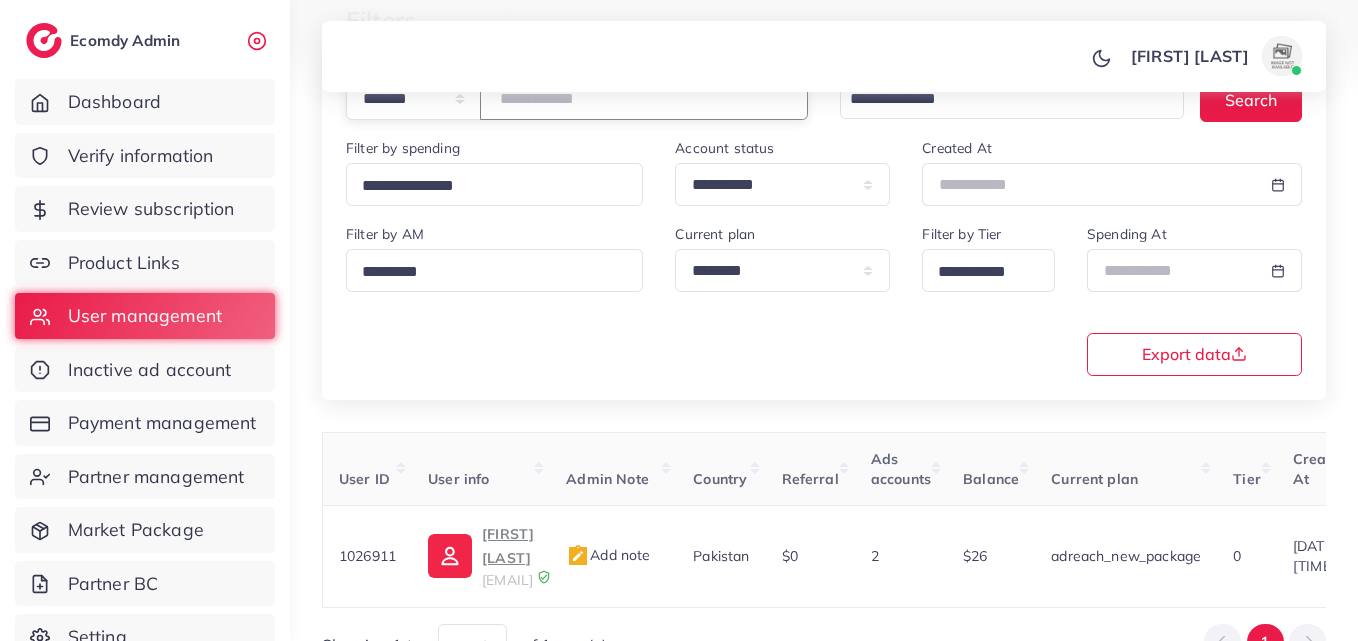 drag, startPoint x: 628, startPoint y: 118, endPoint x: 308, endPoint y: 94, distance: 320.89874 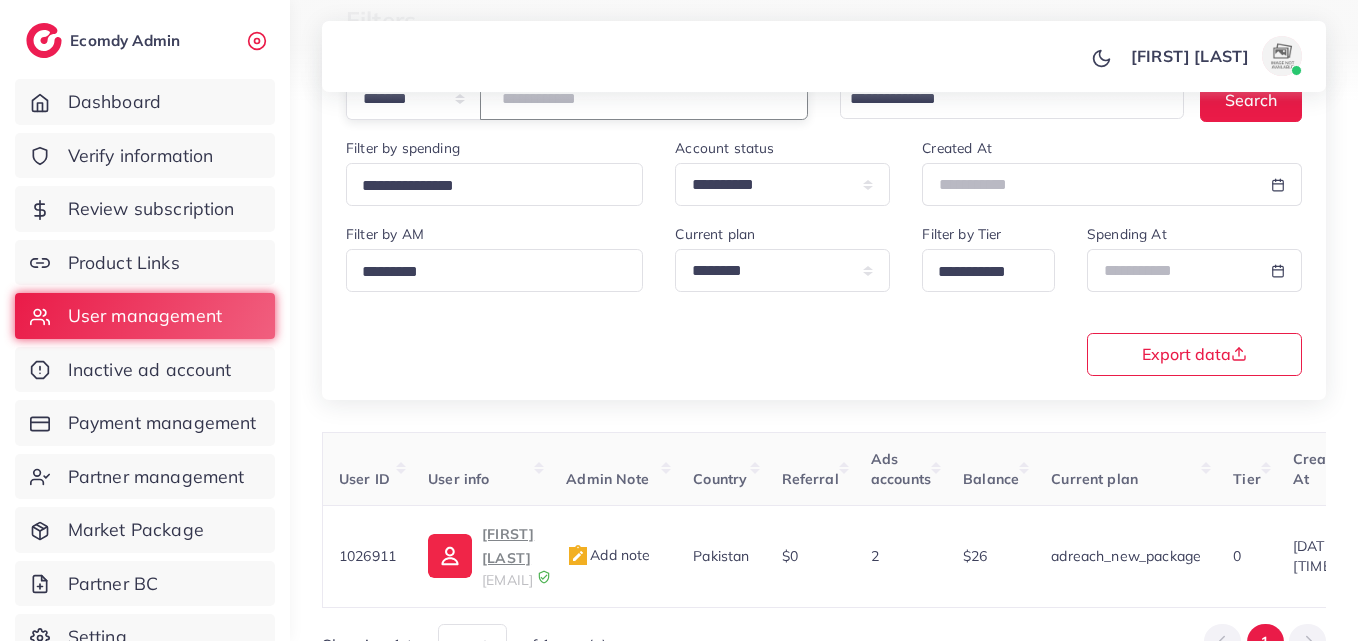 click on "**********" at bounding box center (824, 239) 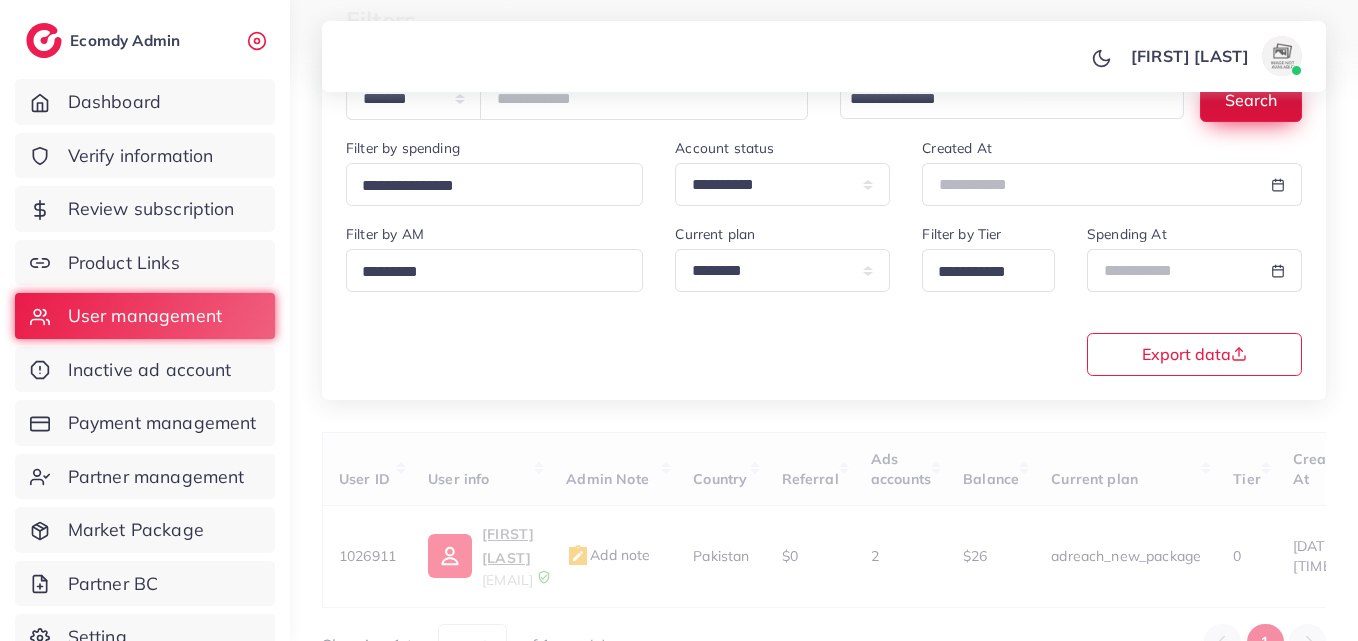 click on "Search" at bounding box center (1251, 99) 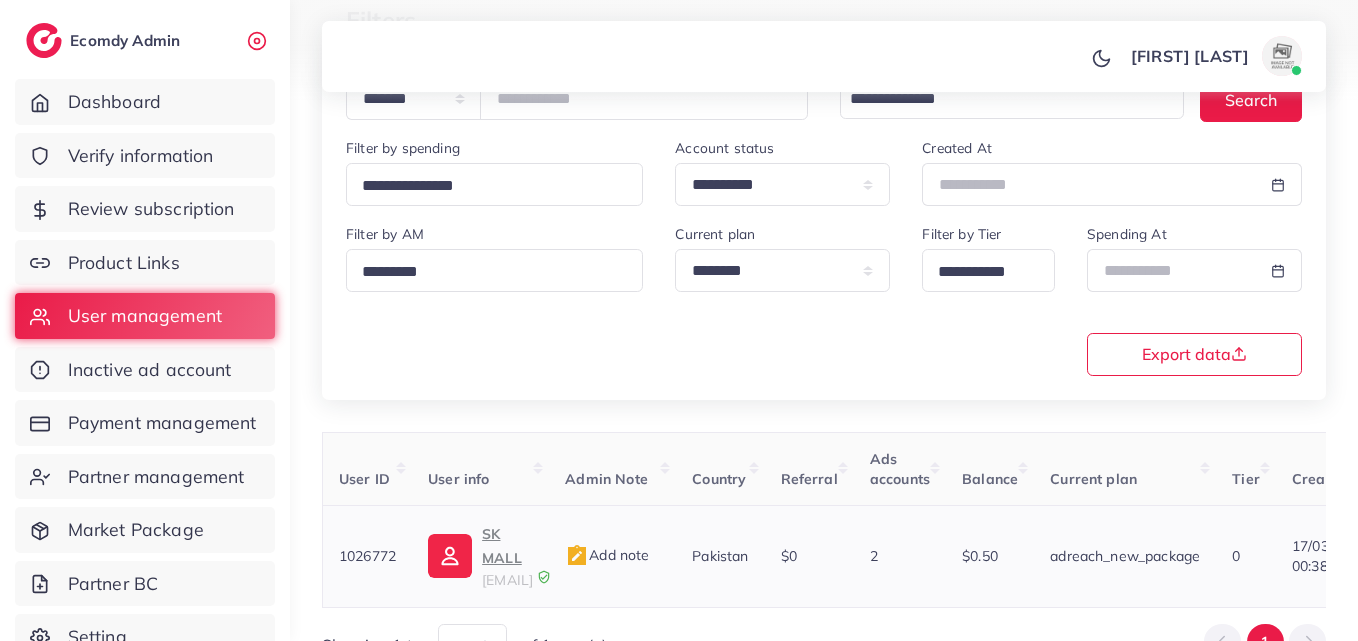 click on "SK MALL" at bounding box center [507, 546] 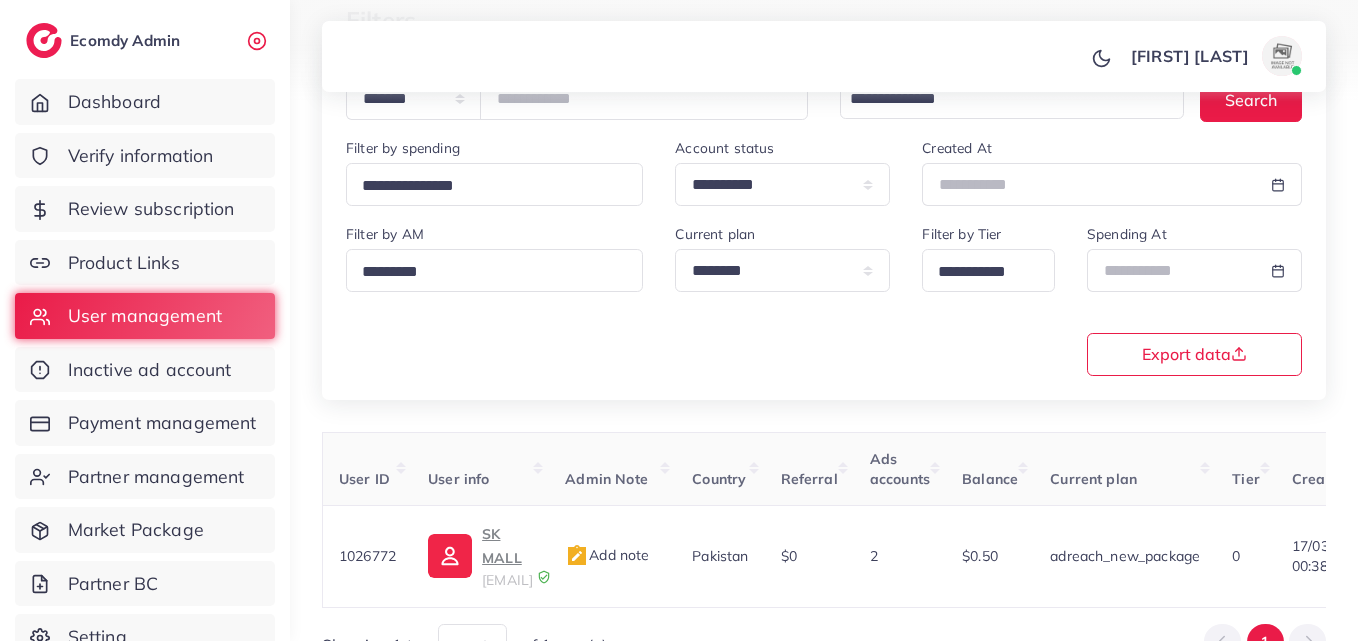 scroll, scrollTop: 0, scrollLeft: 0, axis: both 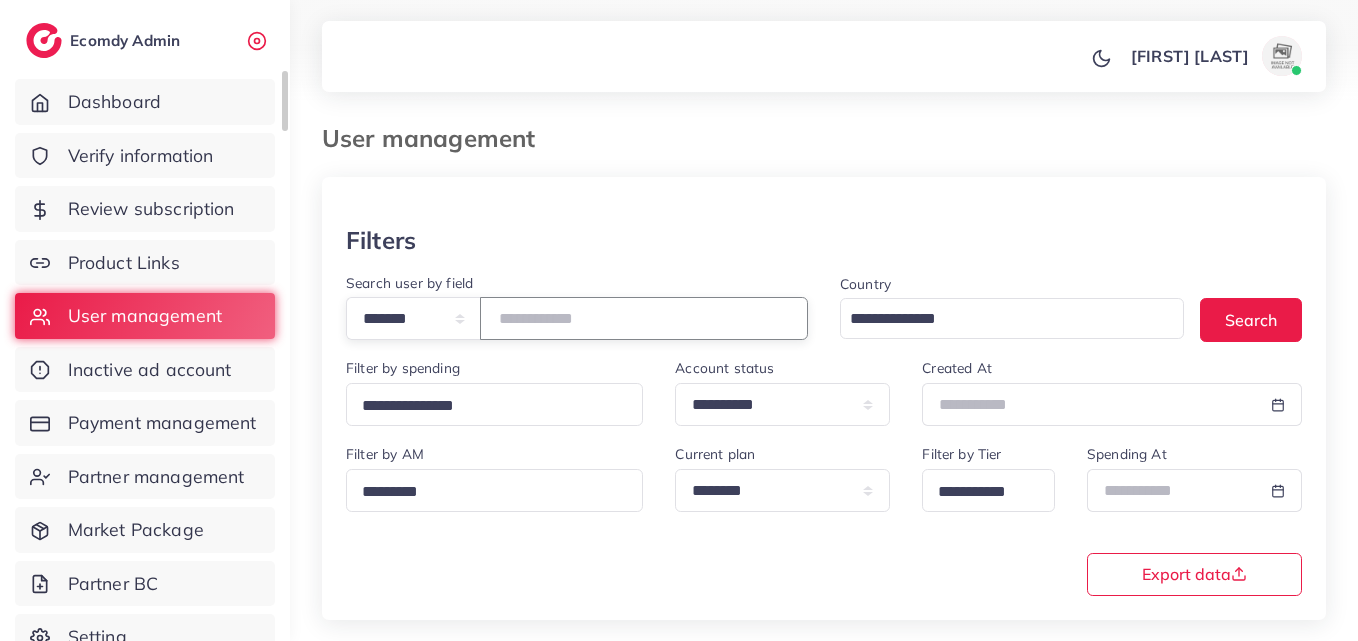 drag, startPoint x: 637, startPoint y: 314, endPoint x: 0, endPoint y: 352, distance: 638.13245 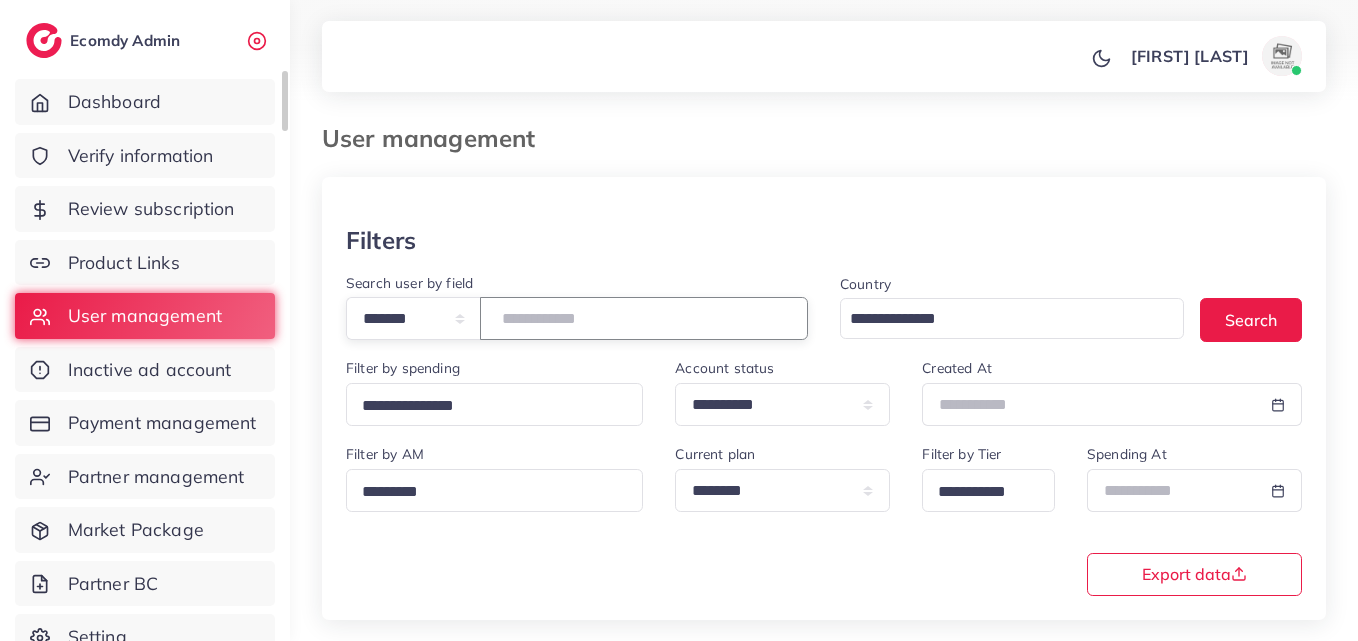 click on "**********" at bounding box center (679, 320) 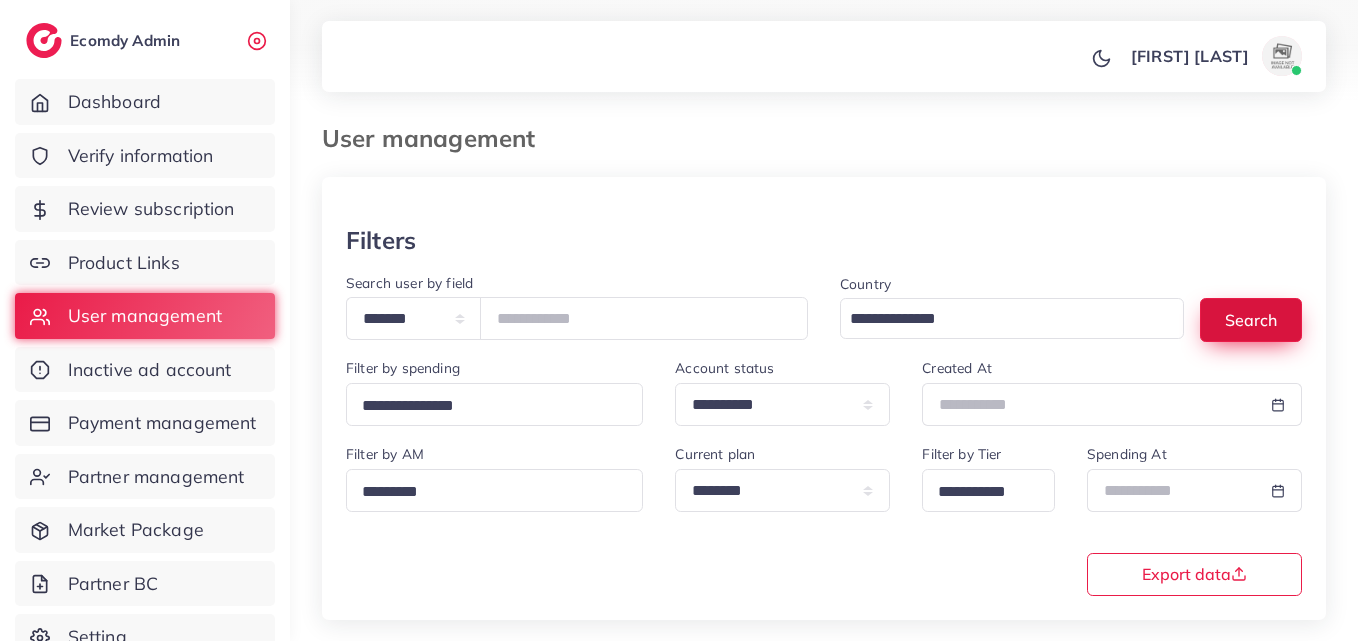 click on "Search" at bounding box center (1251, 319) 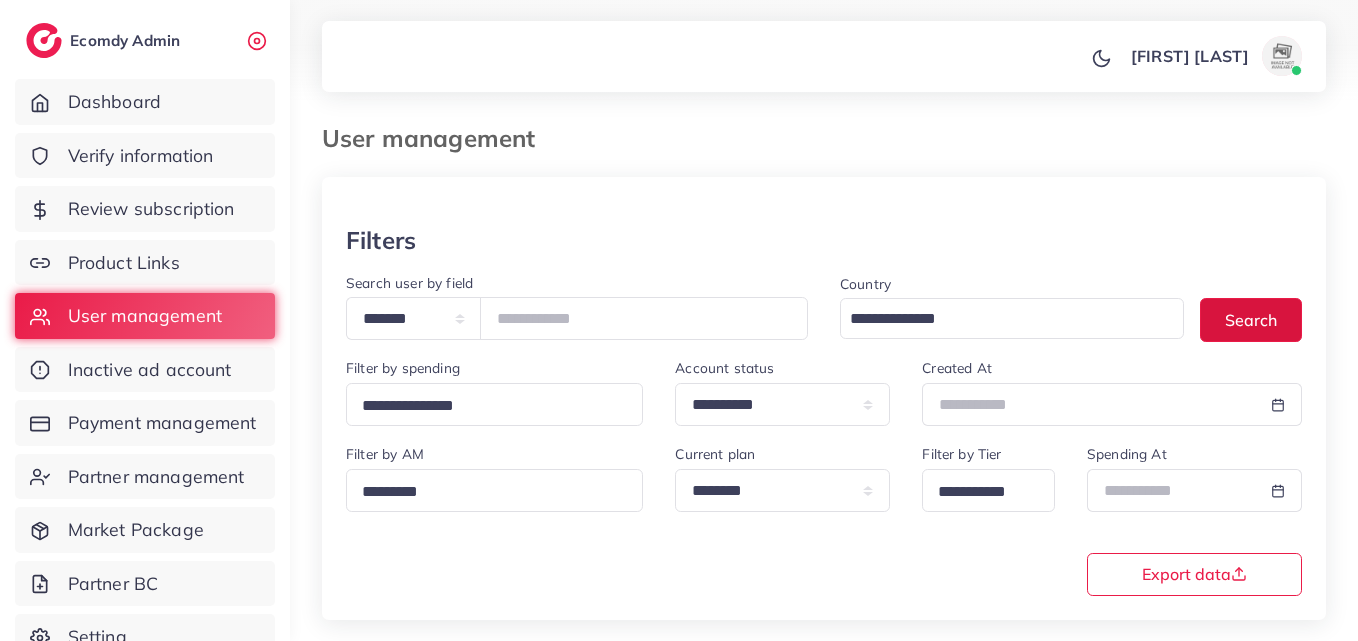 scroll, scrollTop: 214, scrollLeft: 0, axis: vertical 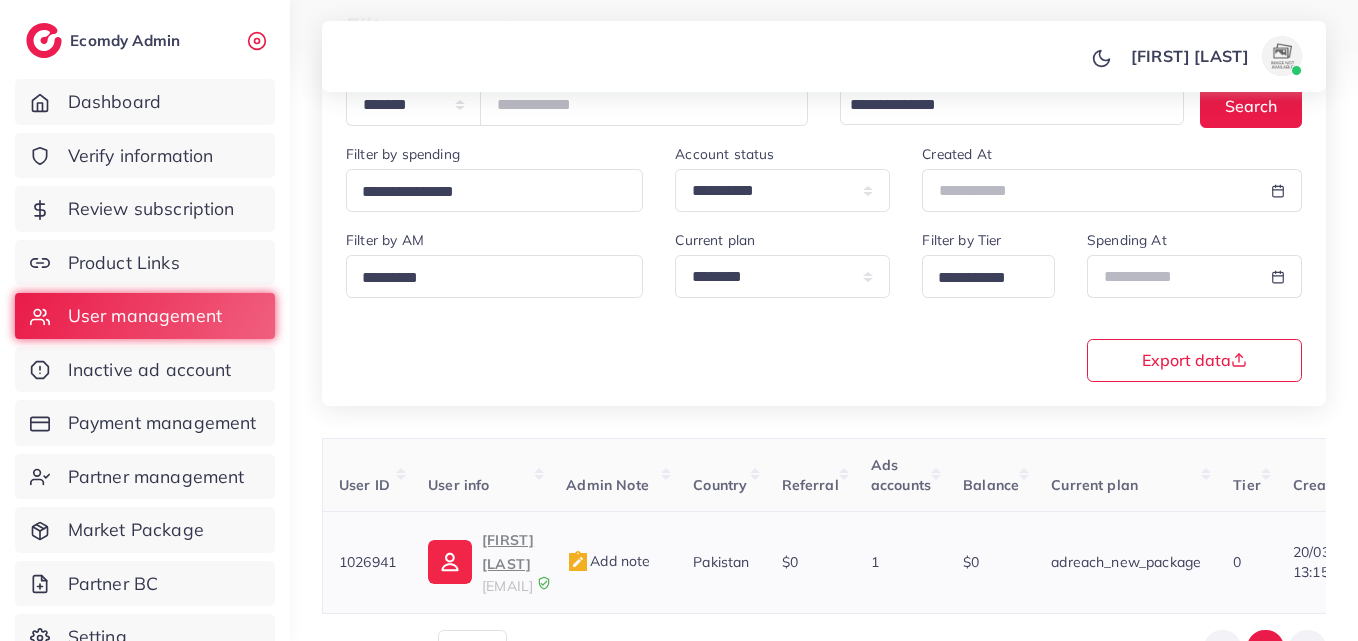 click on "Ali Murtaza" at bounding box center (508, 552) 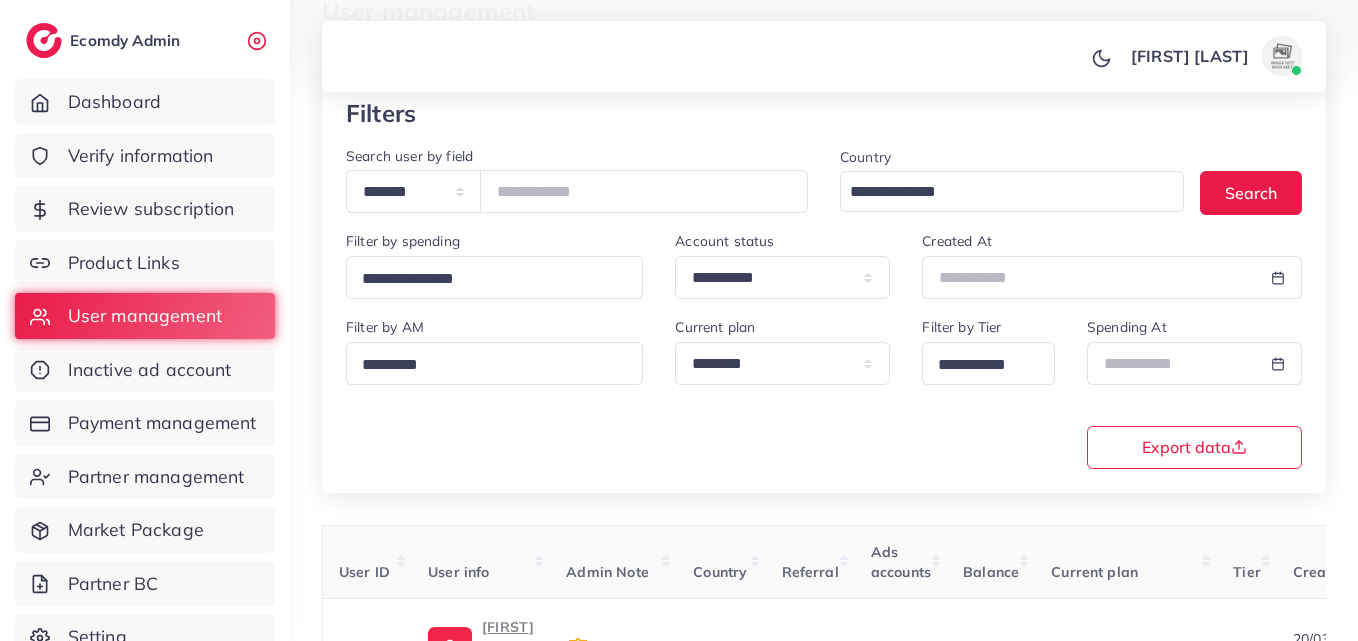 scroll, scrollTop: 64, scrollLeft: 0, axis: vertical 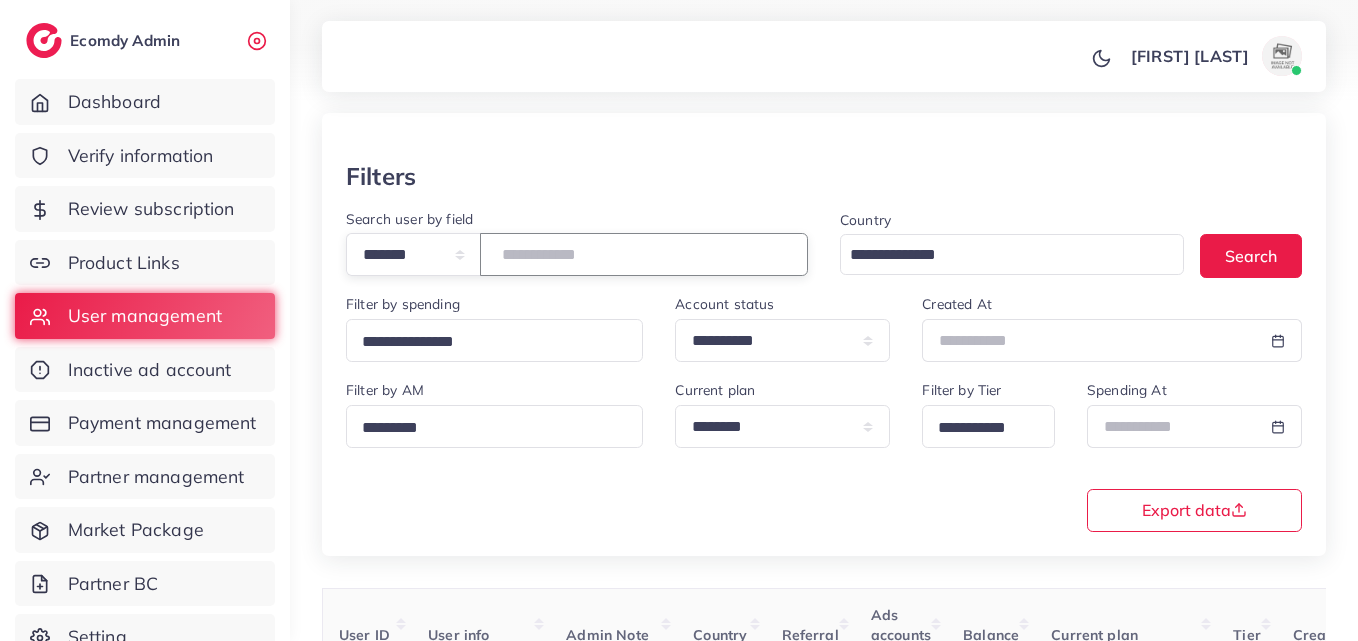 drag, startPoint x: 646, startPoint y: 260, endPoint x: 292, endPoint y: 277, distance: 354.40796 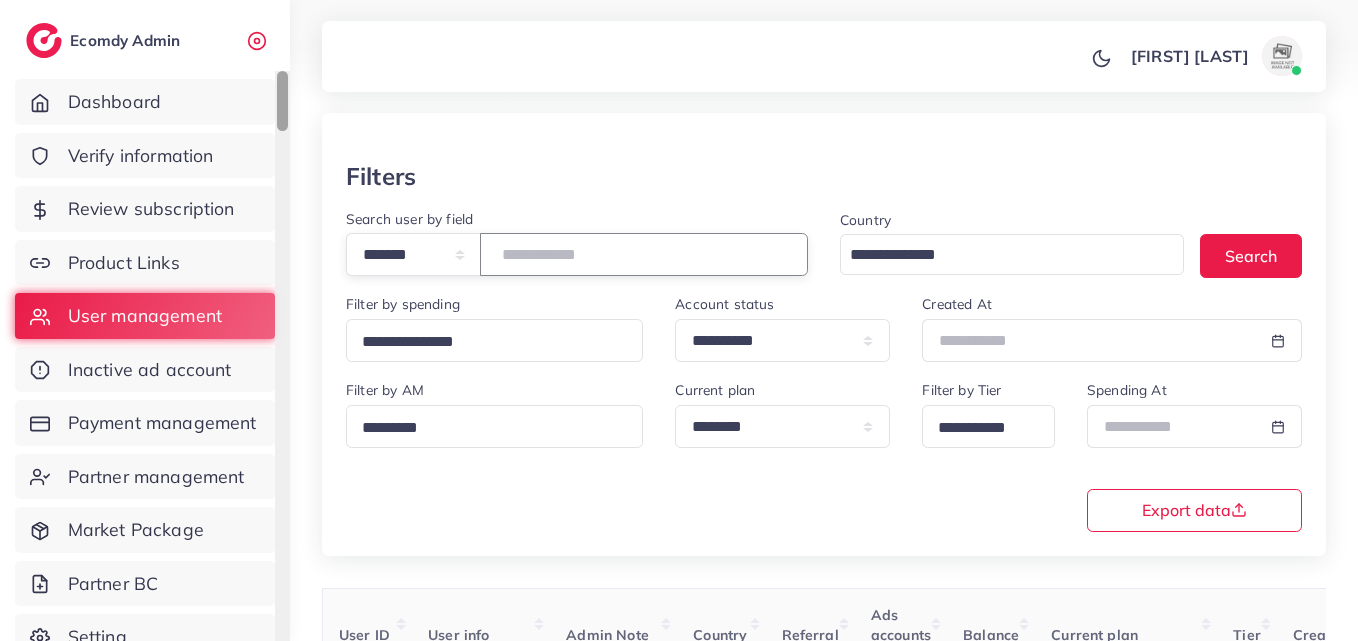 paste 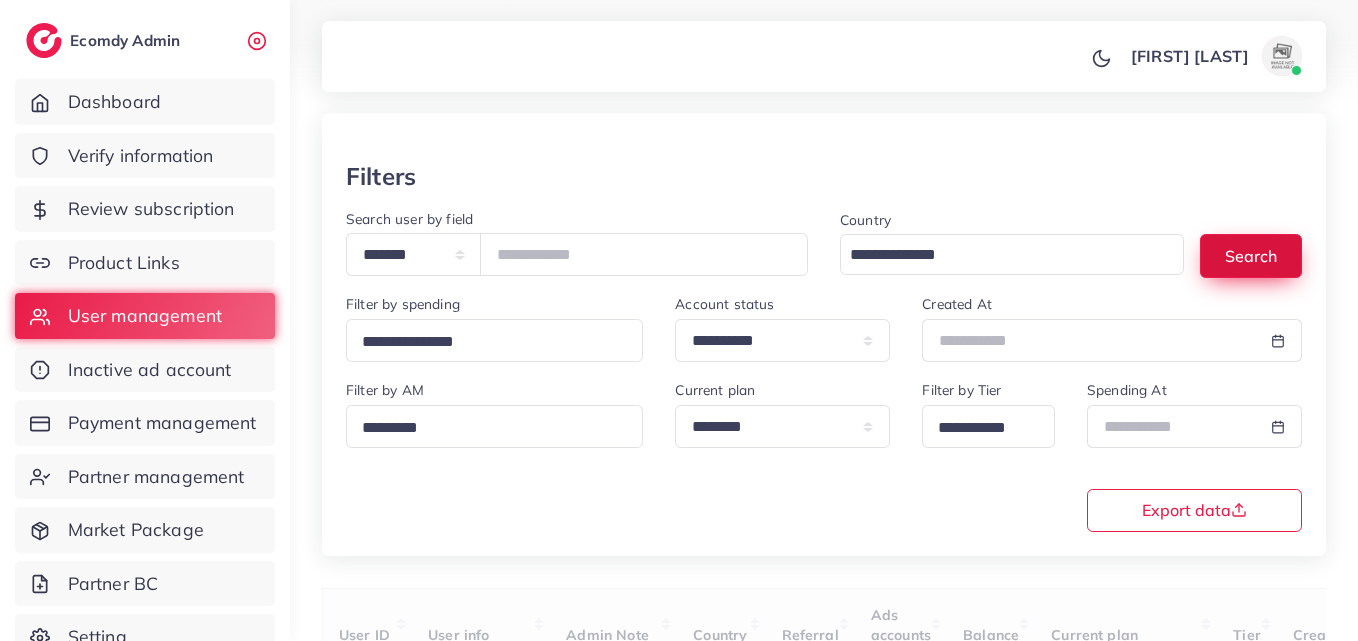 click on "Search" at bounding box center (1251, 255) 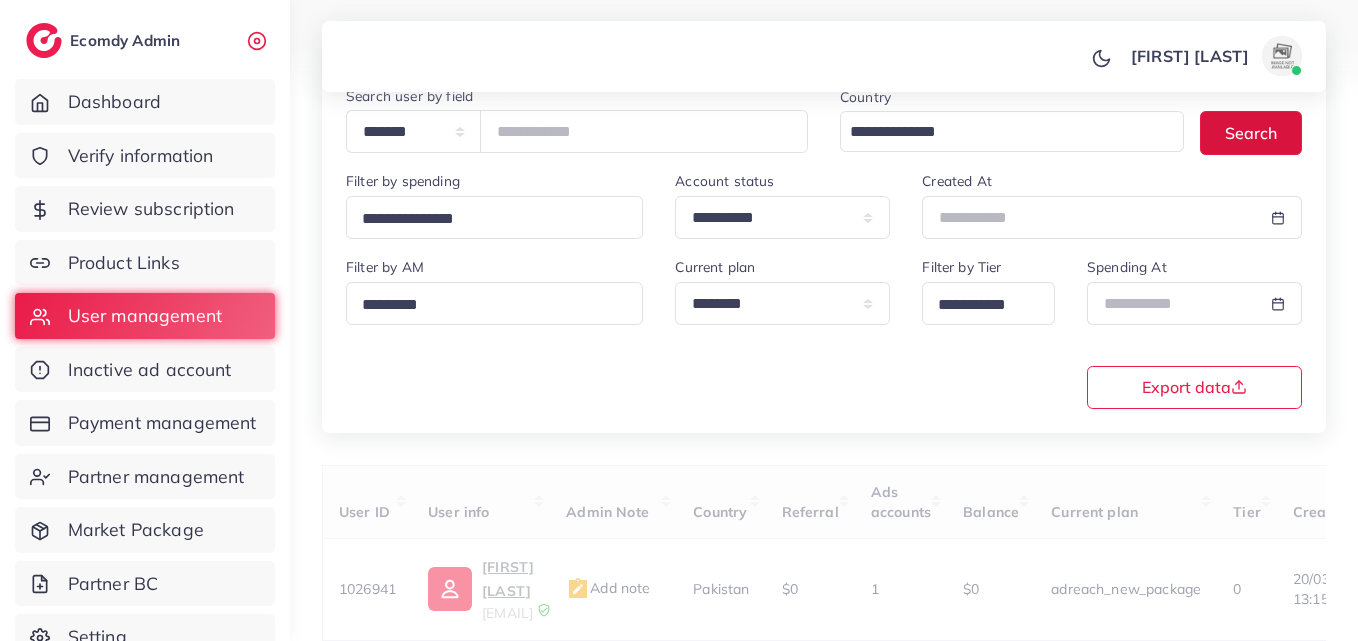 scroll, scrollTop: 287, scrollLeft: 0, axis: vertical 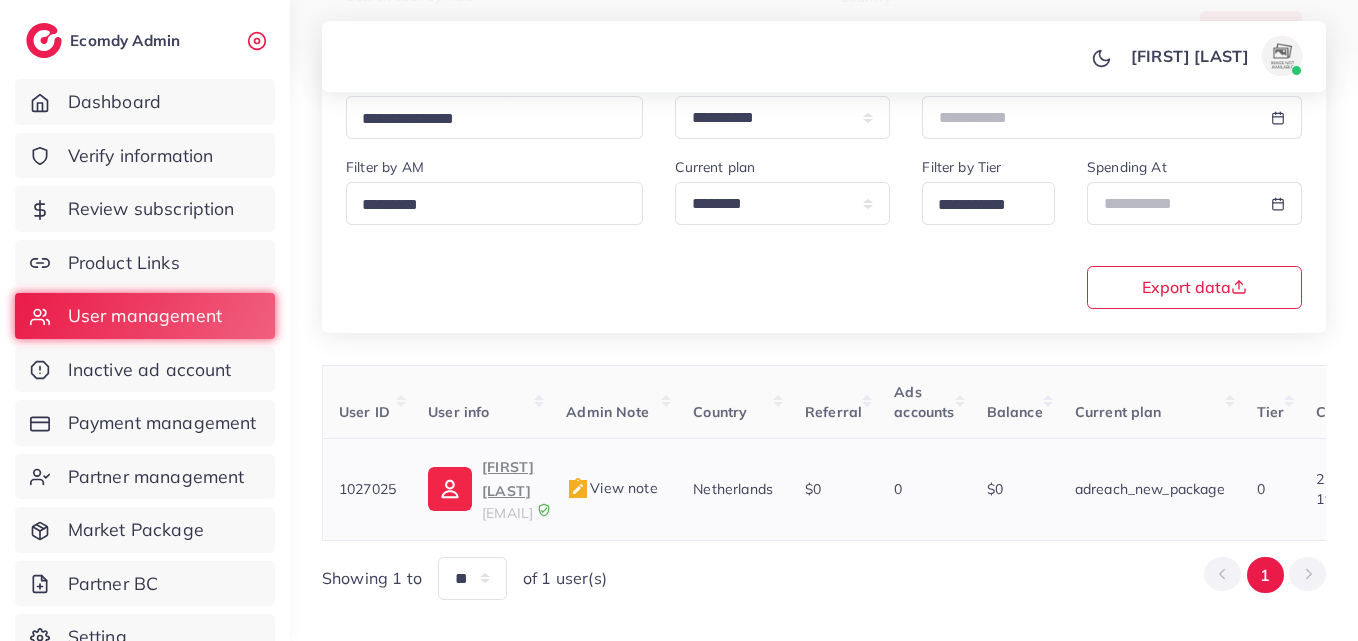 click on "Abdullah yousuf  imabdullah820@gmail.com" at bounding box center (481, 489) 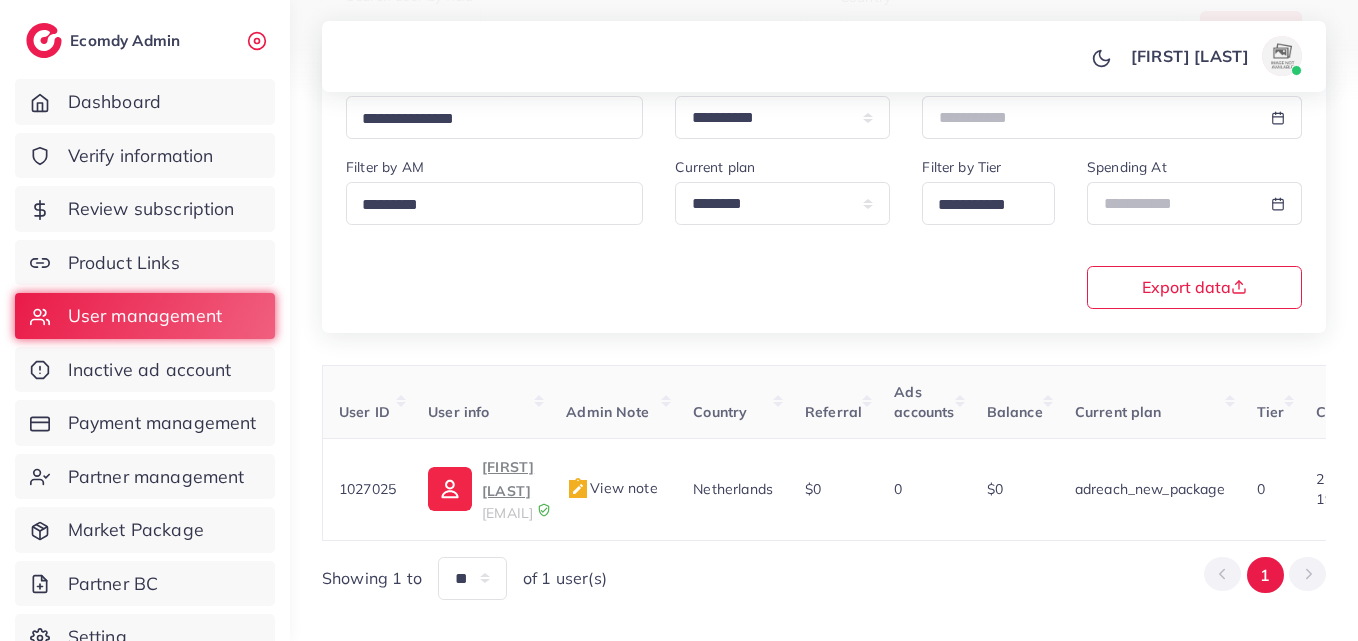scroll, scrollTop: 100, scrollLeft: 0, axis: vertical 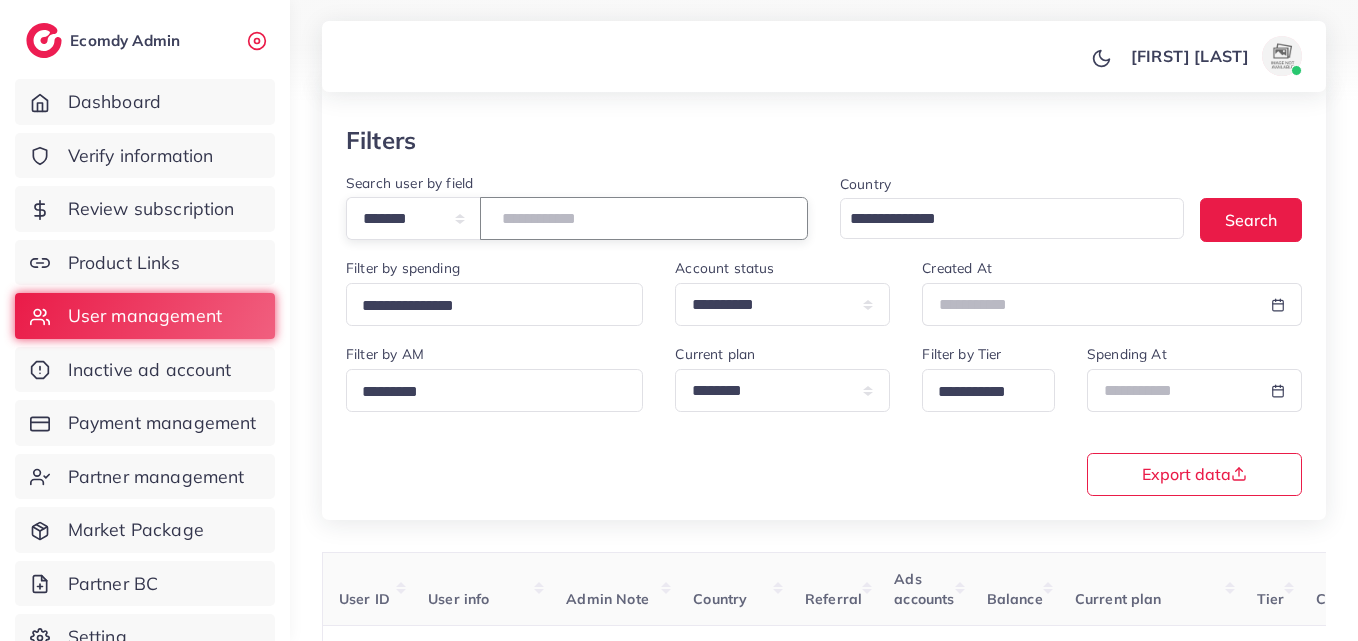 drag, startPoint x: 621, startPoint y: 217, endPoint x: 397, endPoint y: 277, distance: 231.89653 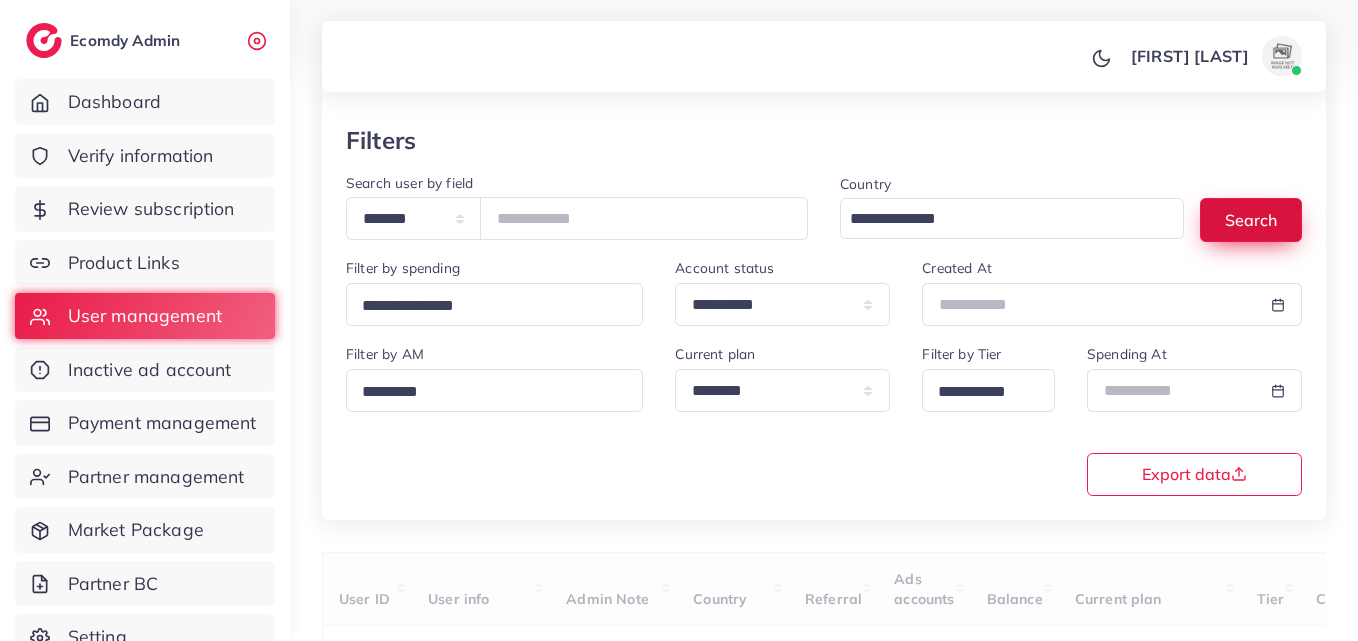 click on "Search" at bounding box center [1251, 219] 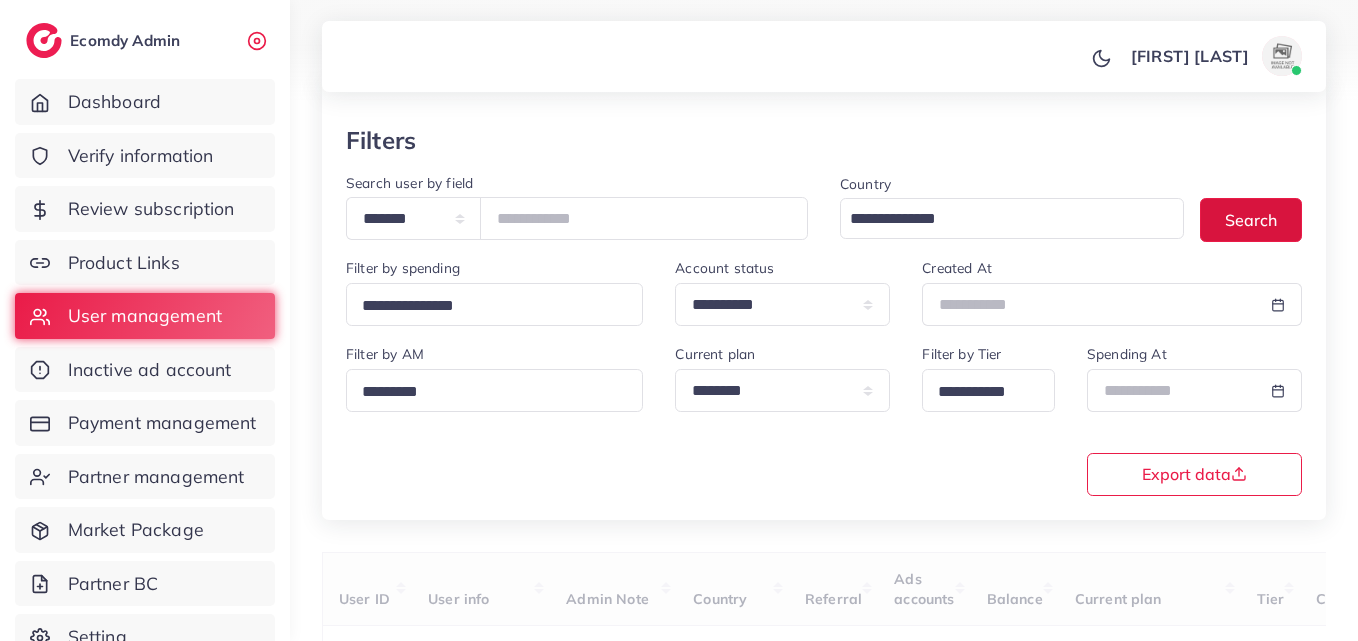 scroll, scrollTop: 316, scrollLeft: 0, axis: vertical 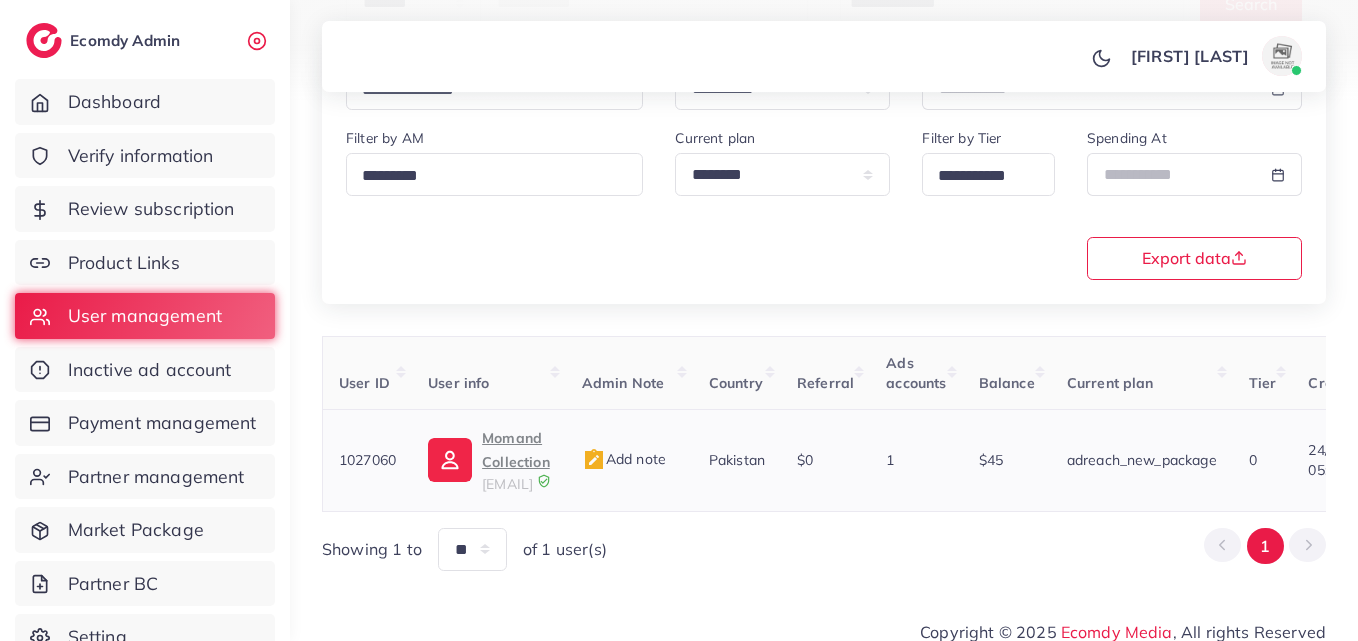 click on "Momand Collection" at bounding box center [516, 450] 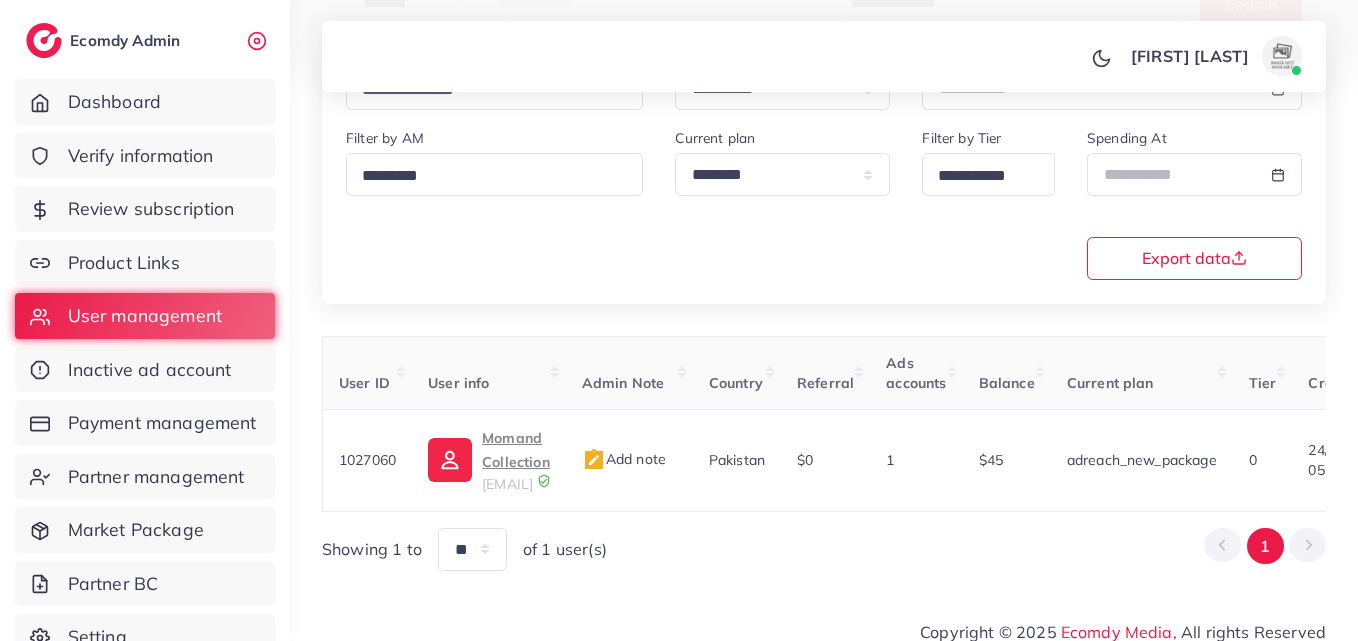 scroll, scrollTop: 58, scrollLeft: 0, axis: vertical 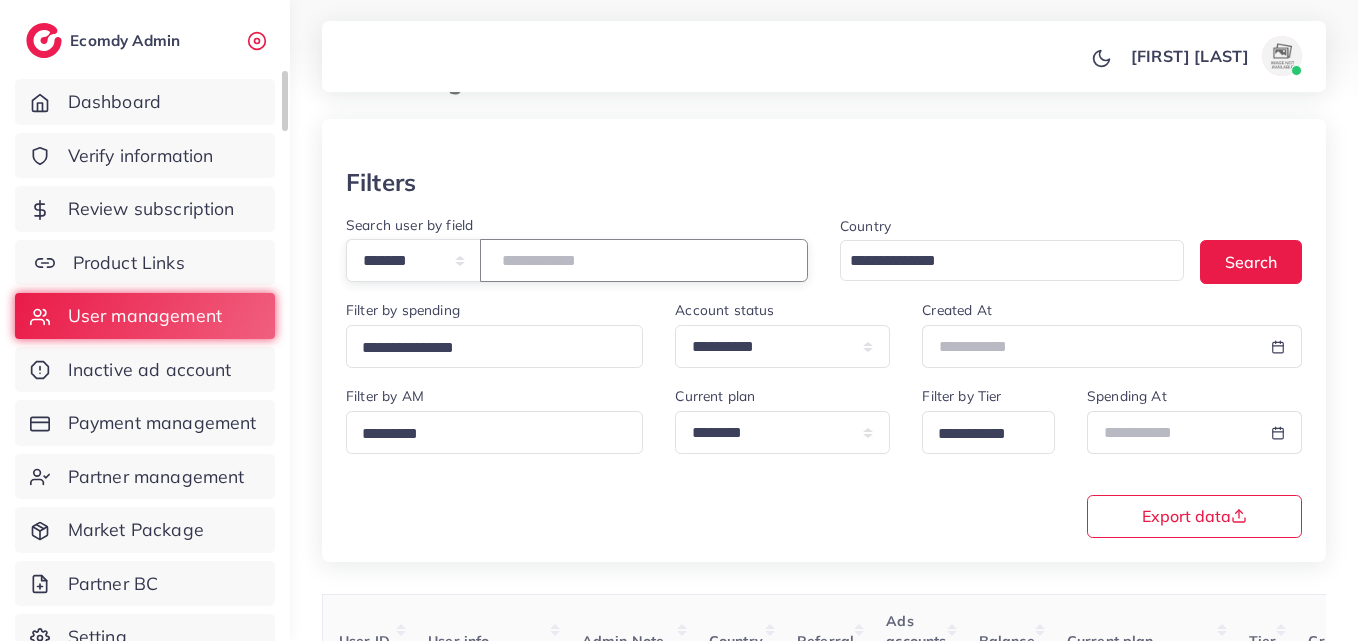 drag, startPoint x: 601, startPoint y: 251, endPoint x: 232, endPoint y: 270, distance: 369.48883 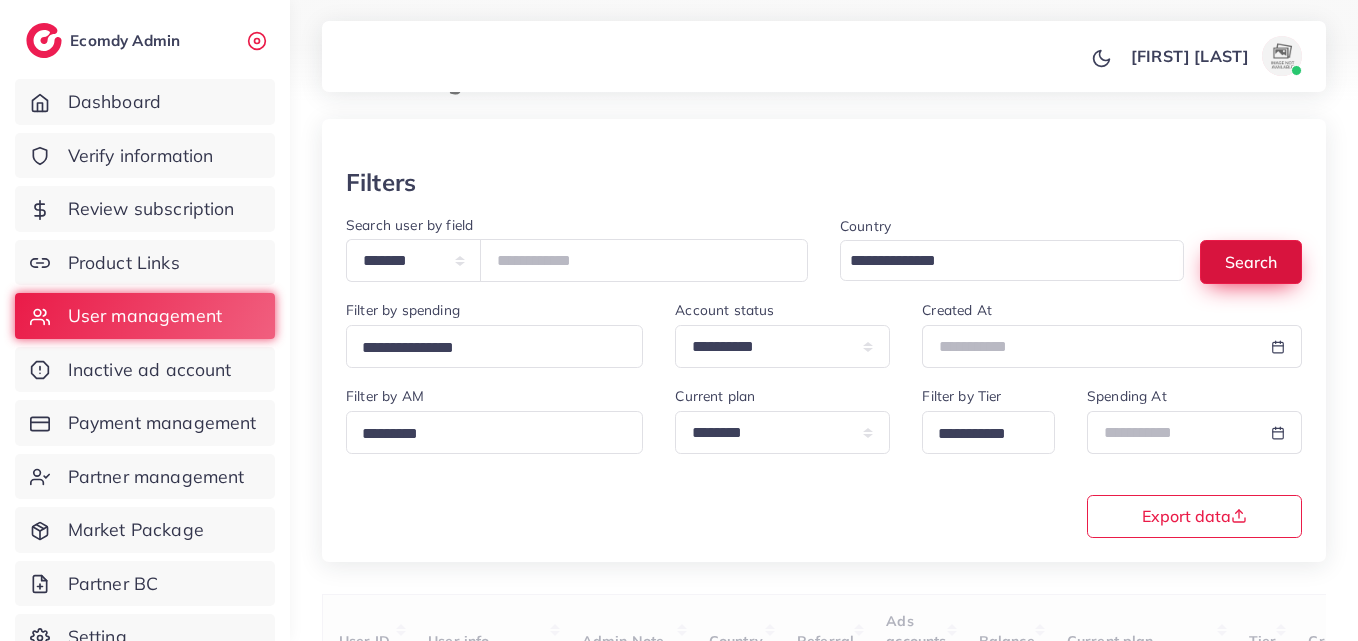 click on "Search" at bounding box center (1251, 261) 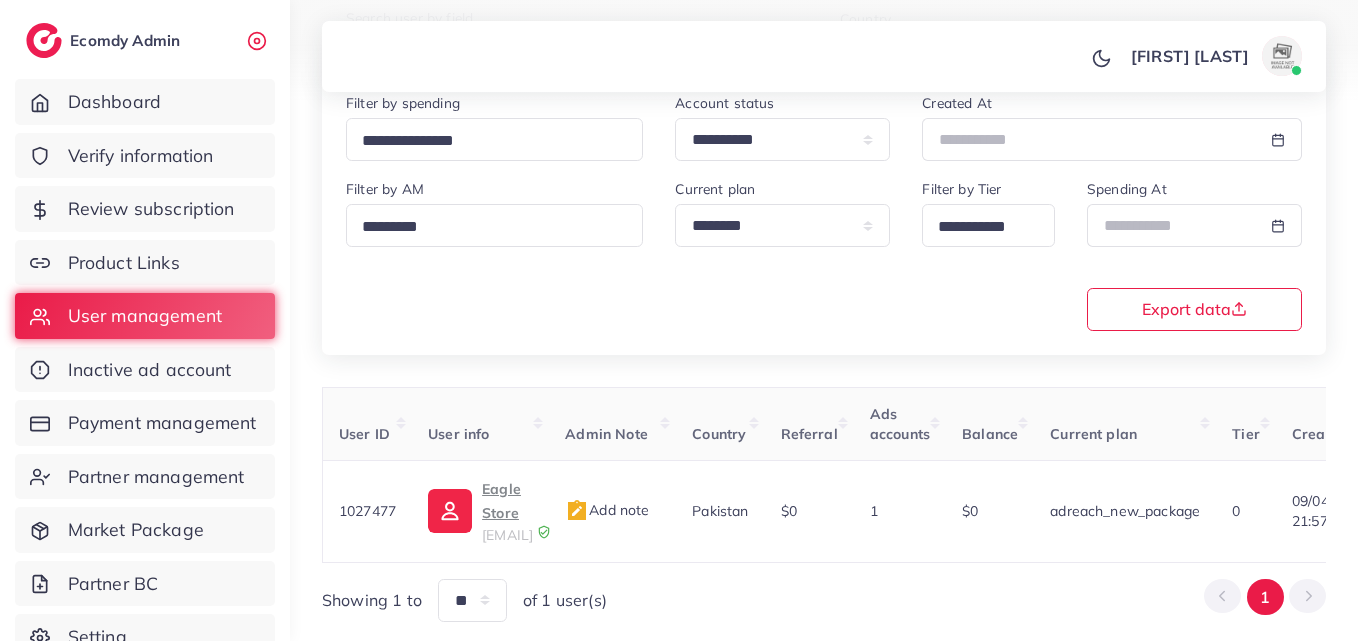 scroll, scrollTop: 316, scrollLeft: 0, axis: vertical 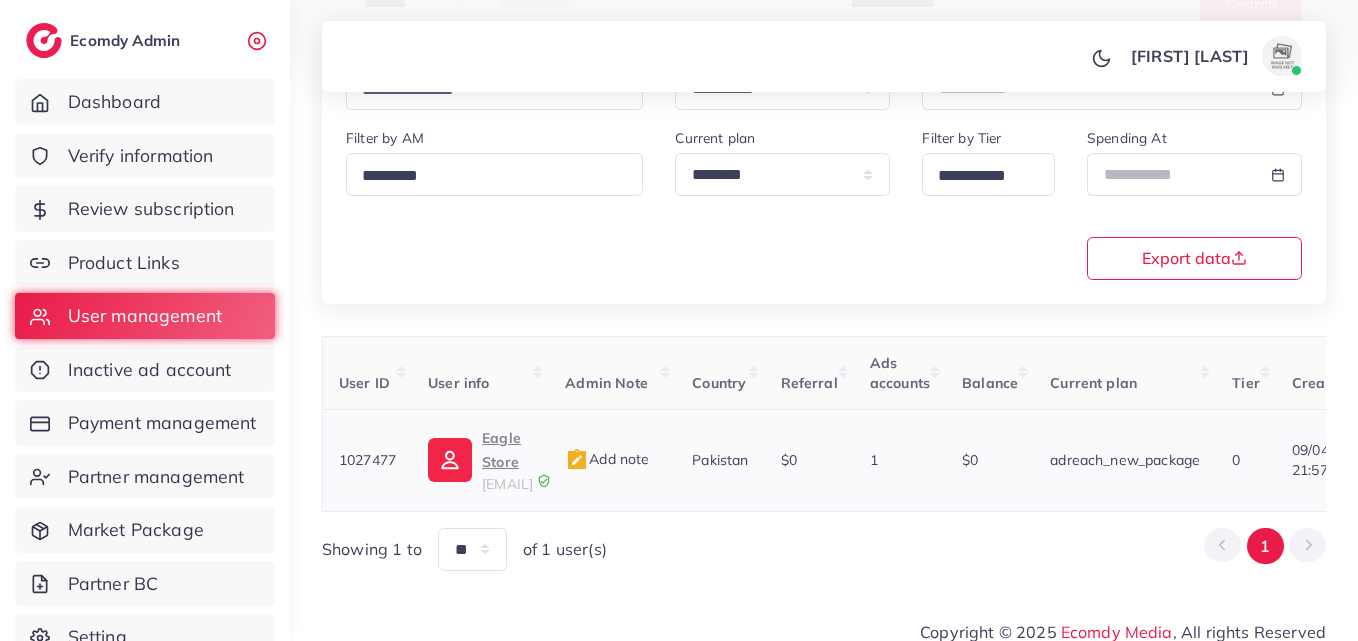 click on "Eagle Store" at bounding box center (507, 450) 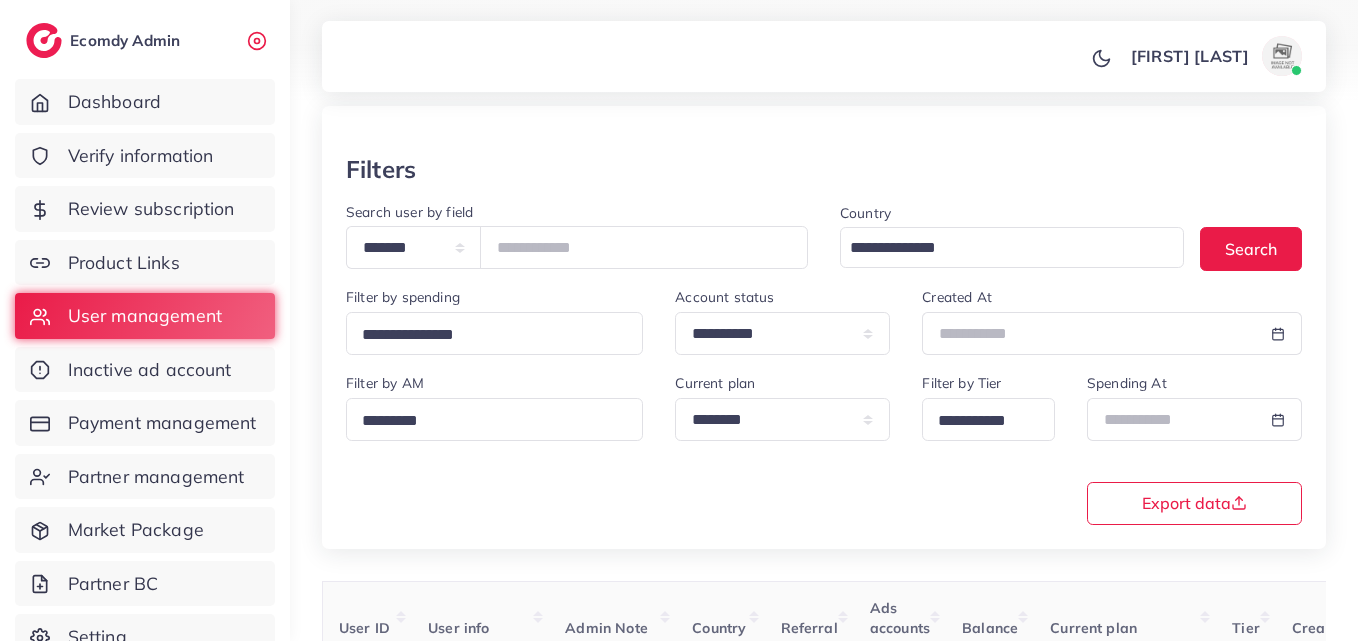 scroll, scrollTop: 18, scrollLeft: 0, axis: vertical 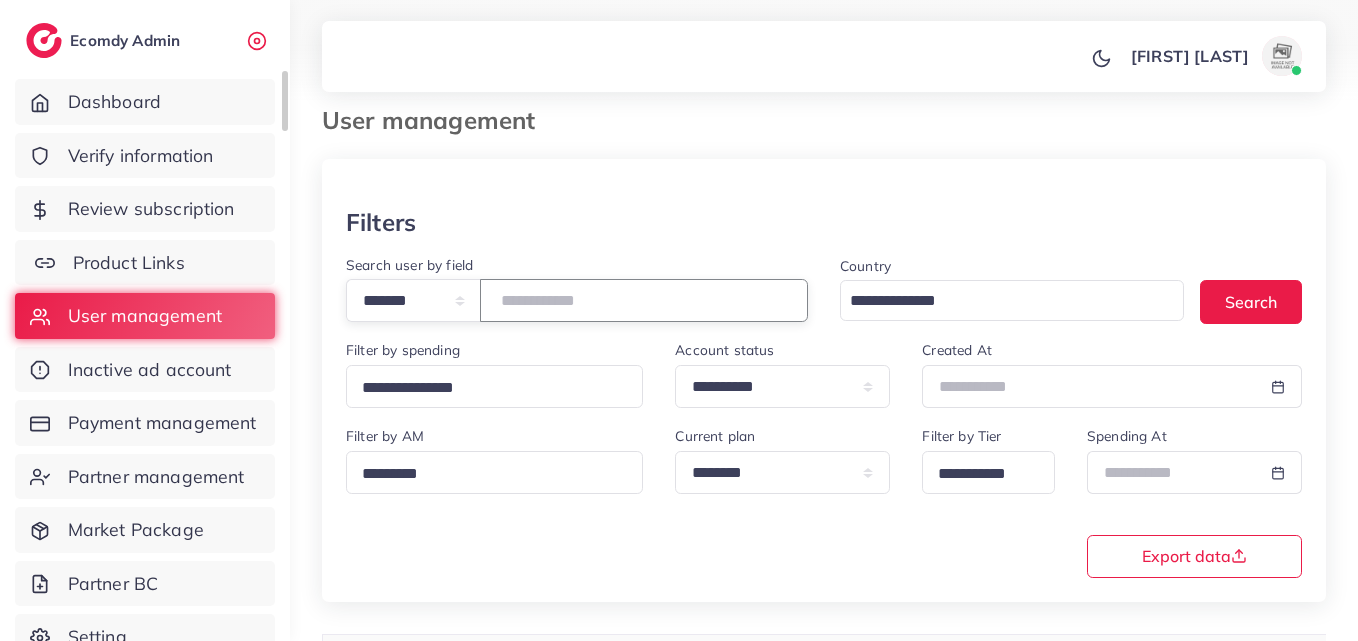 drag, startPoint x: 690, startPoint y: 297, endPoint x: 15, endPoint y: 260, distance: 676.0133 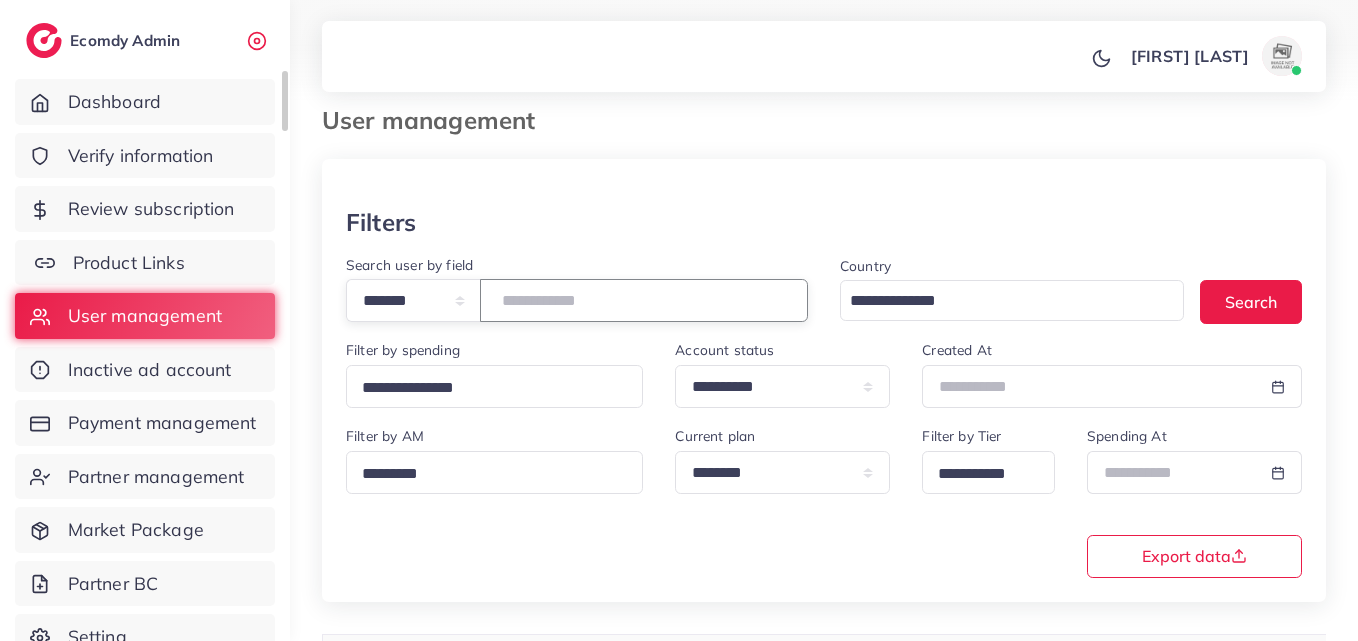 click on "**********" at bounding box center [679, 302] 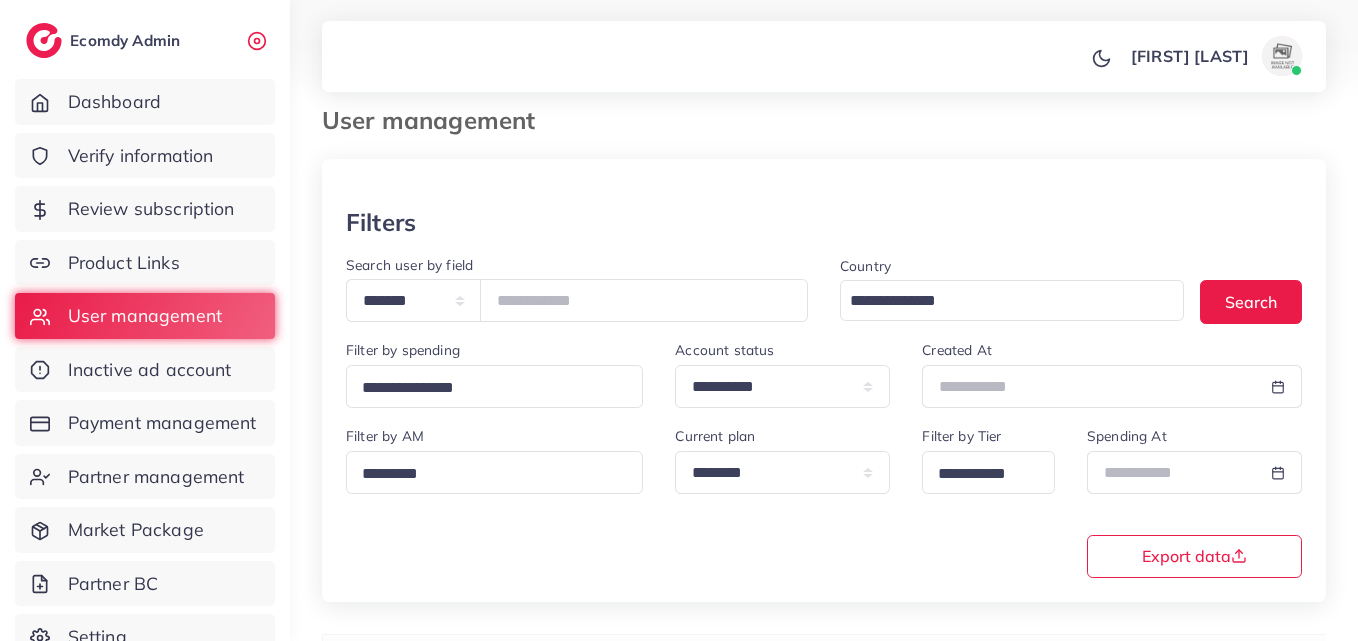 click on "Country            Loading...      Search" at bounding box center (1071, 296) 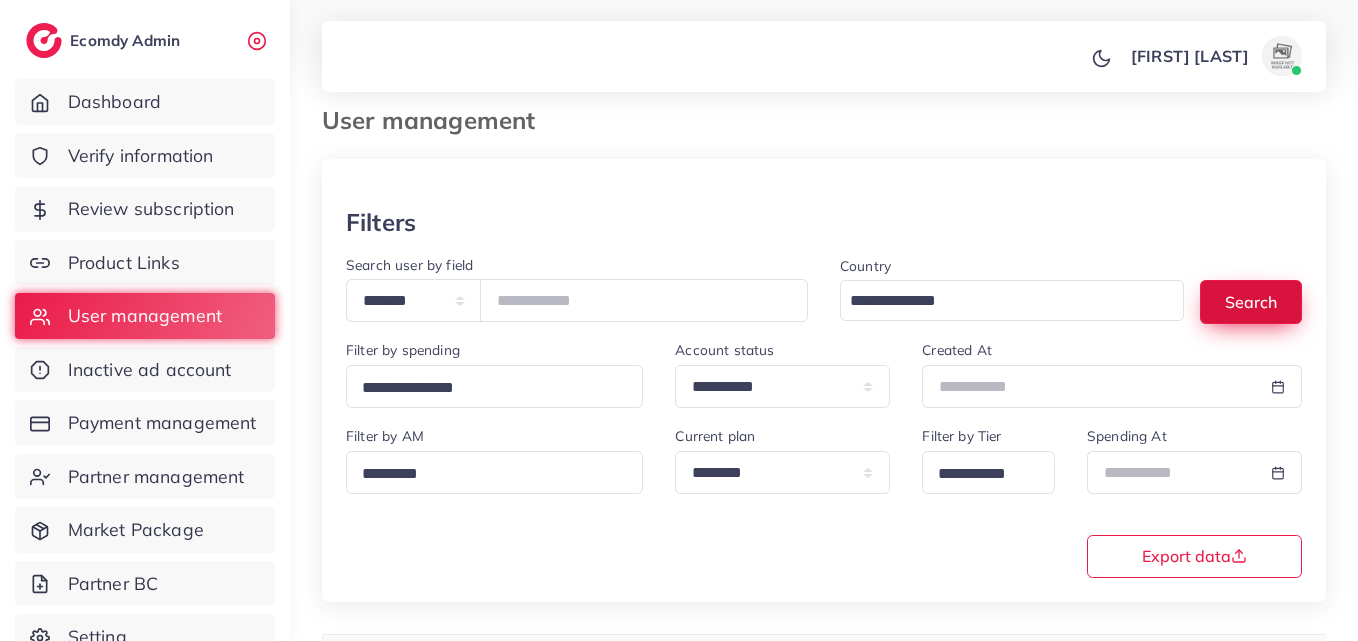 click on "Search" at bounding box center [1251, 301] 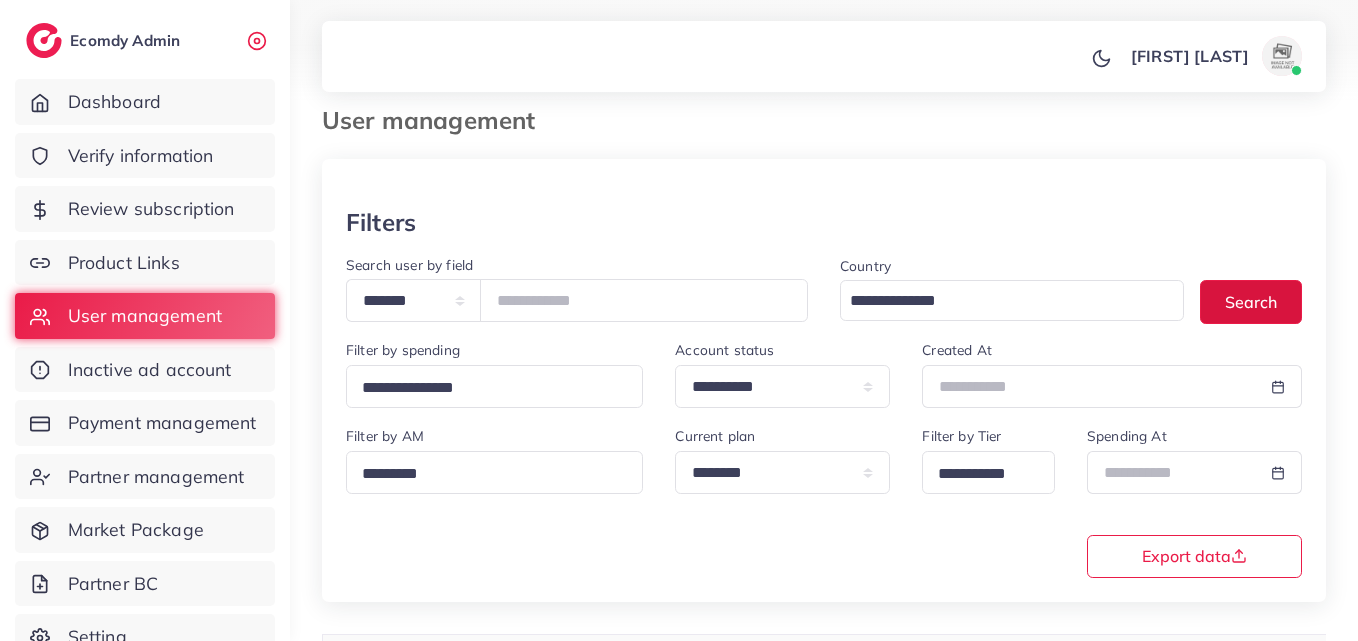 scroll, scrollTop: 316, scrollLeft: 0, axis: vertical 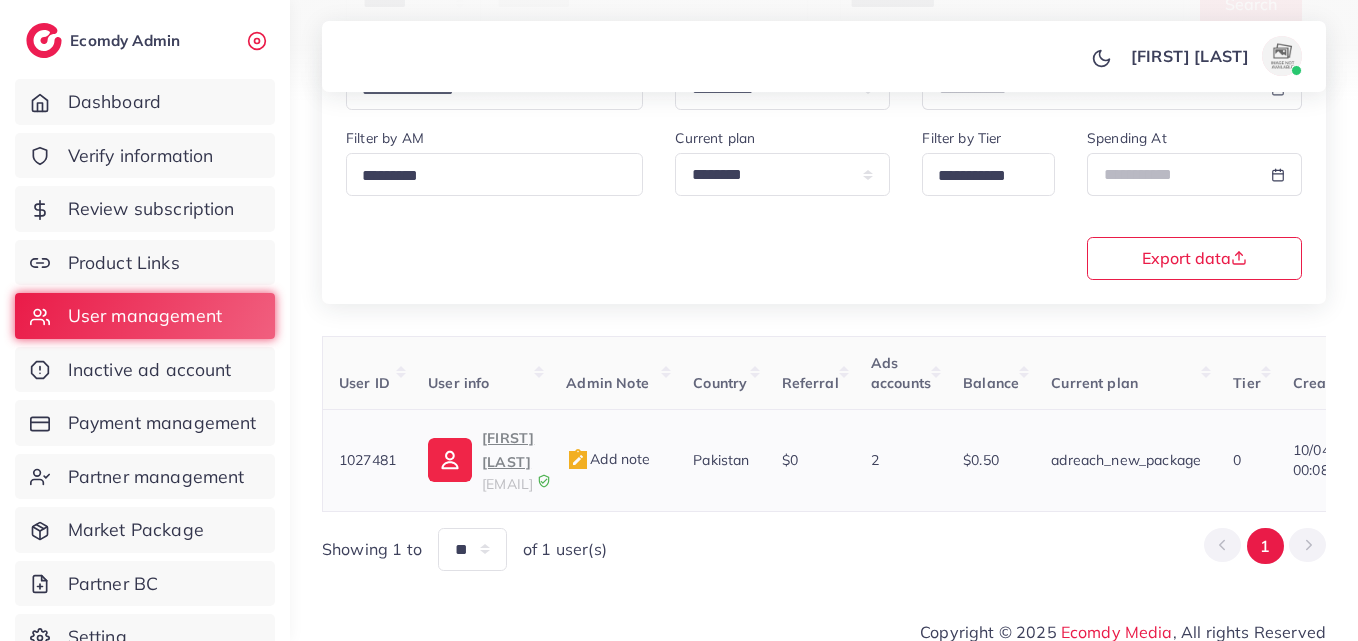 click on "Raja Shayan" at bounding box center [508, 450] 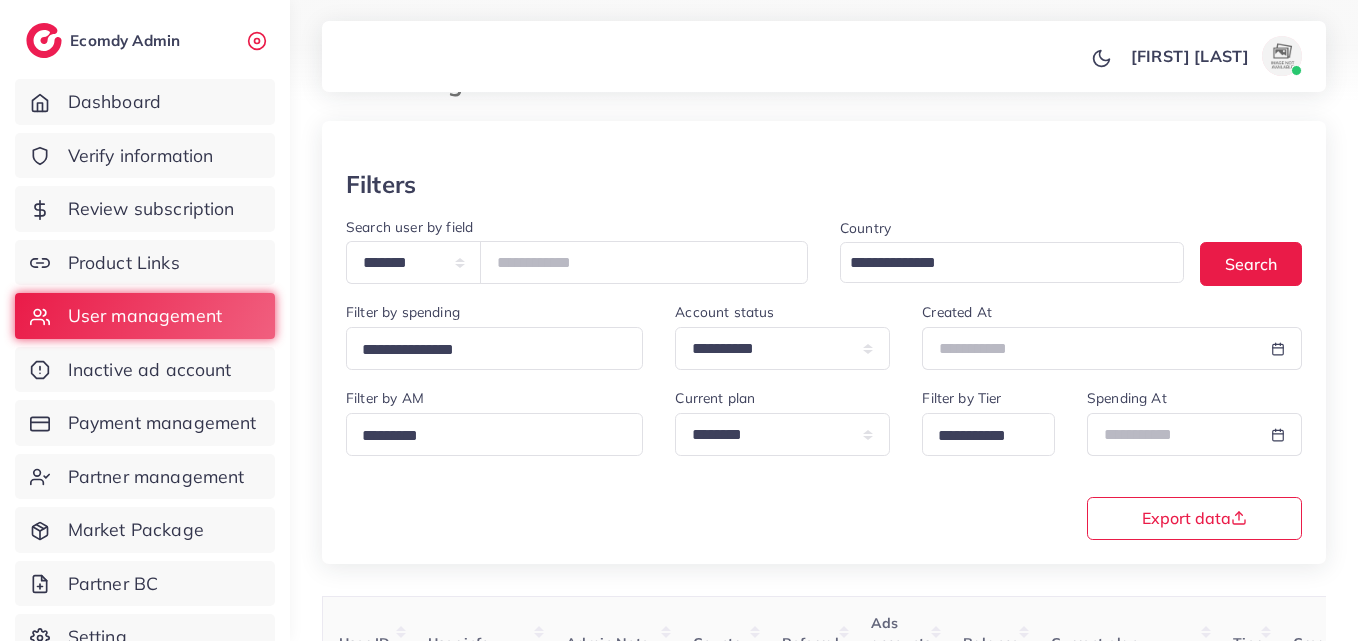 scroll, scrollTop: 31, scrollLeft: 0, axis: vertical 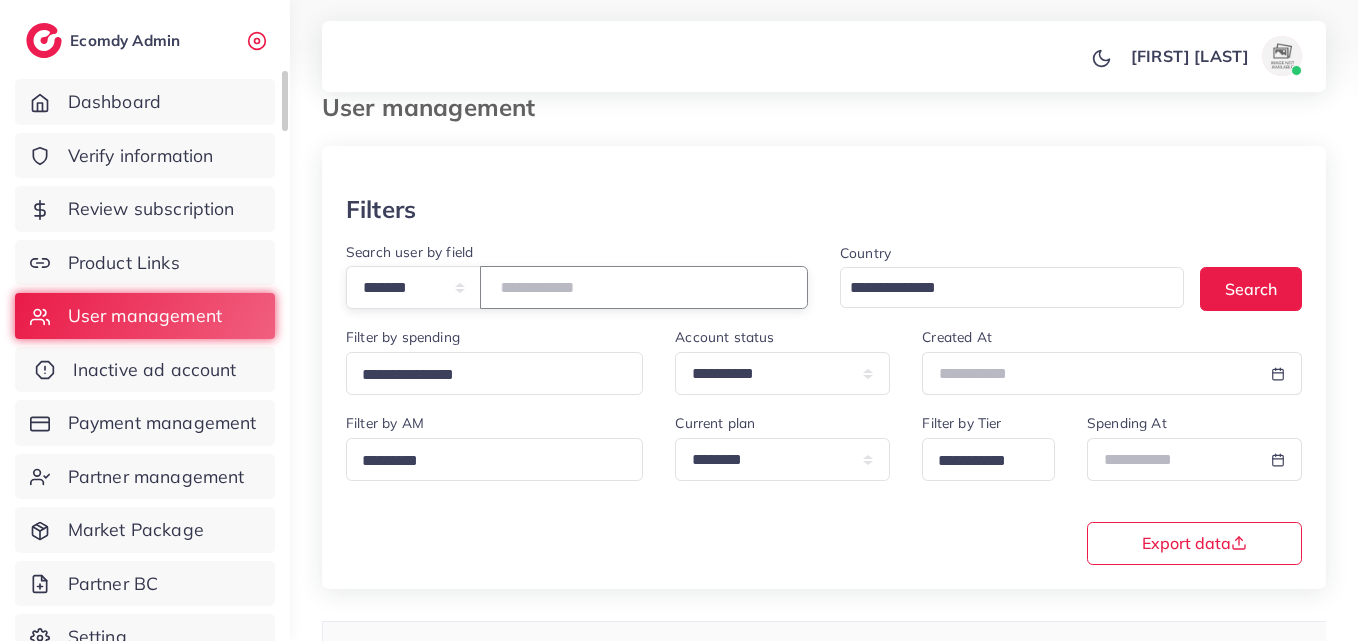 drag, startPoint x: 647, startPoint y: 283, endPoint x: 81, endPoint y: 380, distance: 574.2517 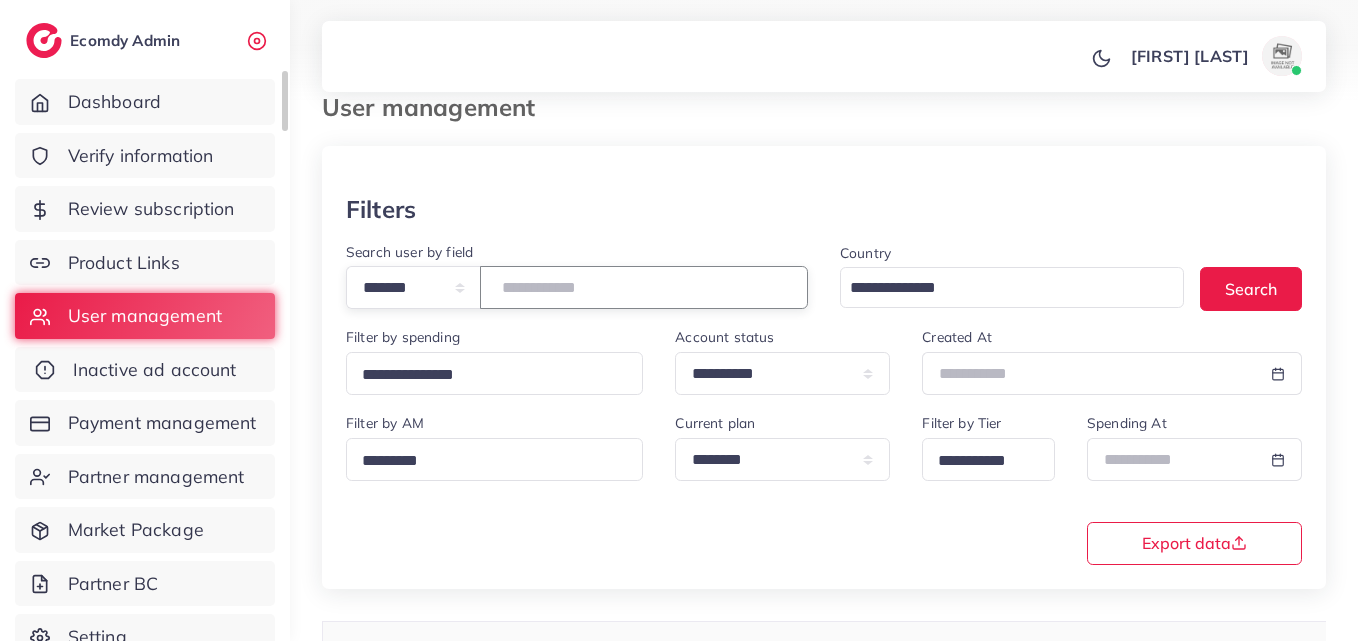 click on "**********" at bounding box center [577, 275] 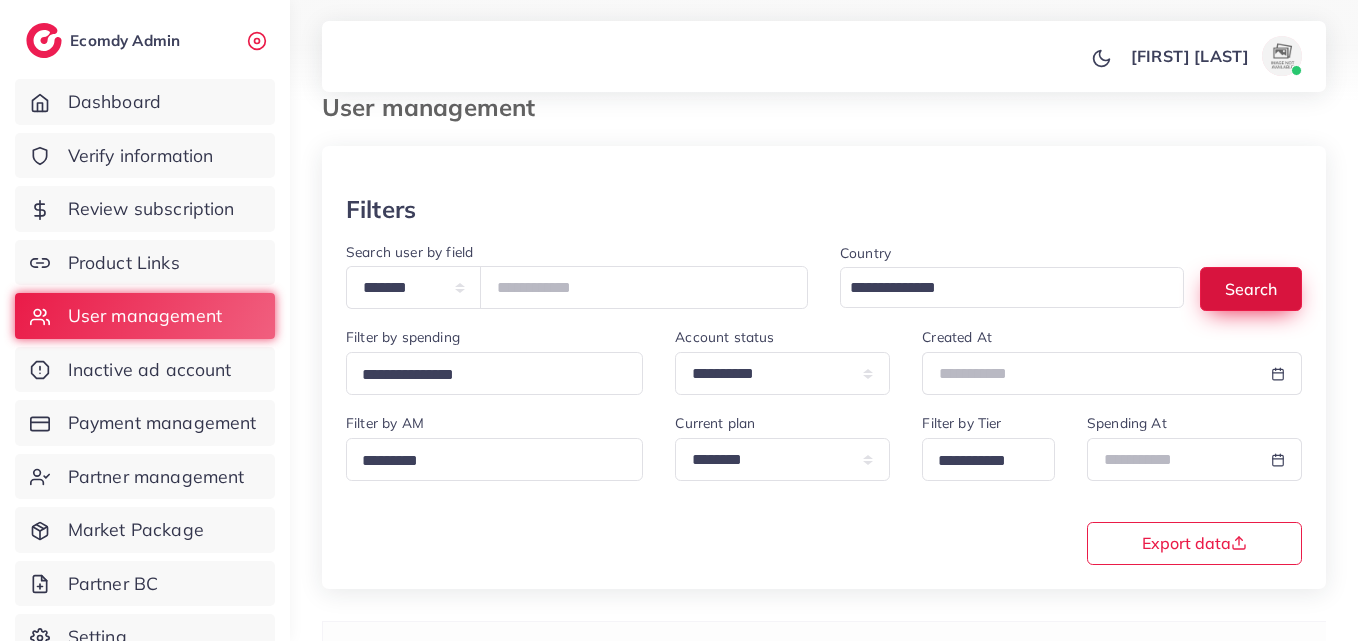 click on "Search" at bounding box center [1251, 288] 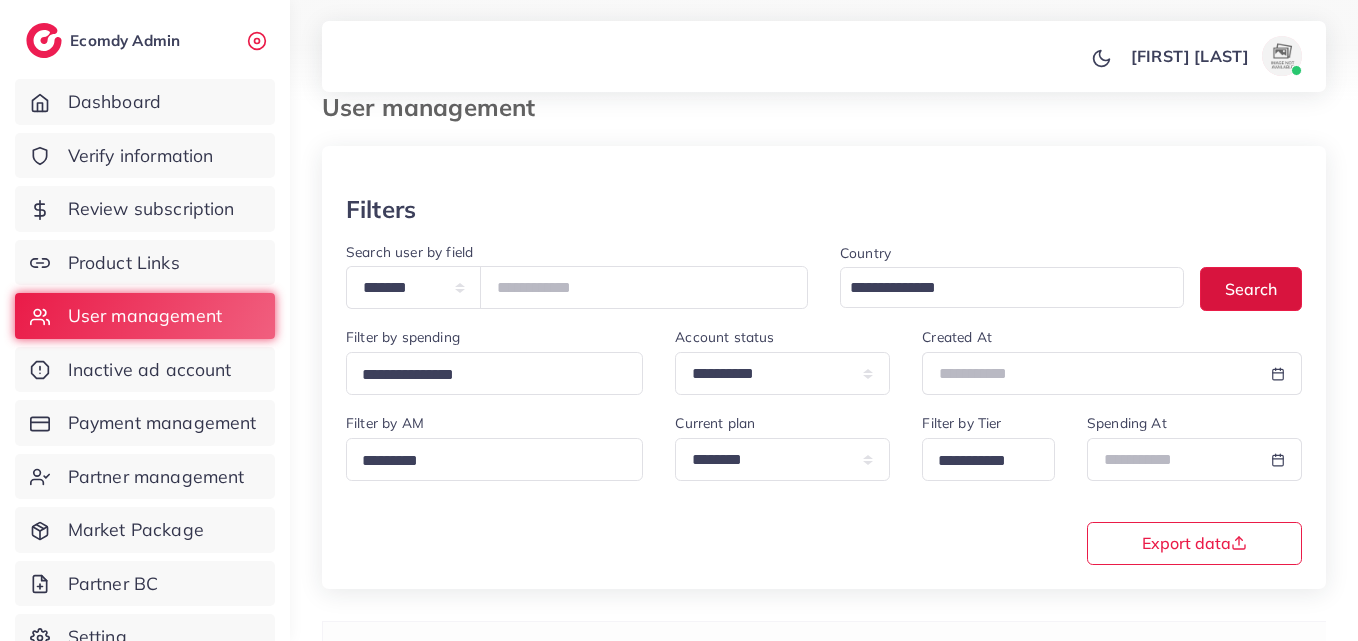 scroll, scrollTop: 273, scrollLeft: 0, axis: vertical 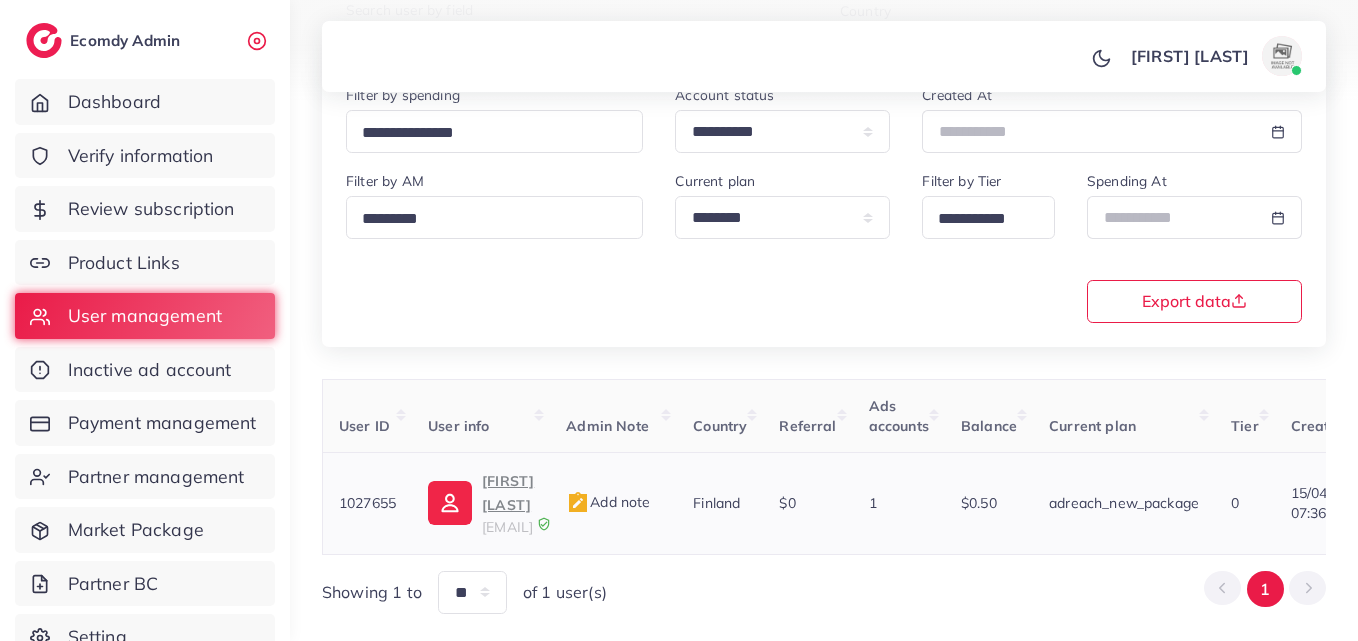 click on "Ted ai  contact@tedai.io" at bounding box center (481, 503) 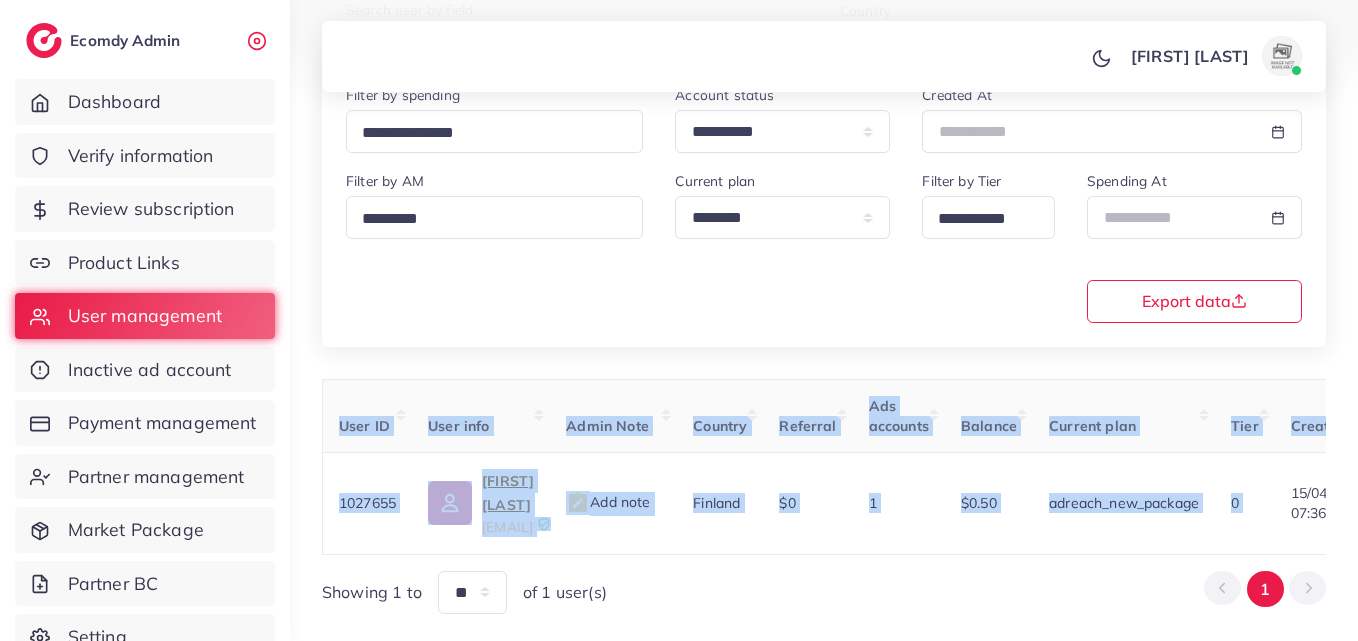 drag, startPoint x: 1339, startPoint y: 357, endPoint x: 1362, endPoint y: 289, distance: 71.7844 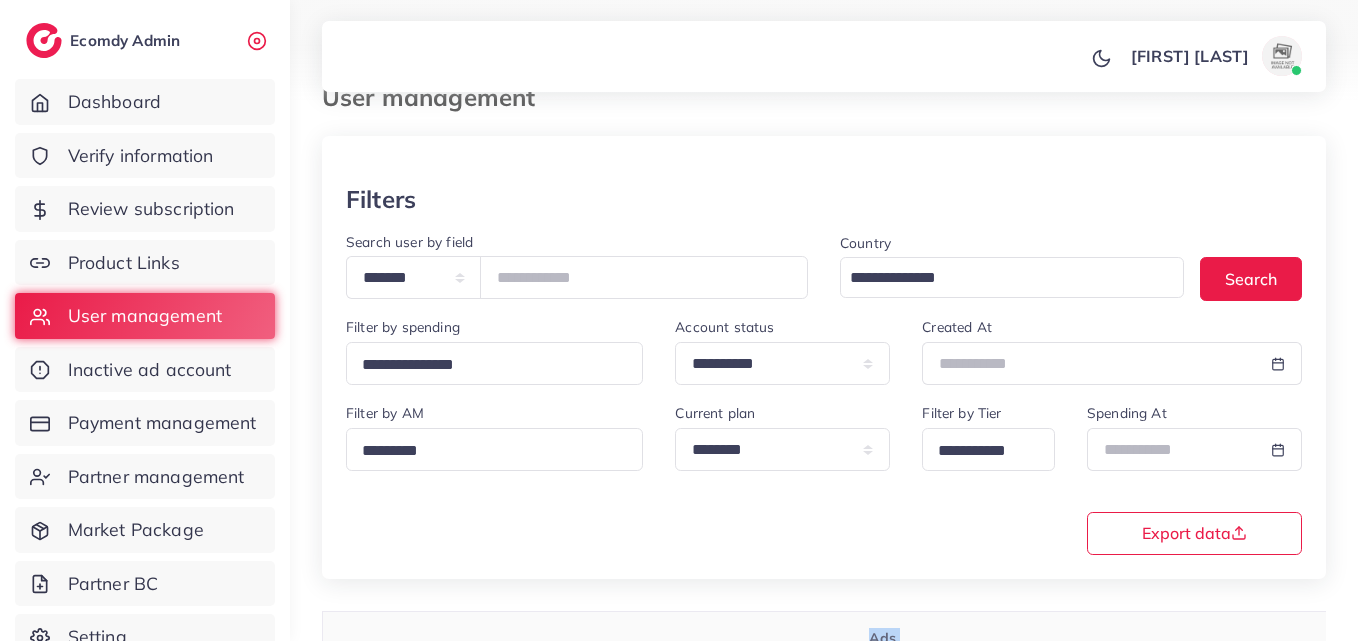 scroll, scrollTop: 23, scrollLeft: 0, axis: vertical 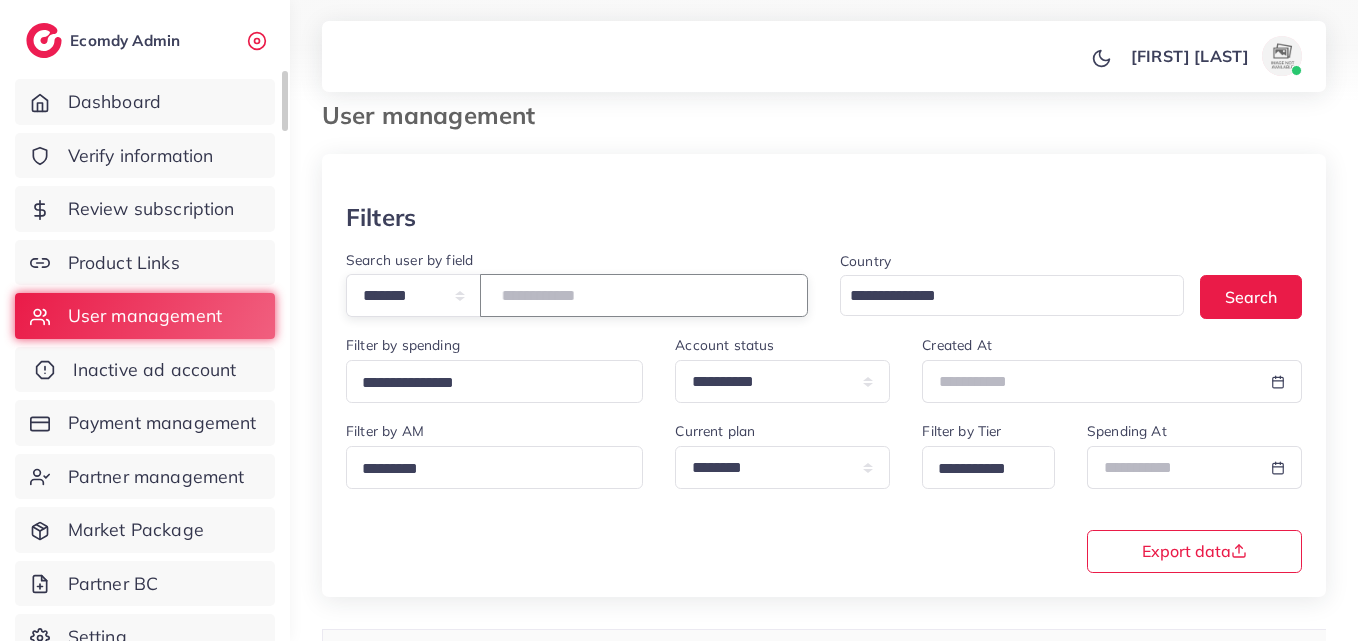 drag, startPoint x: 683, startPoint y: 287, endPoint x: 121, endPoint y: 359, distance: 566.5933 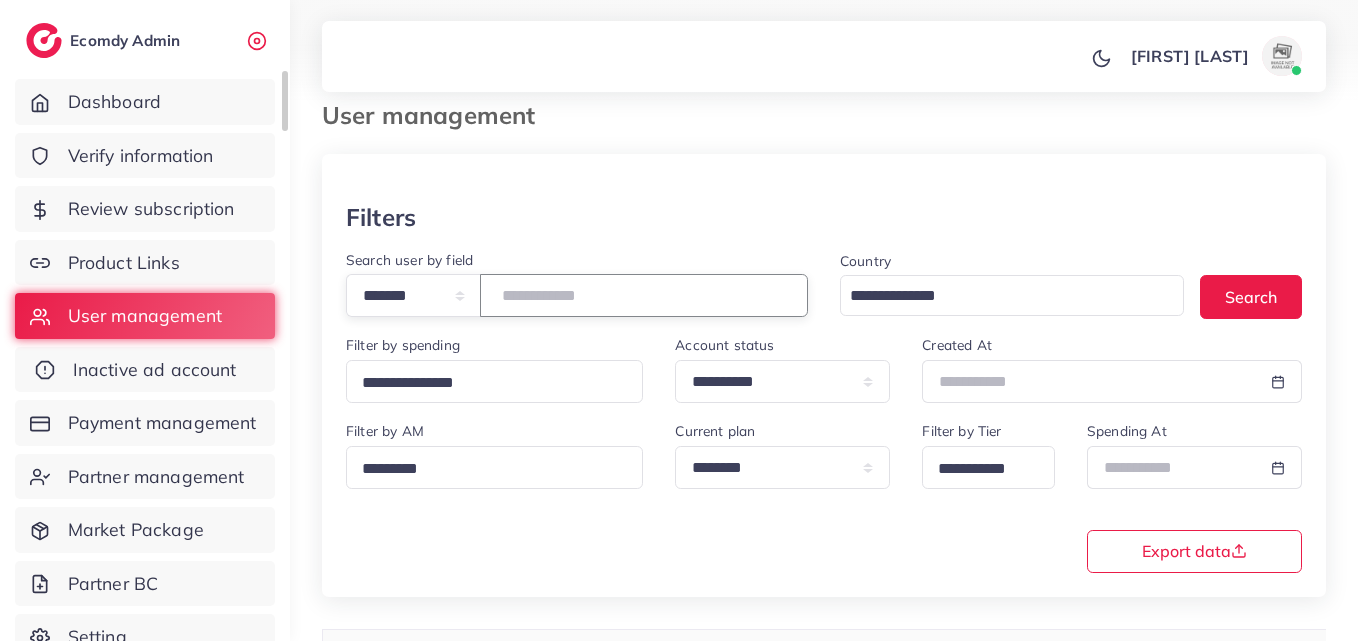 click on "**********" at bounding box center [679, 297] 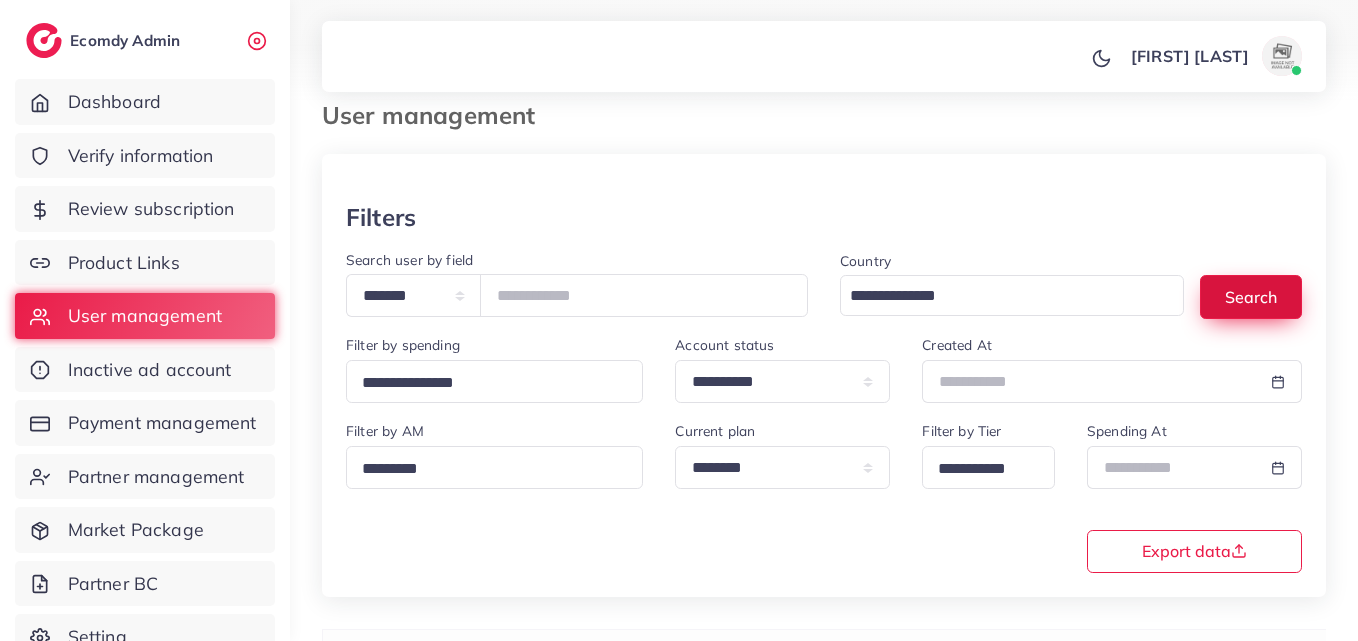 click on "Search" at bounding box center [1251, 296] 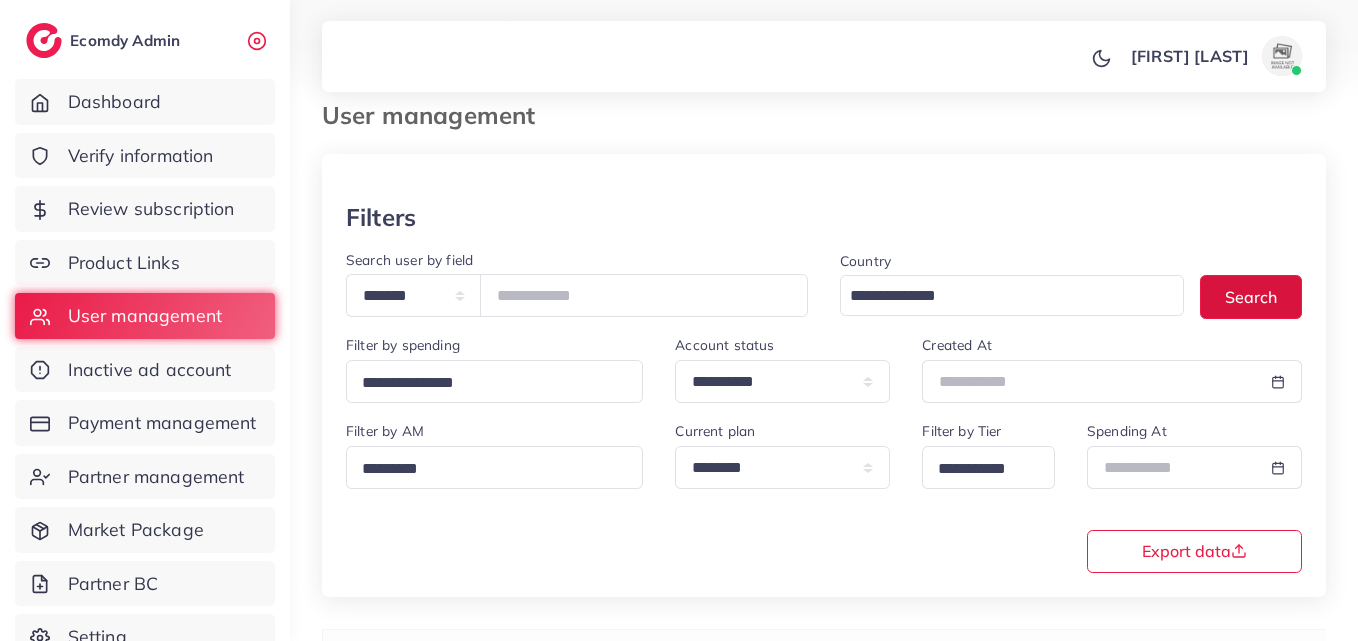 scroll, scrollTop: 316, scrollLeft: 0, axis: vertical 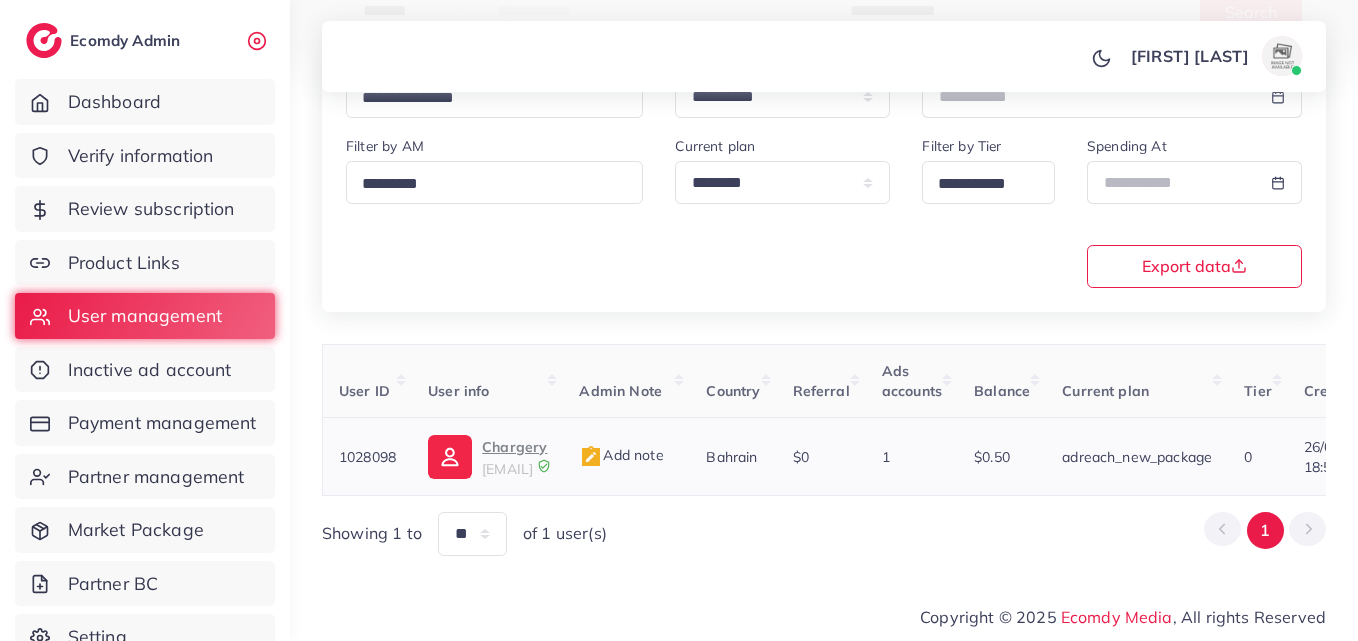 click on "Chargery  chargery.trd@gmail.com" at bounding box center [487, 457] 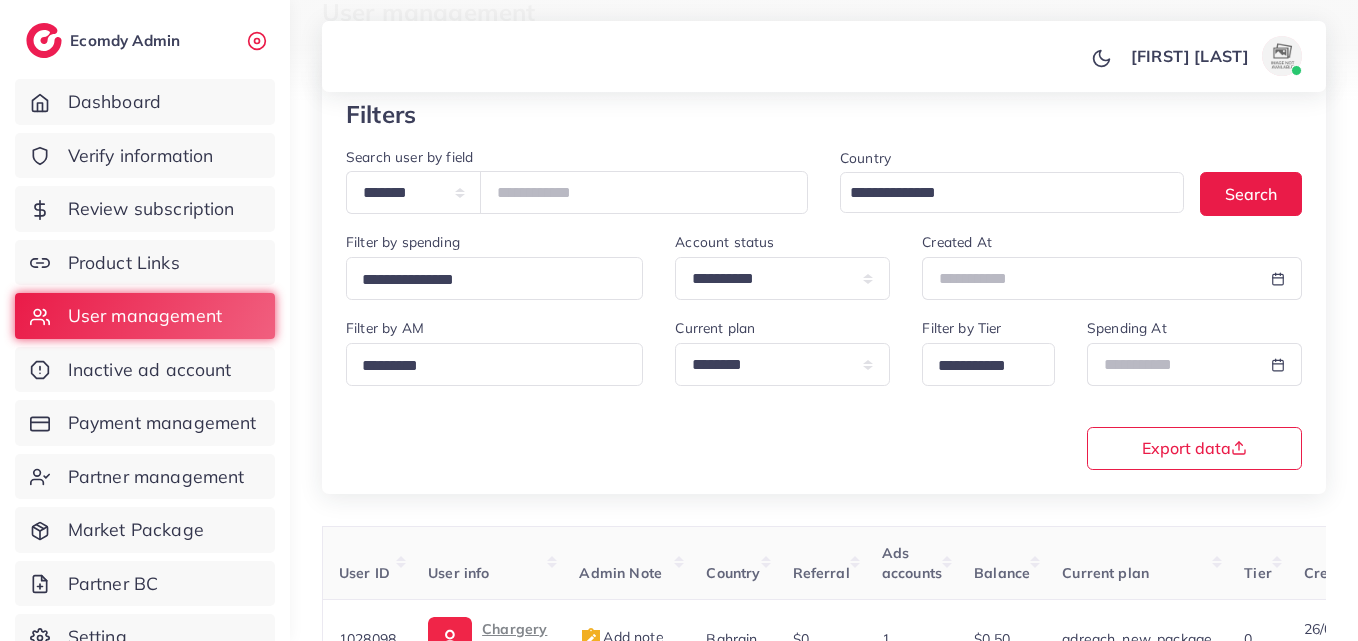 scroll, scrollTop: 120, scrollLeft: 0, axis: vertical 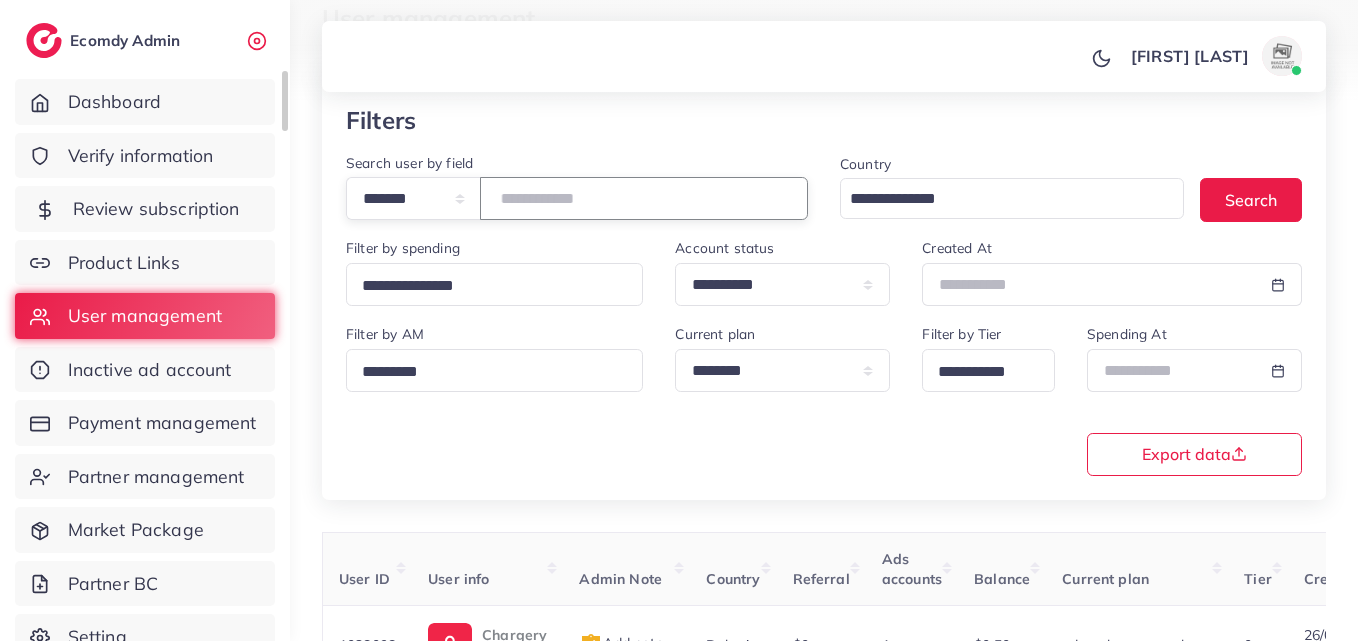 drag, startPoint x: 634, startPoint y: 202, endPoint x: 188, endPoint y: 194, distance: 446.07175 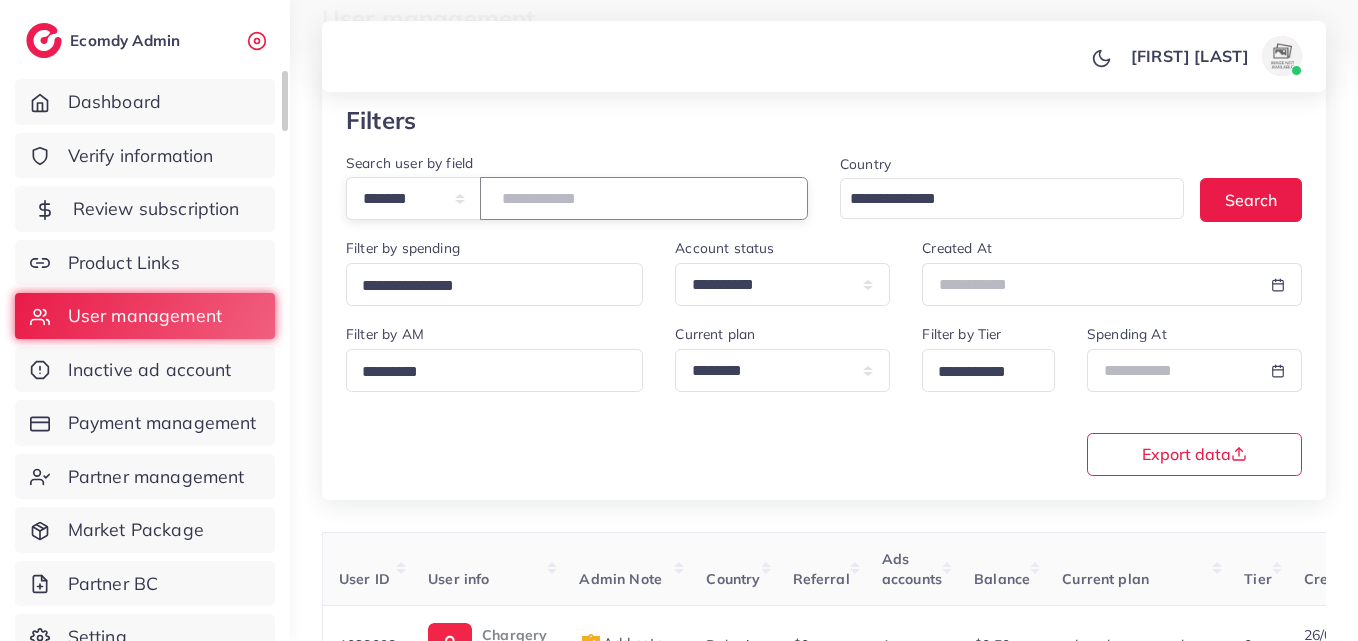 click on "**********" at bounding box center [679, 200] 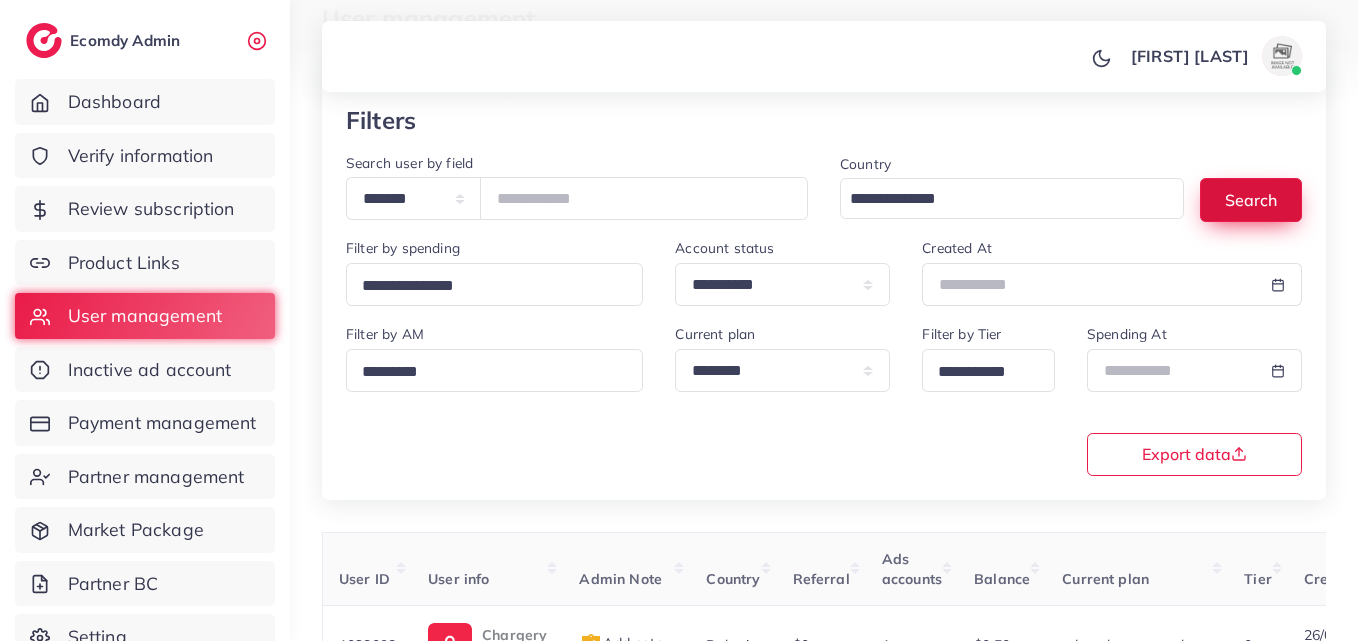 click on "Search" at bounding box center (1251, 199) 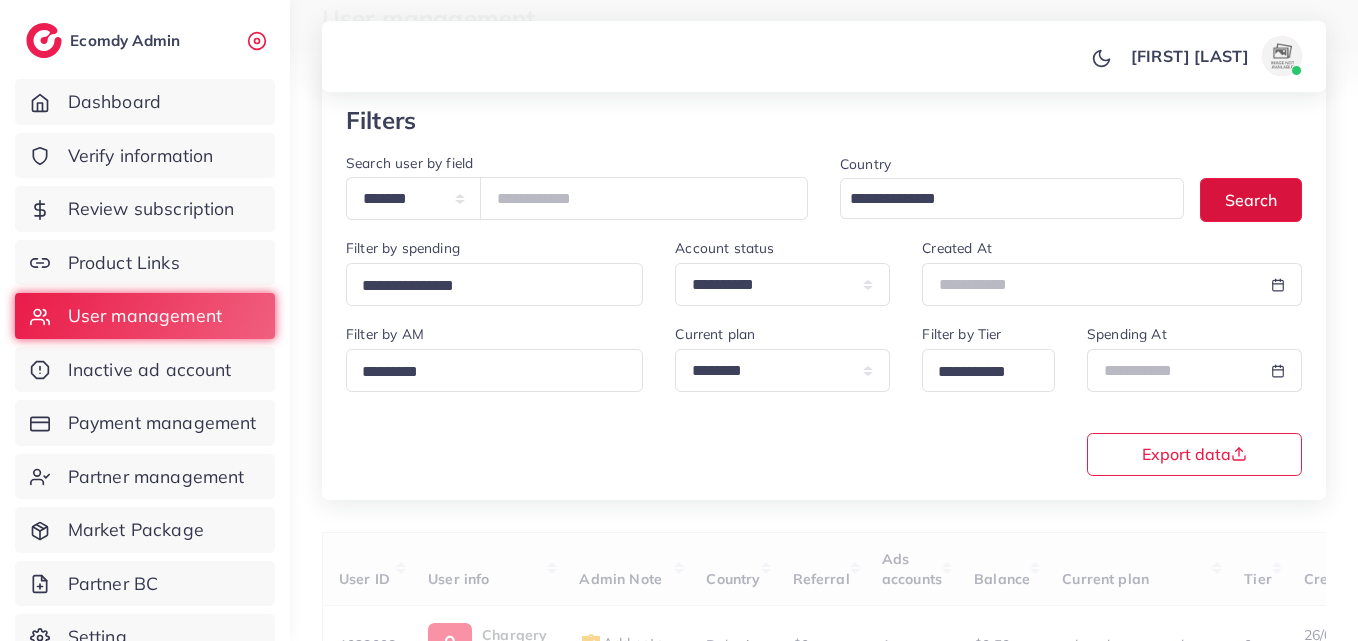scroll, scrollTop: 316, scrollLeft: 0, axis: vertical 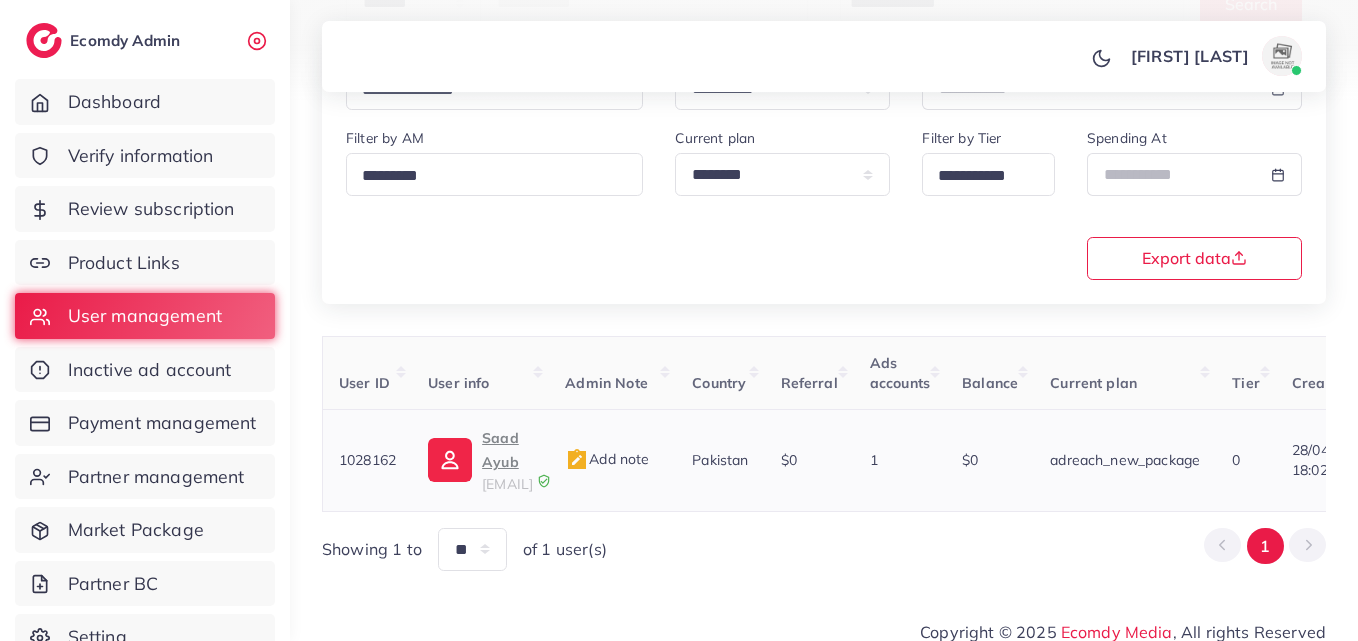 click on "Saad Ayub" at bounding box center (507, 450) 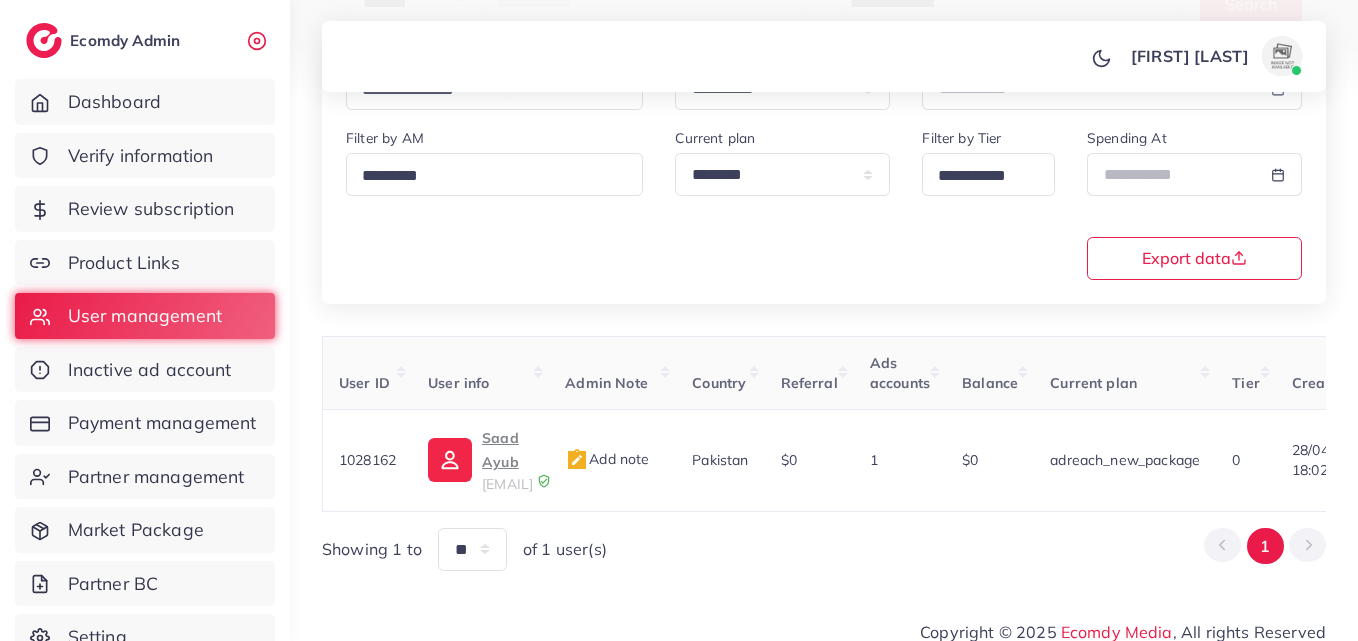 scroll, scrollTop: 175, scrollLeft: 0, axis: vertical 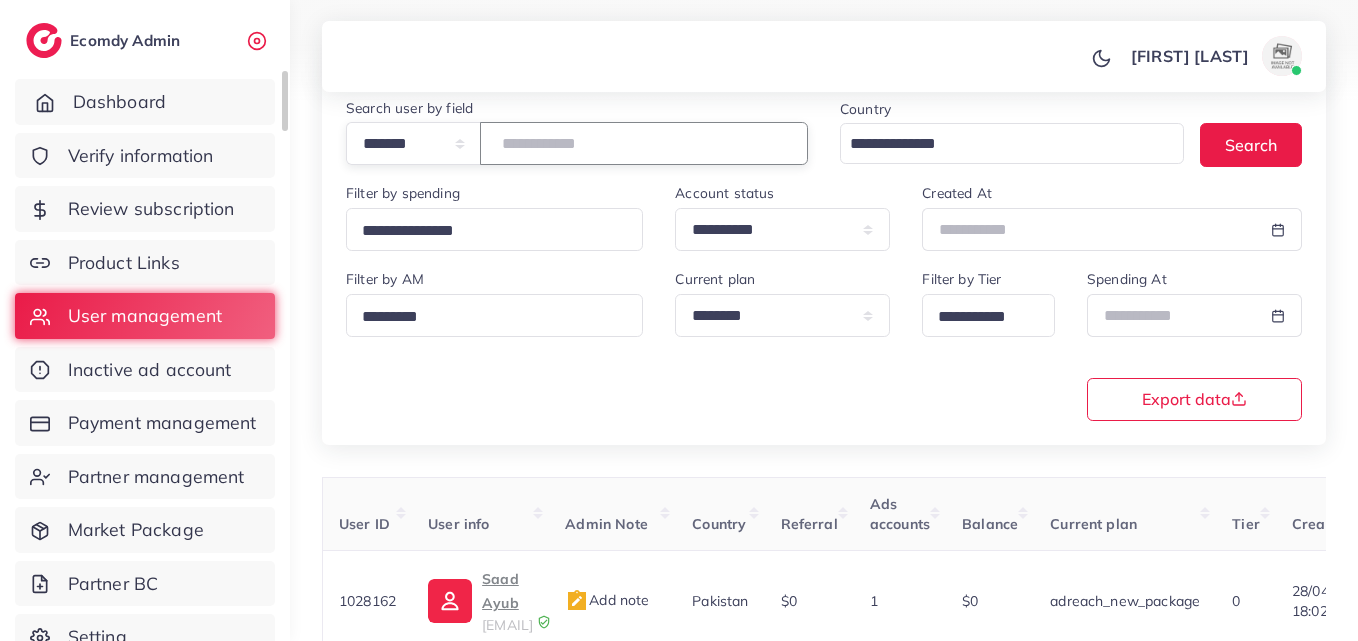 drag, startPoint x: 681, startPoint y: 138, endPoint x: 146, endPoint y: 116, distance: 535.45215 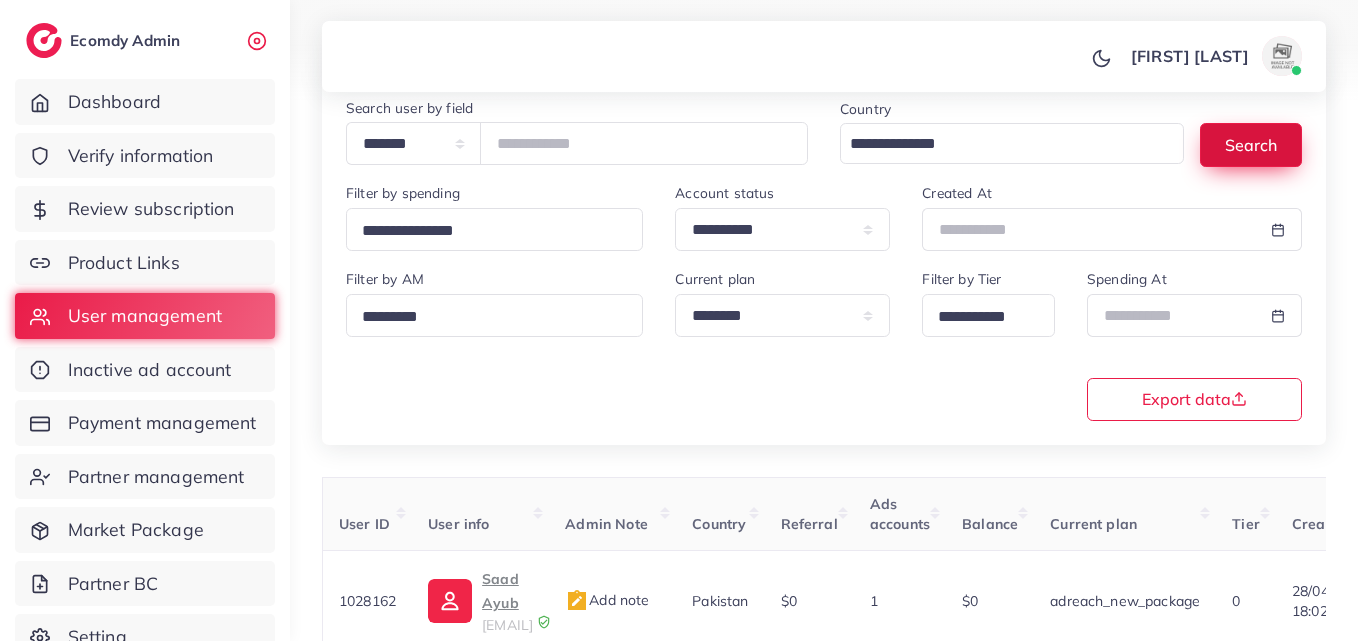 click on "Search" at bounding box center (1251, 144) 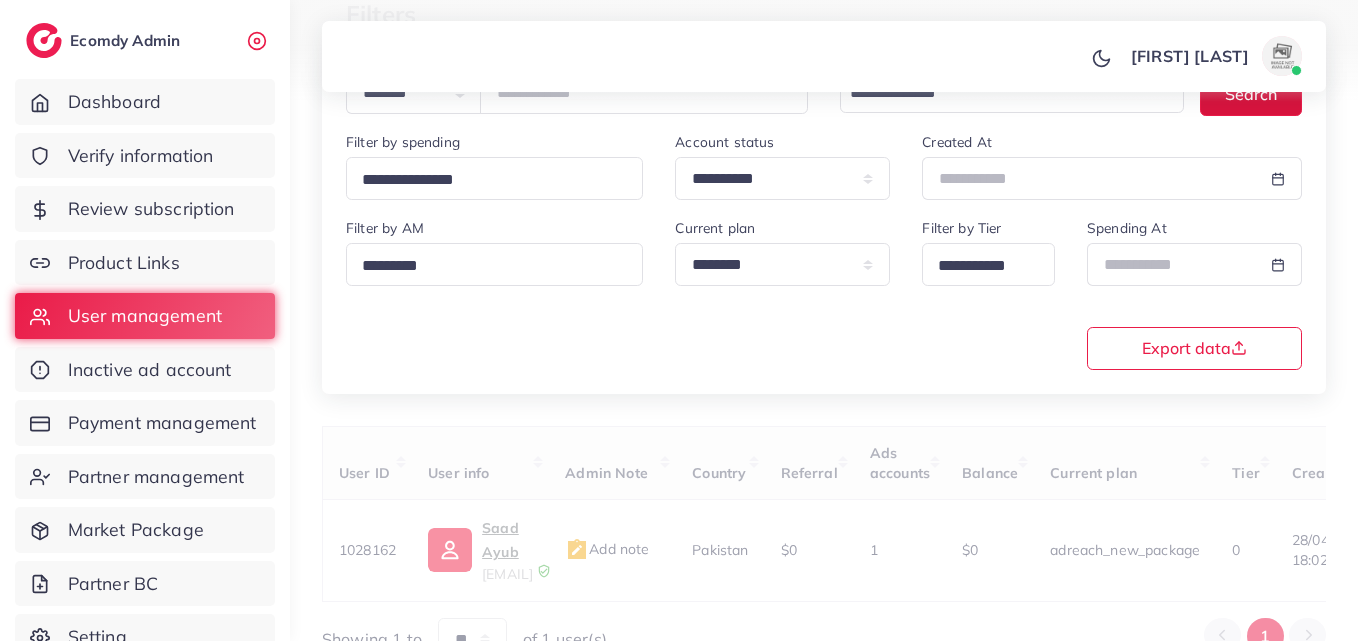scroll, scrollTop: 316, scrollLeft: 0, axis: vertical 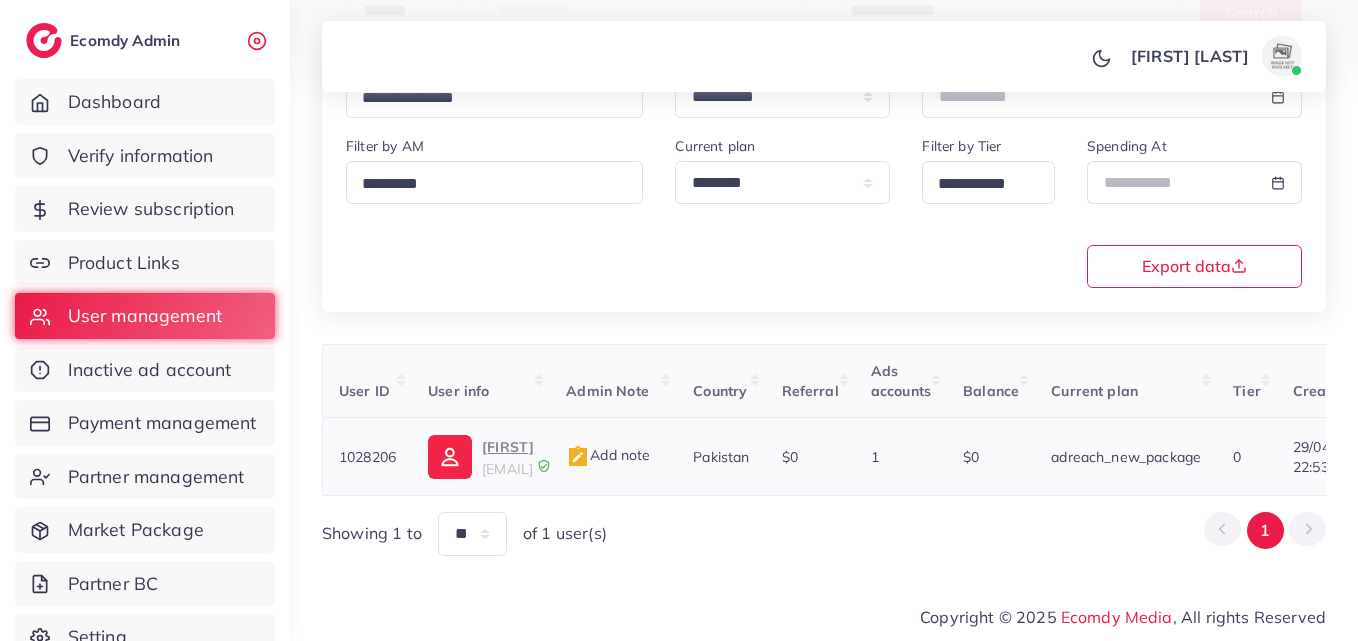 click on "Muhammad  qaaziammar2023@gmail.com" at bounding box center (481, 457) 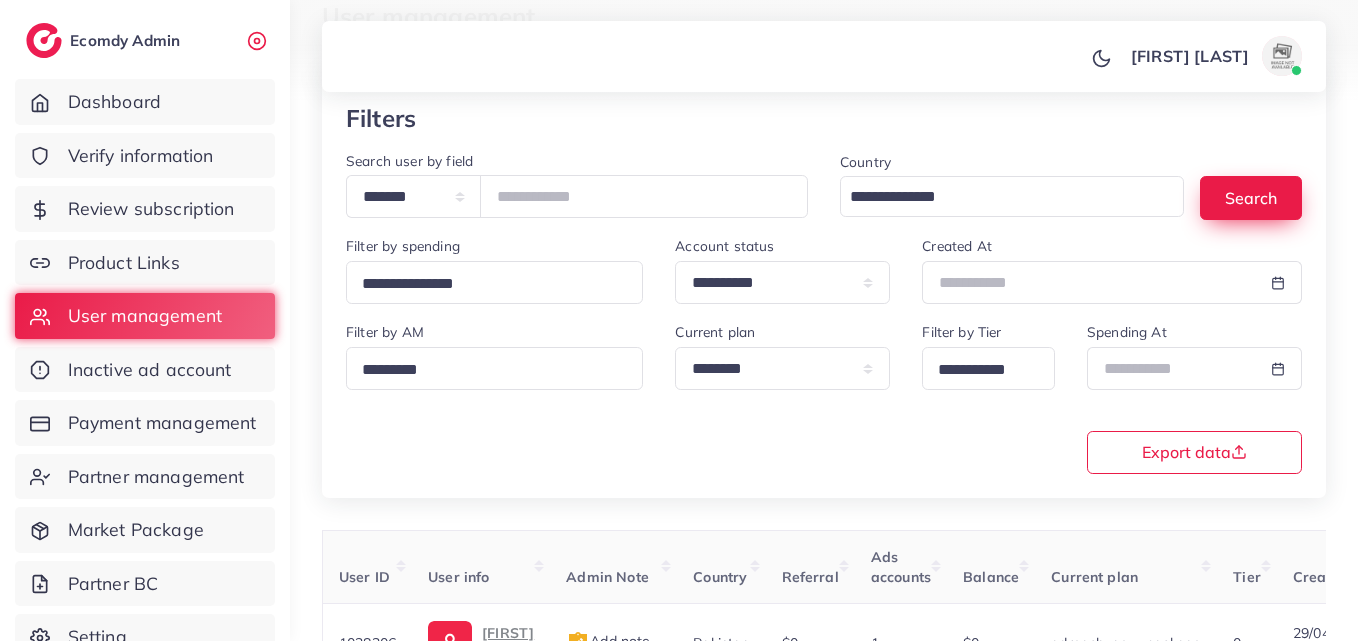 scroll, scrollTop: 88, scrollLeft: 0, axis: vertical 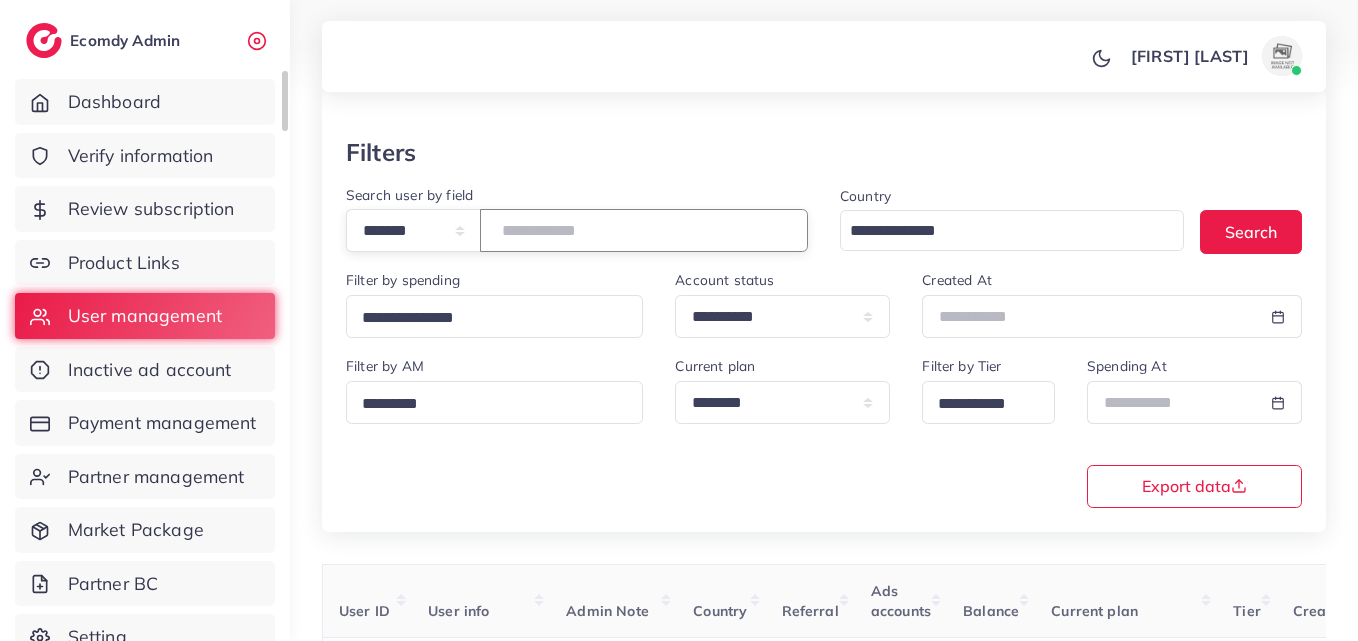 drag, startPoint x: 616, startPoint y: 241, endPoint x: 0, endPoint y: 189, distance: 618.1909 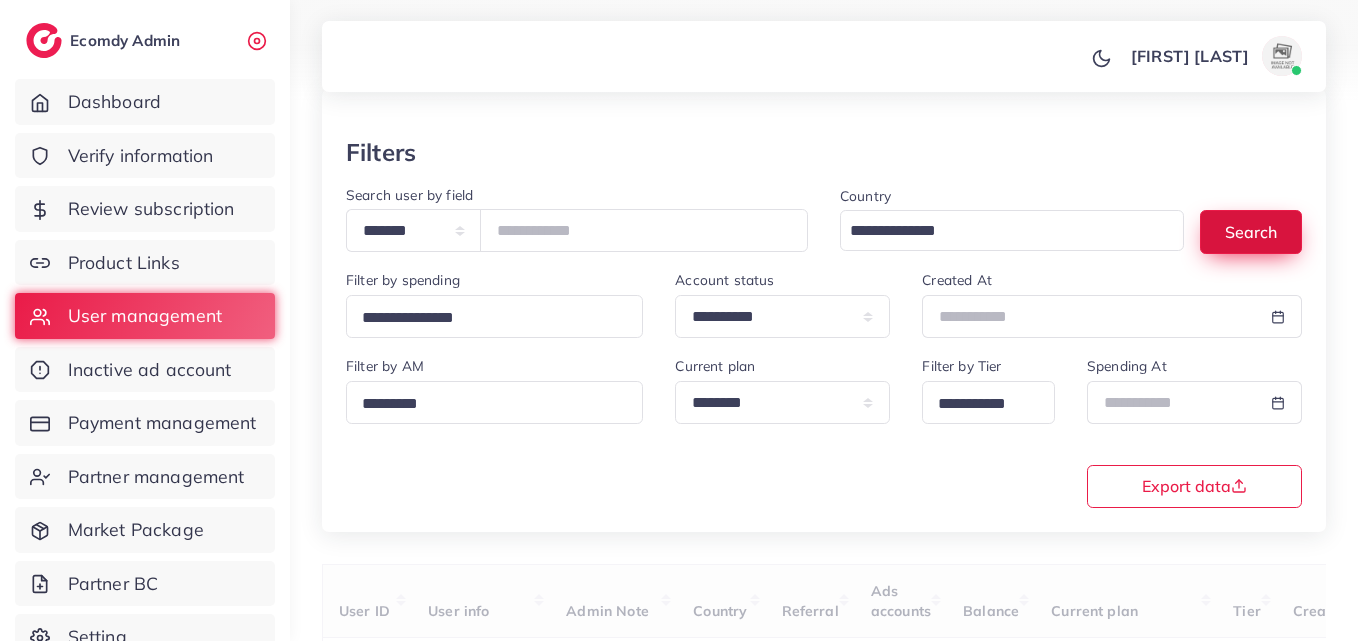 click on "Search" at bounding box center (1251, 231) 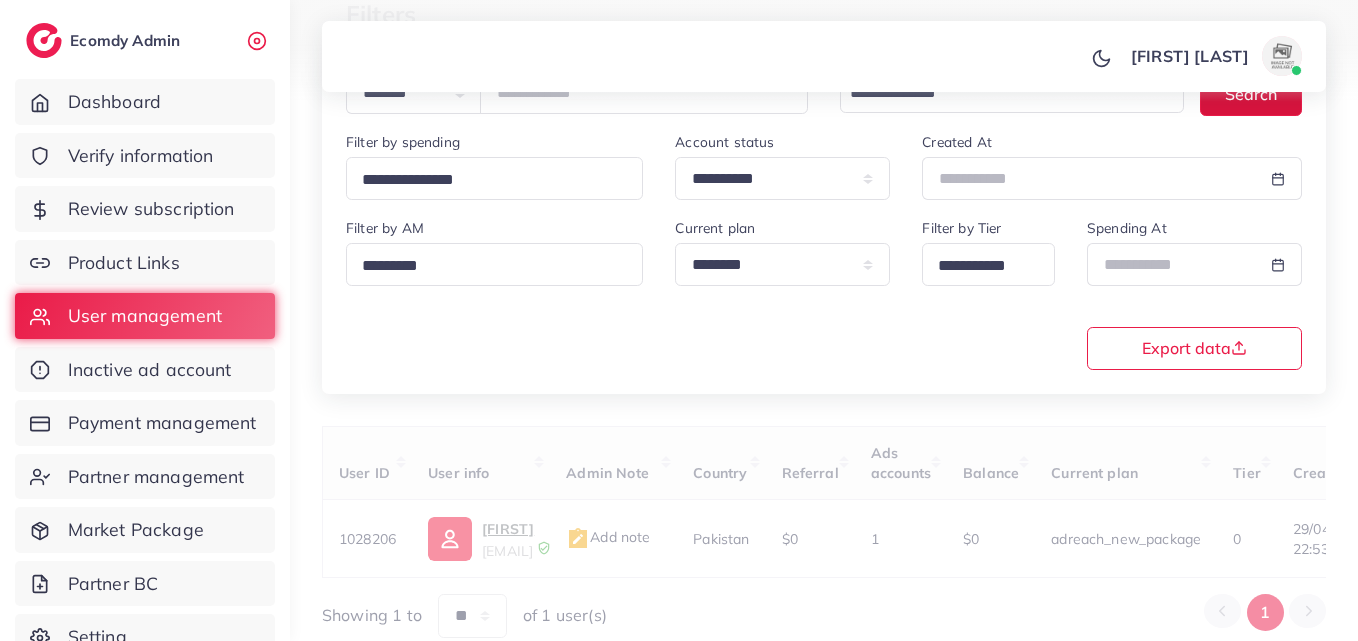 scroll, scrollTop: 274, scrollLeft: 0, axis: vertical 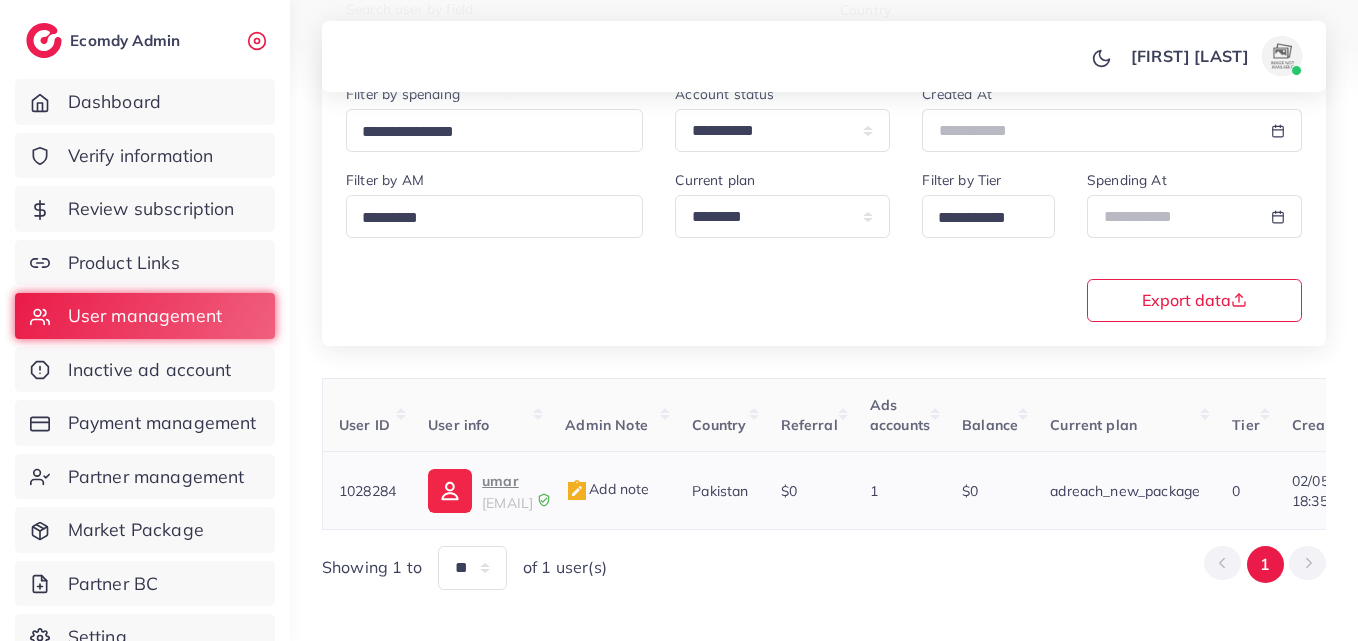 click on "umar" at bounding box center (507, 481) 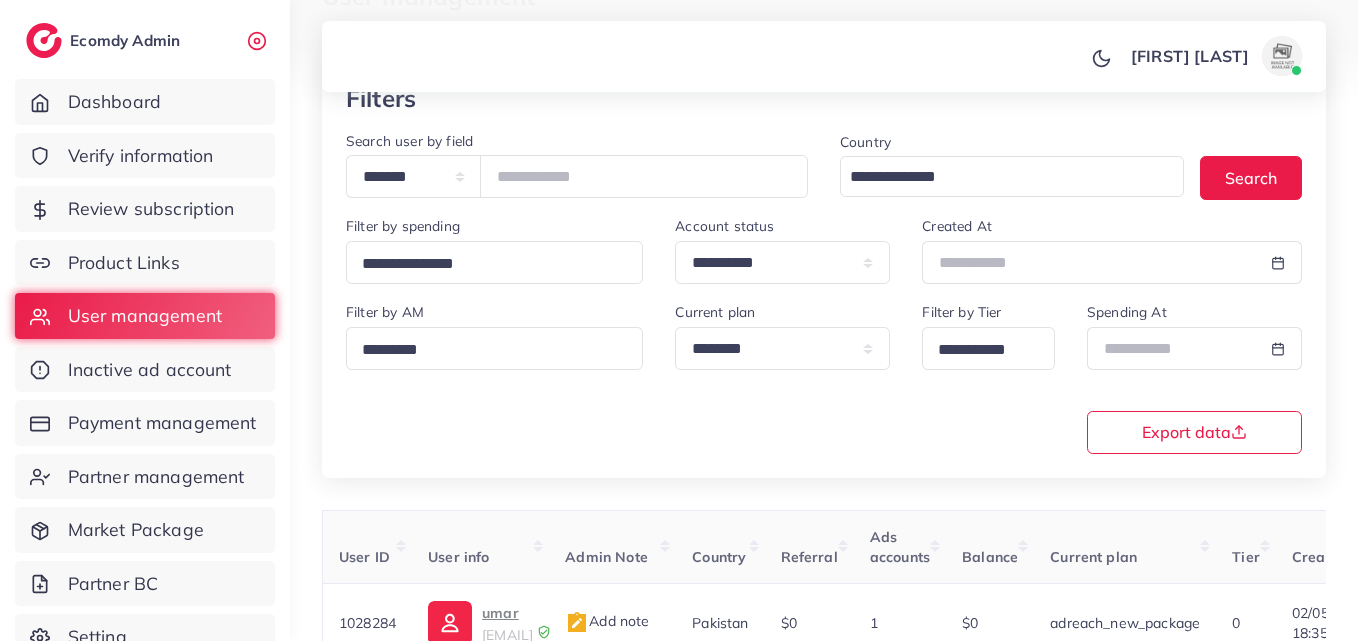 scroll, scrollTop: 119, scrollLeft: 0, axis: vertical 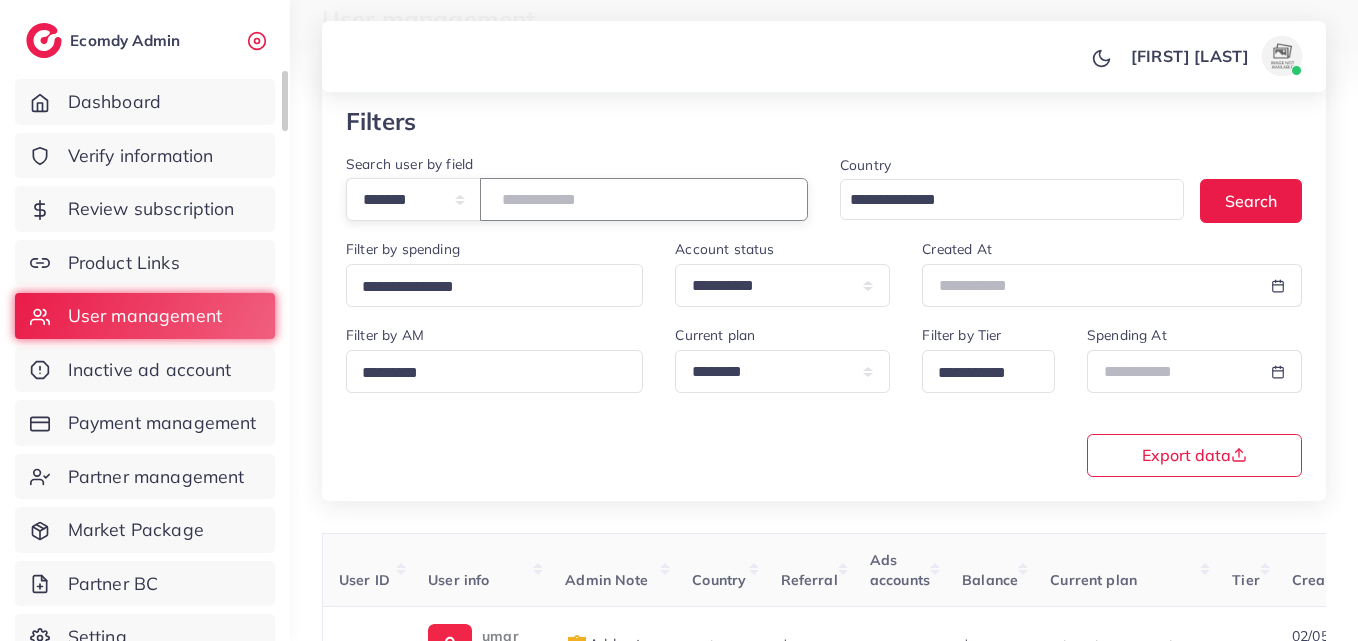 drag, startPoint x: 598, startPoint y: 207, endPoint x: 254, endPoint y: 290, distance: 353.87146 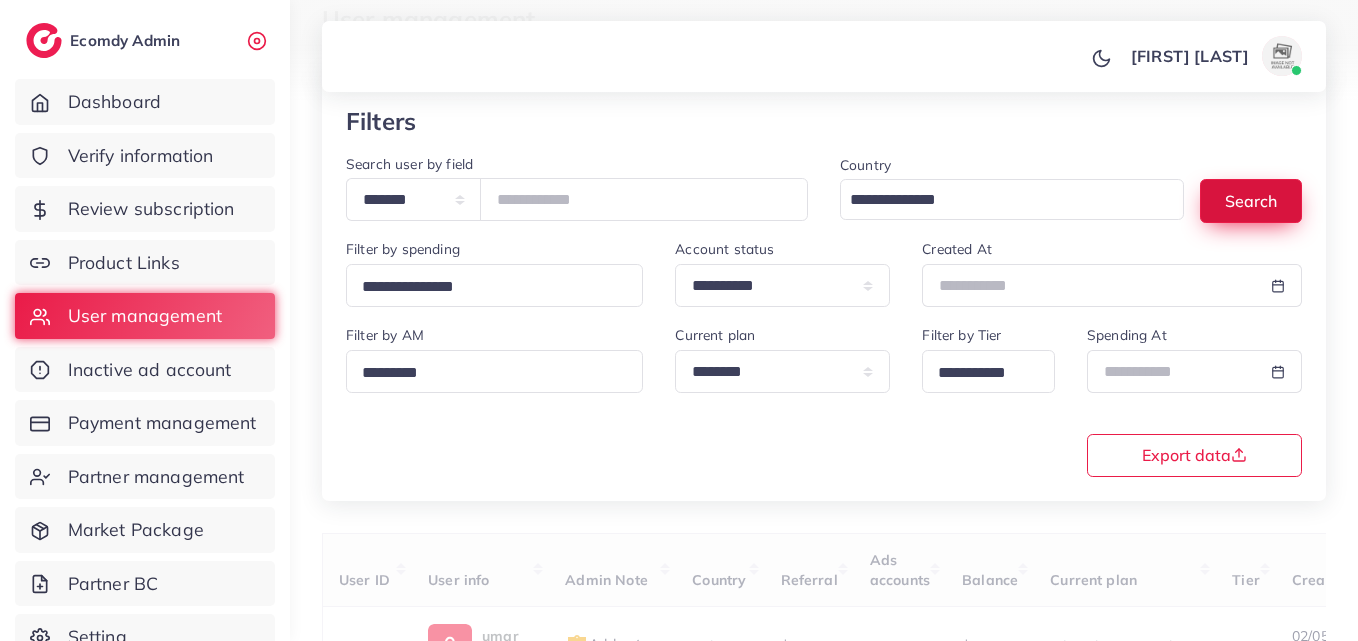 click on "Search" at bounding box center [1251, 200] 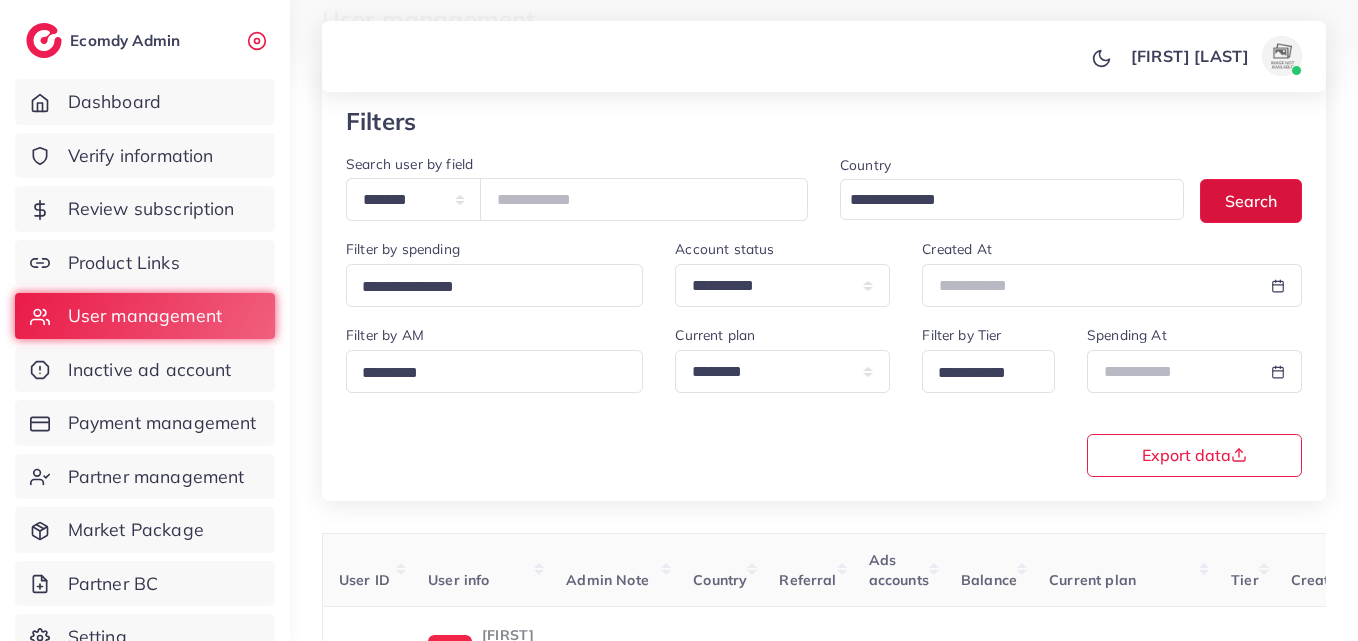 scroll, scrollTop: 316, scrollLeft: 0, axis: vertical 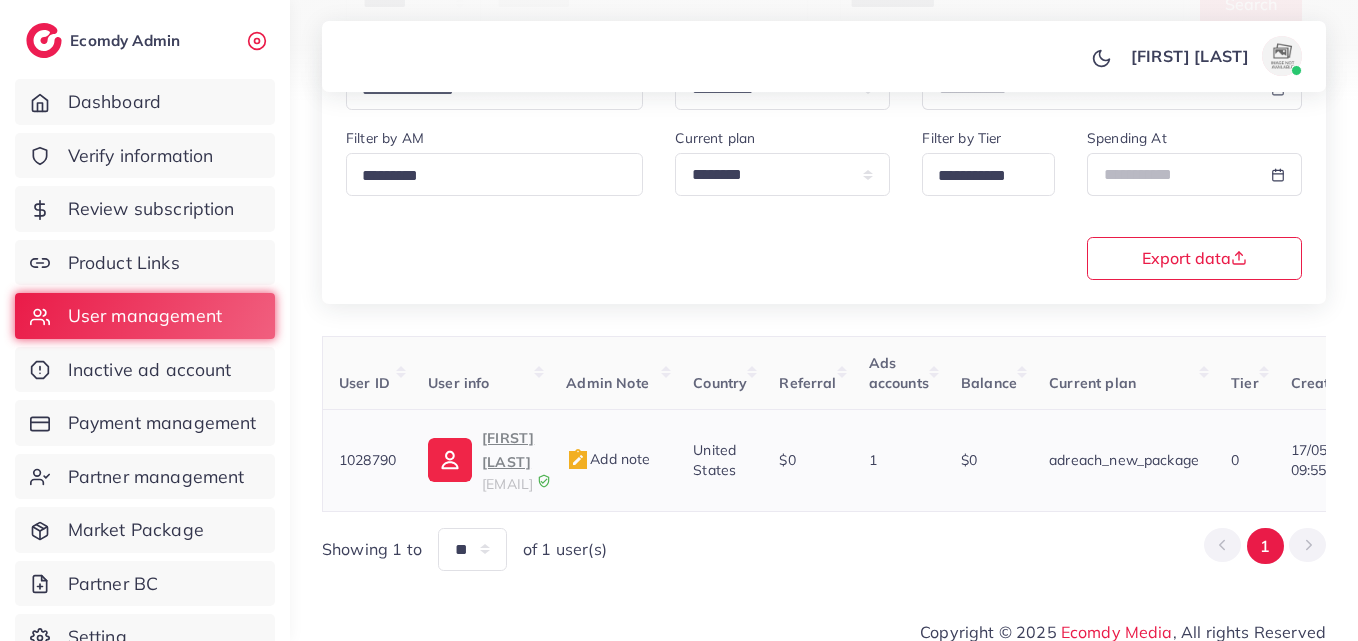 click on "Usama Shafique" at bounding box center [508, 450] 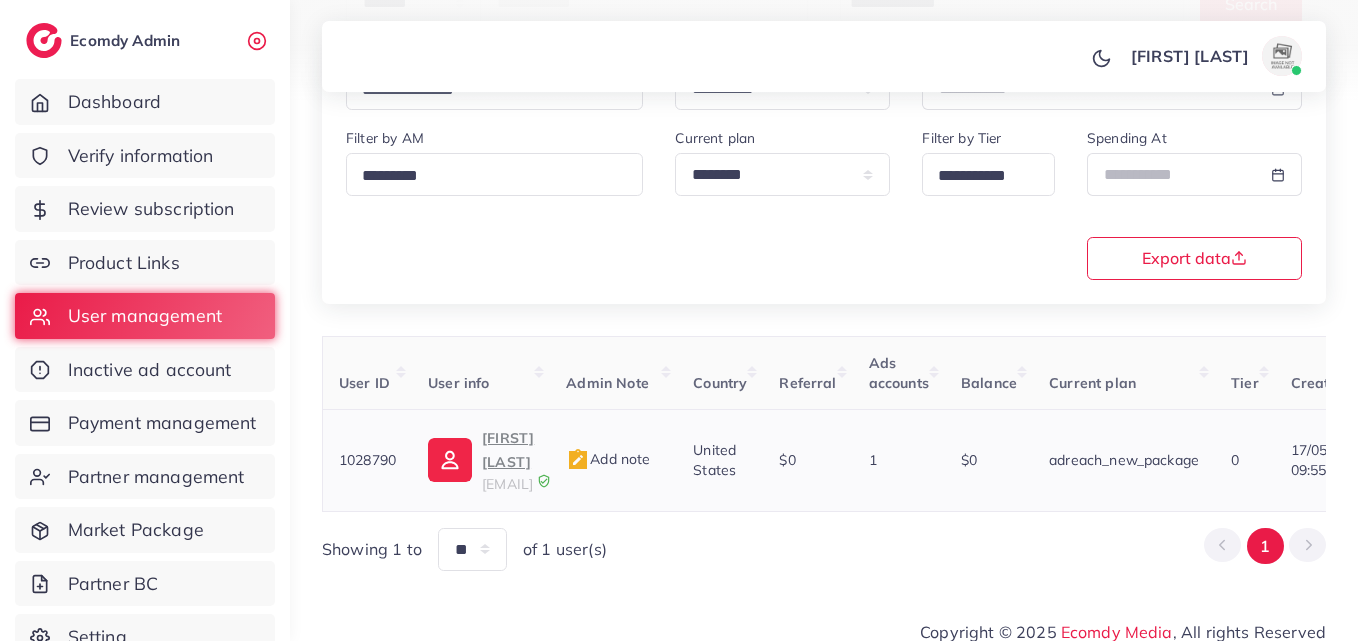 click on "Usama Shafique" at bounding box center [508, 450] 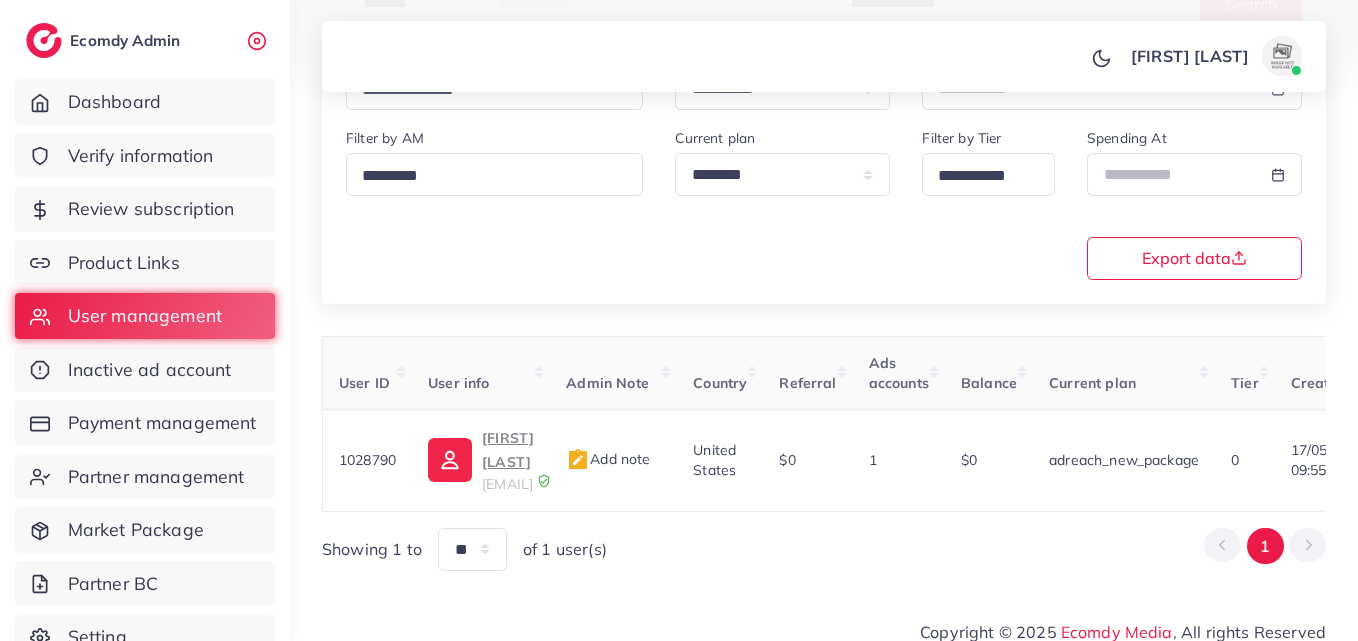scroll, scrollTop: 115, scrollLeft: 0, axis: vertical 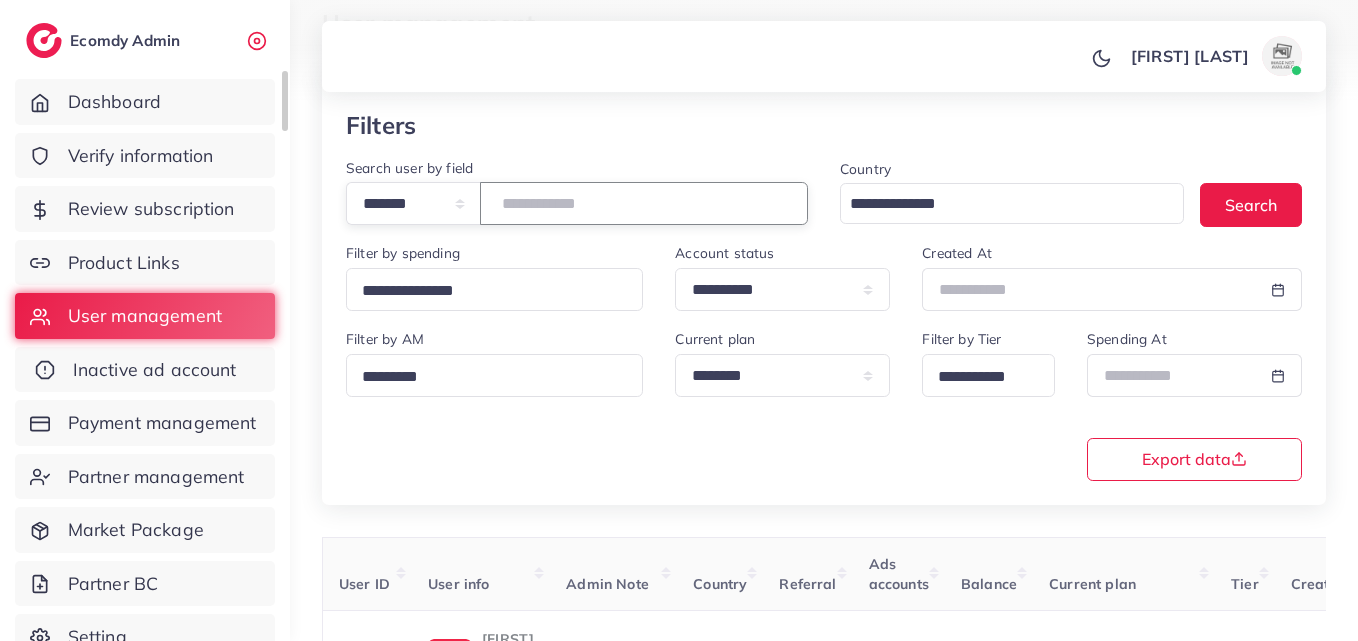 drag, startPoint x: 639, startPoint y: 199, endPoint x: 69, endPoint y: 361, distance: 592.57404 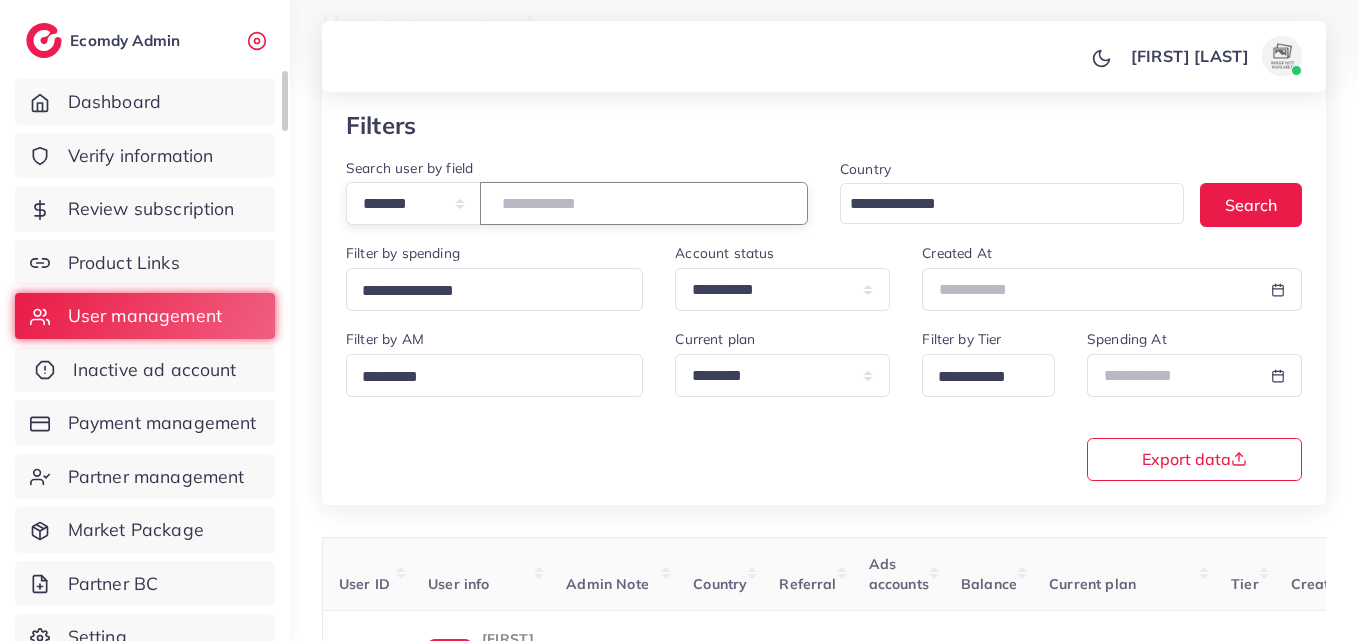 click on "**********" at bounding box center [679, 205] 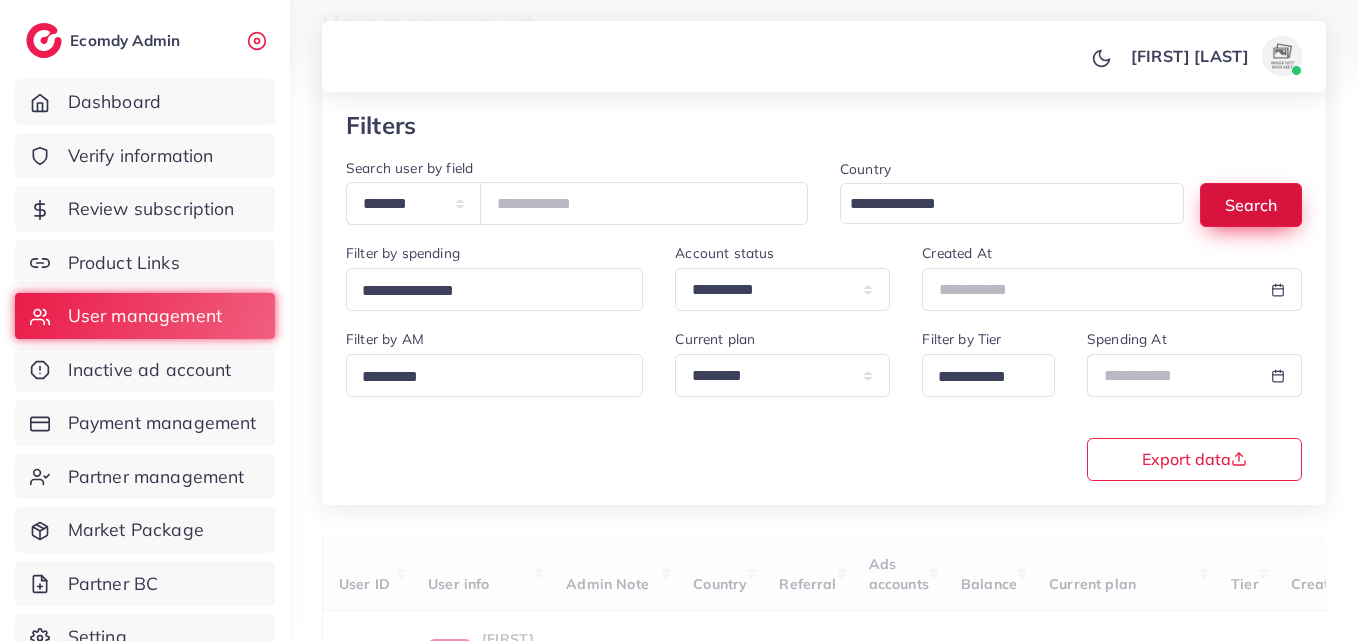 click on "Search" at bounding box center [1251, 204] 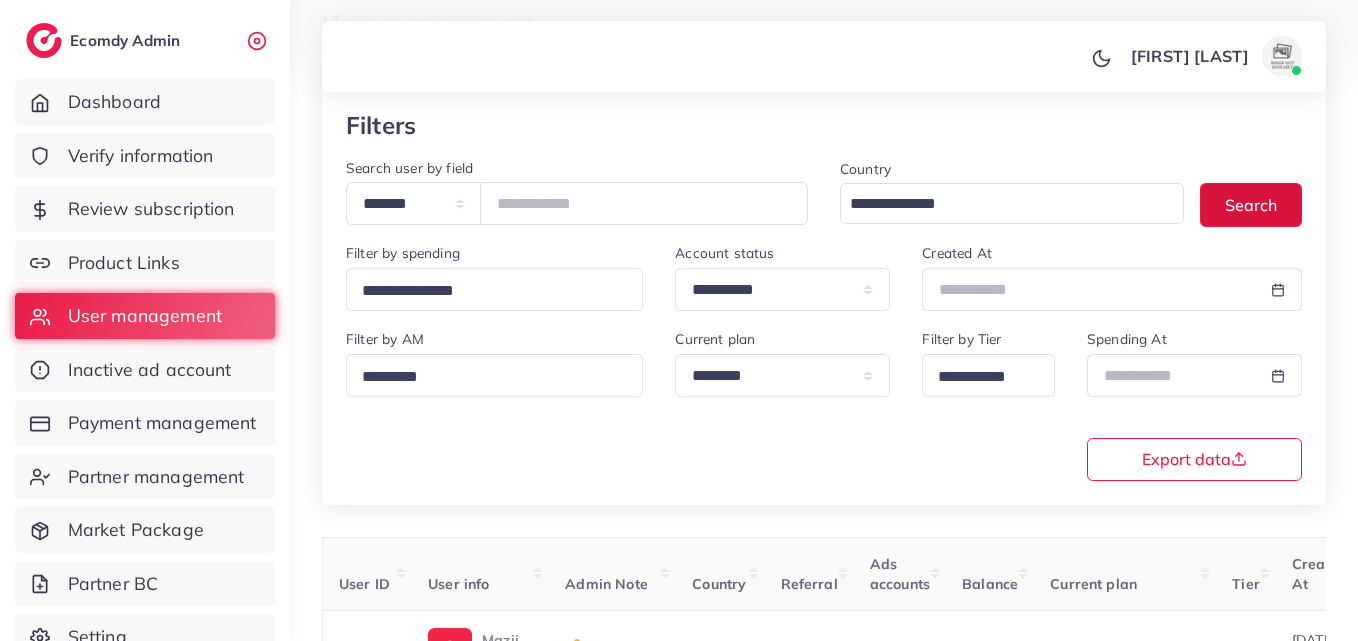 scroll, scrollTop: 316, scrollLeft: 0, axis: vertical 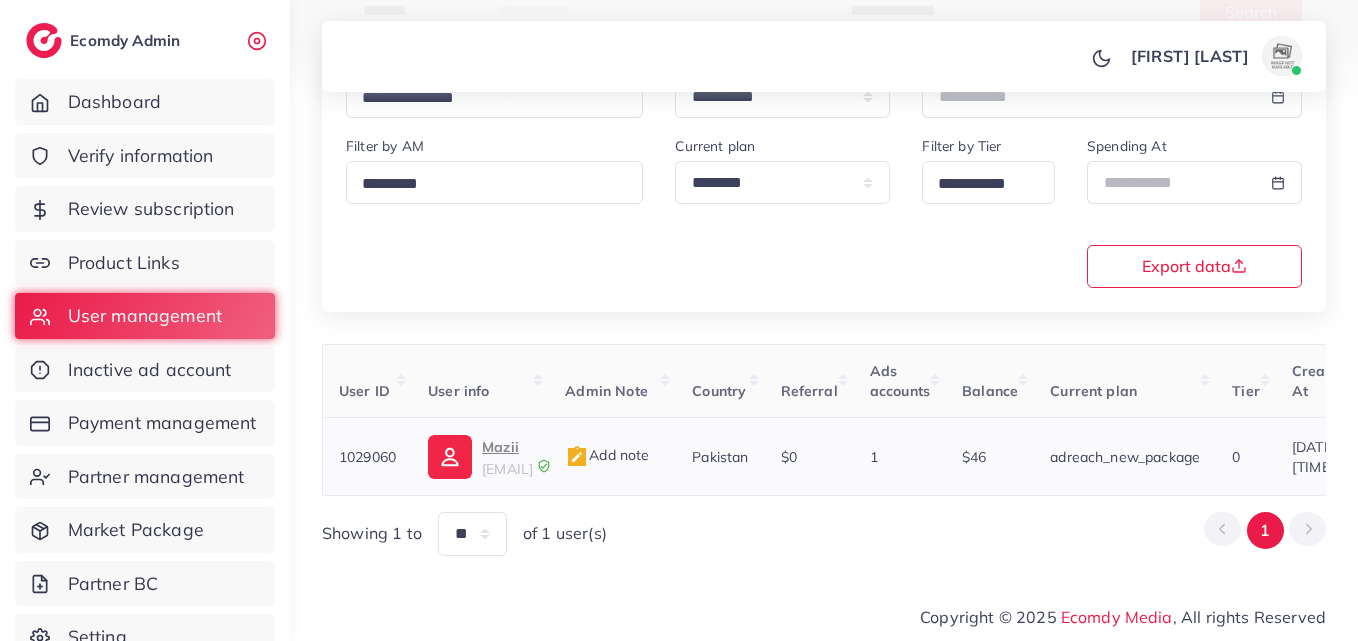 click on "Mazii" at bounding box center (507, 447) 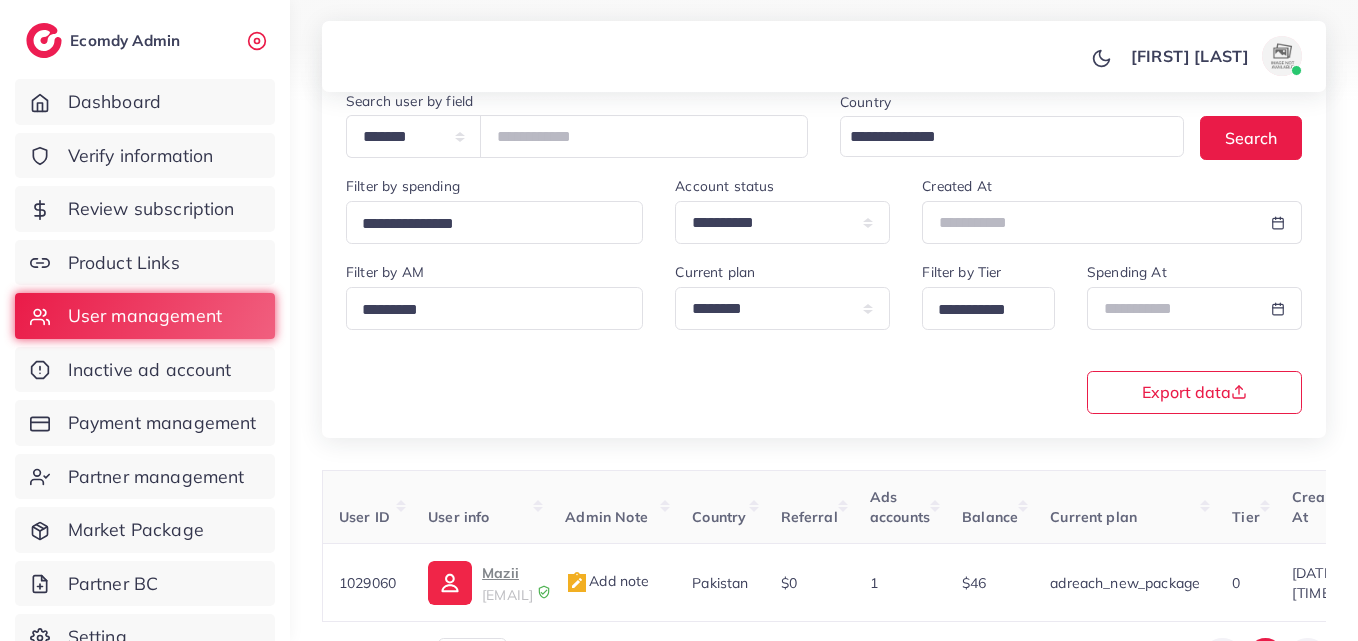 scroll, scrollTop: 94, scrollLeft: 0, axis: vertical 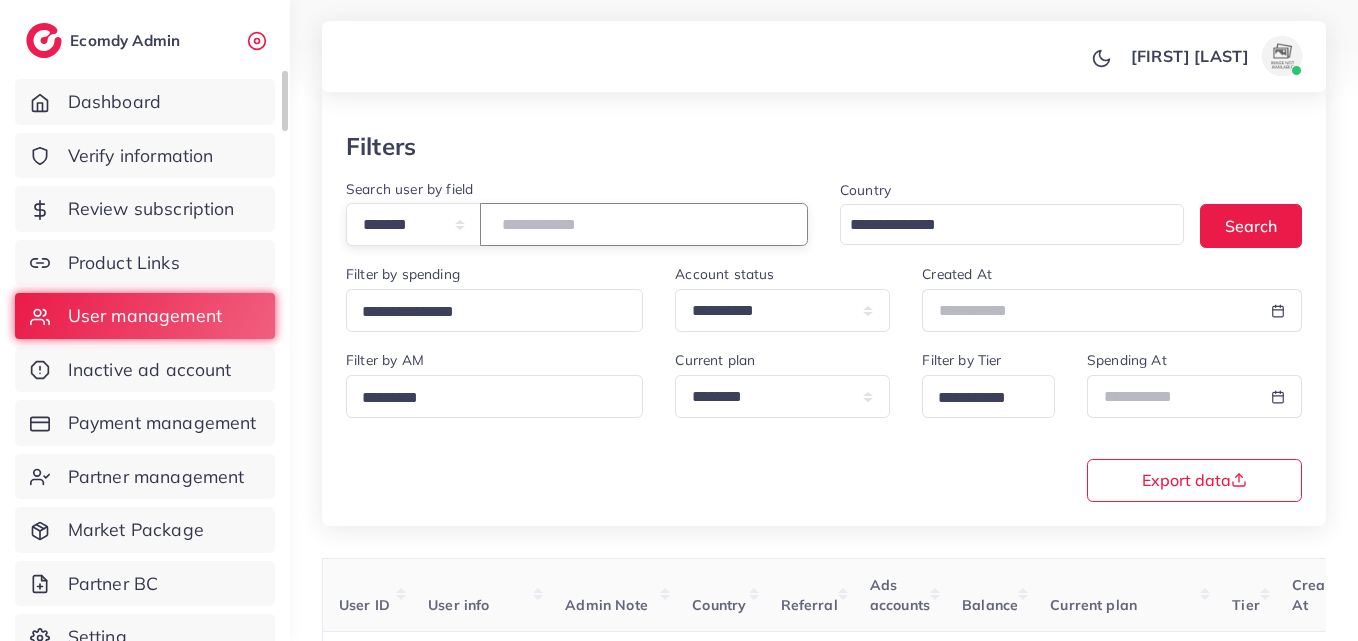 drag, startPoint x: 622, startPoint y: 234, endPoint x: 10, endPoint y: 198, distance: 613.0579 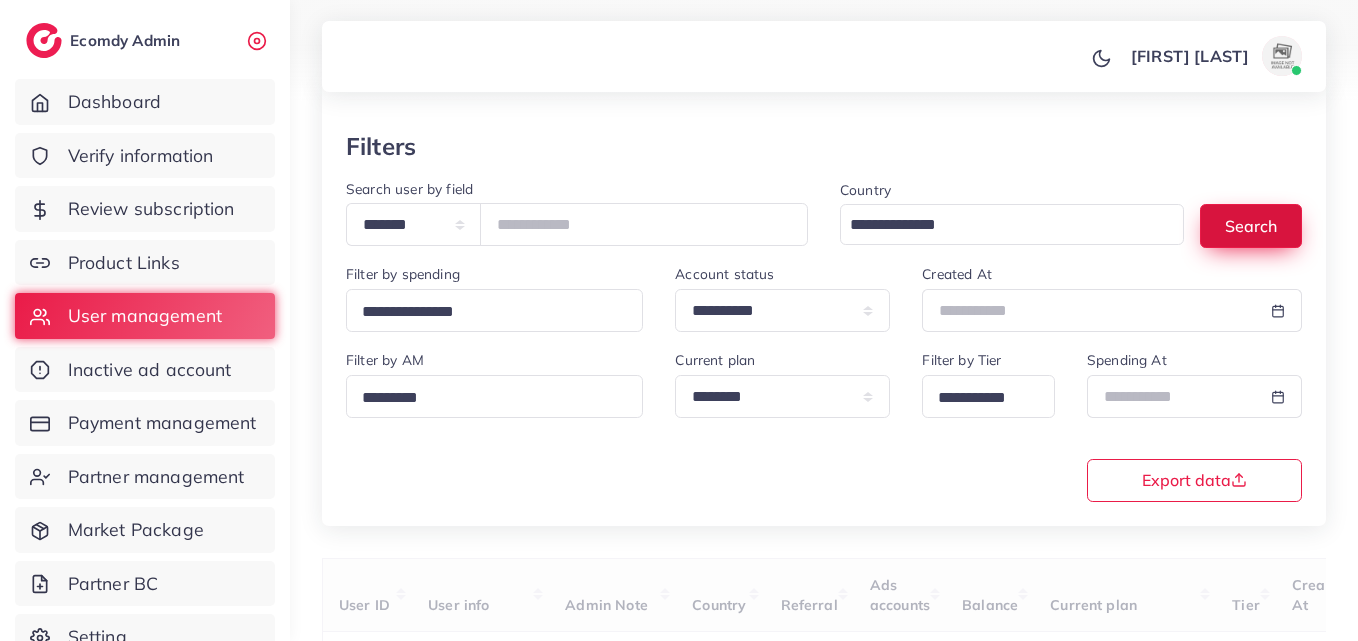 click on "Search" at bounding box center [1251, 225] 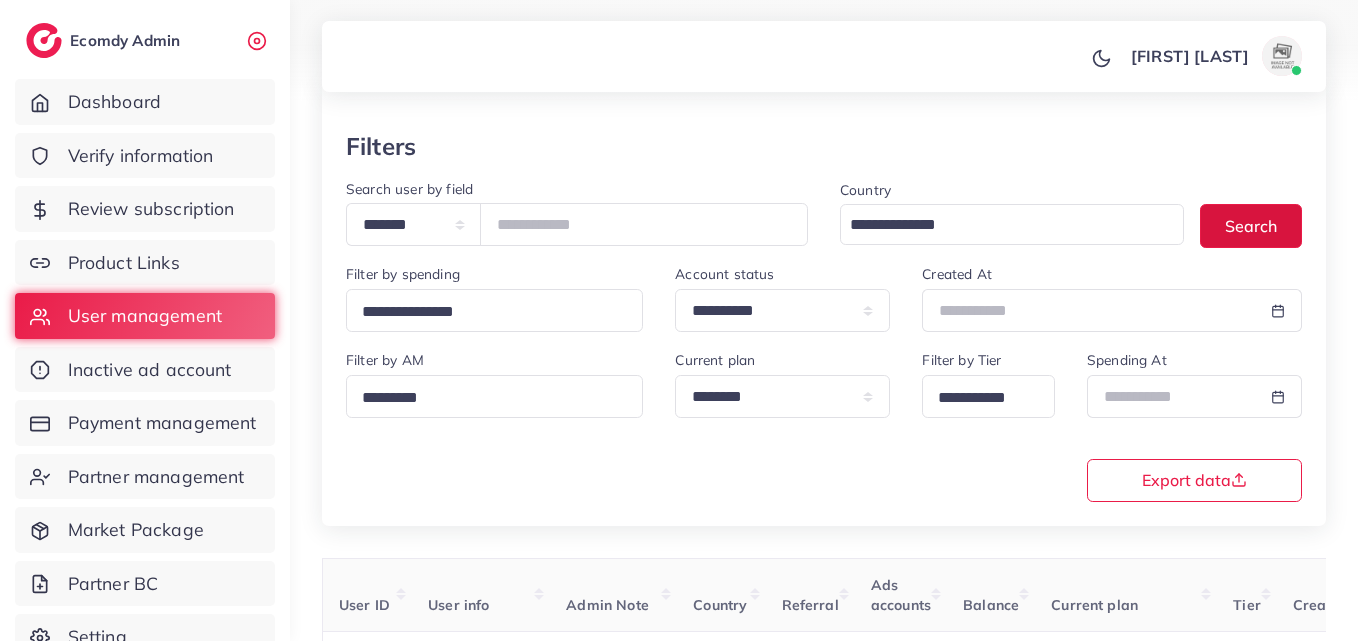 scroll, scrollTop: 94, scrollLeft: 0, axis: vertical 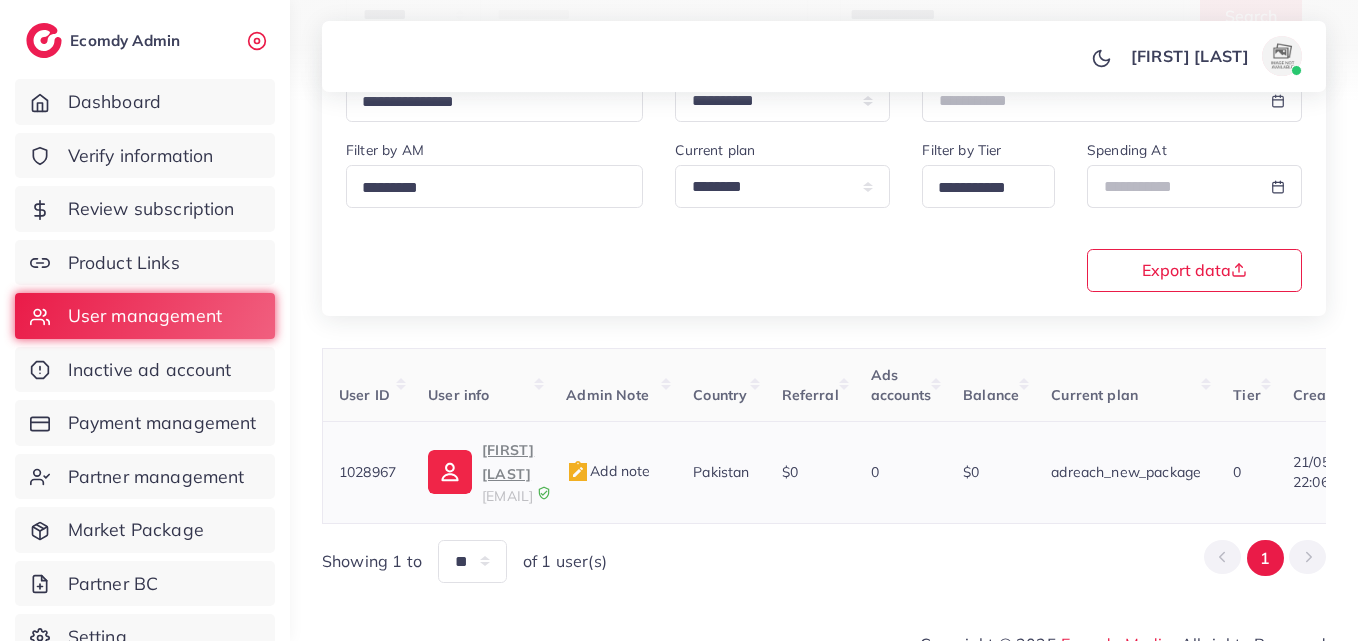 click on "Sumbul Hussain" at bounding box center [508, 462] 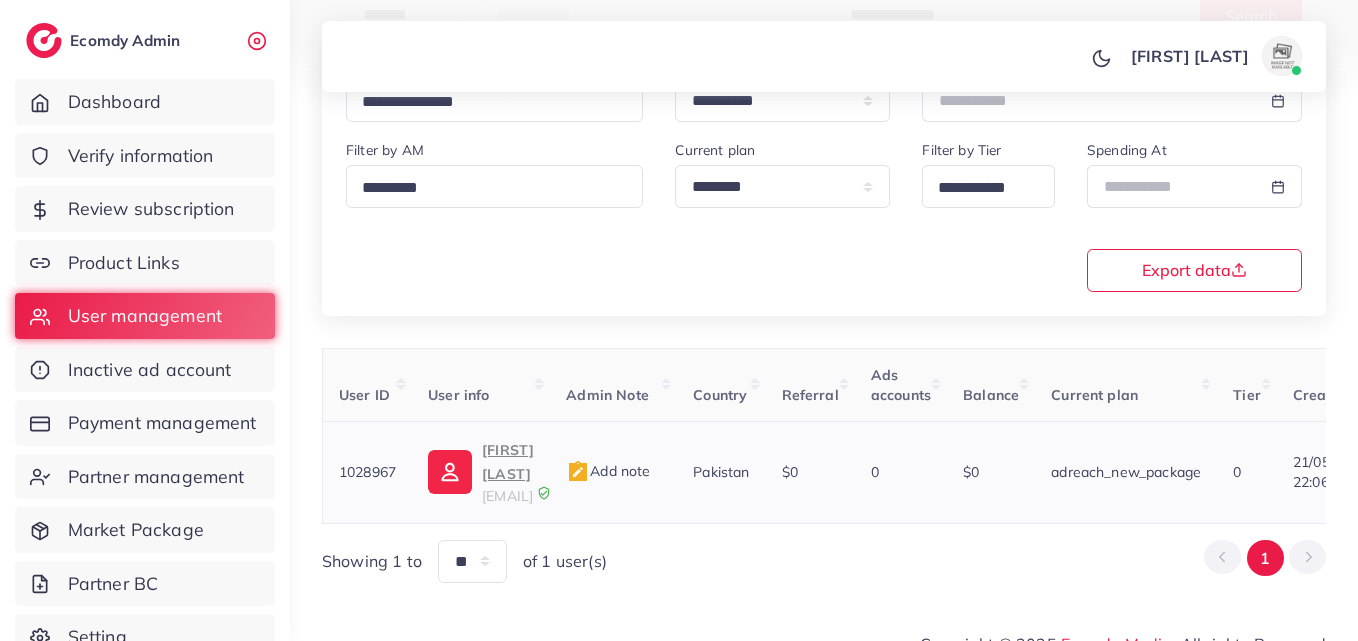 click on "Sumbul Hussain" at bounding box center (508, 462) 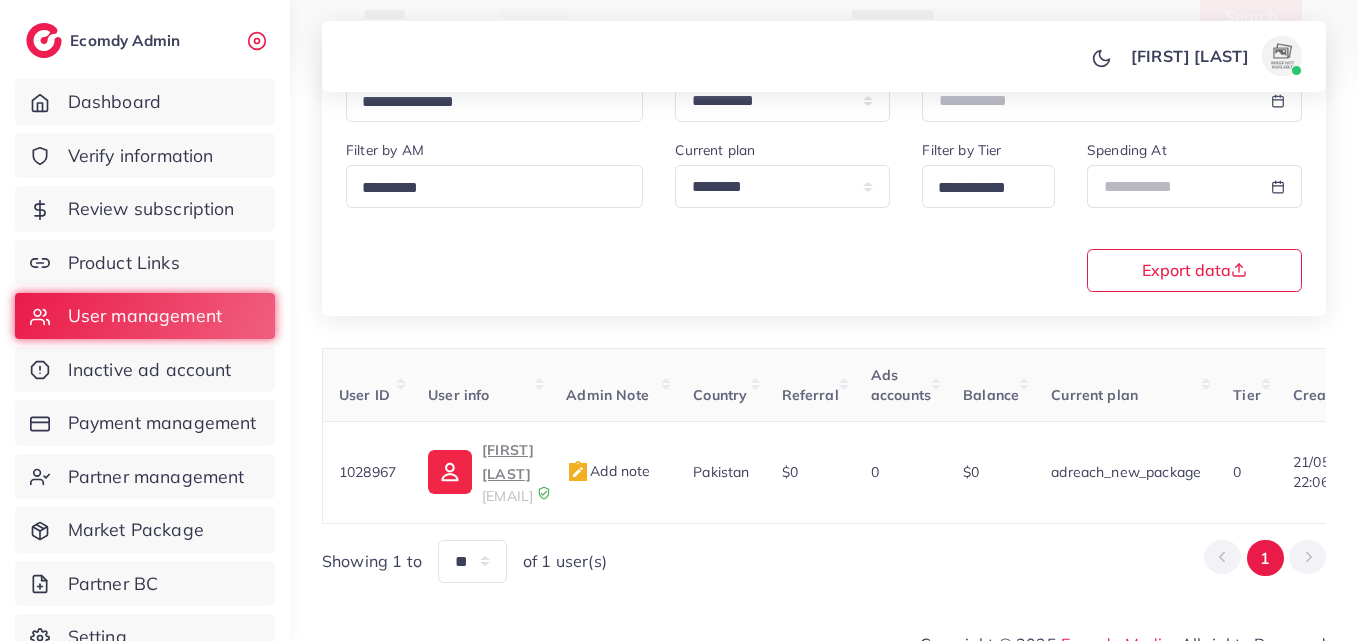 scroll, scrollTop: 0, scrollLeft: 0, axis: both 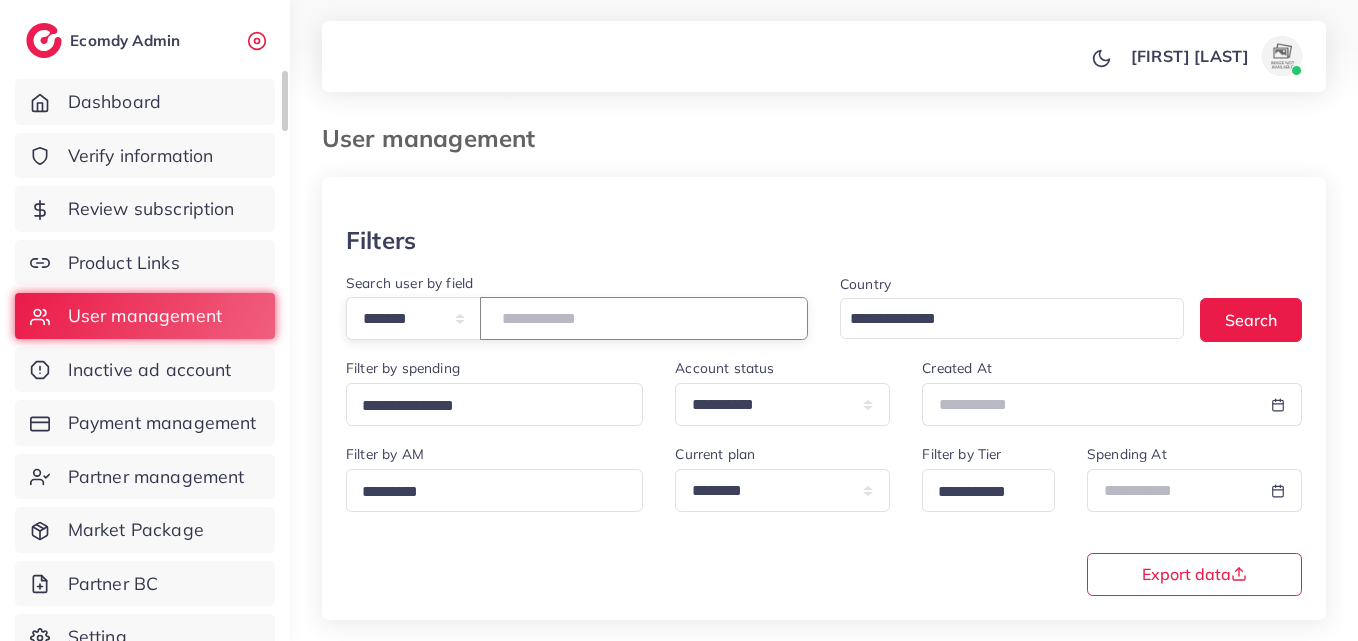 drag, startPoint x: 296, startPoint y: 299, endPoint x: 0, endPoint y: 494, distance: 354.45874 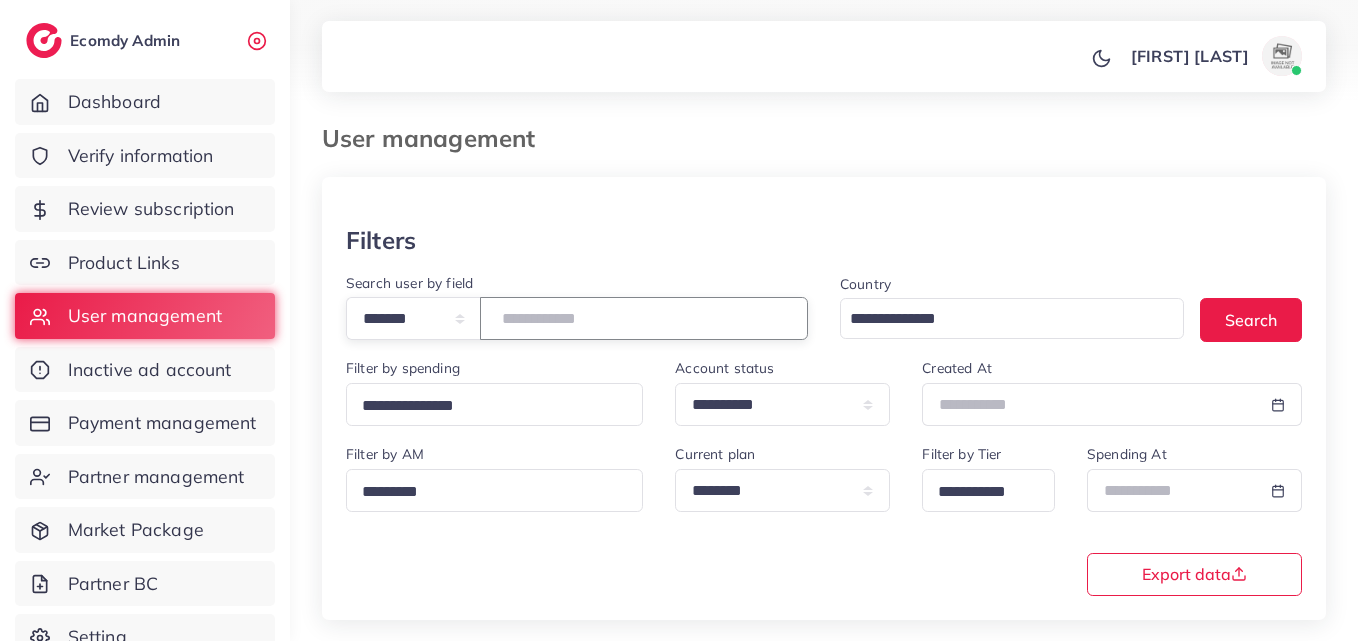 scroll, scrollTop: 228, scrollLeft: 0, axis: vertical 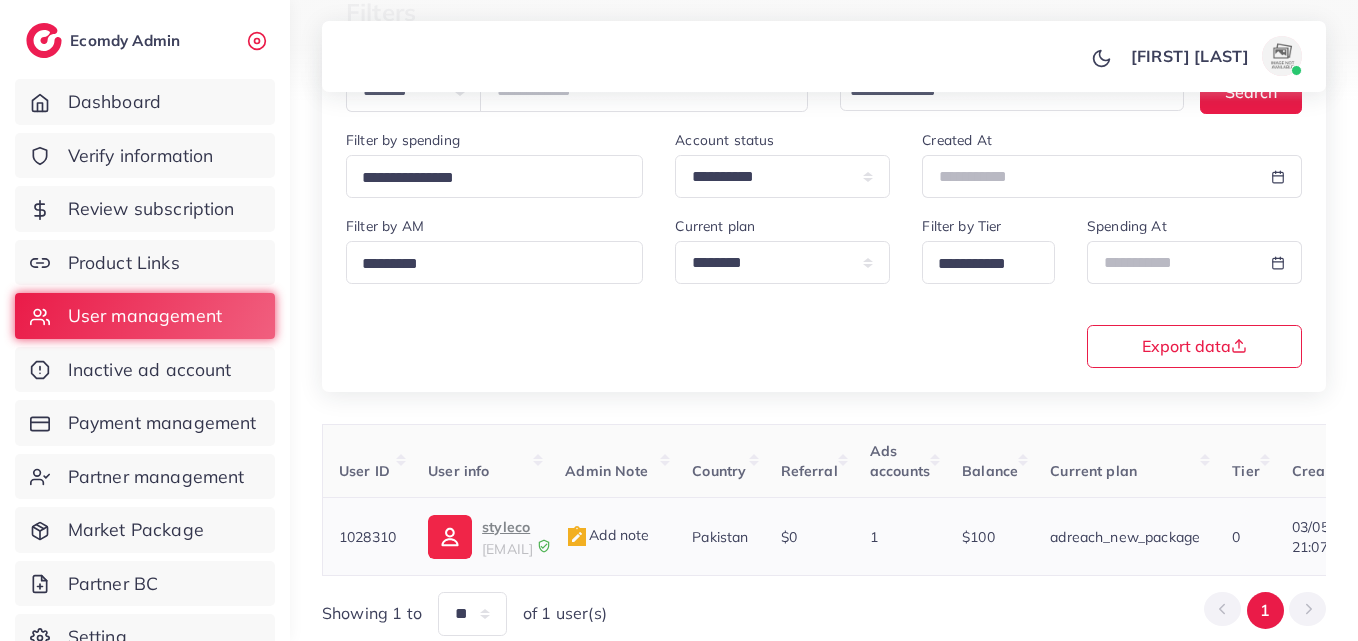 click on "styleco" at bounding box center [507, 527] 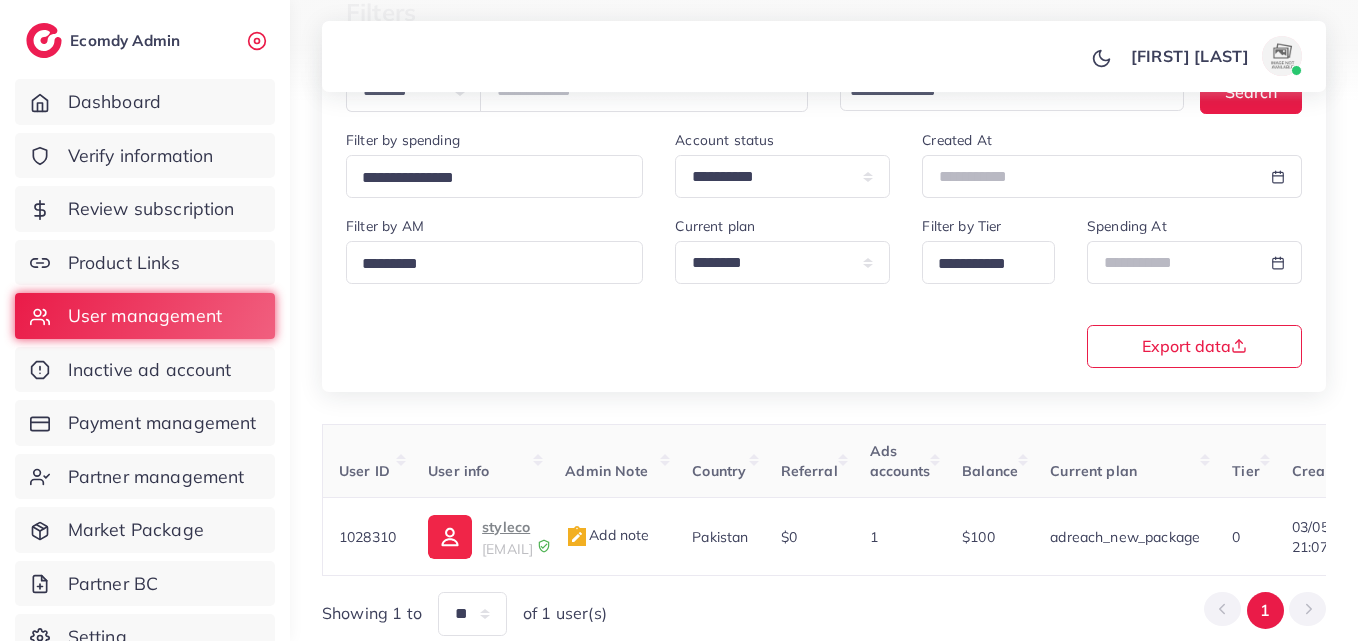 scroll, scrollTop: 103, scrollLeft: 0, axis: vertical 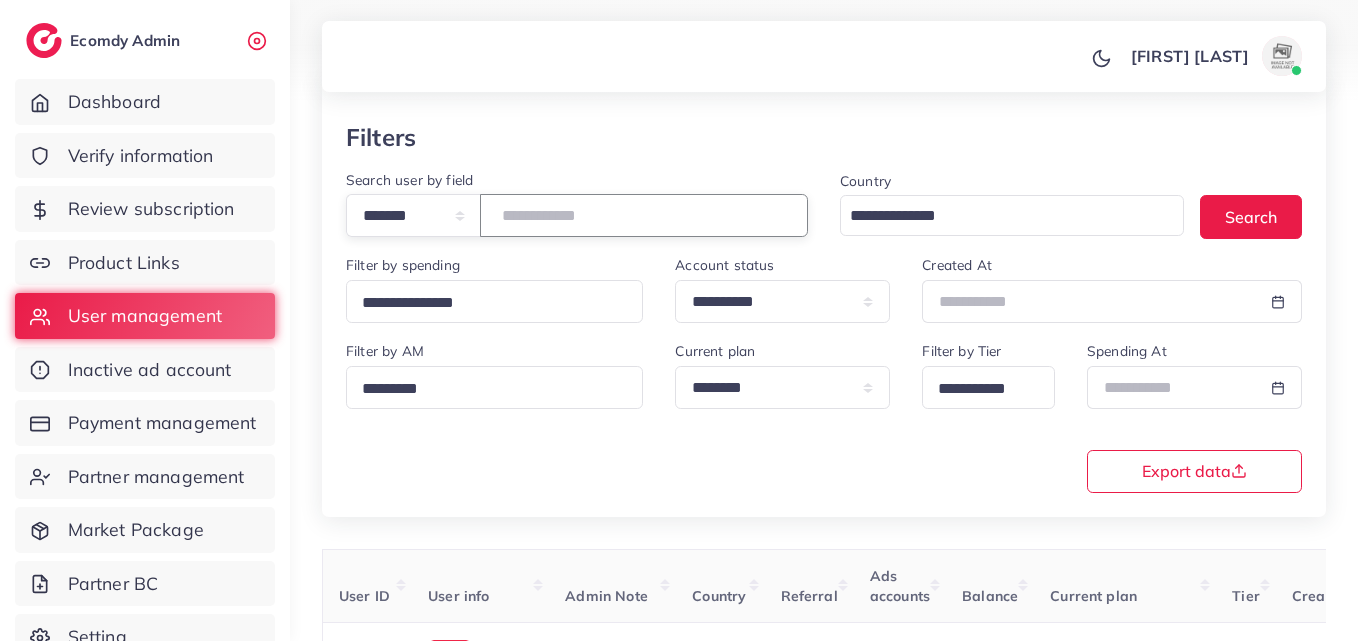 drag, startPoint x: 673, startPoint y: 214, endPoint x: 308, endPoint y: 272, distance: 369.5795 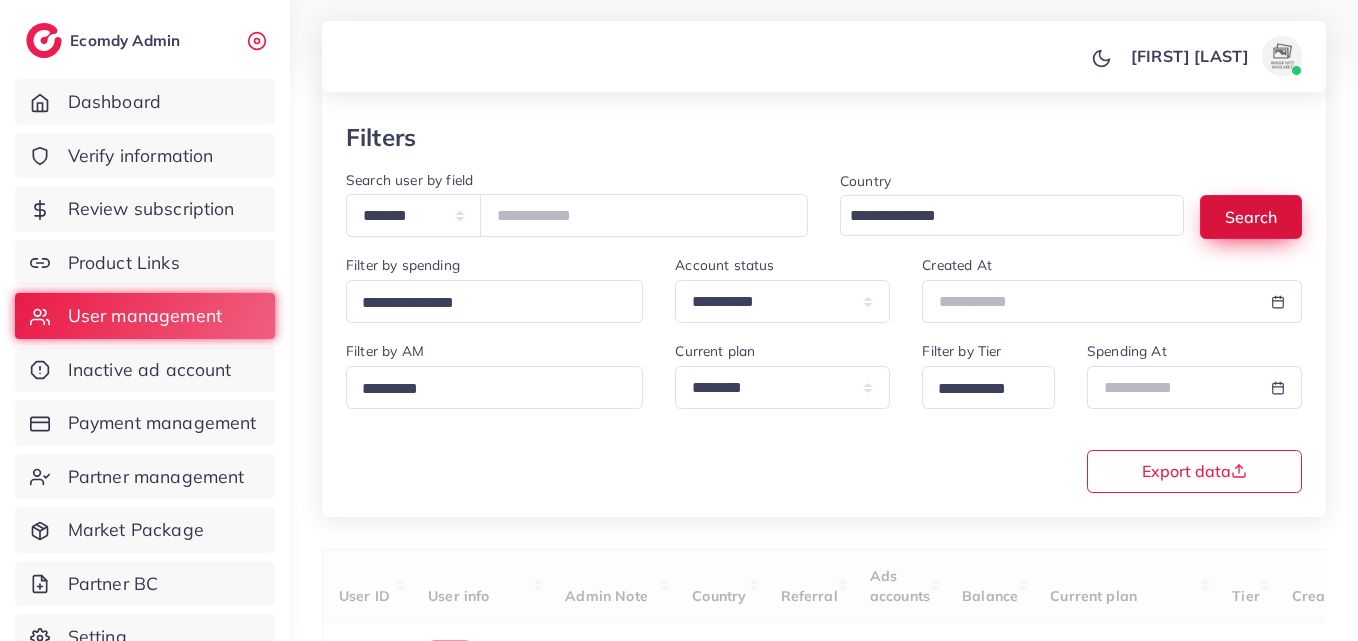 click on "Search" at bounding box center [1251, 216] 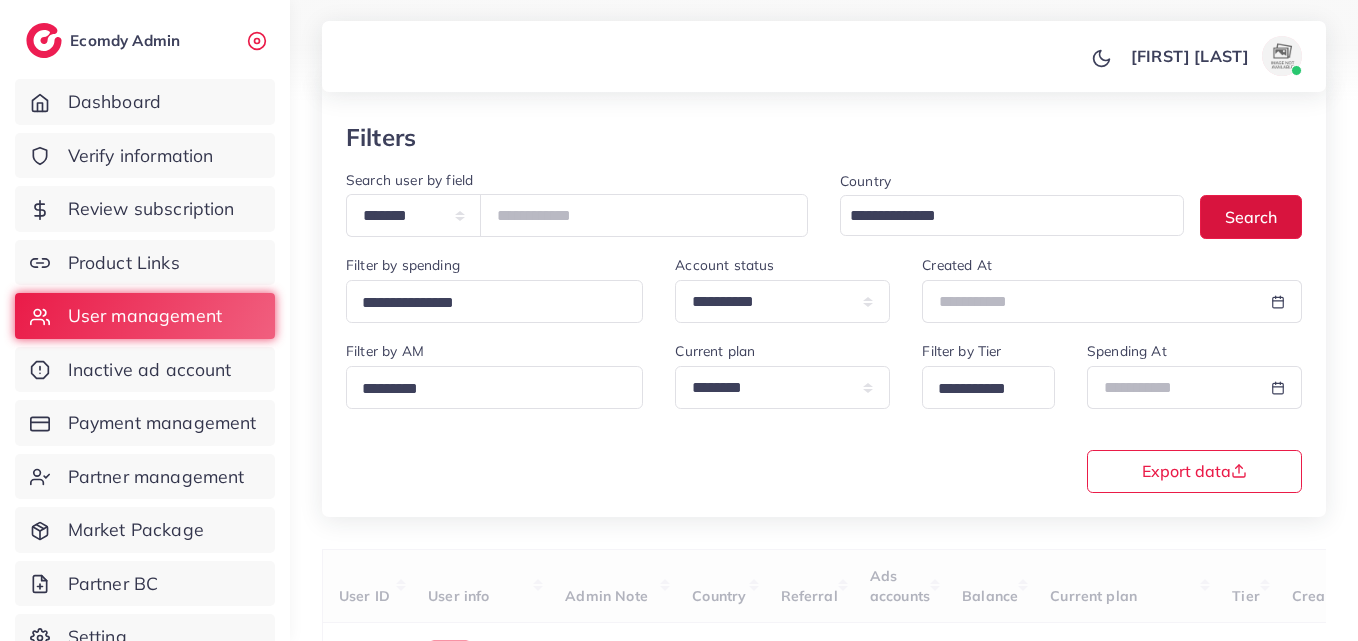 scroll, scrollTop: 232, scrollLeft: 0, axis: vertical 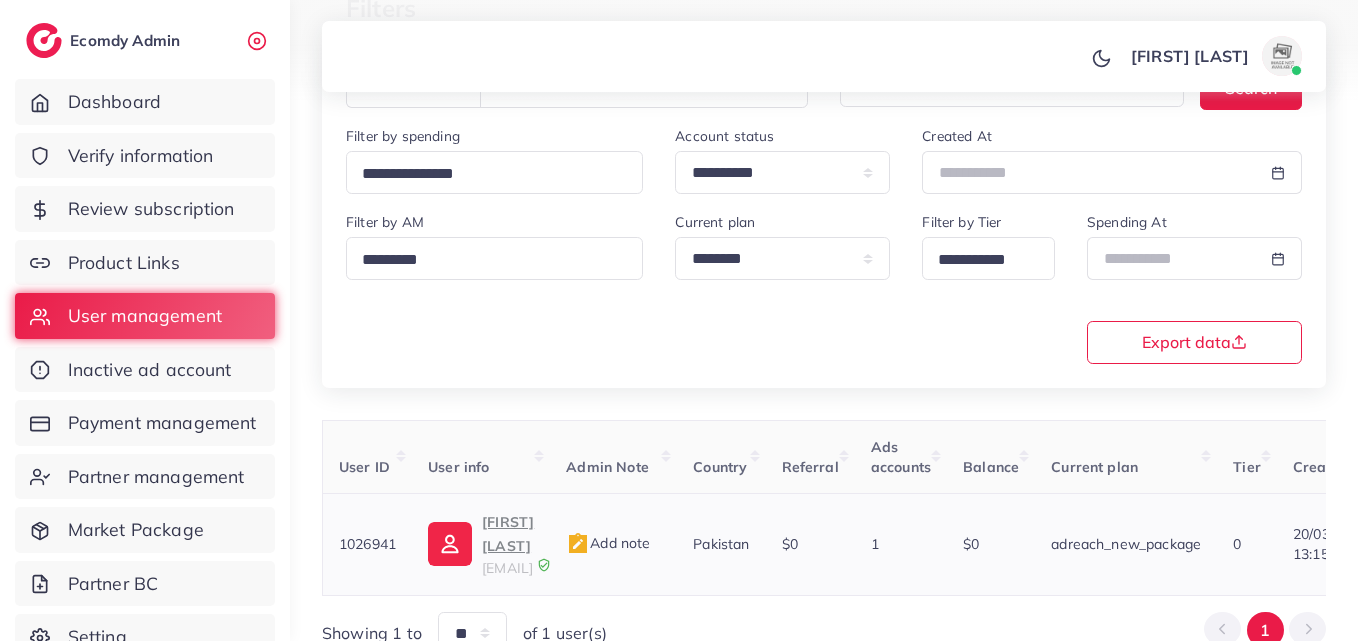 click on "Ali Murtaza" at bounding box center (508, 534) 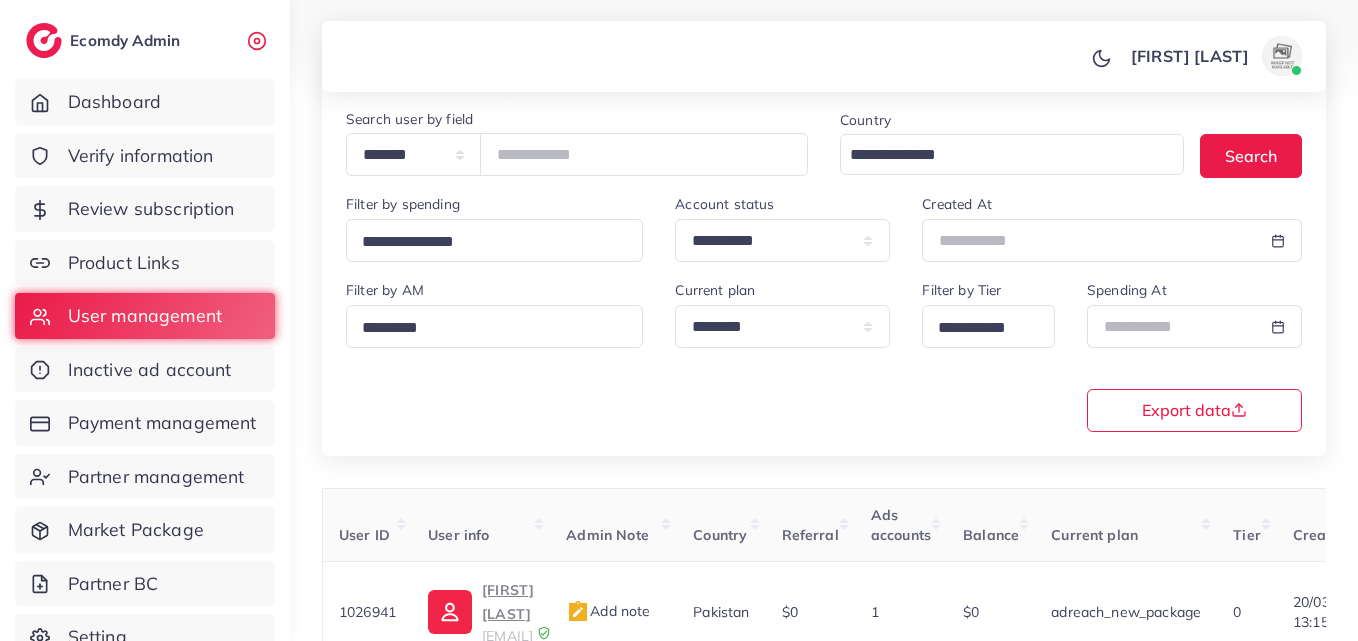 scroll, scrollTop: 55, scrollLeft: 0, axis: vertical 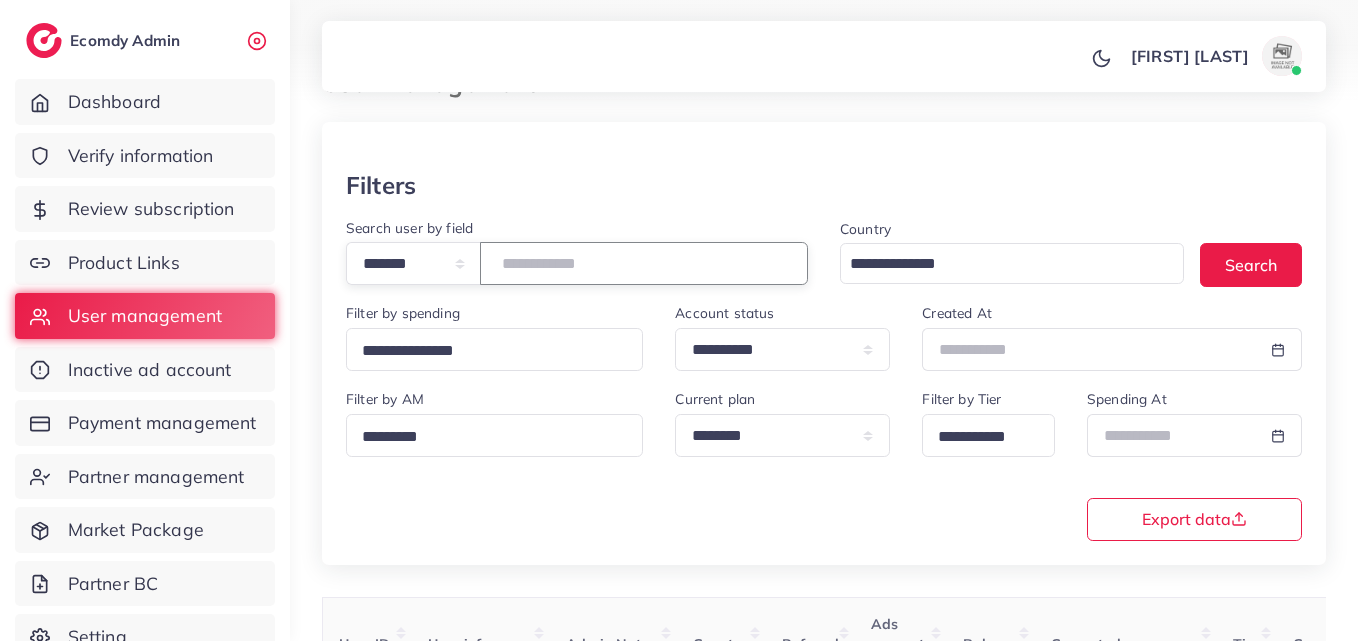 drag, startPoint x: 632, startPoint y: 275, endPoint x: 305, endPoint y: 273, distance: 327.0061 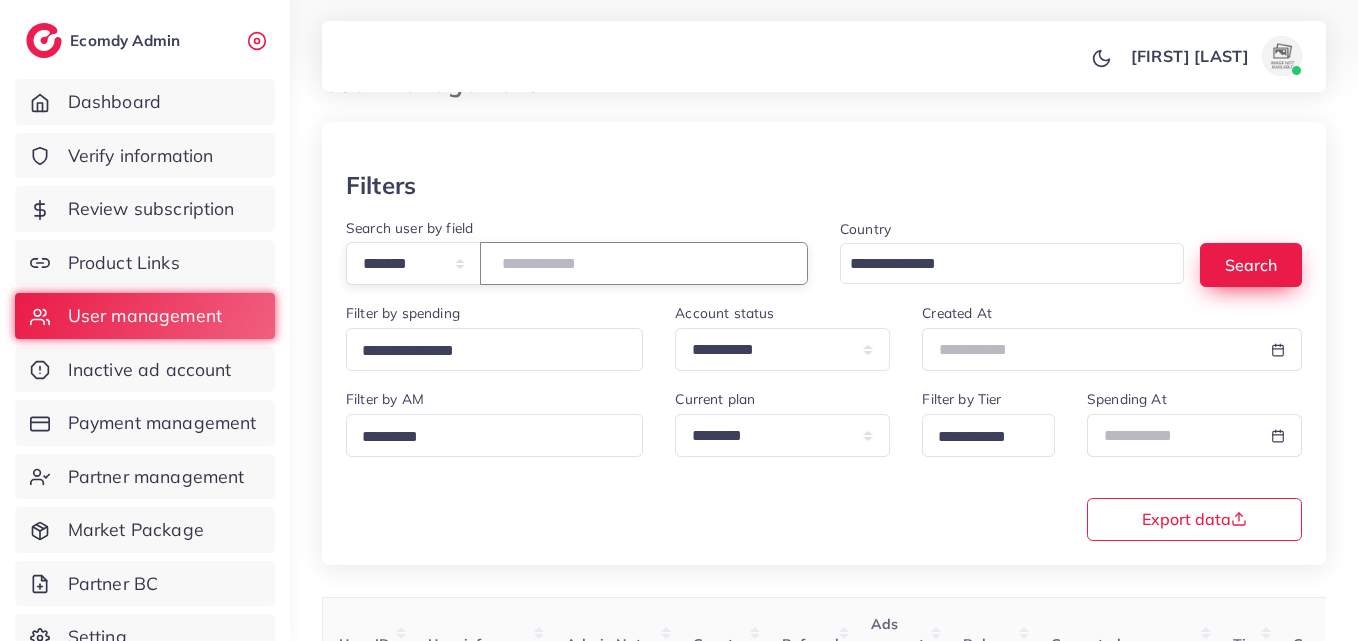 type on "*******" 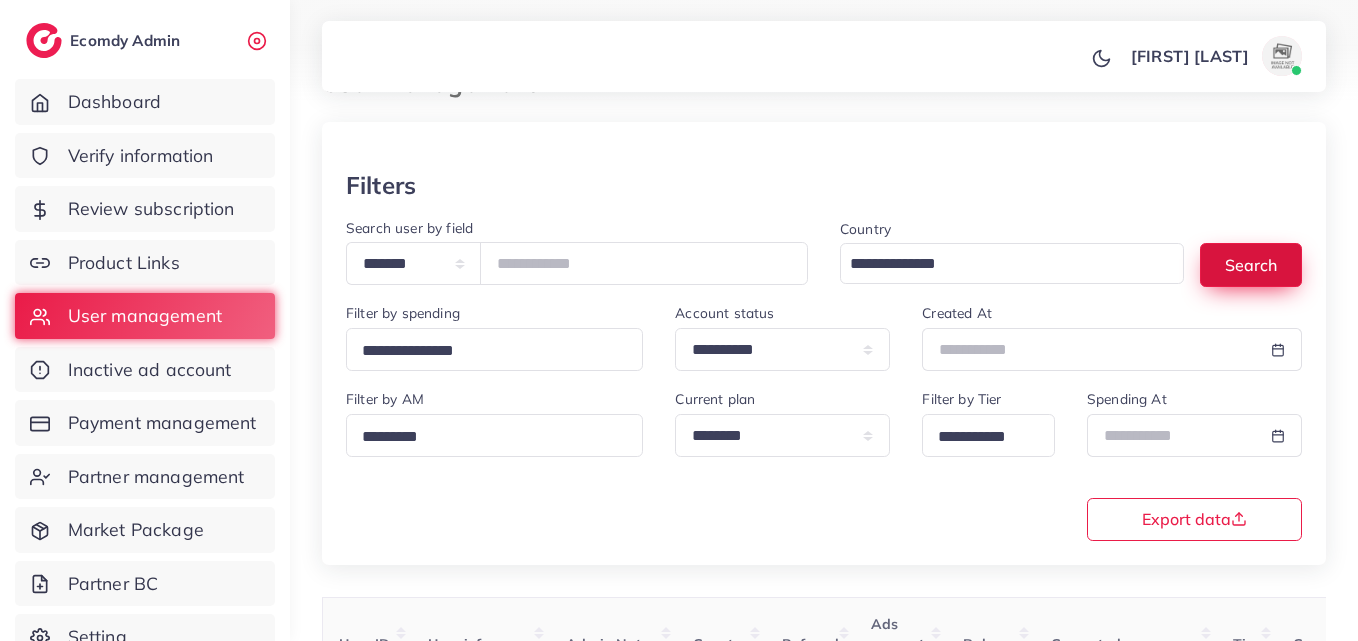 click on "Search" at bounding box center (1251, 264) 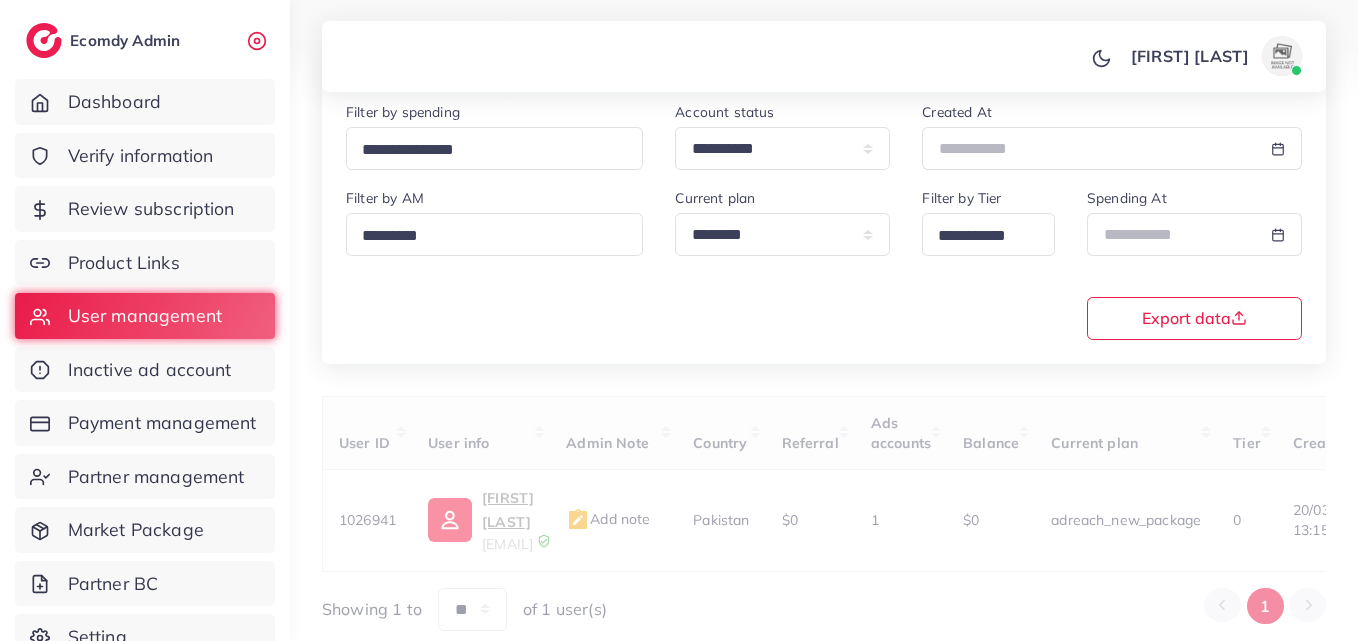 scroll, scrollTop: 316, scrollLeft: 0, axis: vertical 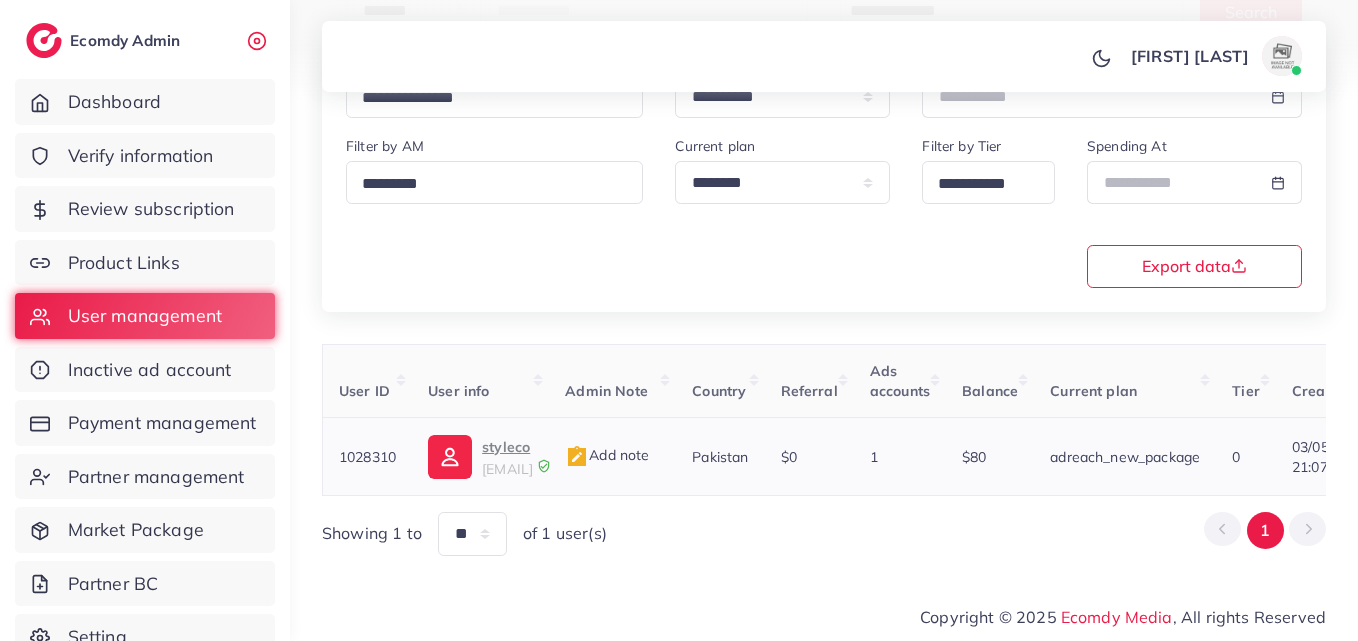click on "styleco  stylecoagency005@gmail.com" at bounding box center (507, 457) 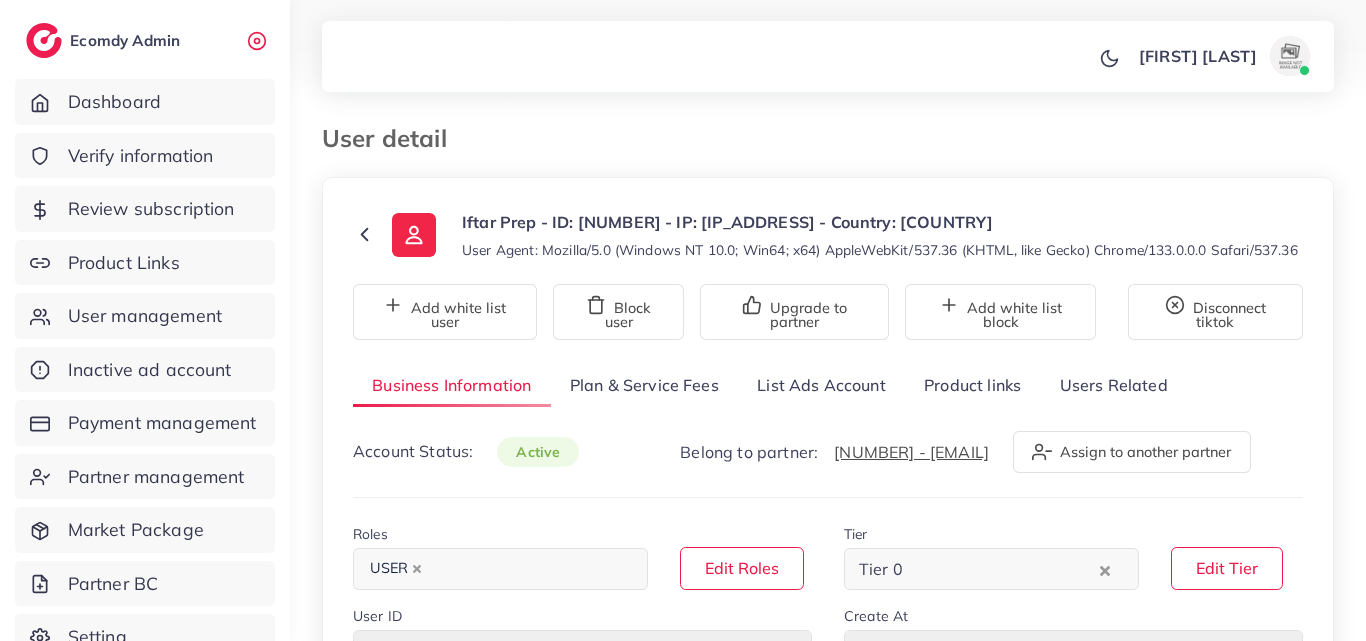 select on "********" 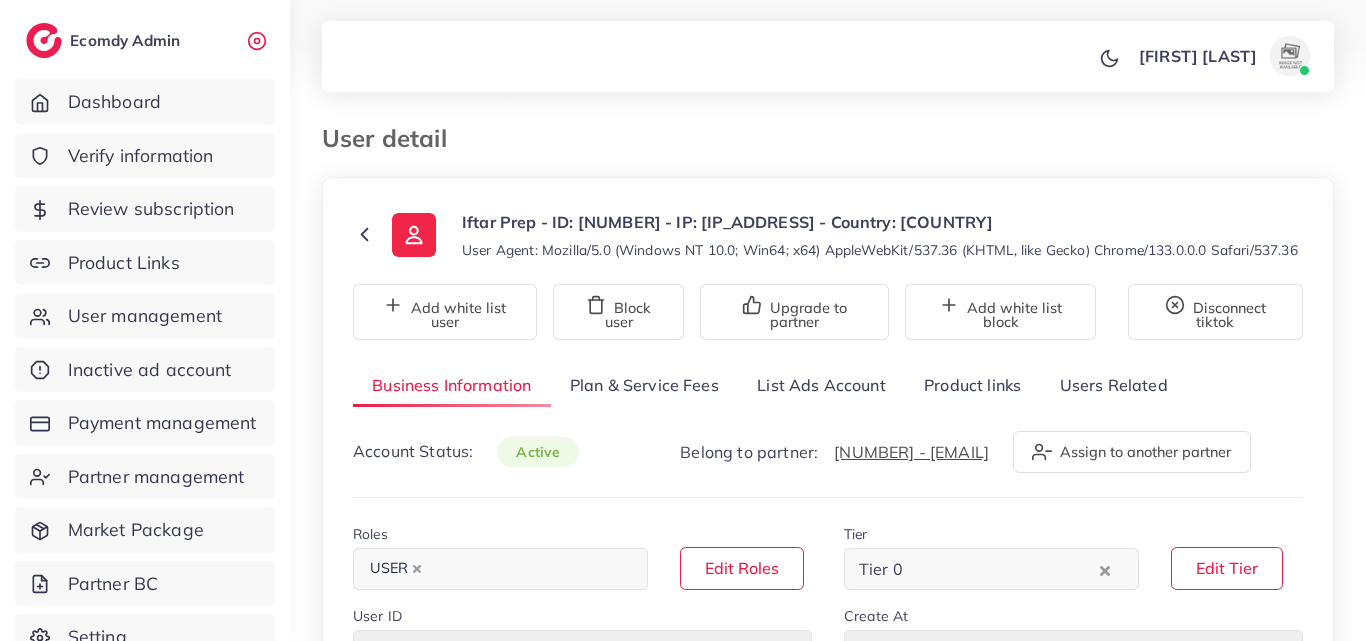 select on "******" 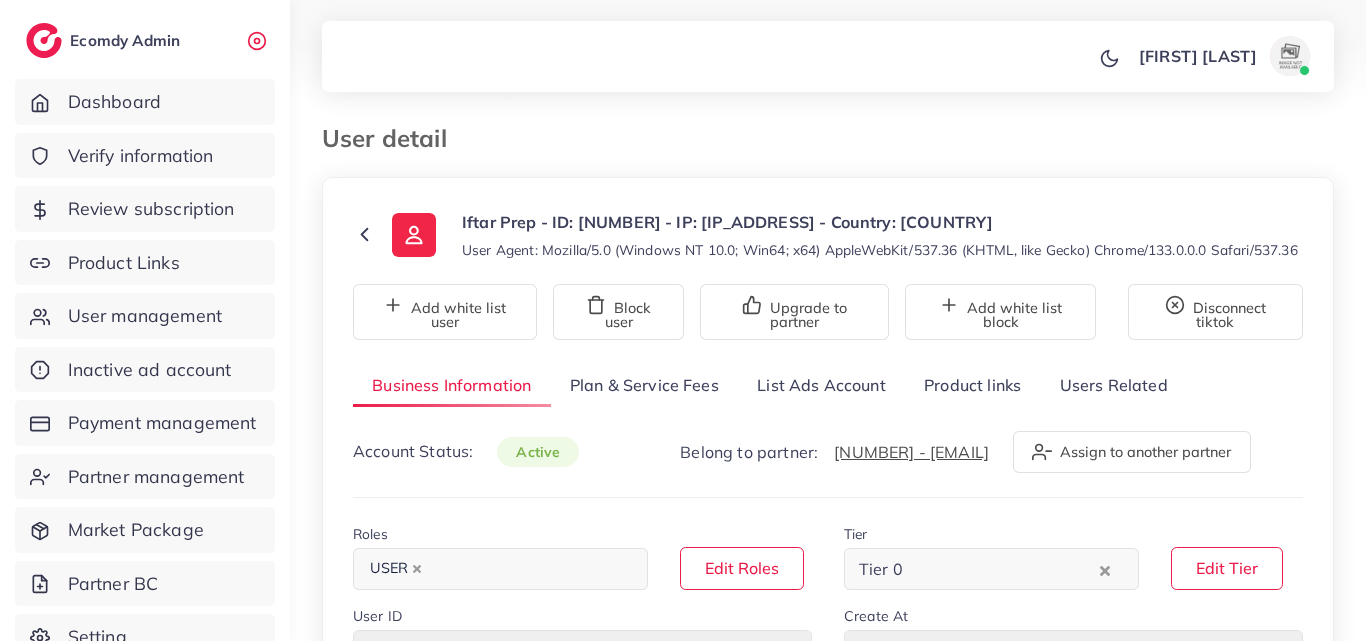 click on "List Ads Account" at bounding box center [821, 385] 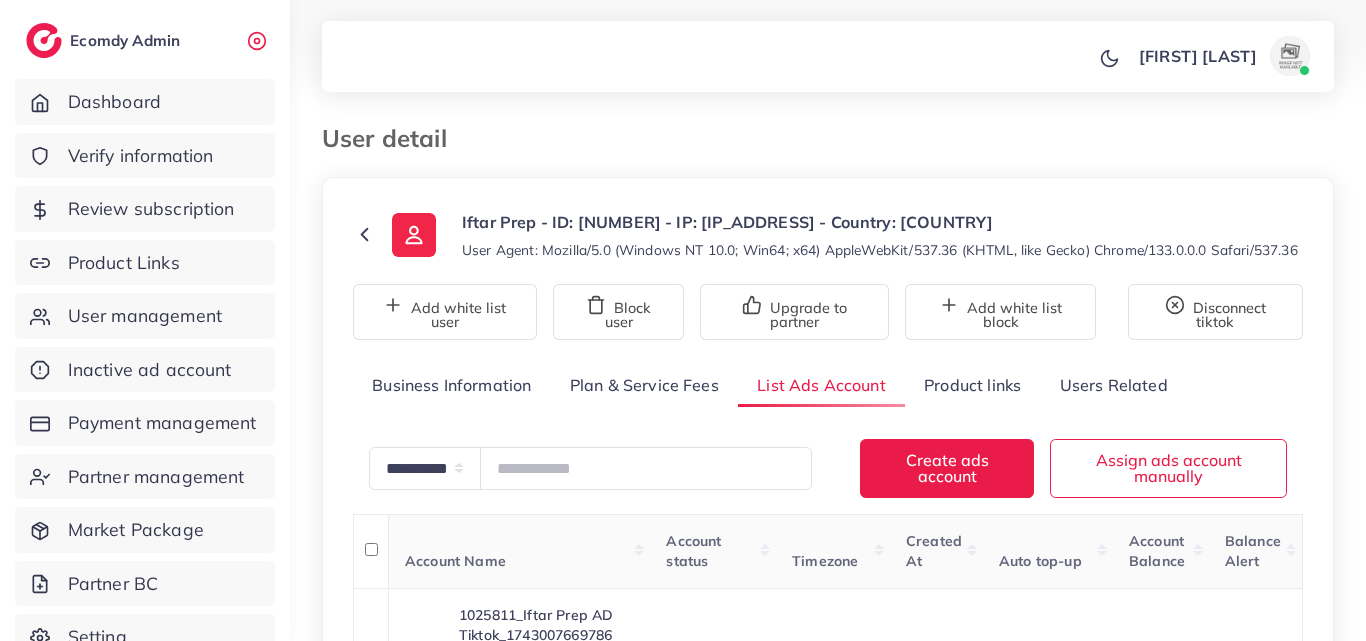 click on "**********" at bounding box center (828, 470) 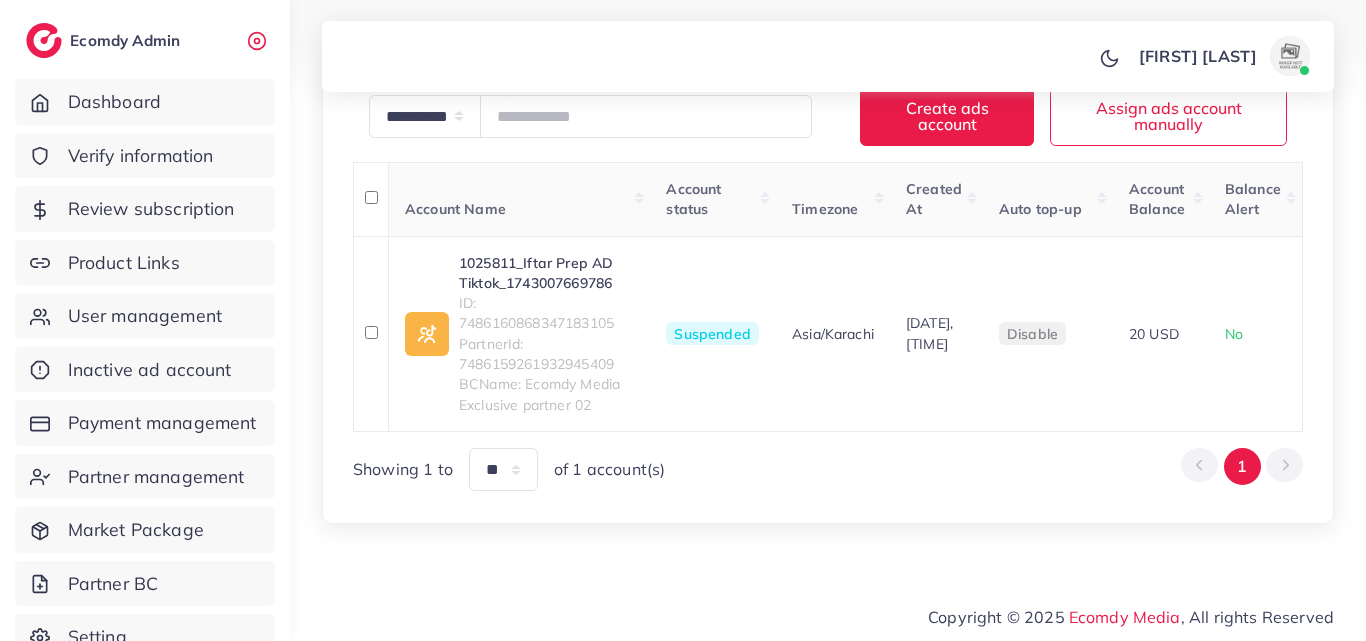scroll, scrollTop: 373, scrollLeft: 0, axis: vertical 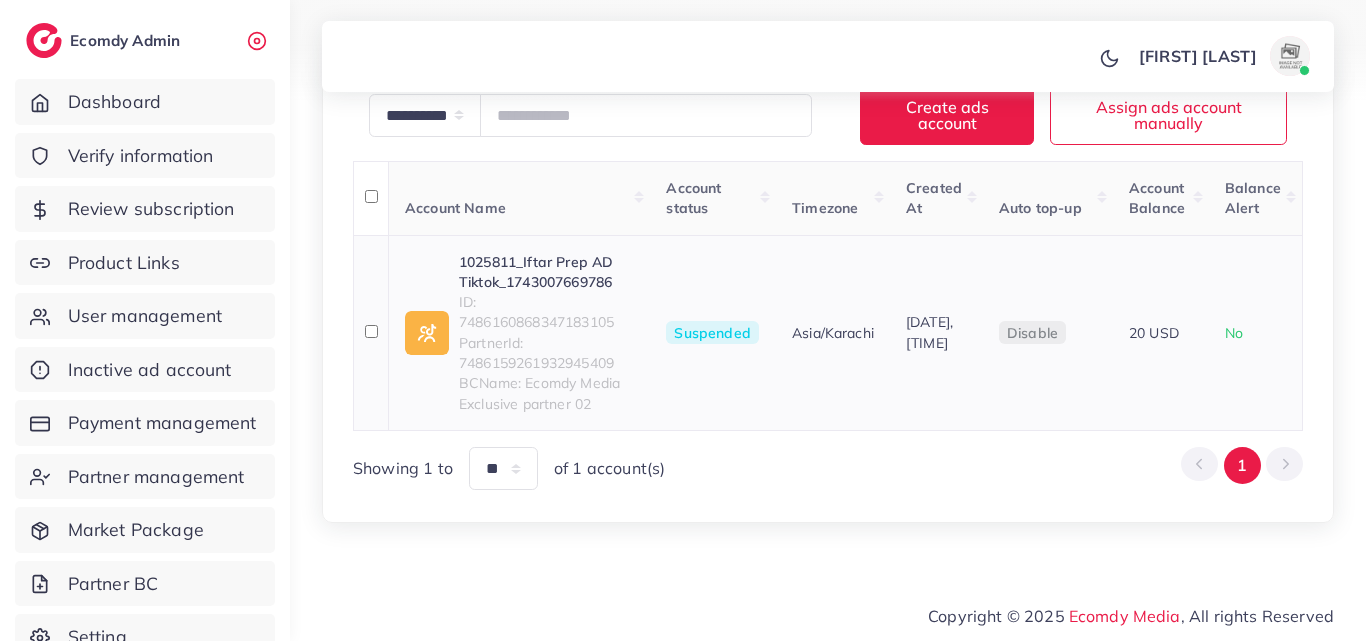 click on "1025811_Iftar Prep AD Tiktok_1743007669786" at bounding box center (546, 272) 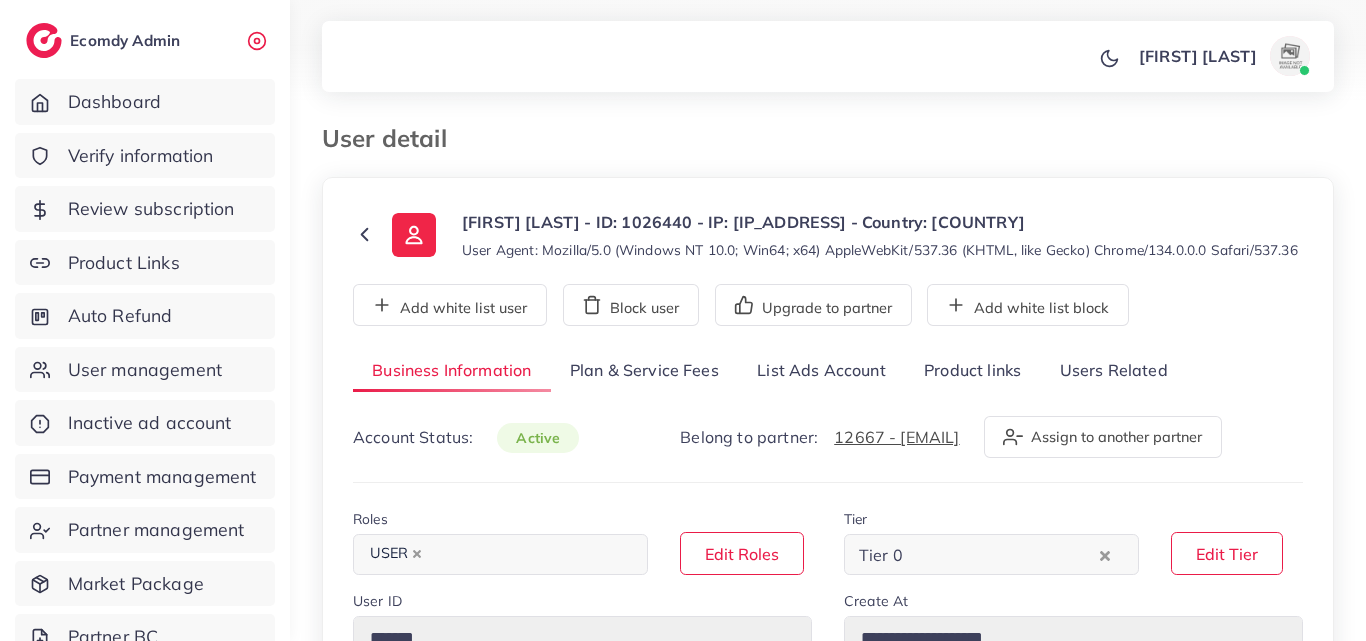 select on "********" 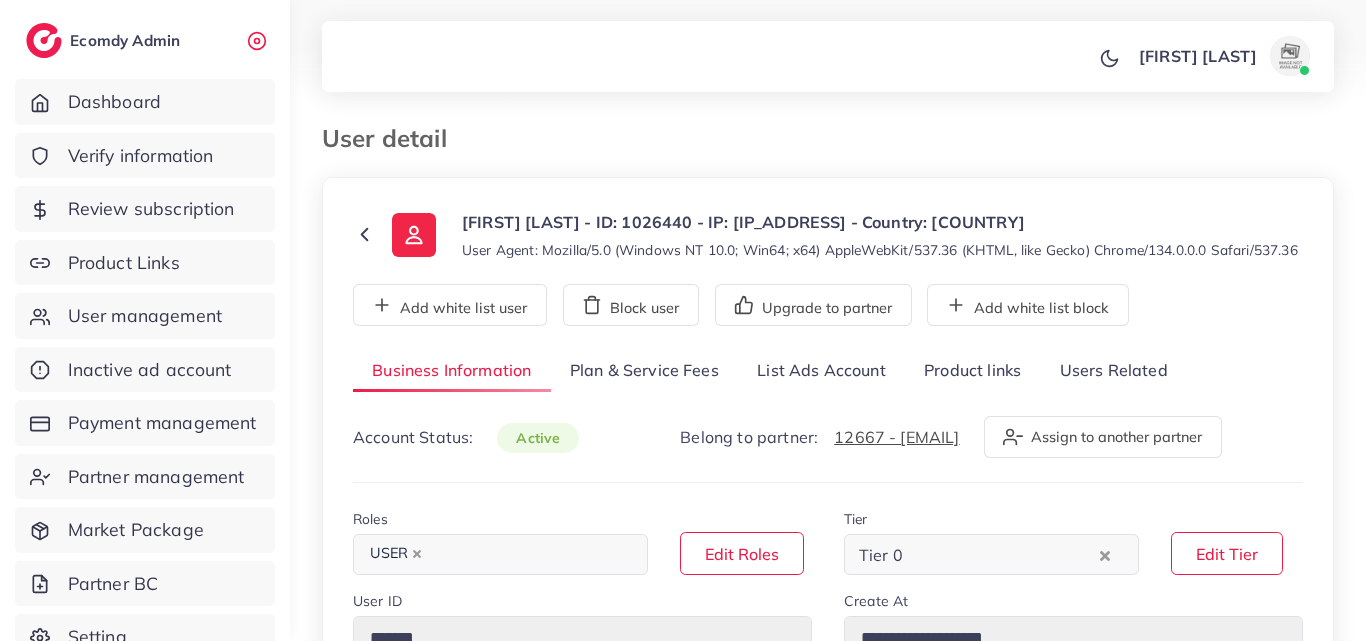 click on "List Ads Account" at bounding box center [821, 371] 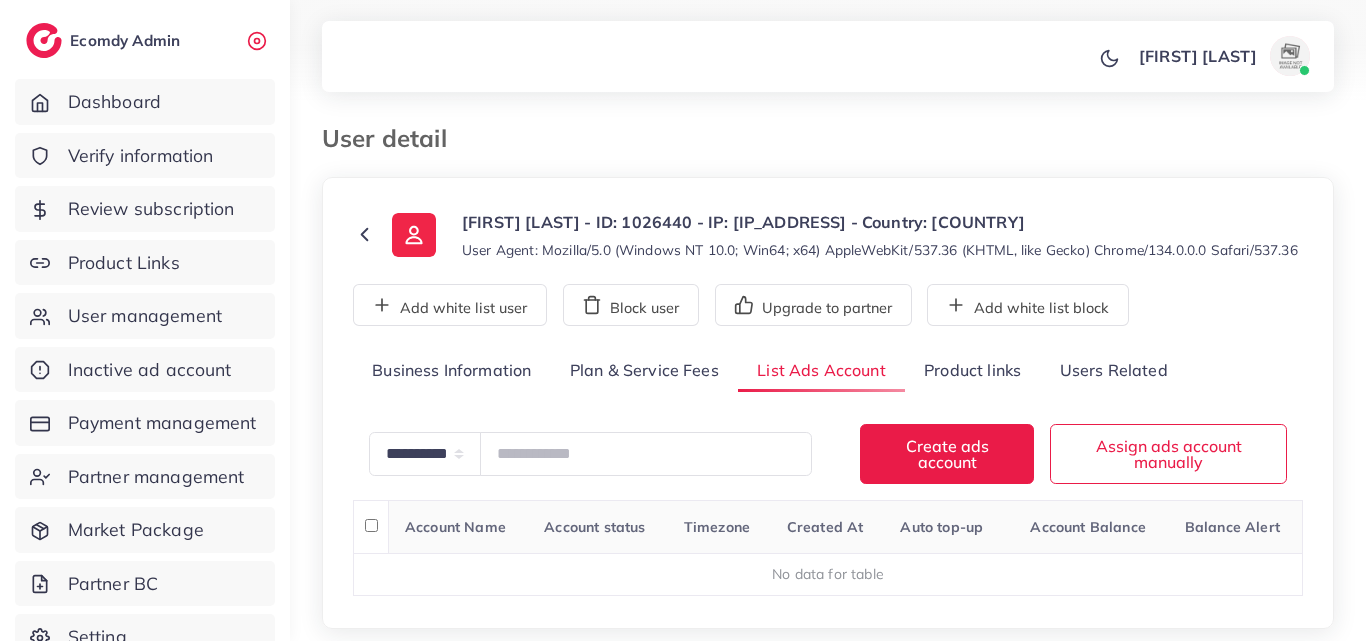 click on "**********" at bounding box center [828, 346] 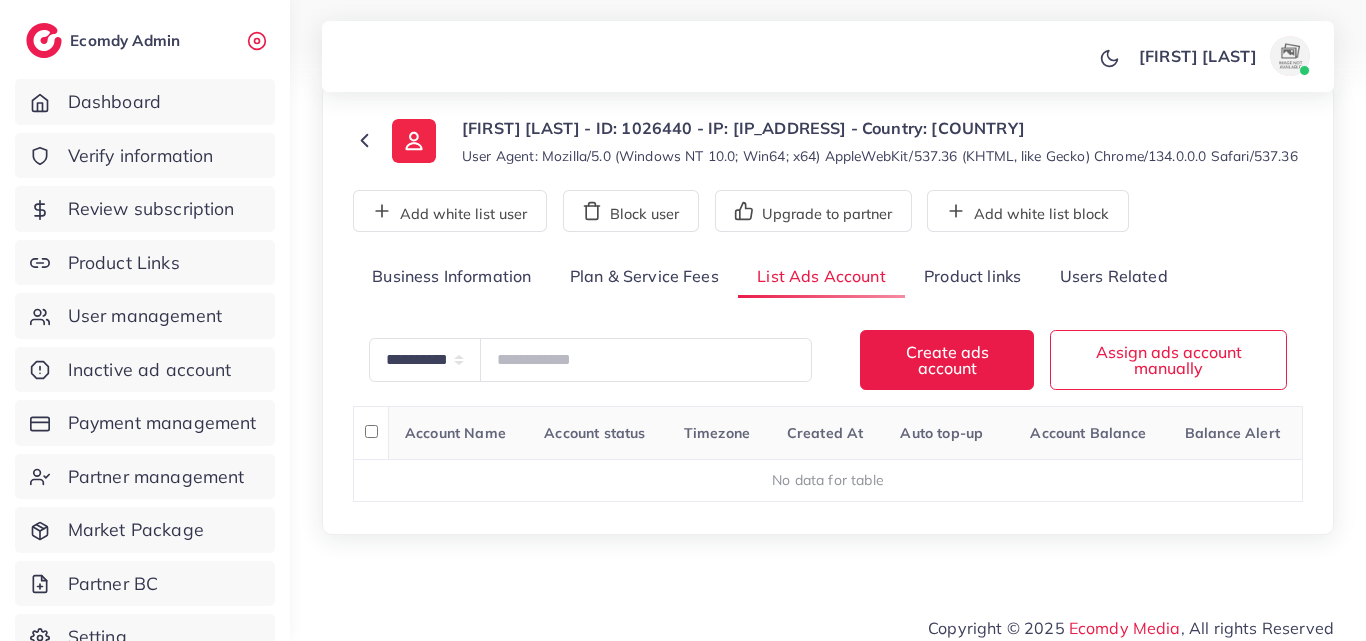 scroll, scrollTop: 126, scrollLeft: 0, axis: vertical 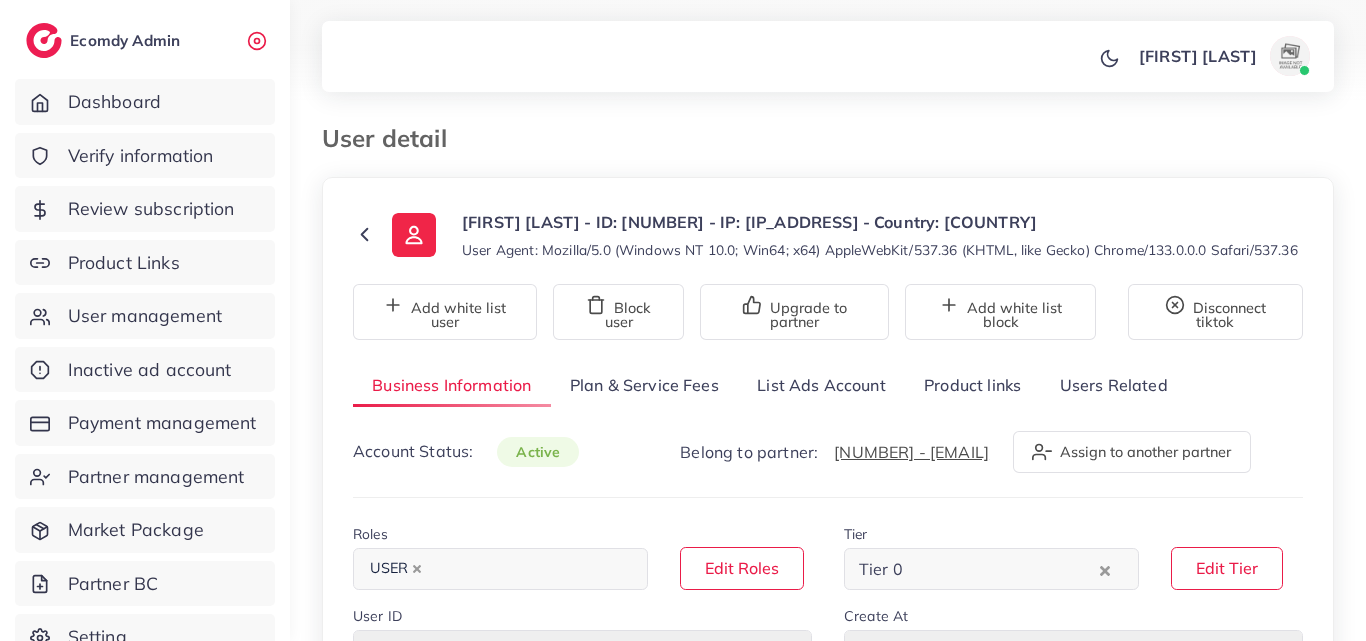 select on "********" 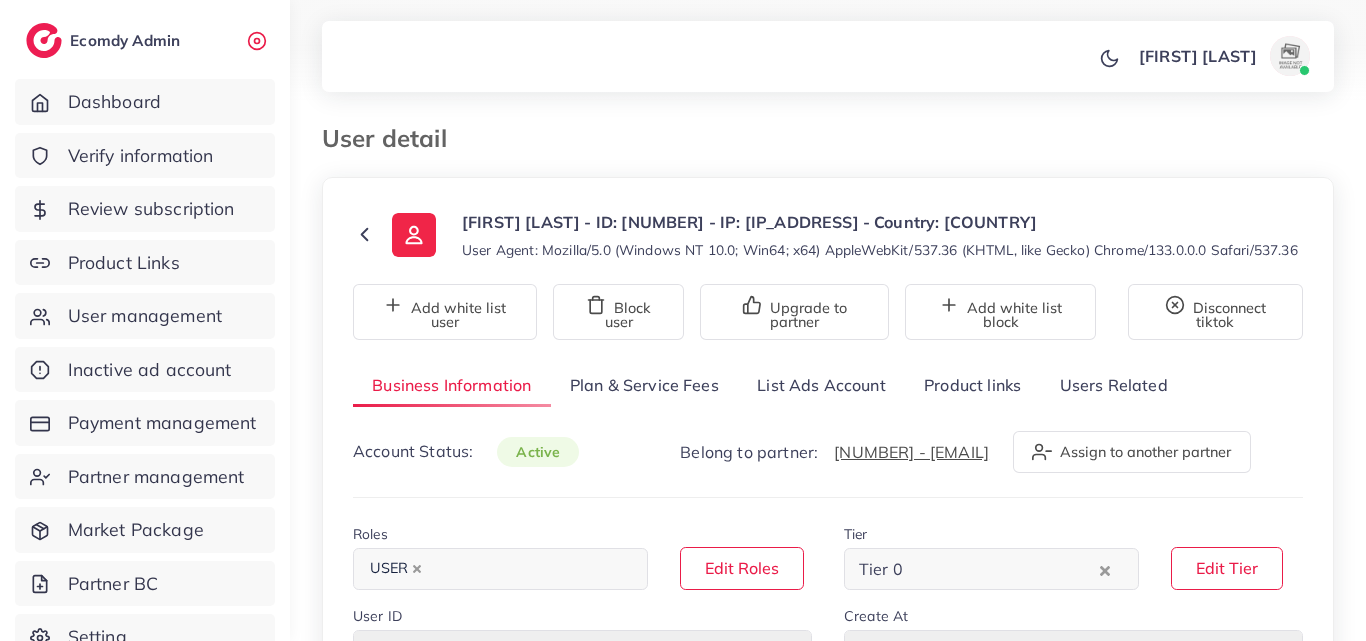 scroll, scrollTop: 0, scrollLeft: 0, axis: both 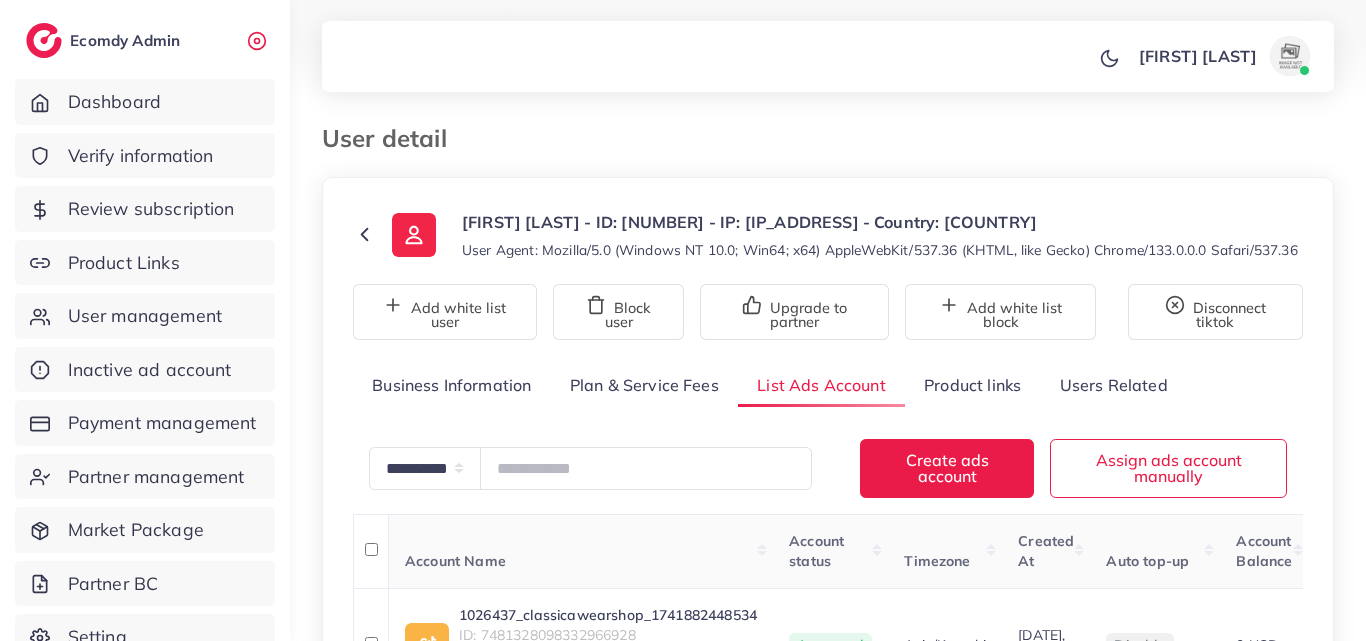 click on "**********" at bounding box center [828, 429] 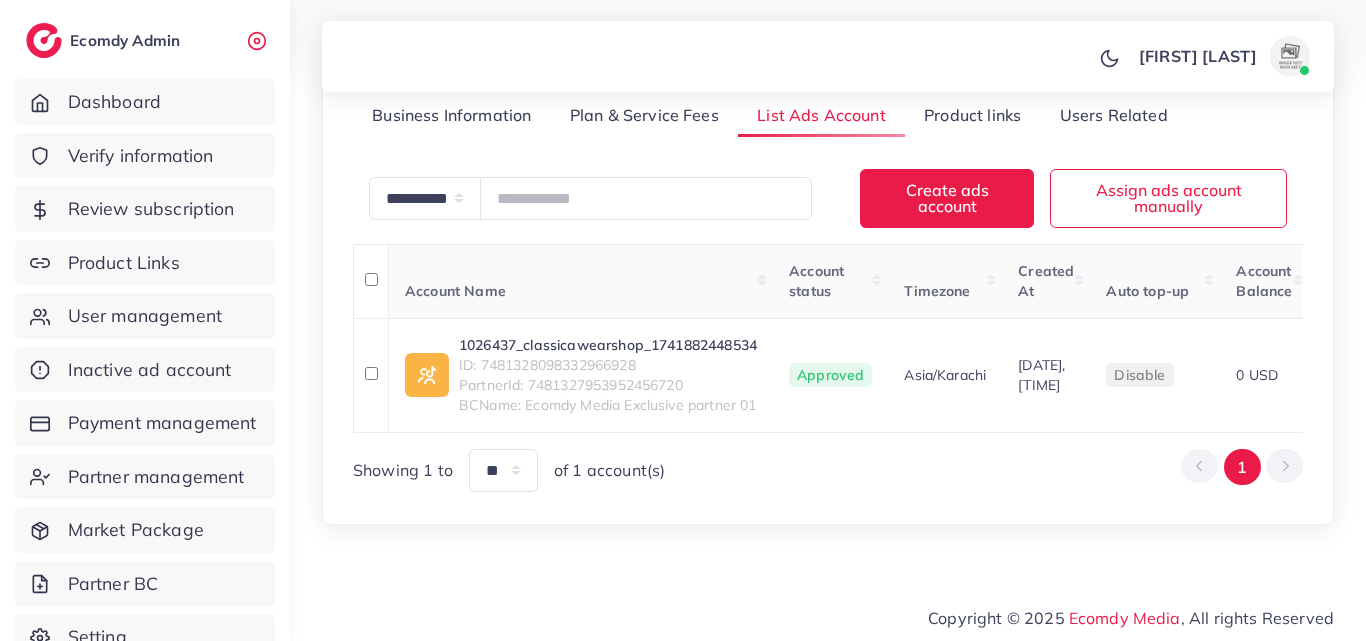 scroll, scrollTop: 307, scrollLeft: 0, axis: vertical 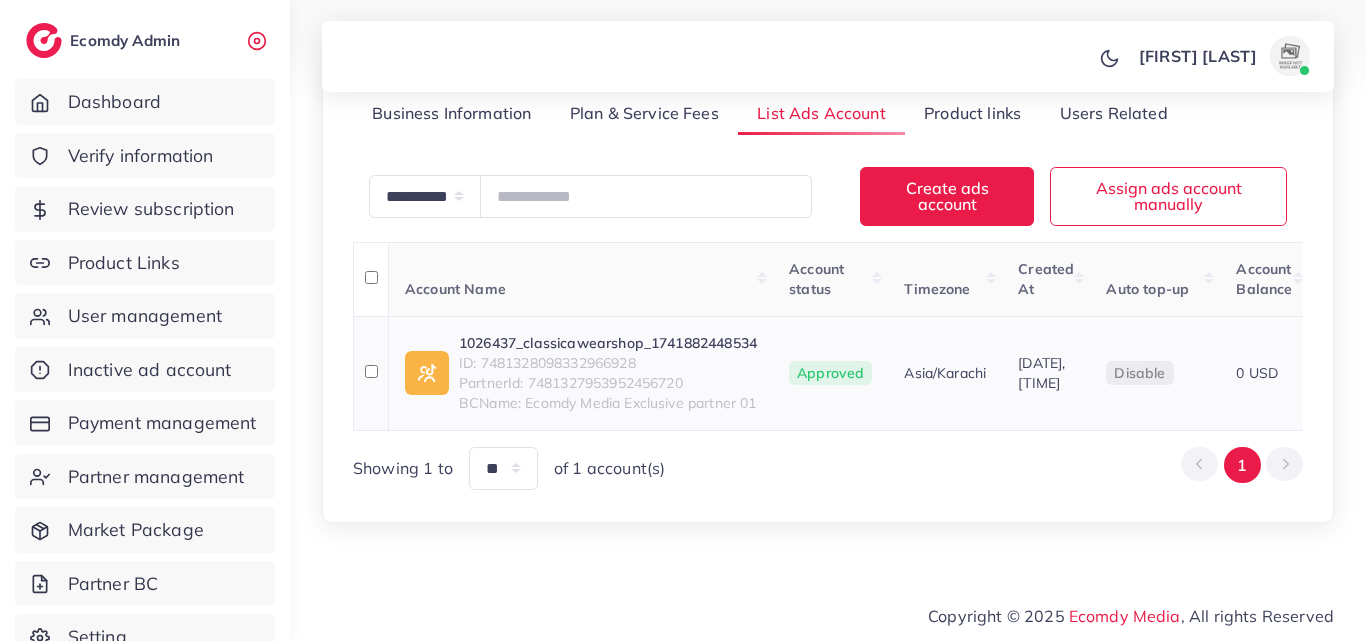 click on "1026437_classicawearshop_1741882448534" at bounding box center [608, 343] 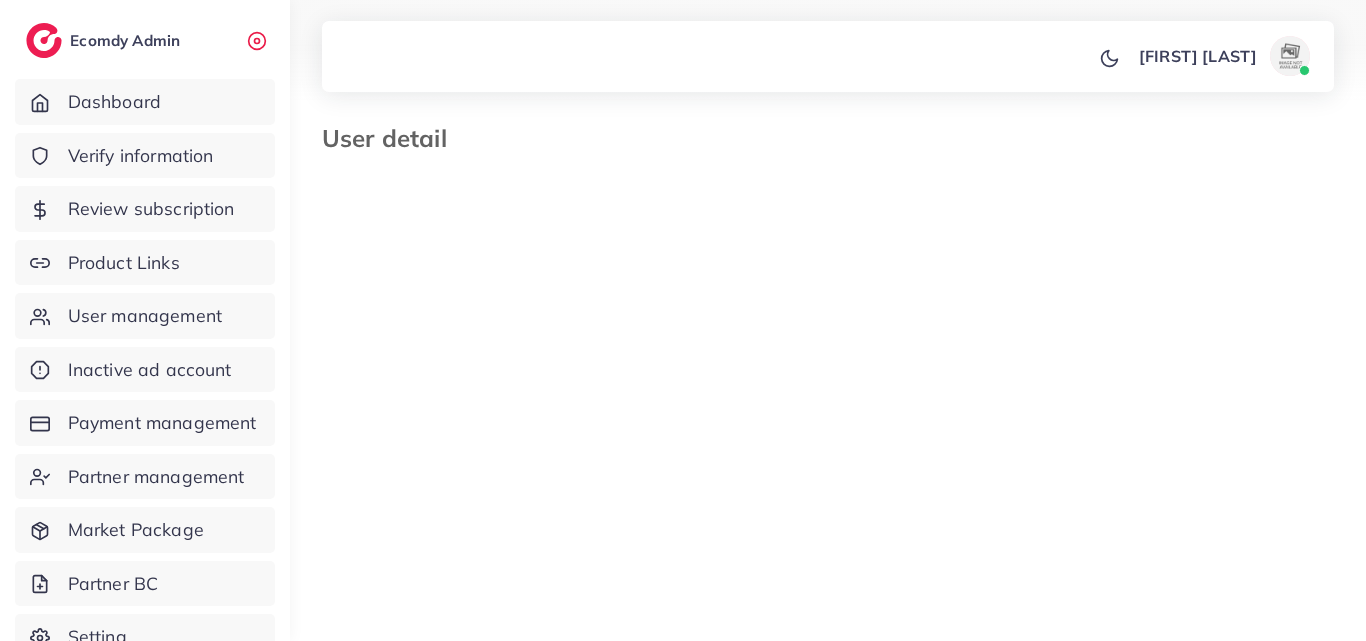 select on "********" 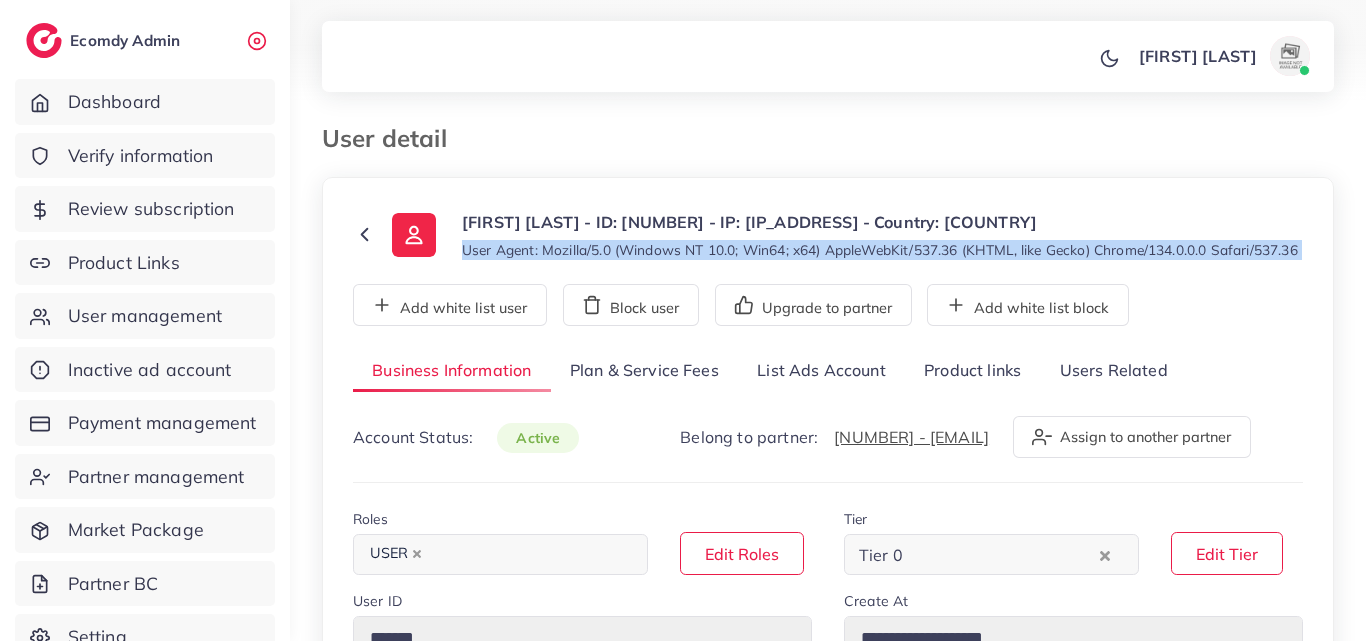 drag, startPoint x: 1365, startPoint y: 194, endPoint x: 1365, endPoint y: 317, distance: 123 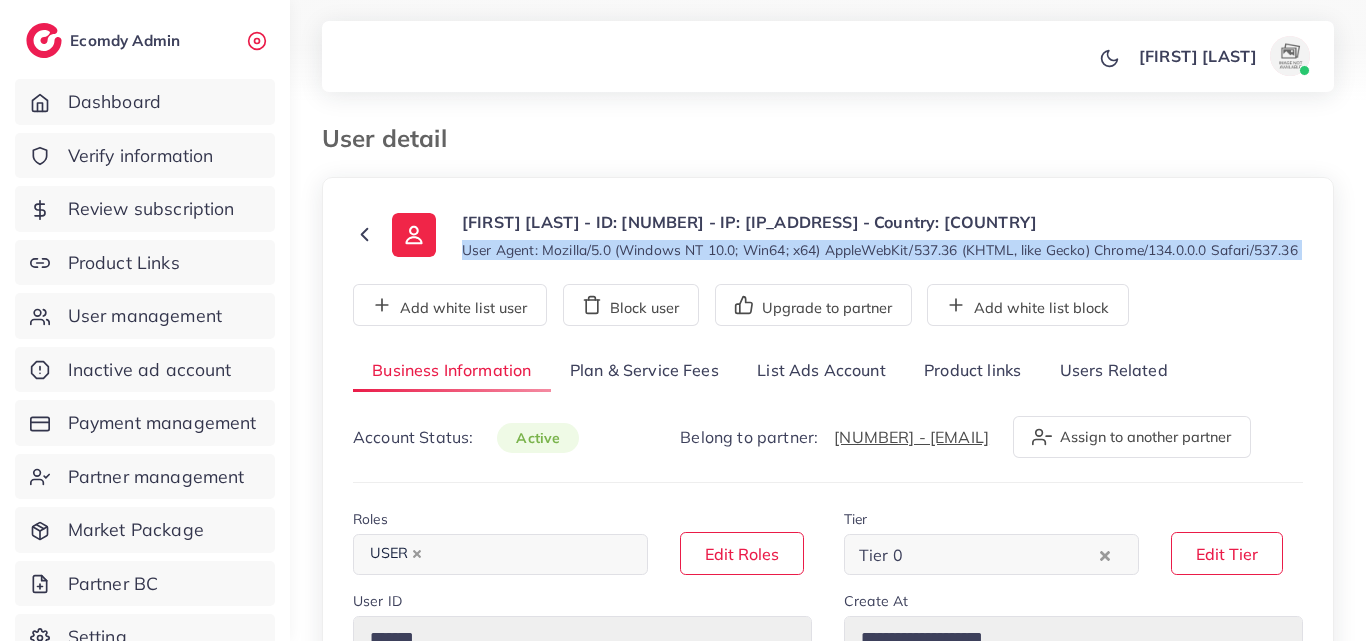 click on "**********" at bounding box center (828, 927) 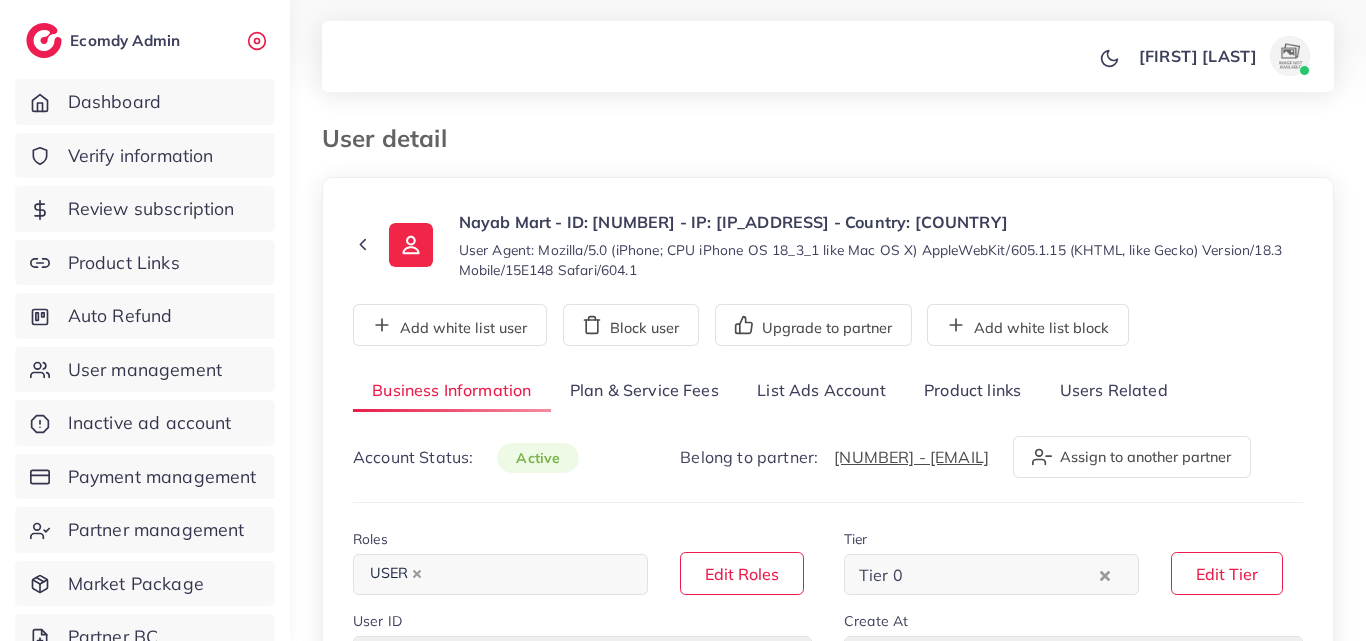 select on "**********" 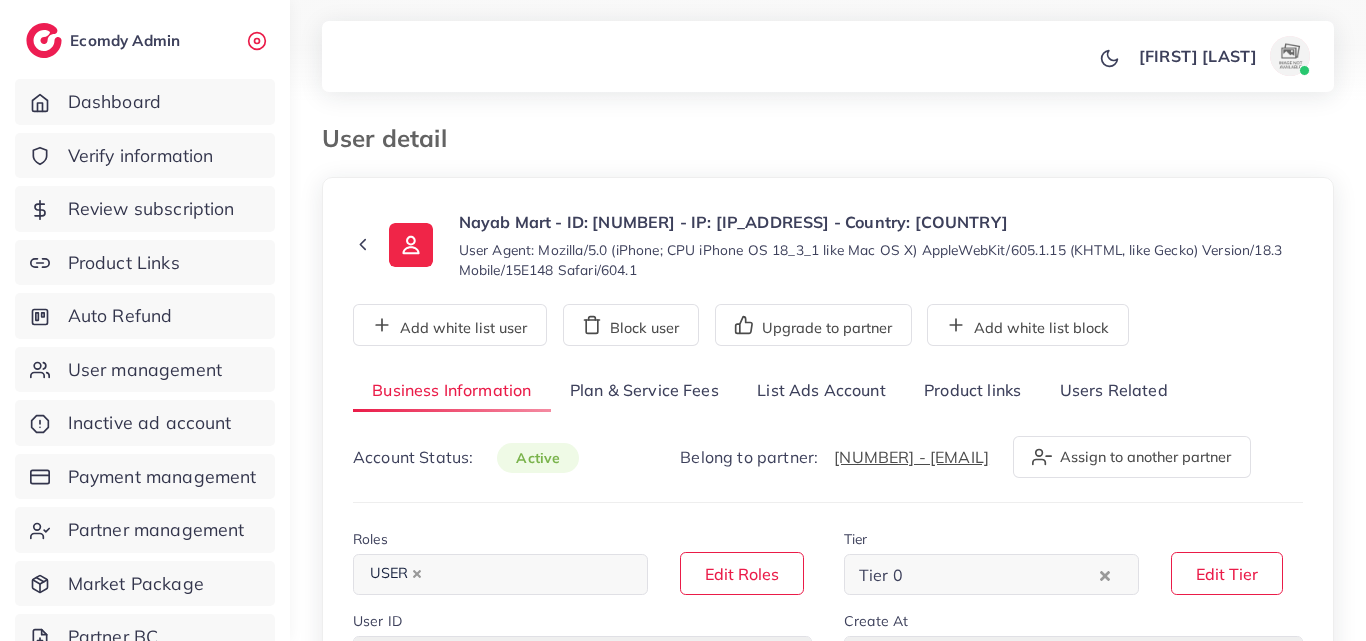 scroll, scrollTop: 0, scrollLeft: 0, axis: both 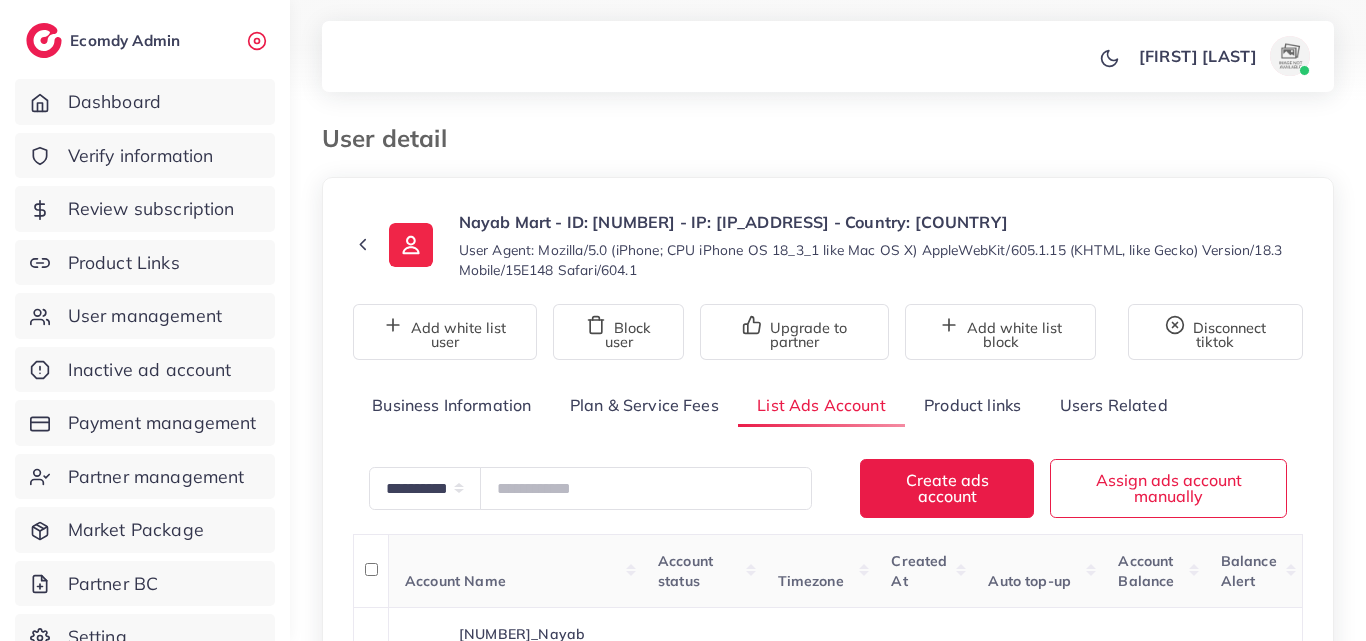 click on "**********" at bounding box center (828, 460) 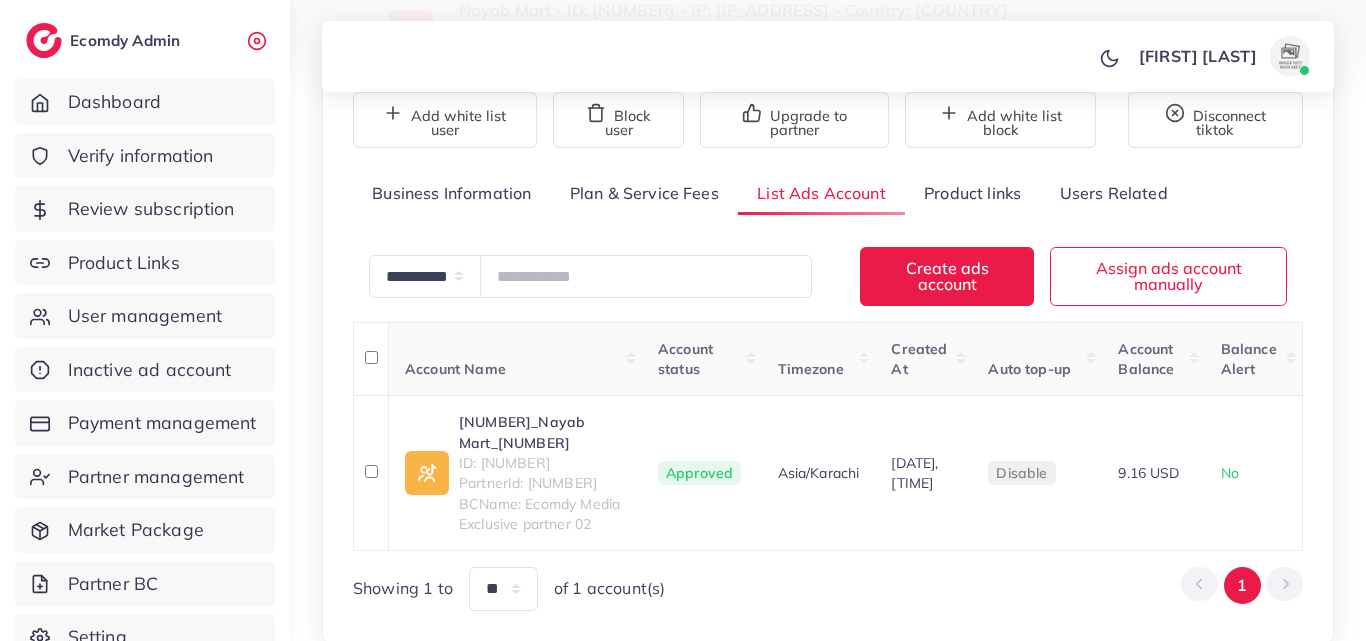scroll, scrollTop: 373, scrollLeft: 0, axis: vertical 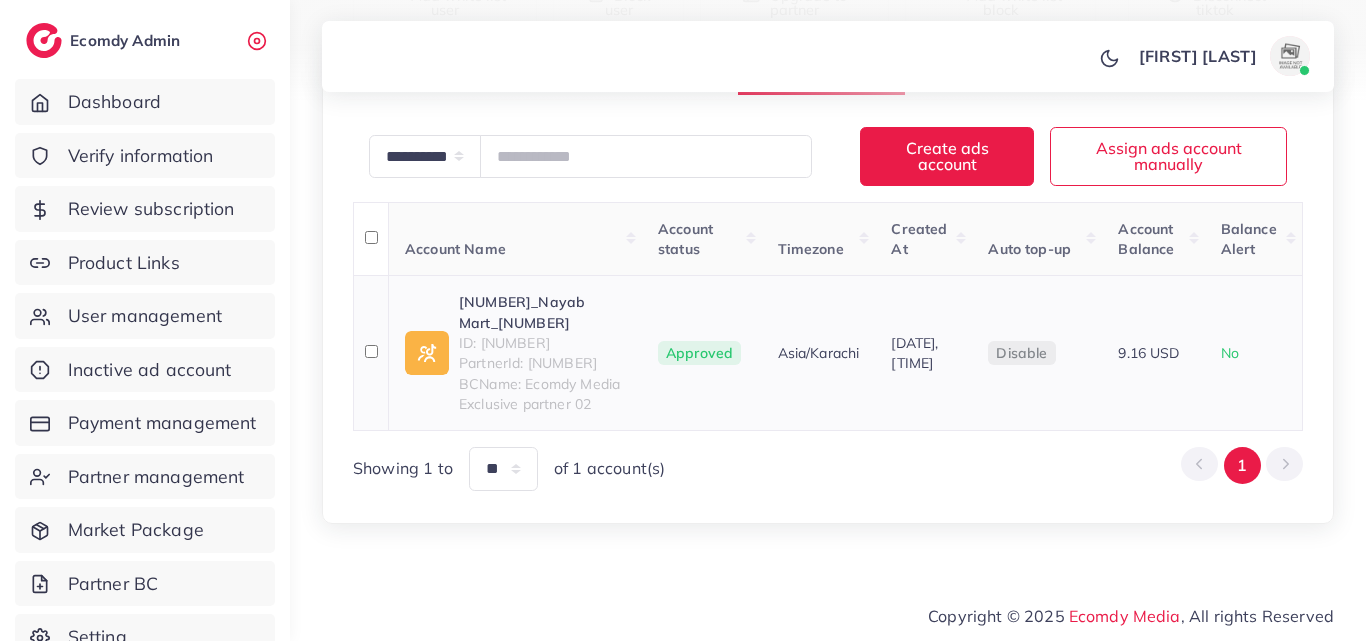 click on "1026508_Nayab Mart_1742030859593" at bounding box center [542, 312] 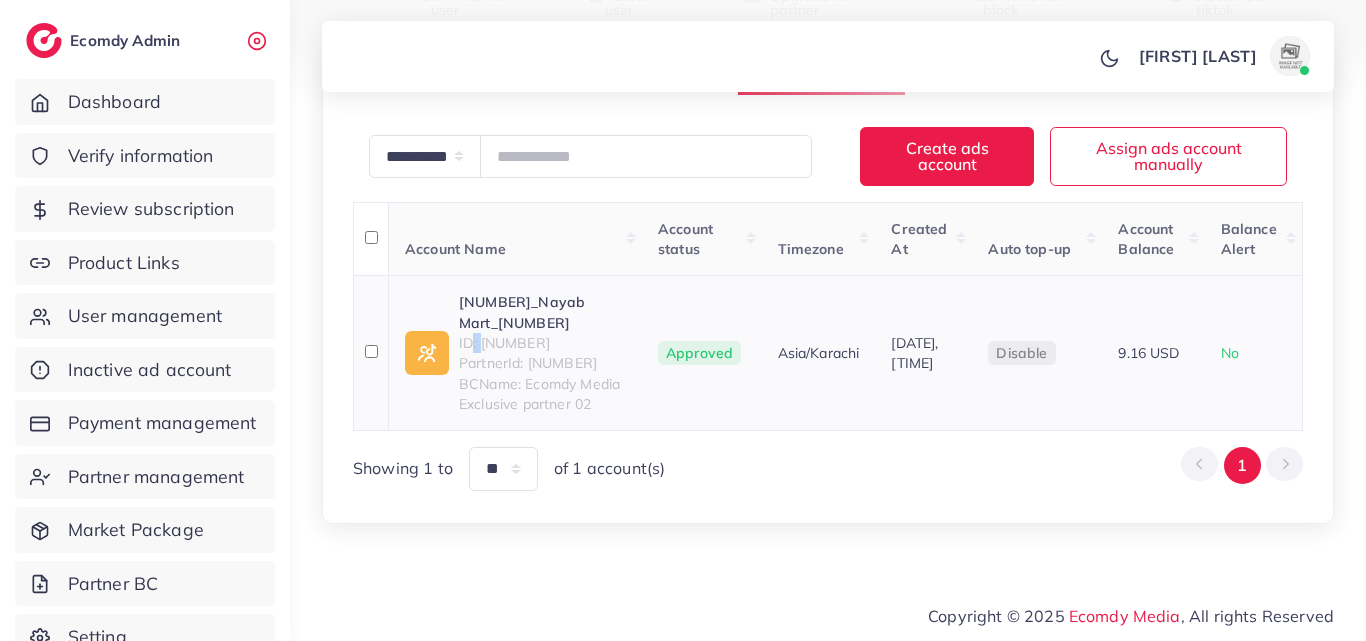 click on "ID: 7481965502051680272" at bounding box center [542, 343] 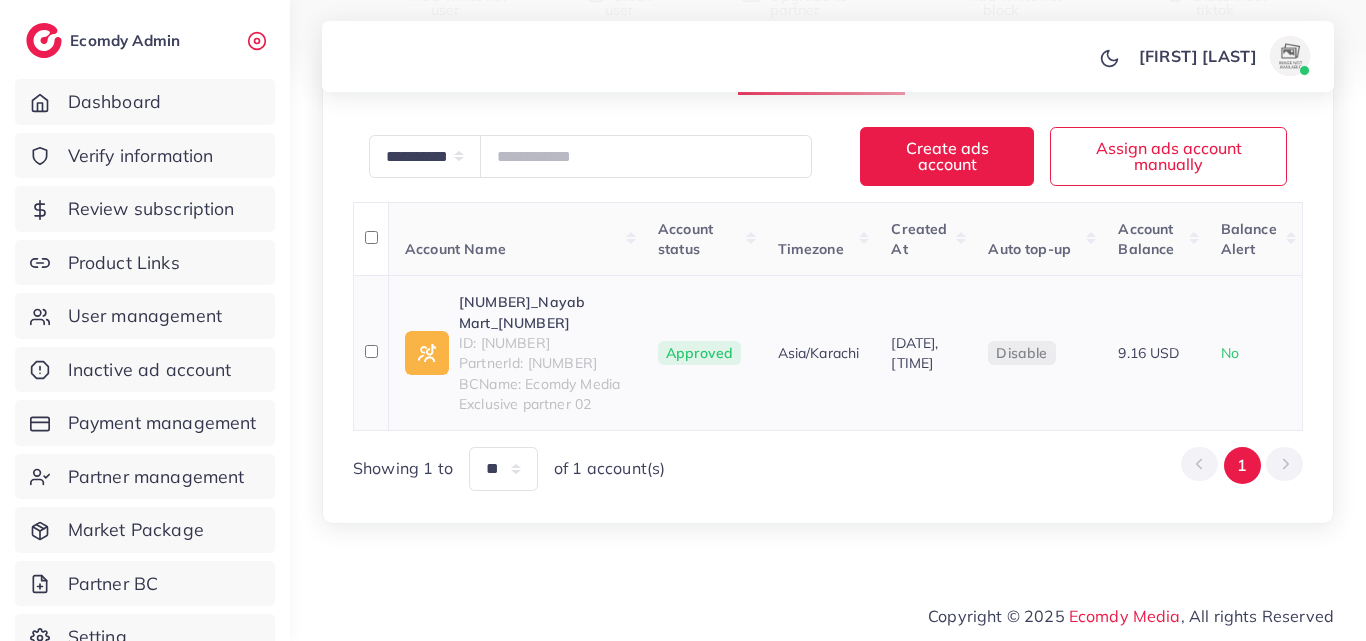 click on "ID: 7481965502051680272" at bounding box center (542, 343) 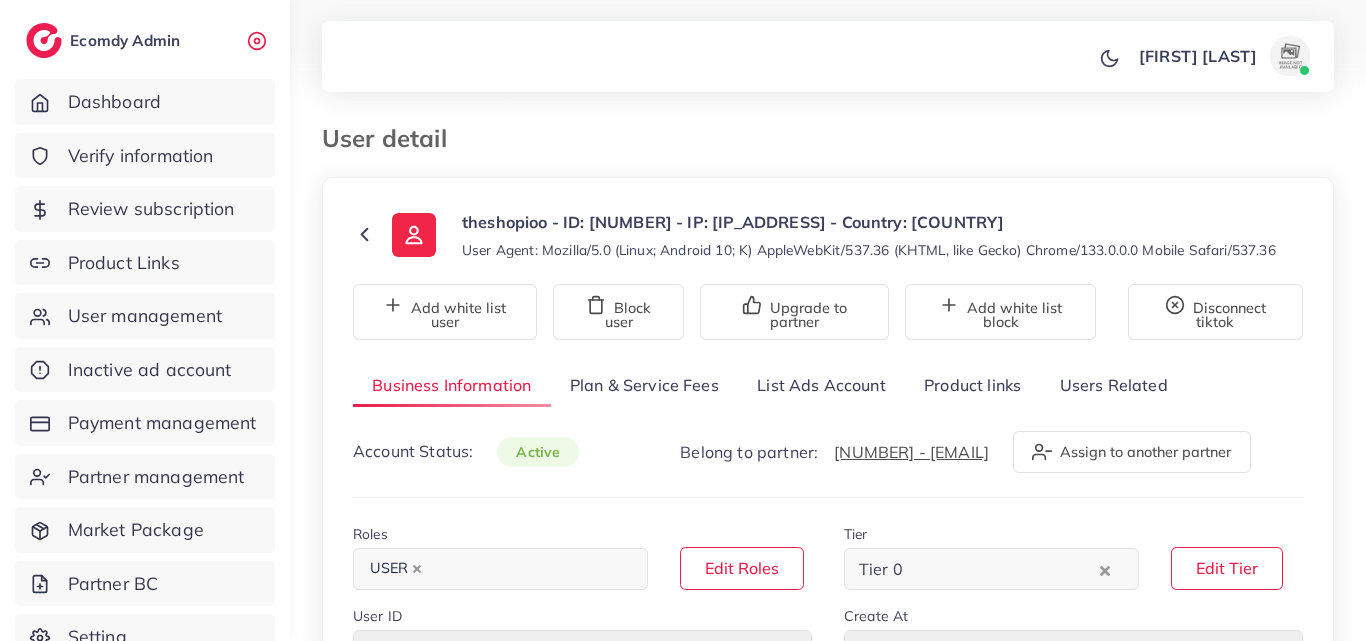 select on "********" 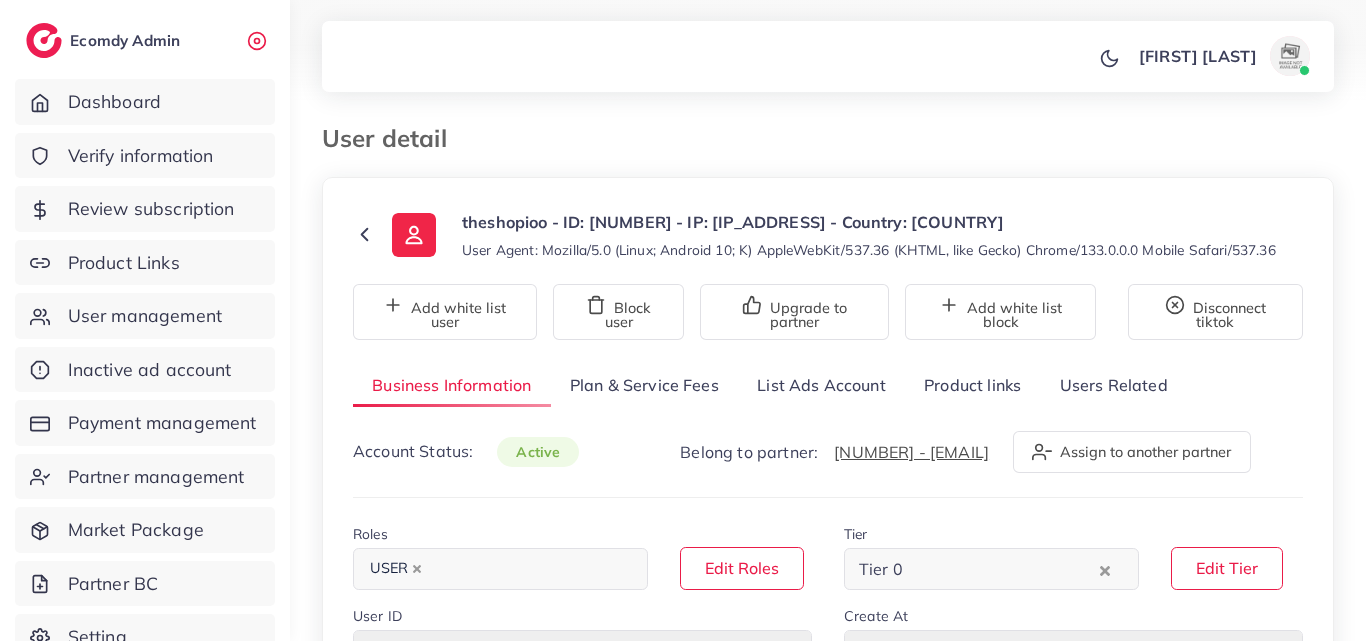click on "List Ads Account" at bounding box center [821, 385] 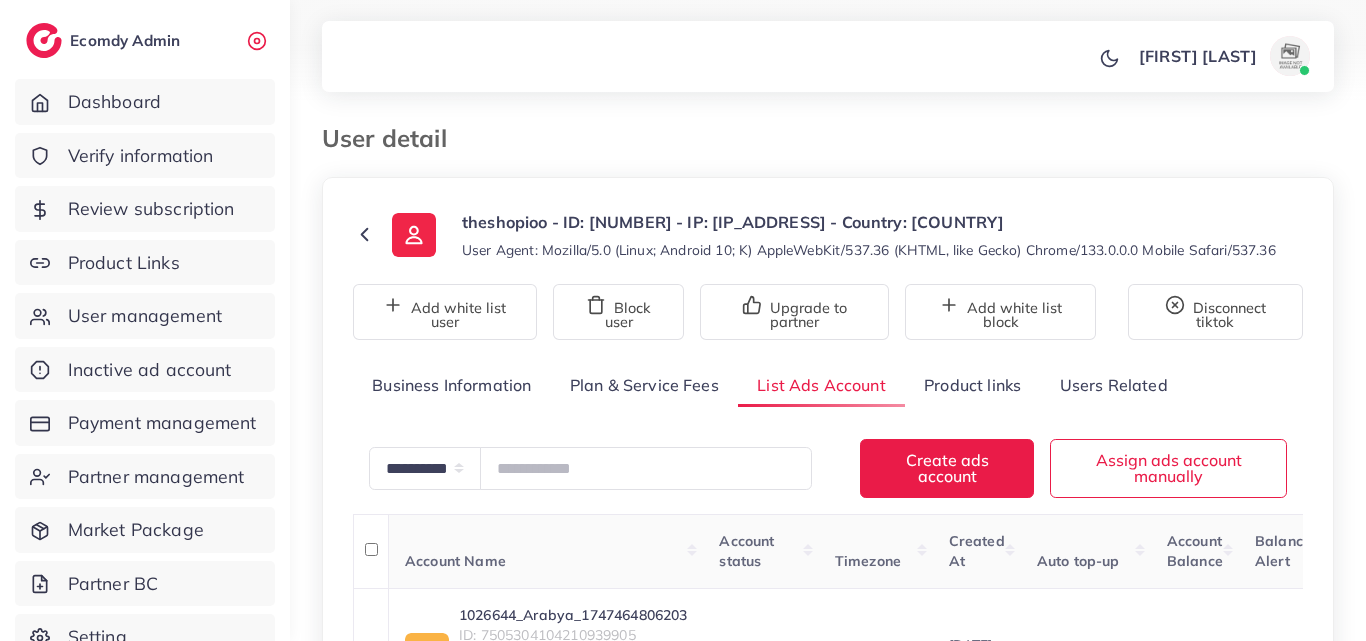 click on "**********" at bounding box center (828, 517) 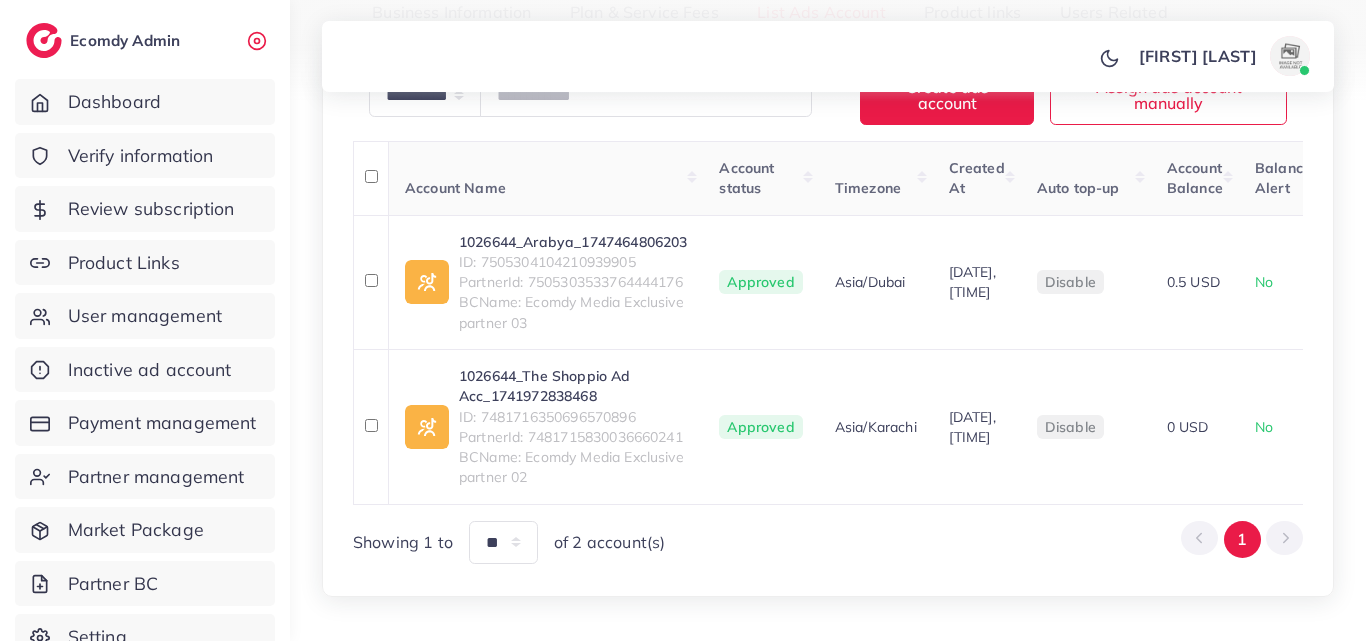 scroll, scrollTop: 400, scrollLeft: 0, axis: vertical 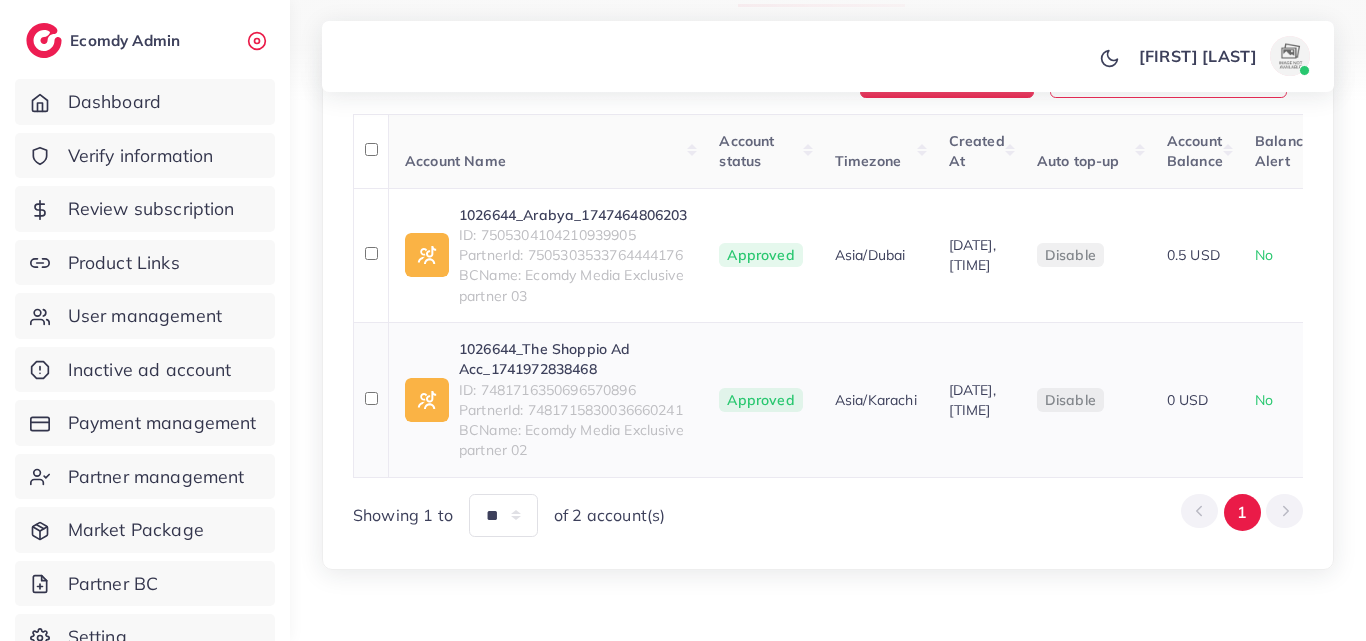 click on "1026644_The Shoppio Ad Acc_1741972838468" at bounding box center (573, 359) 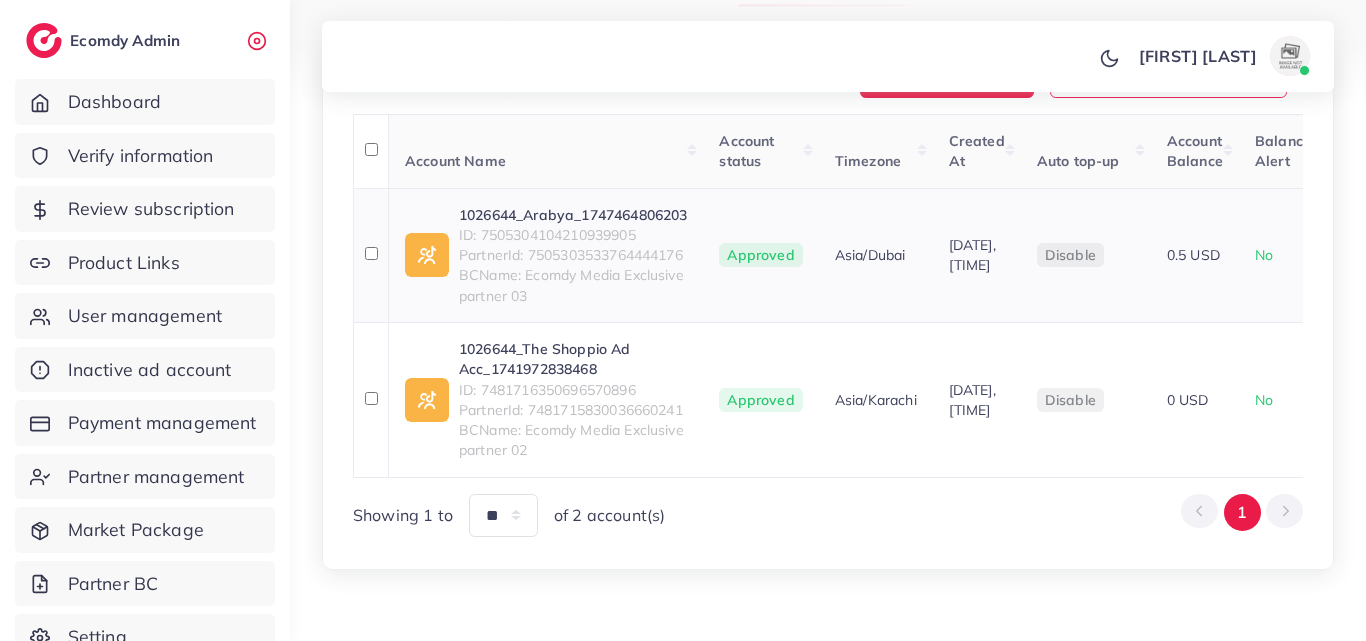 click on "1026644_Arabya_1747464806203" at bounding box center [573, 215] 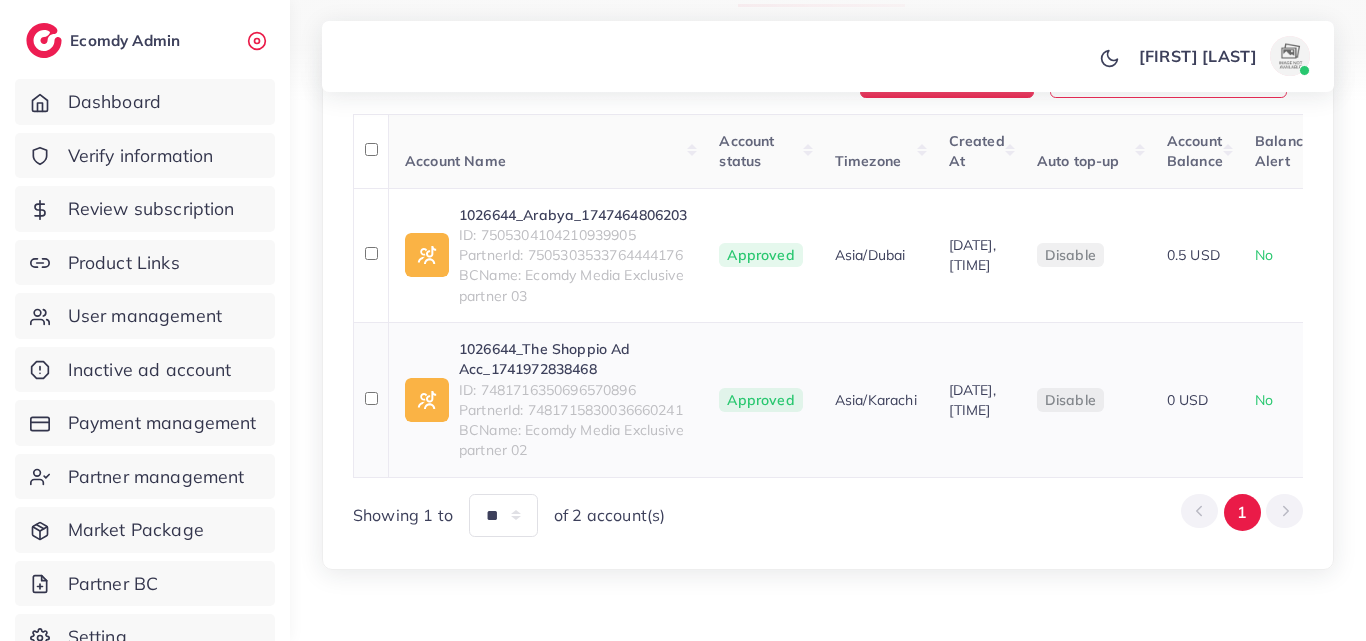 click on "ID: 7481716350696570896" at bounding box center (573, 390) 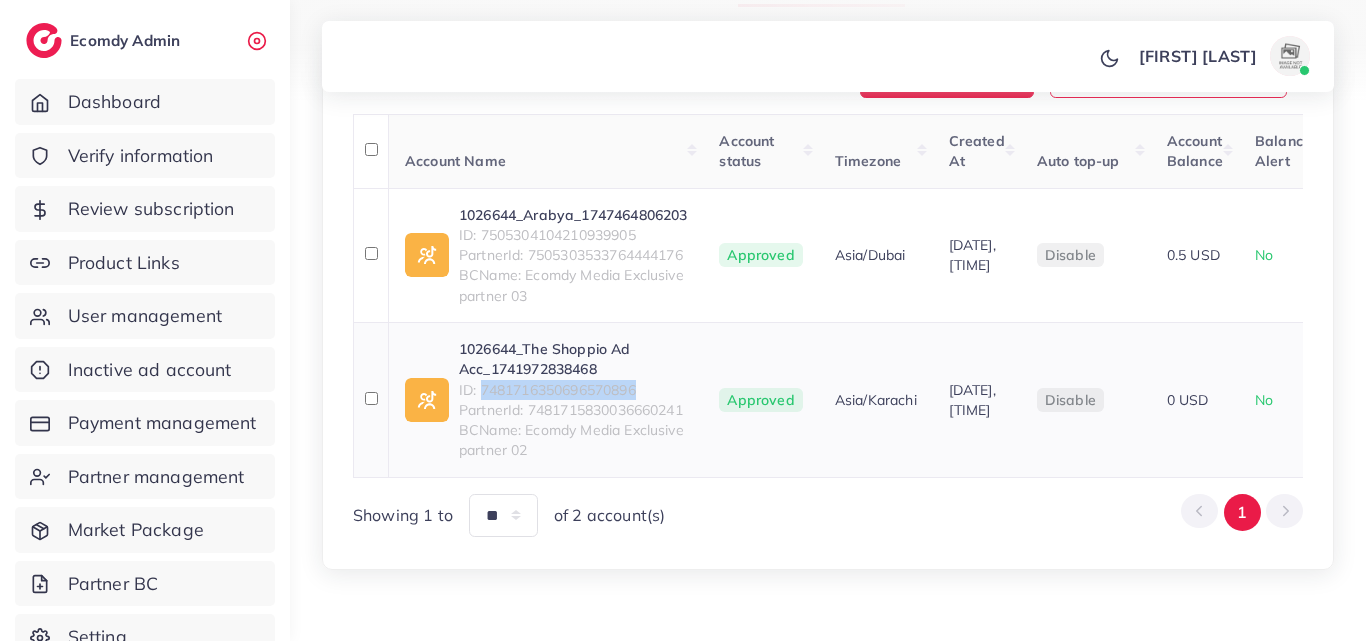 click on "ID: 7481716350696570896" at bounding box center [573, 390] 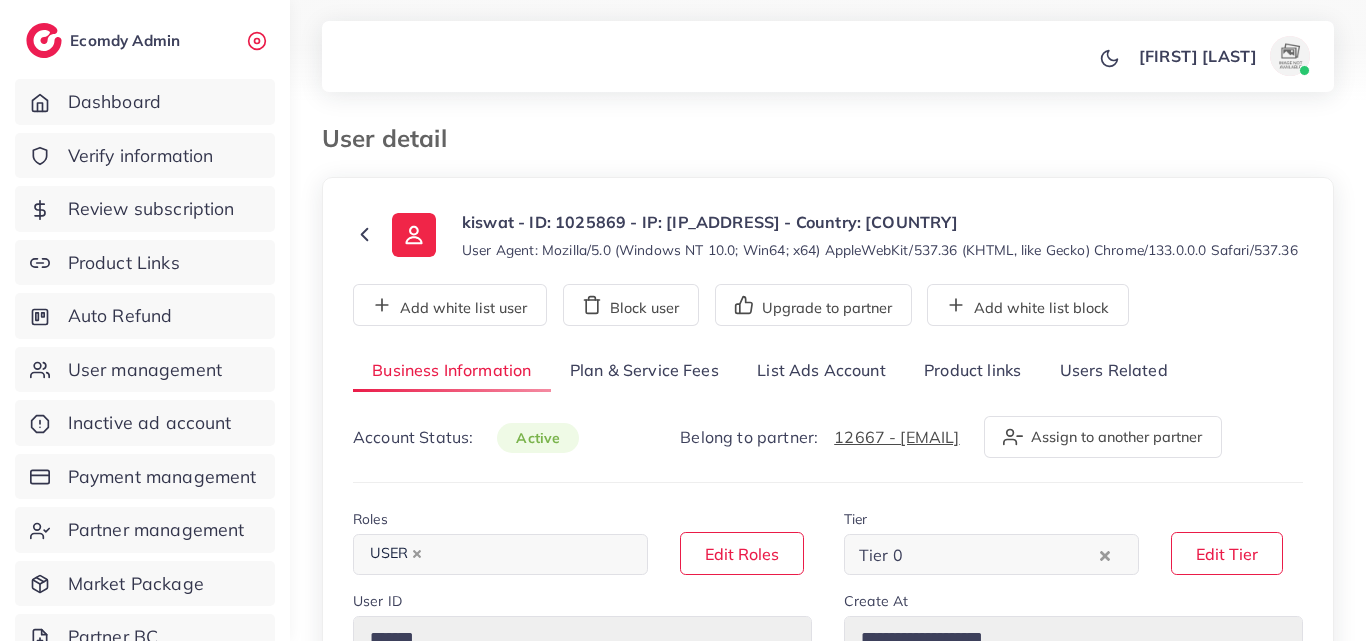 select on "********" 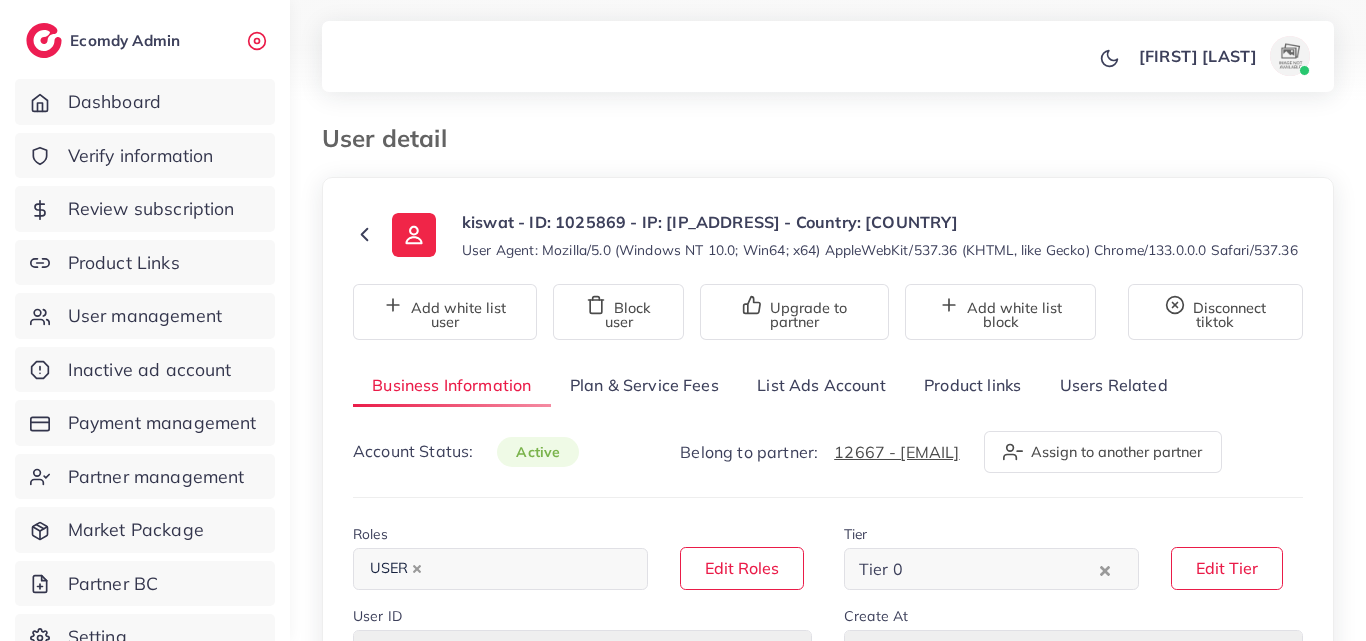 click on "List Ads Account" at bounding box center (821, 385) 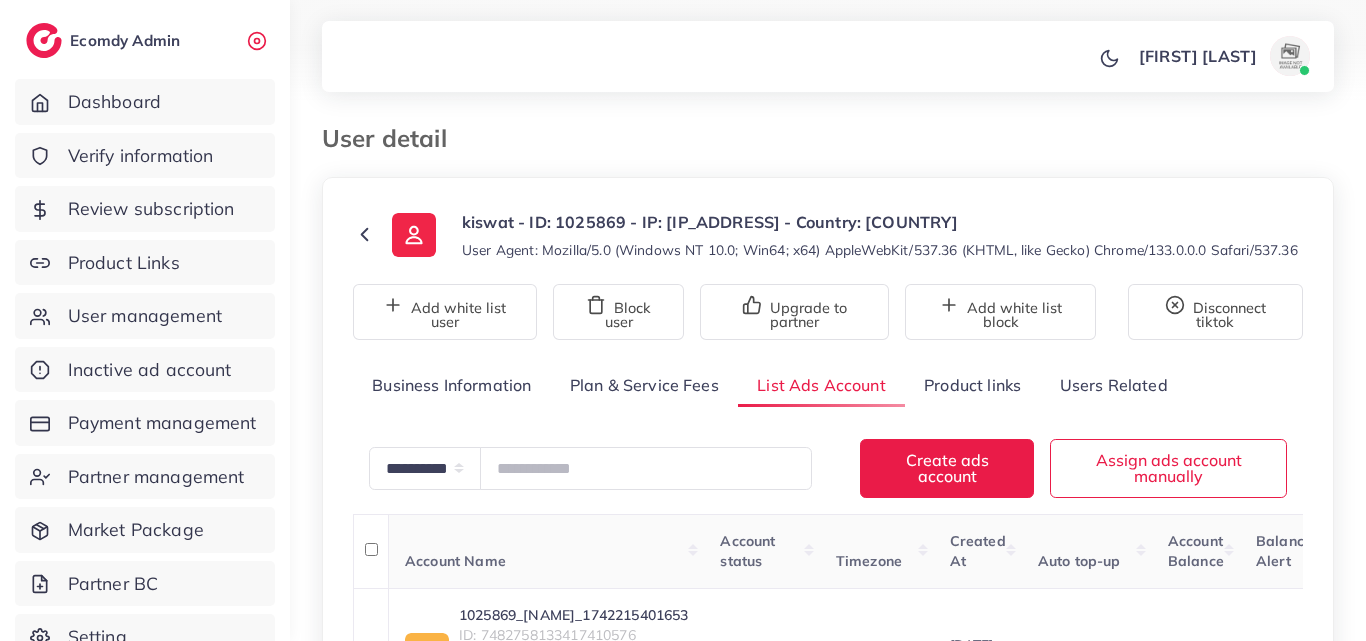 click on "**********" at bounding box center (828, 439) 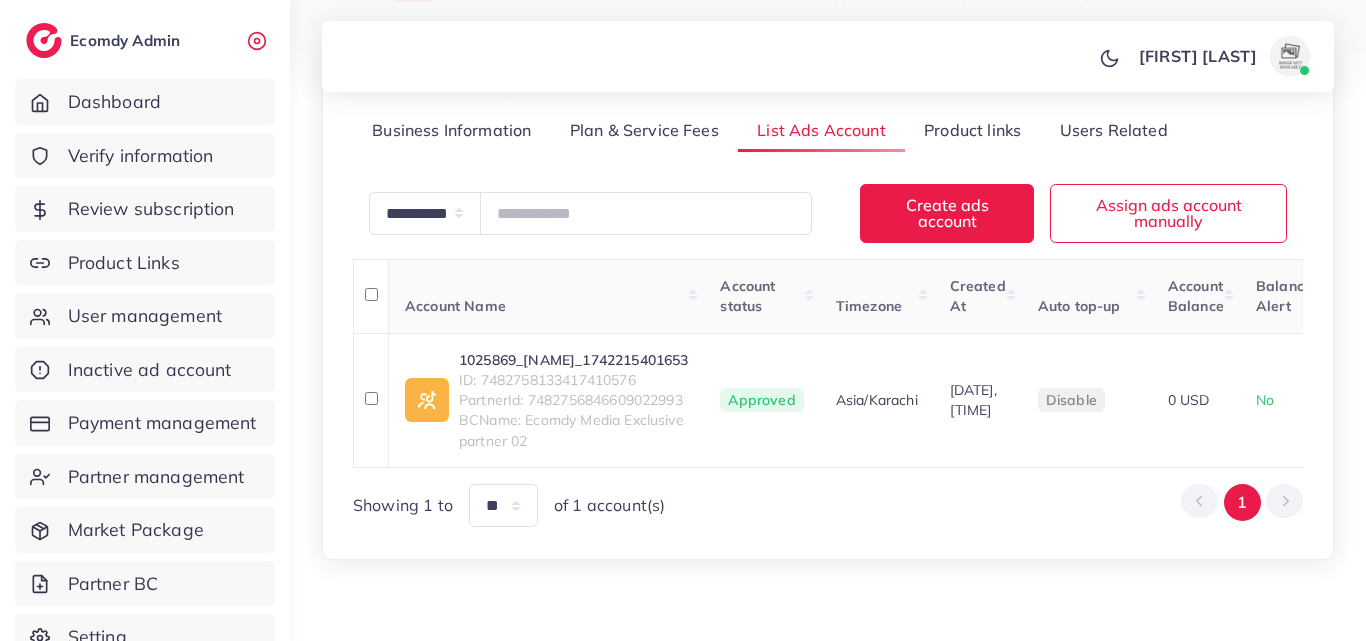 scroll, scrollTop: 327, scrollLeft: 0, axis: vertical 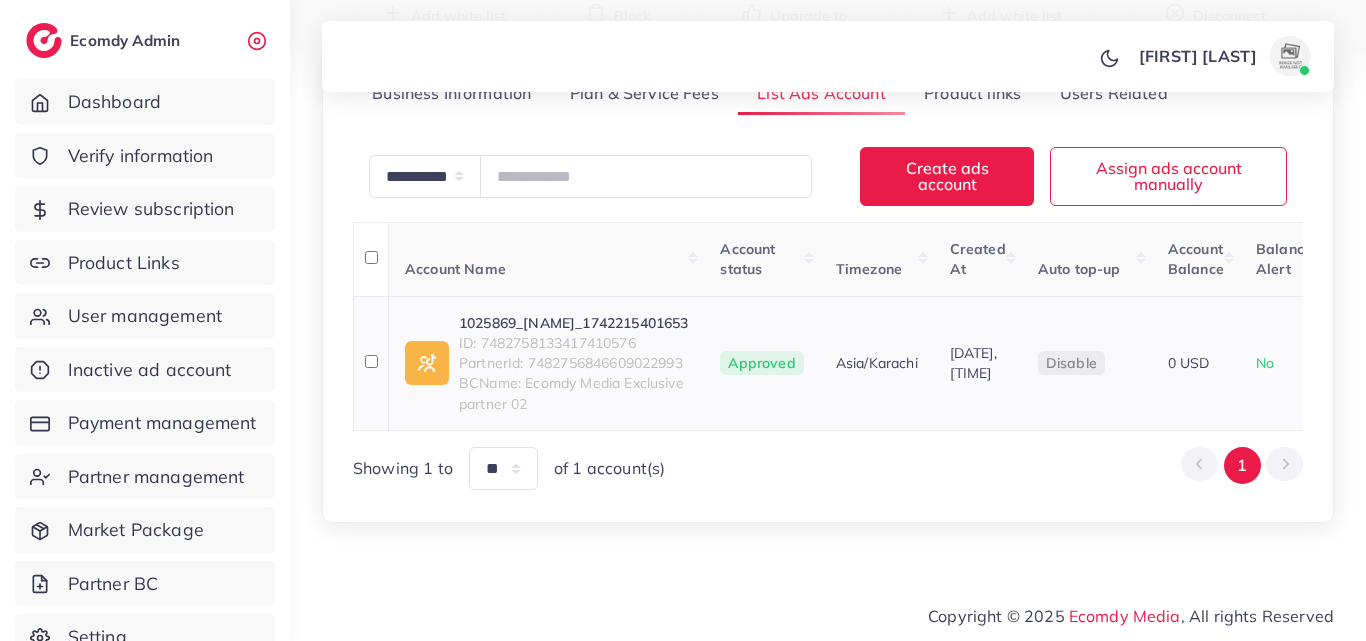 click on "1025869_Kiswat_1742215401653  ID: 7482758133417410576 PartnerId: 7482756846609022993 BCName: Ecomdy Media Exclusive partner 02" at bounding box center (547, 363) 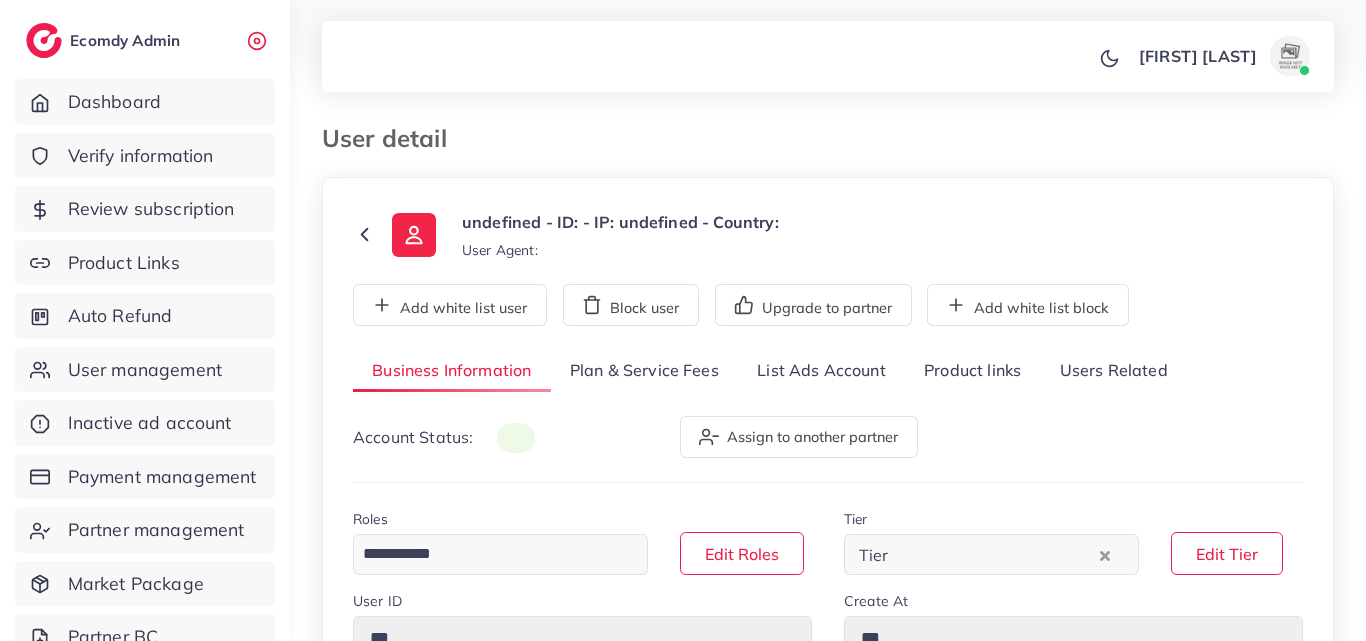 type on "*******" 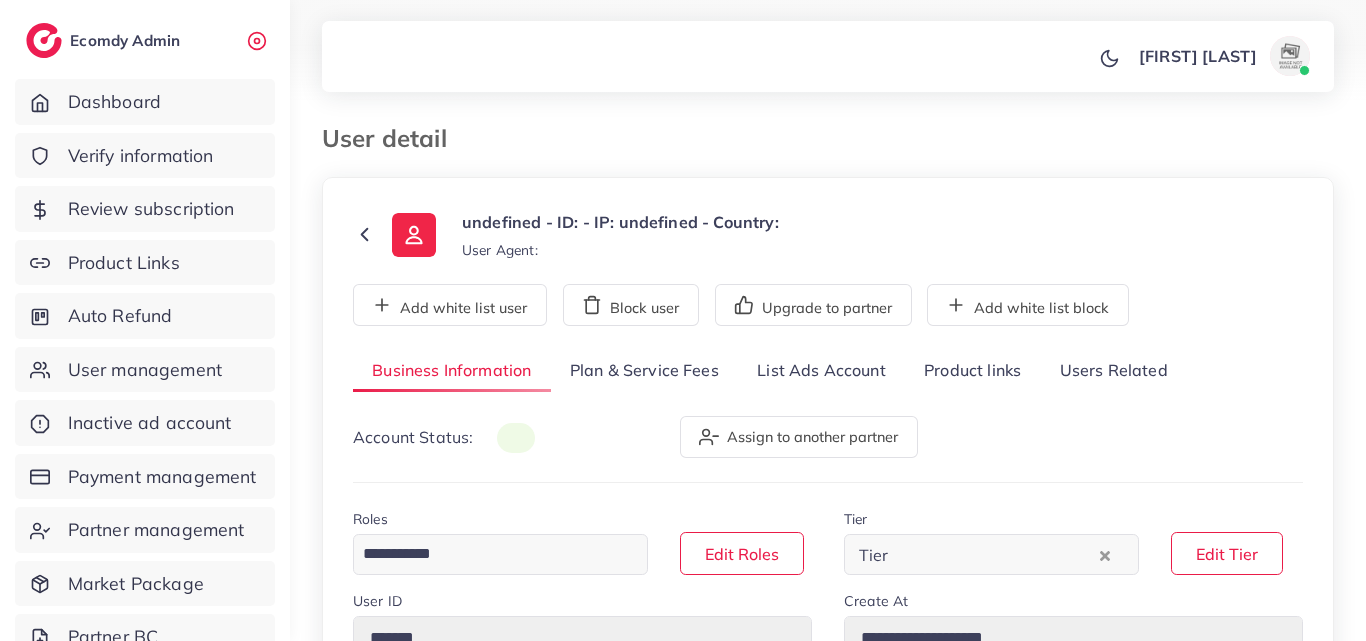 select on "*******" 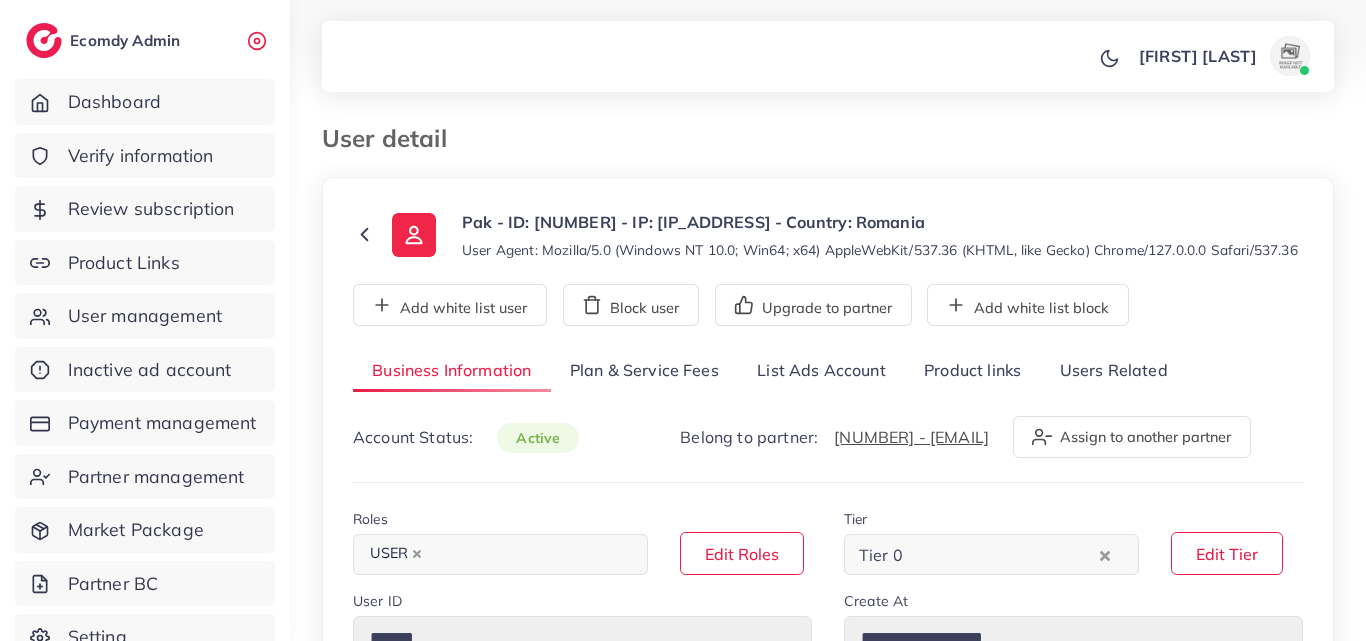 scroll, scrollTop: 0, scrollLeft: 0, axis: both 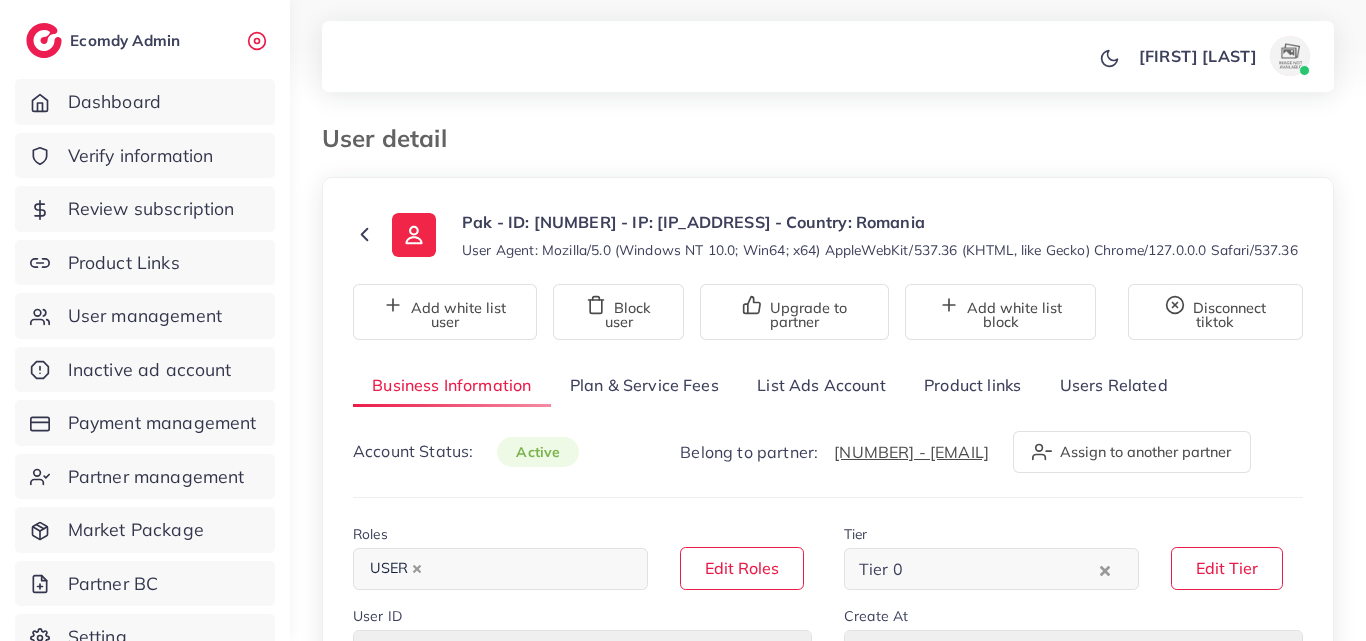 click on "List Ads Account" at bounding box center (821, 385) 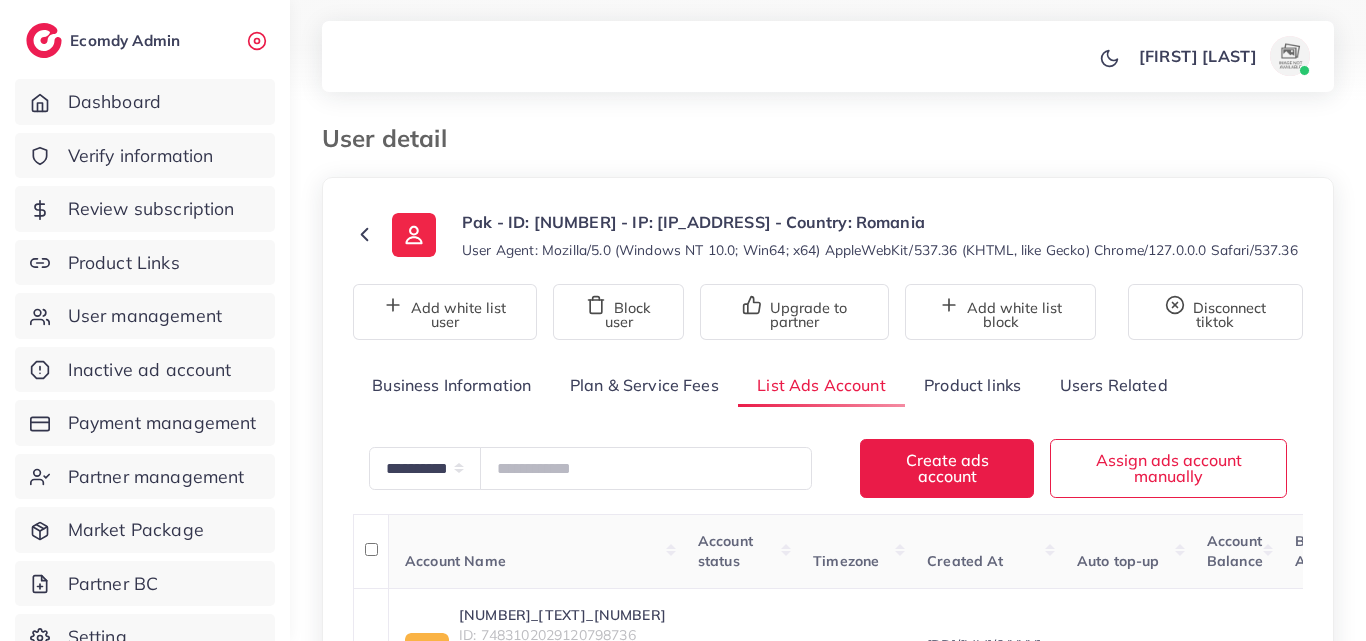 click on "**********" at bounding box center [828, 439] 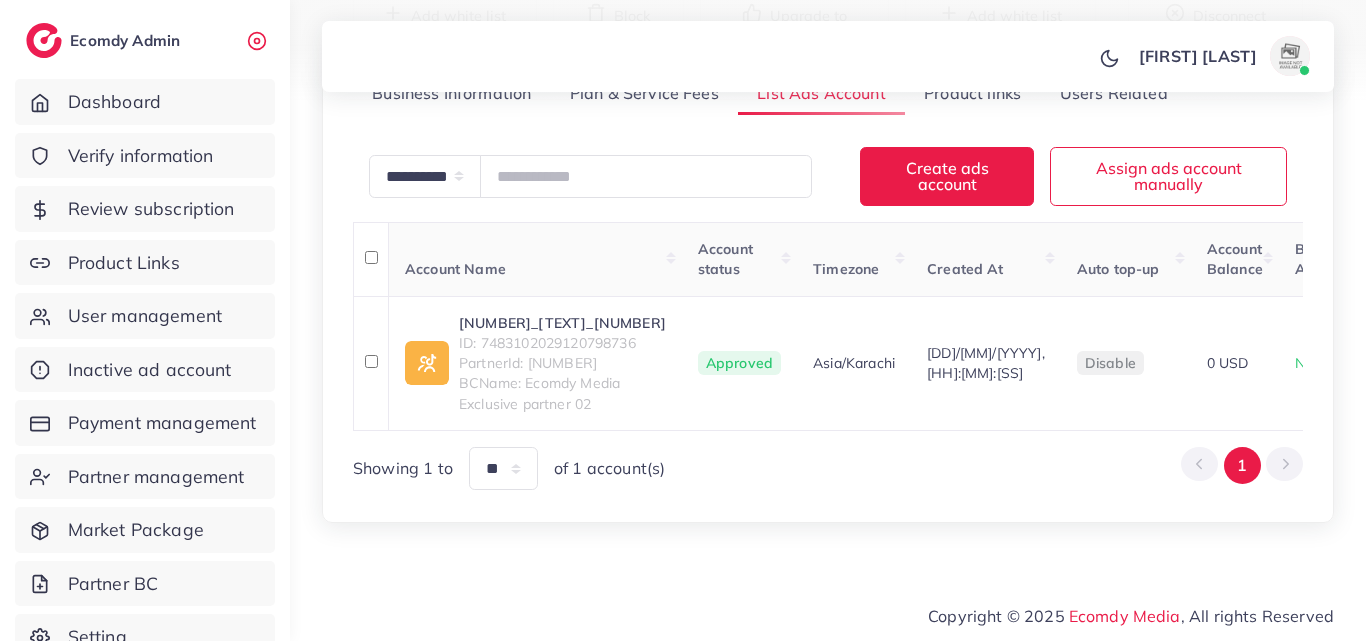scroll, scrollTop: 373, scrollLeft: 0, axis: vertical 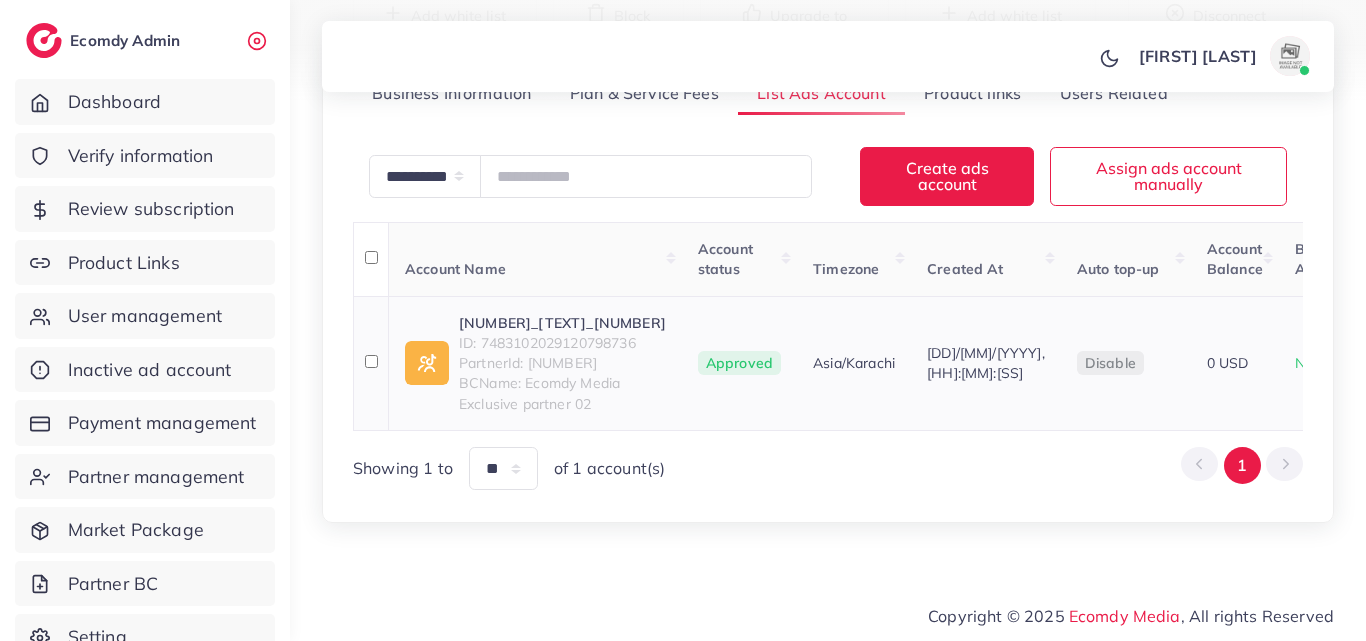 click on "1026688_Filer Waly_1742295476333" at bounding box center [562, 323] 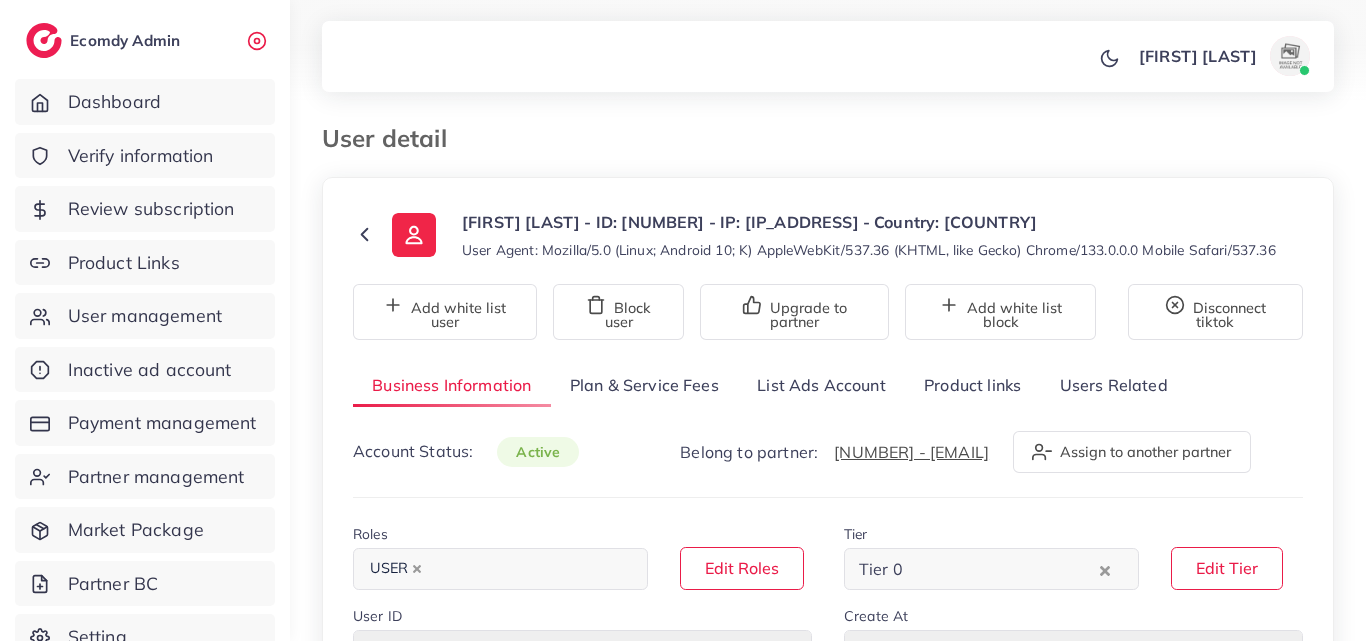 click on "List Ads Account" at bounding box center [821, 385] 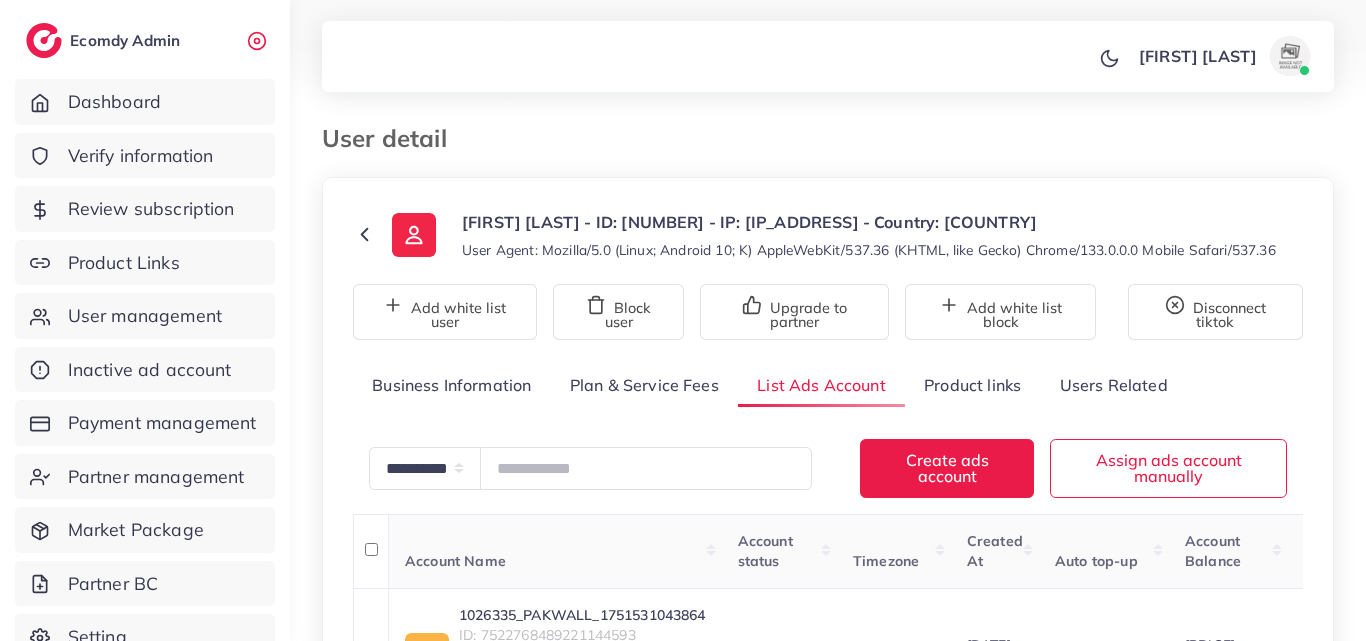 click on "**********" at bounding box center (828, 507) 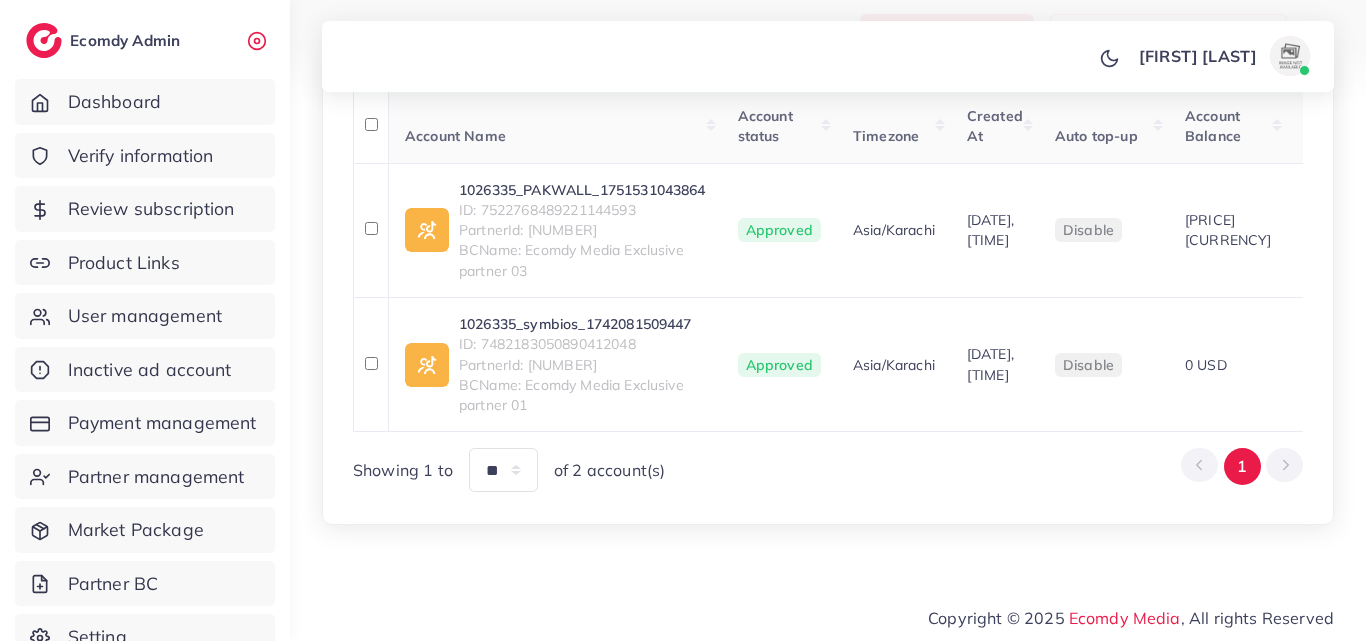 scroll, scrollTop: 441, scrollLeft: 0, axis: vertical 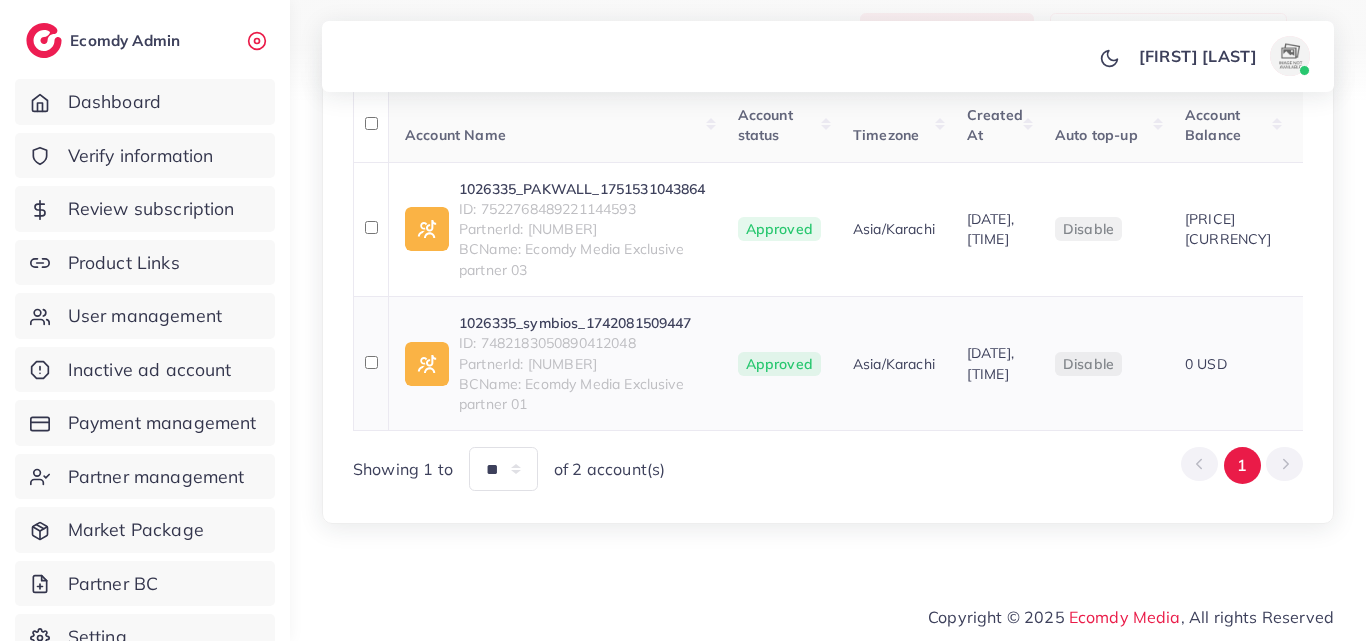 click on "1026335_symbios_1742081509447" at bounding box center [582, 323] 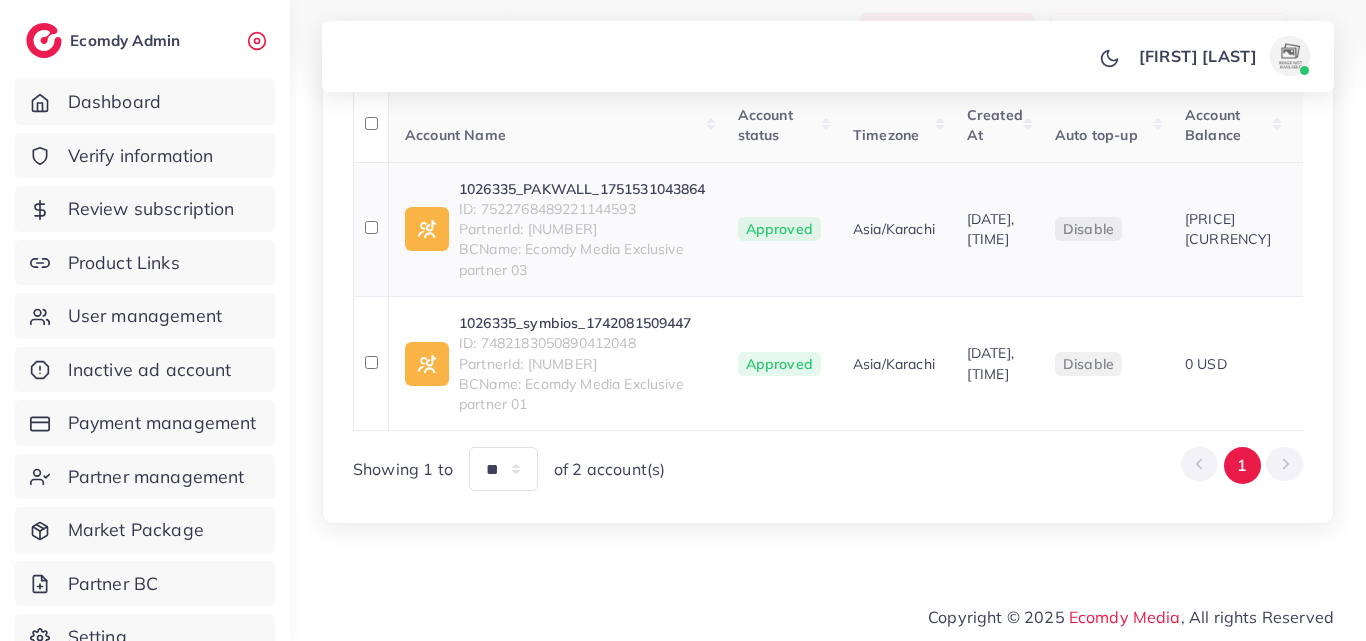 click on "1026335_PAKWALL_1751531043864" at bounding box center [582, 189] 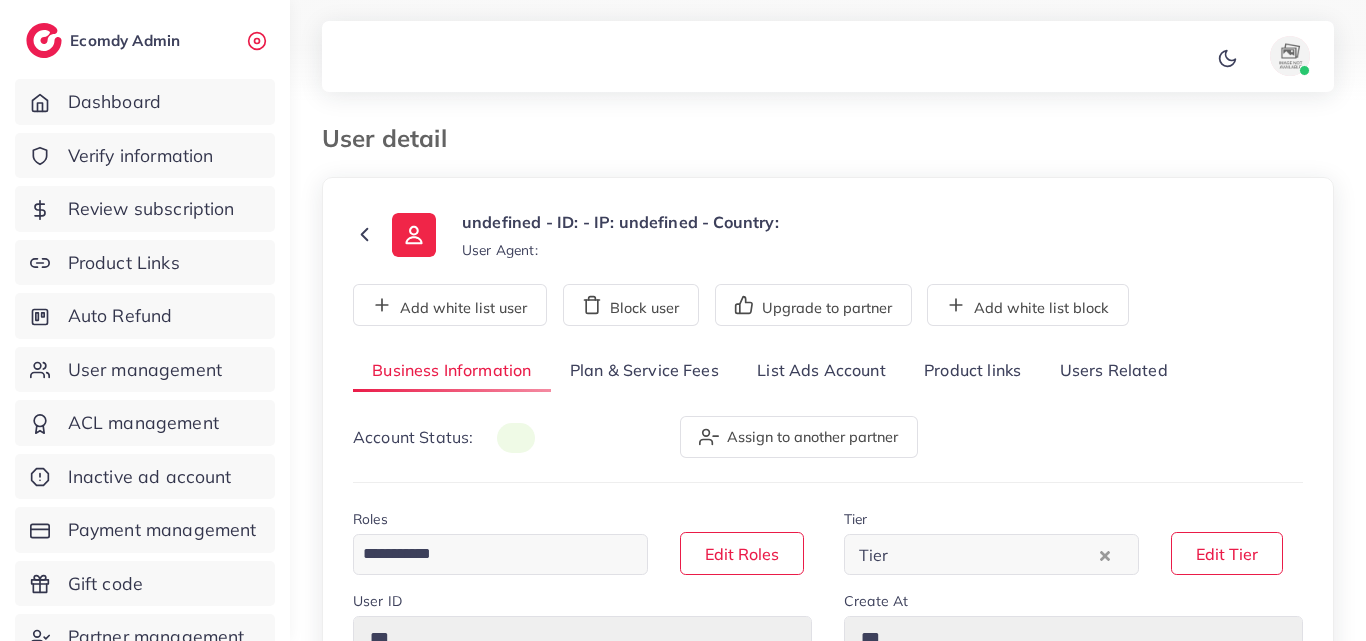 scroll, scrollTop: 0, scrollLeft: 0, axis: both 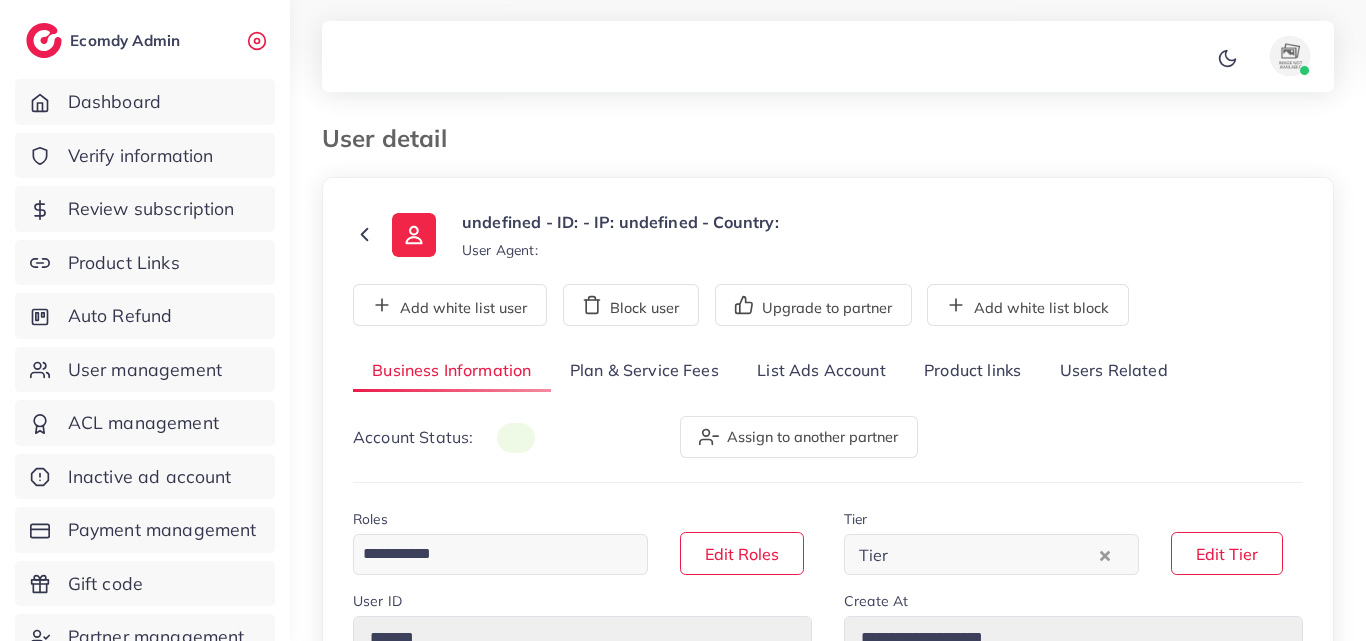 select on "********" 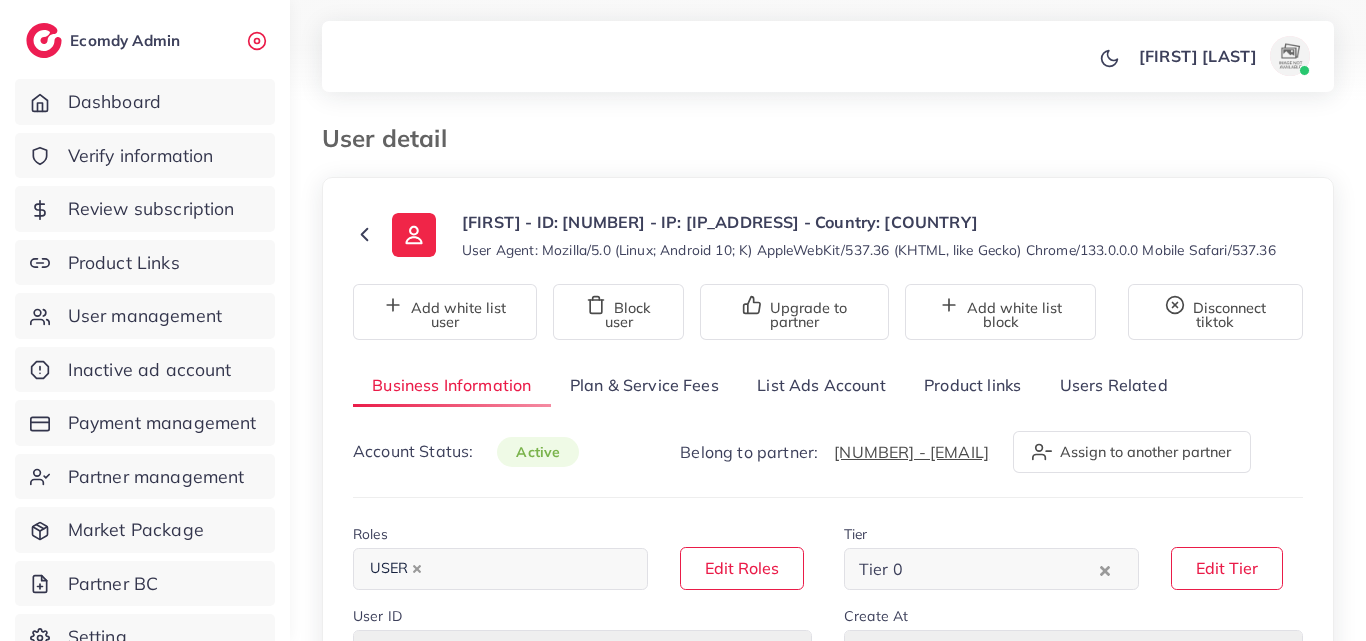 click on "List Ads Account" at bounding box center [821, 385] 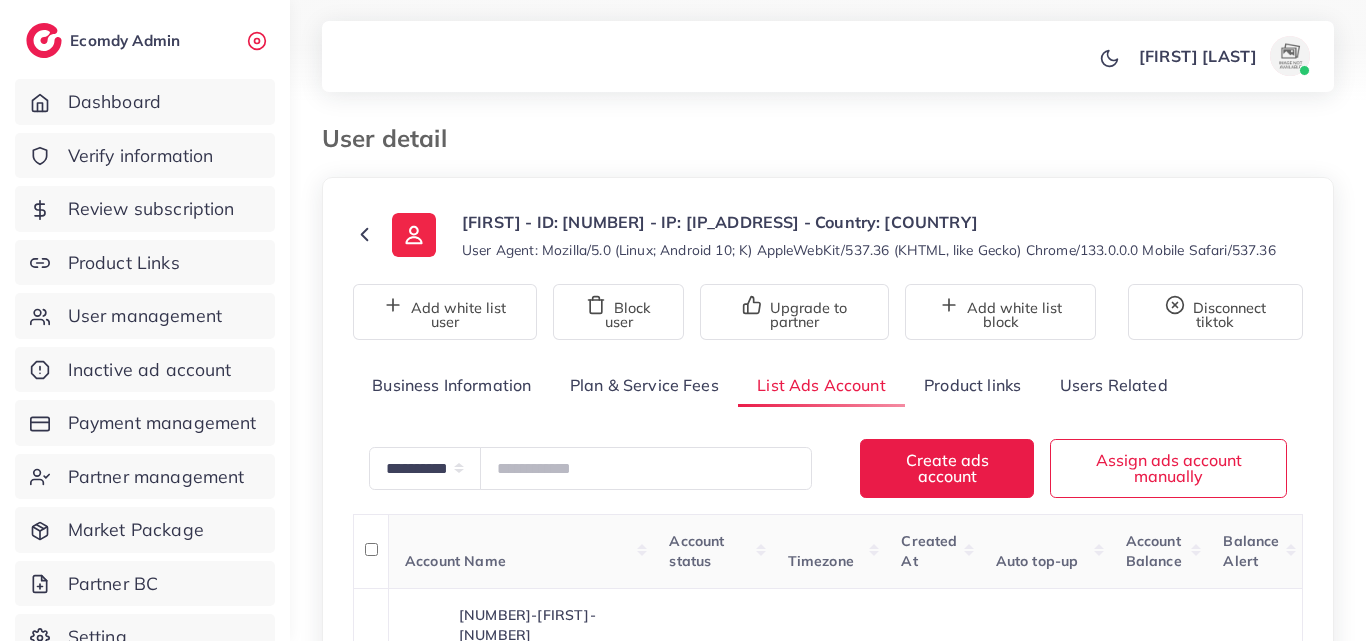 click on "**********" at bounding box center (828, 450) 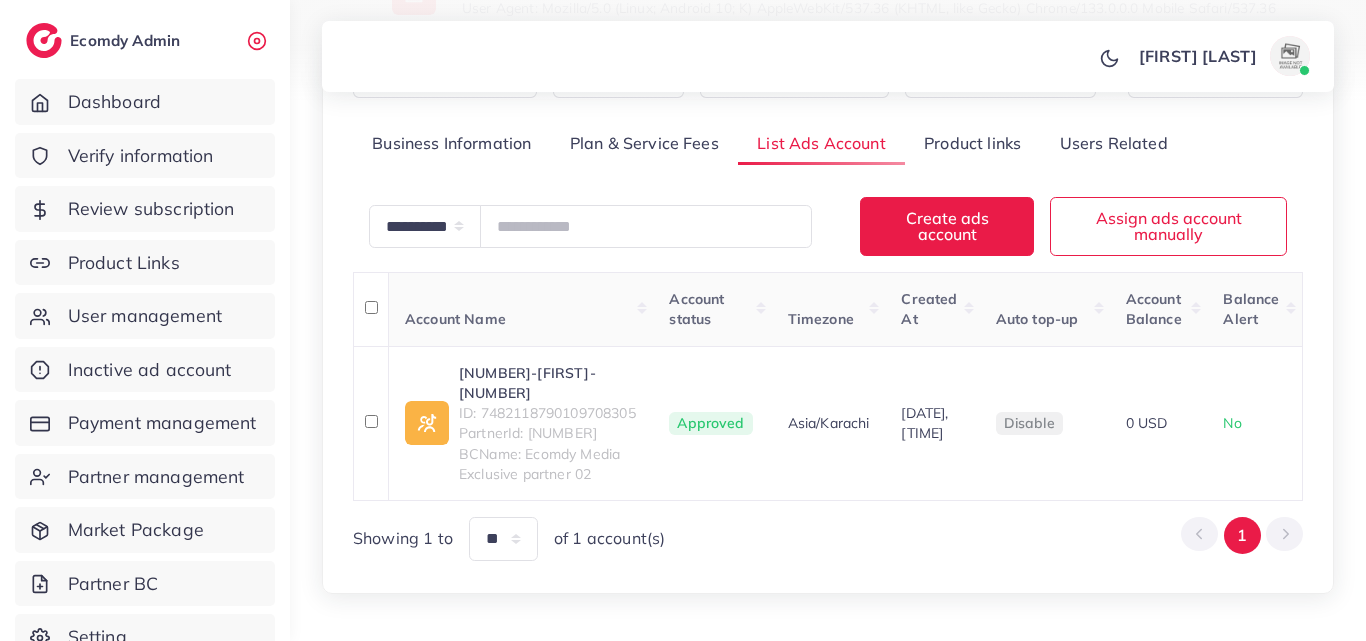 scroll, scrollTop: 307, scrollLeft: 0, axis: vertical 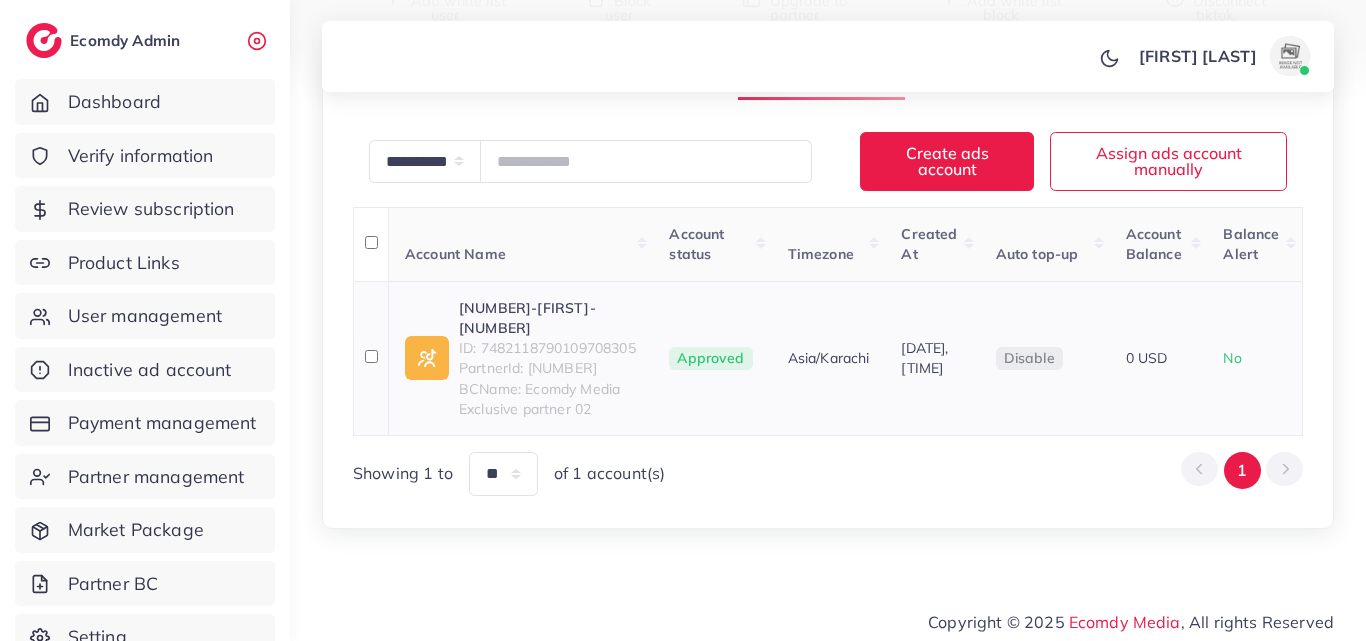 click on "[NUMBER]-[FIRST]-[NUMBER]" at bounding box center (548, 318) 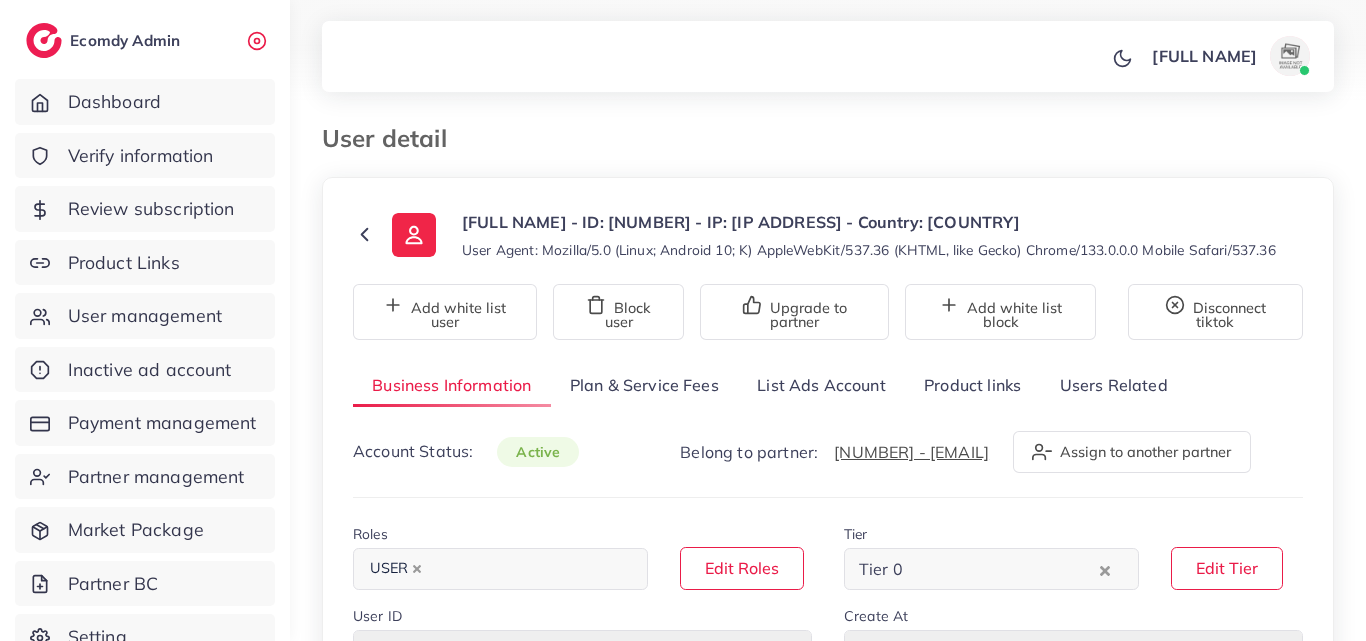 select on "********" 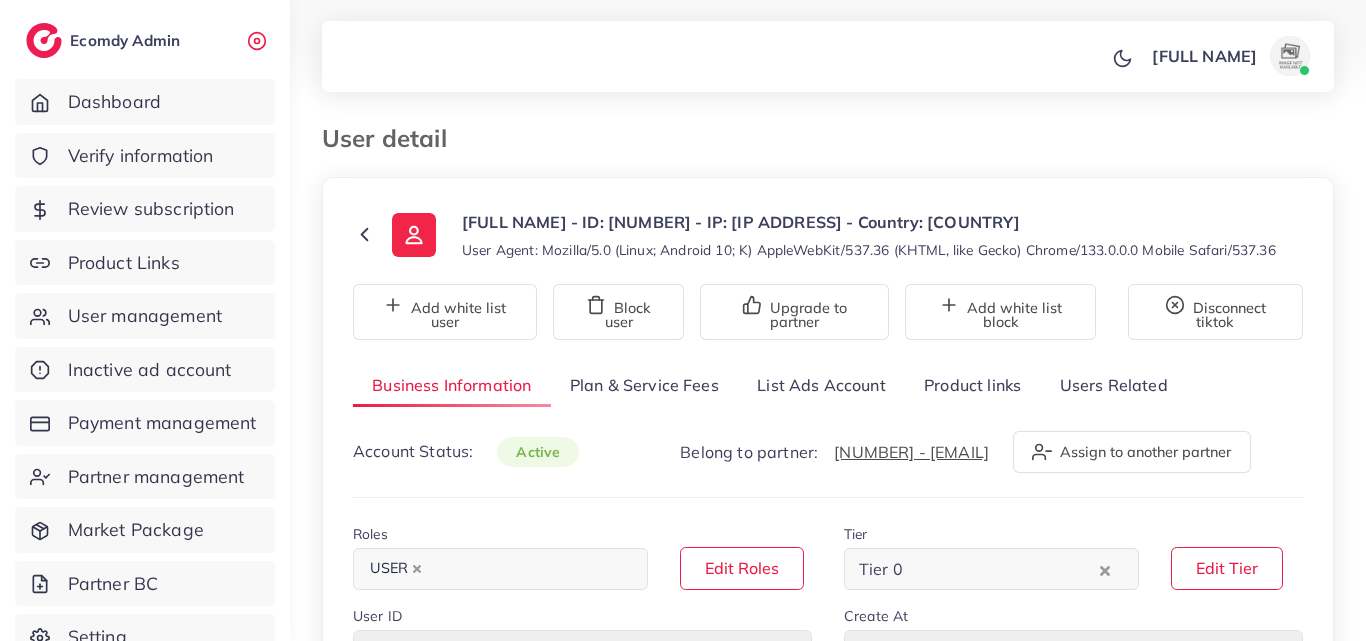 scroll, scrollTop: 0, scrollLeft: 0, axis: both 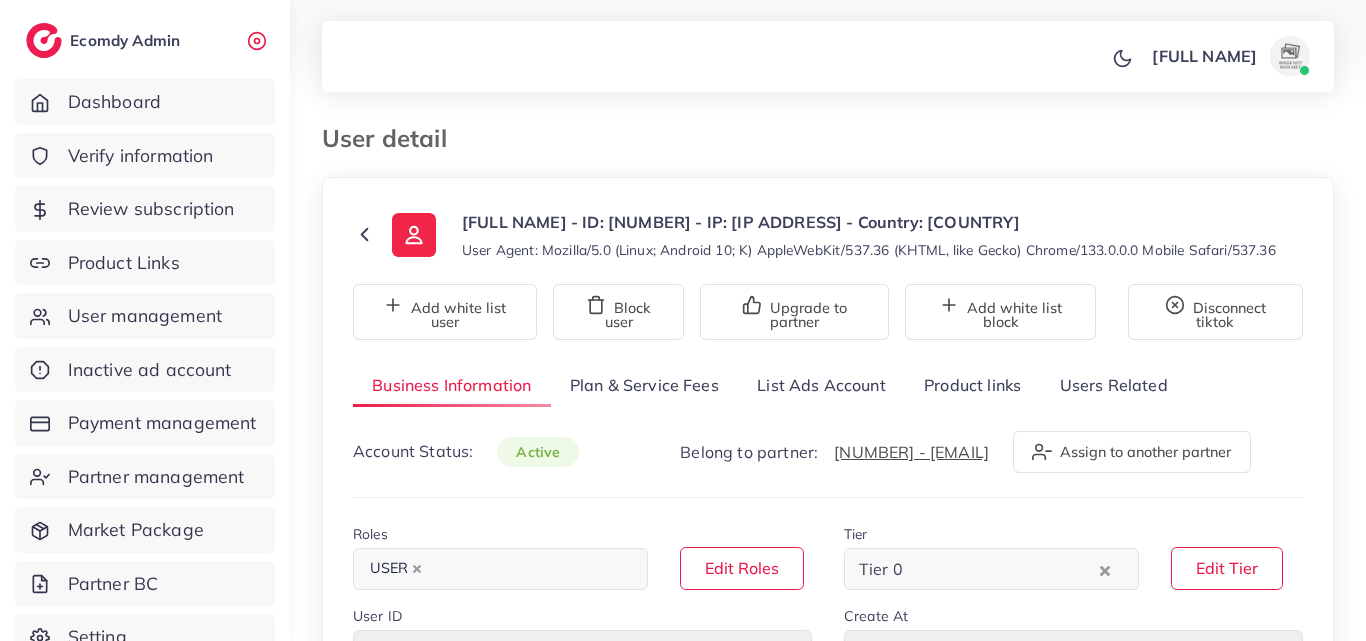 click on "**********" at bounding box center [828, 1011] 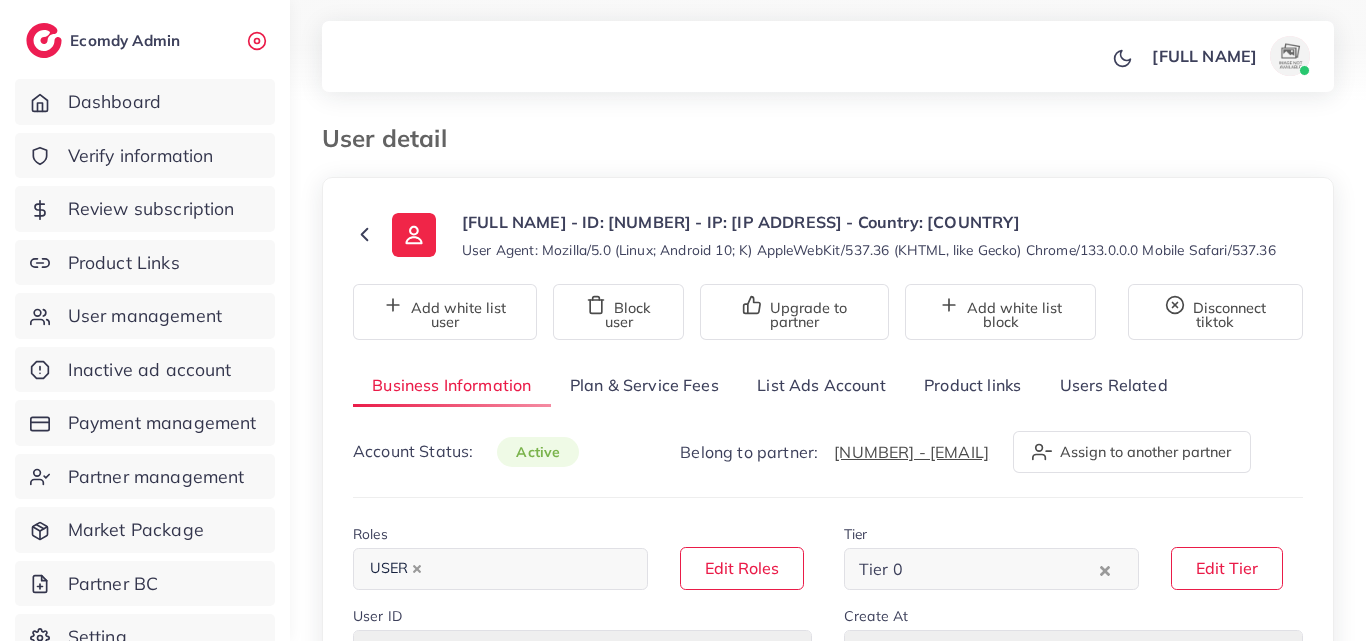 click on "List Ads Account" at bounding box center [821, 385] 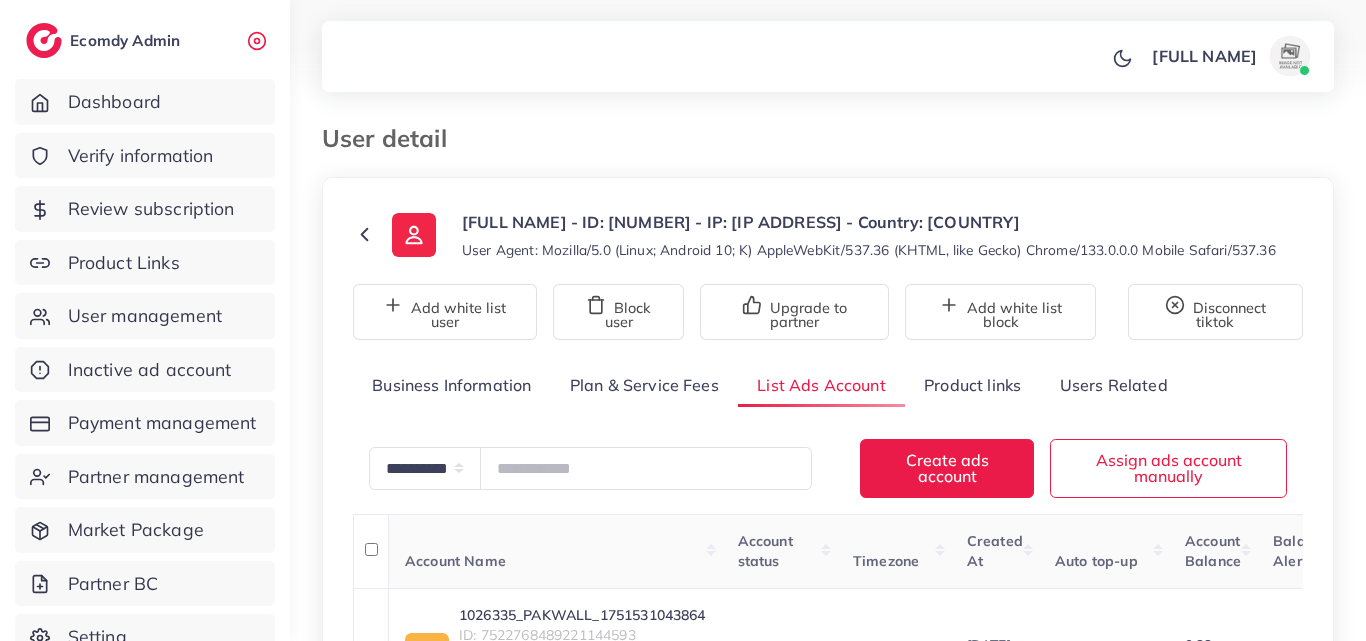 drag, startPoint x: 1365, startPoint y: 189, endPoint x: 1349, endPoint y: 369, distance: 180.70972 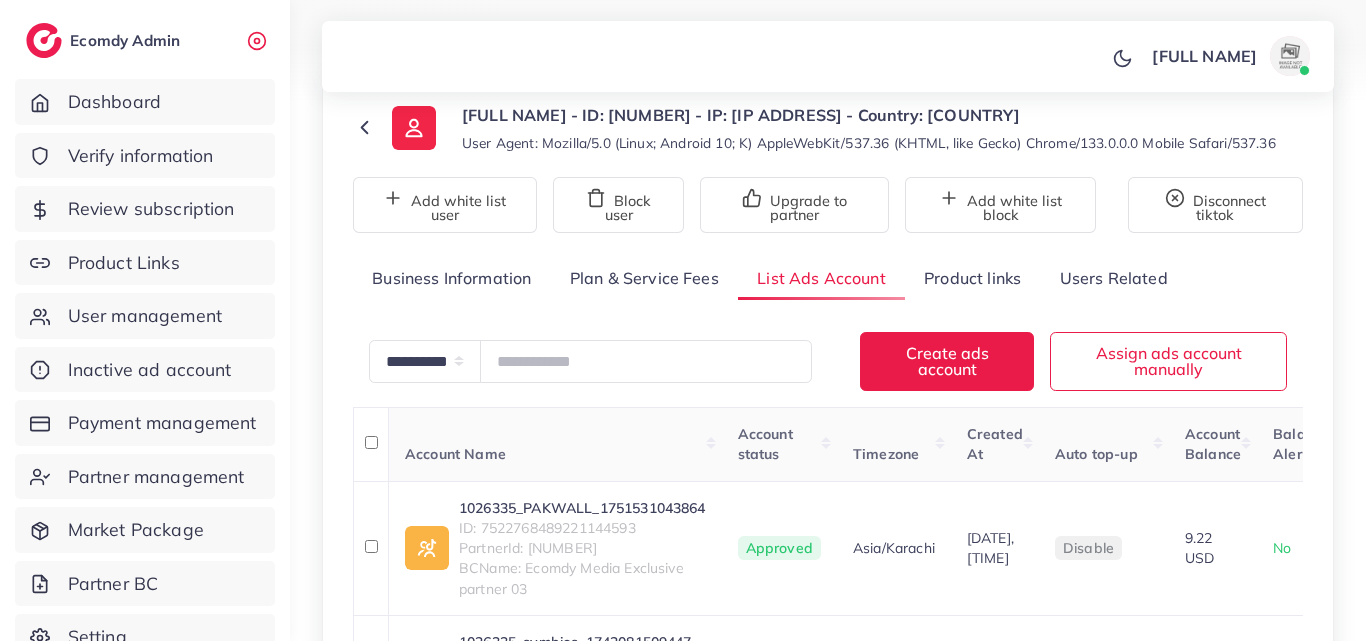 scroll, scrollTop: 240, scrollLeft: 0, axis: vertical 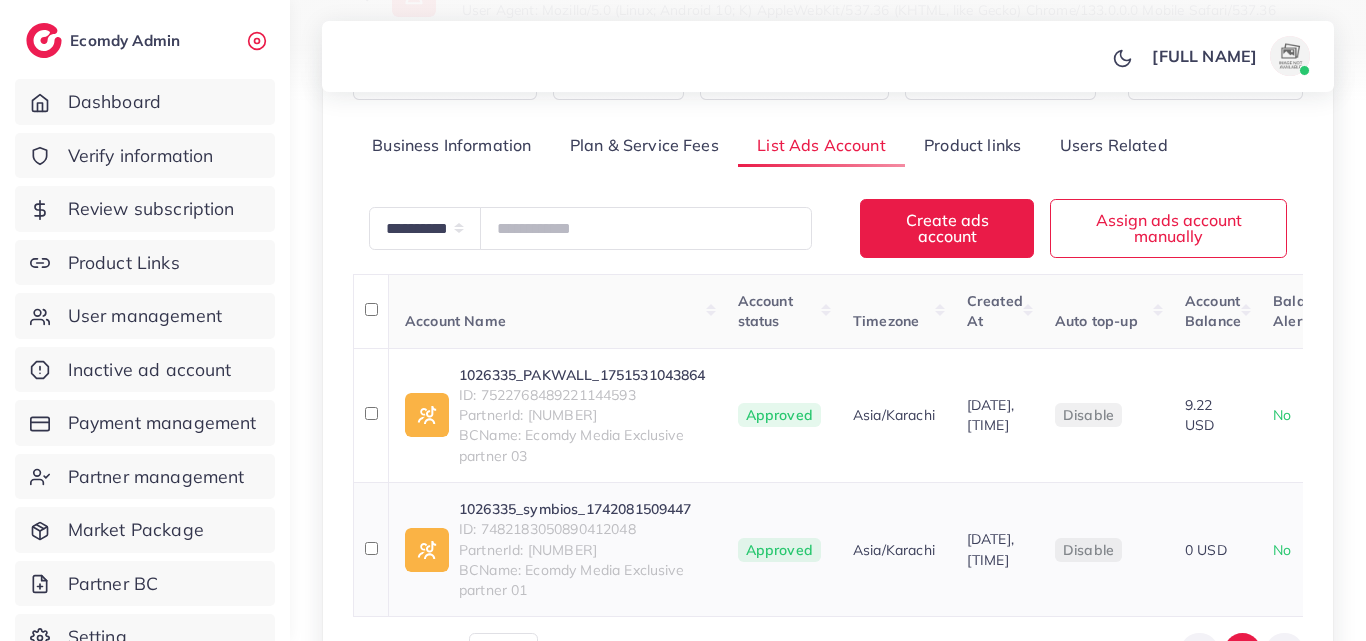 click on "ID: 7482183050890412048" at bounding box center (582, 529) 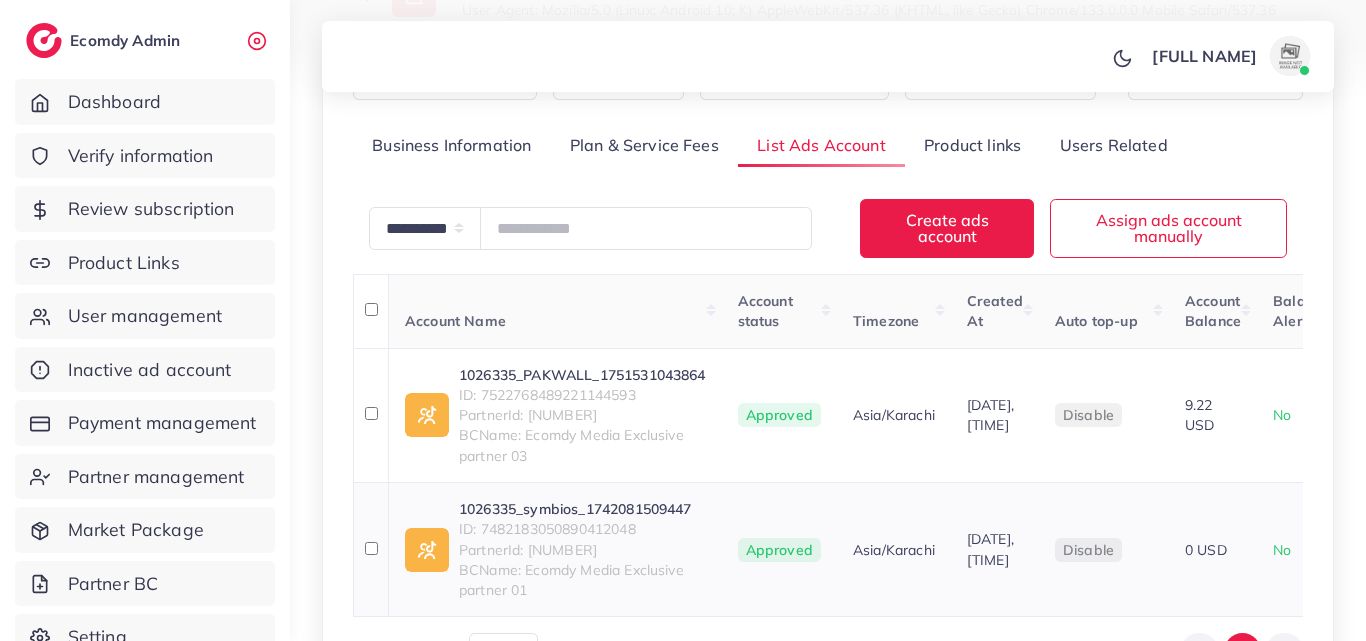 click on "1026335_symbios_1742081509447" at bounding box center [582, 509] 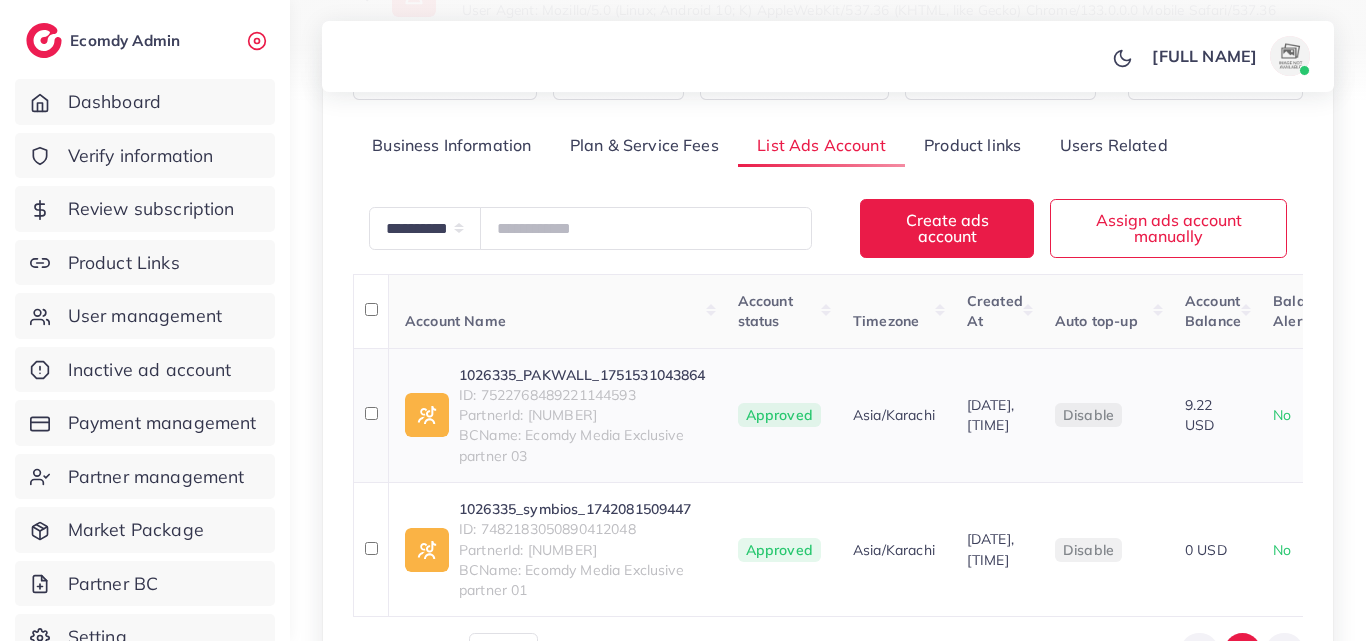 click on "1026335_PAKWALL_1751531043864" at bounding box center (582, 375) 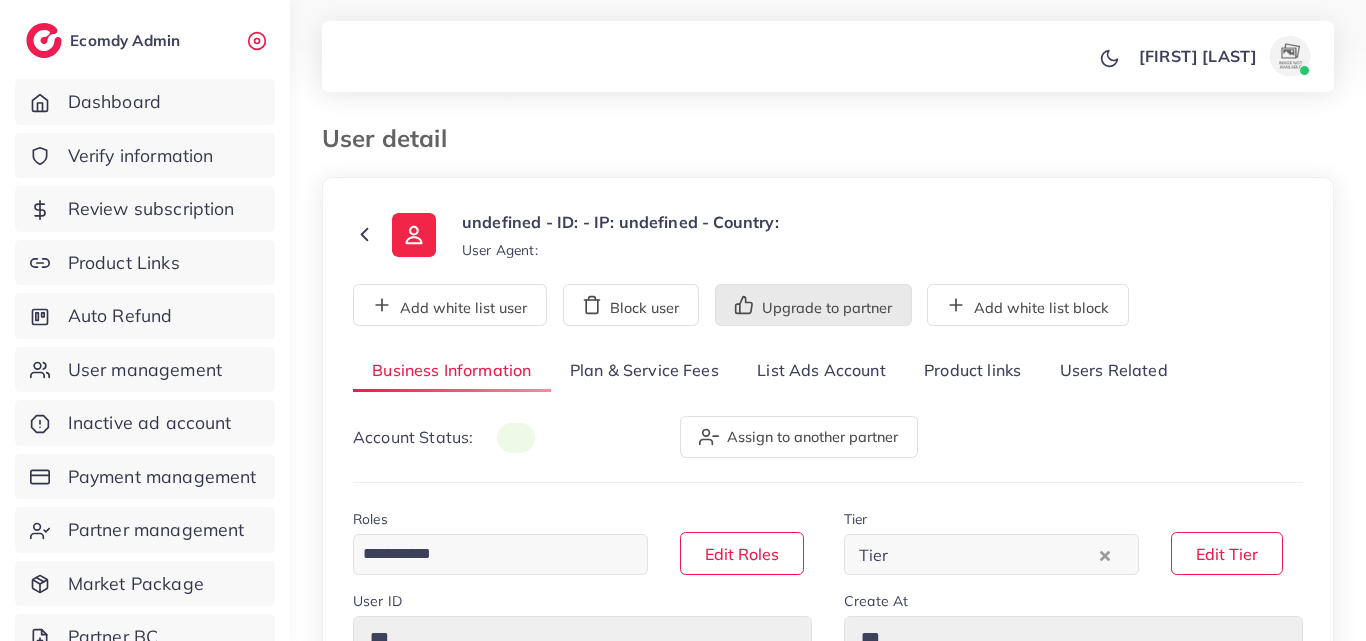 type on "*******" 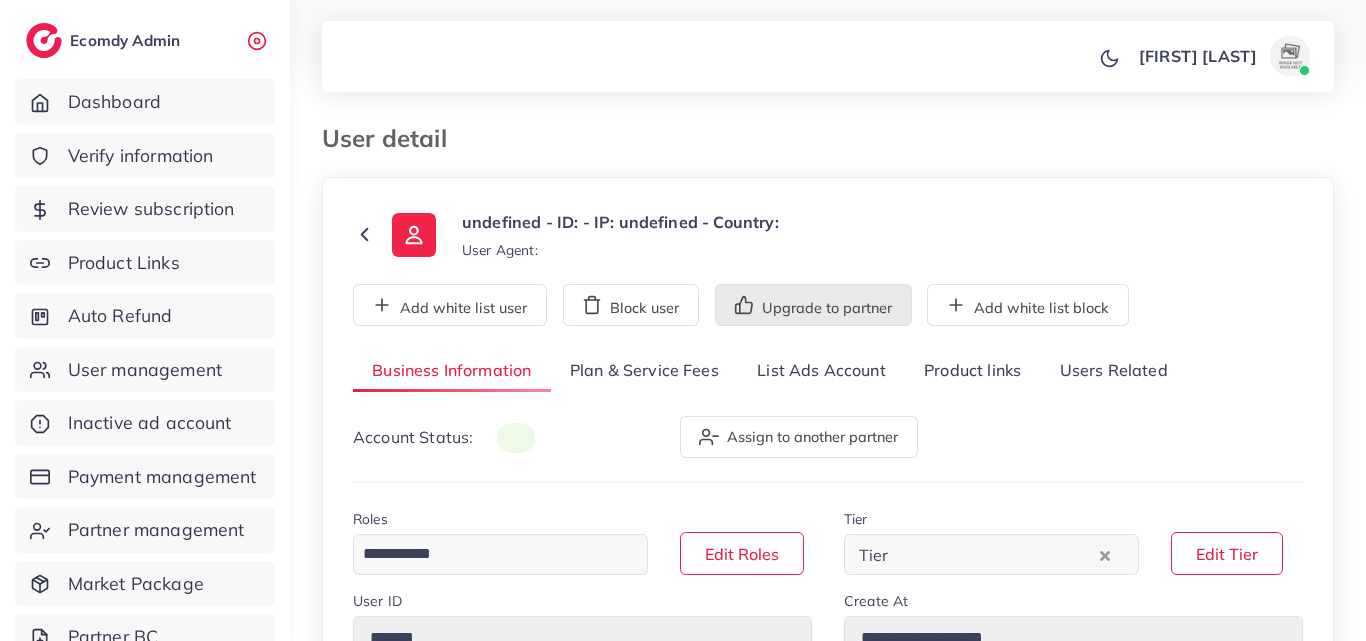 type on "**********" 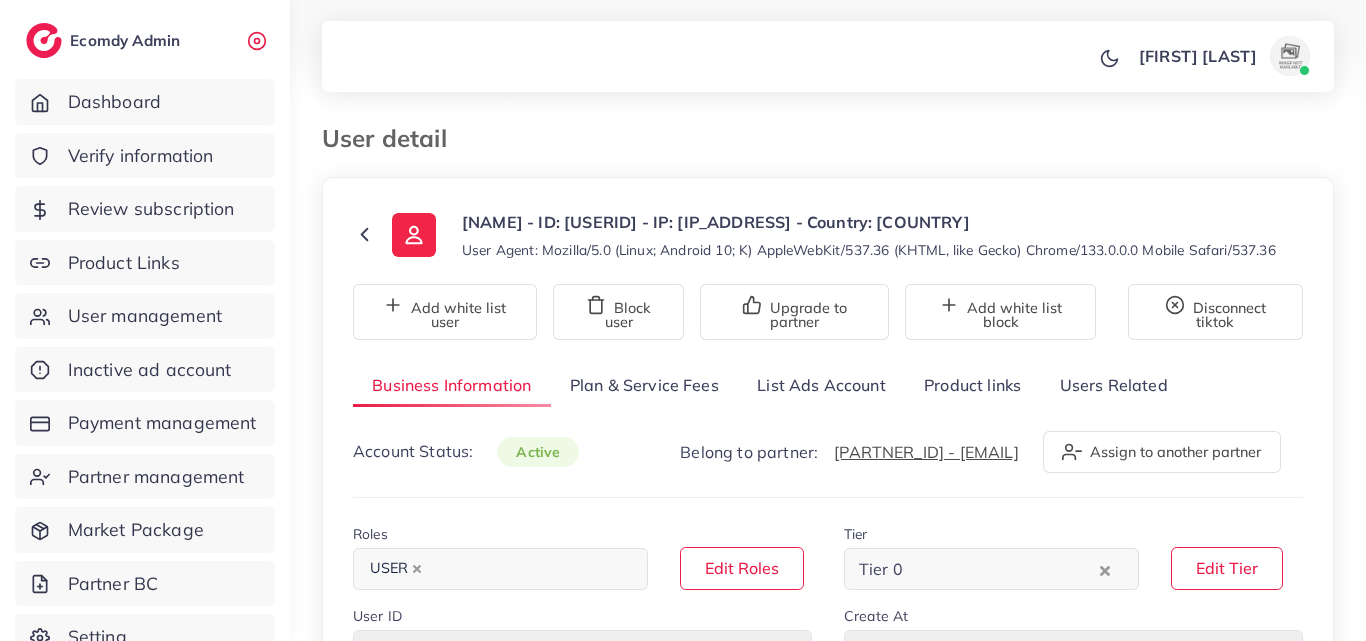 click on "List Ads Account" at bounding box center [821, 385] 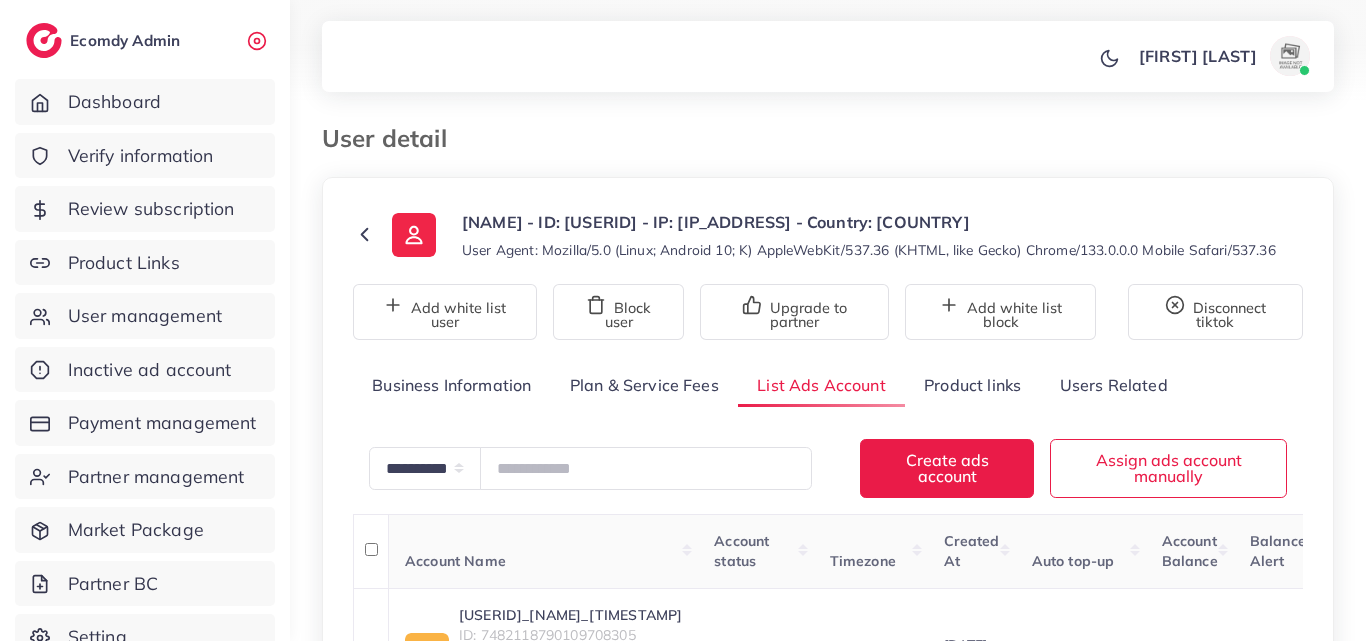 drag, startPoint x: 1365, startPoint y: 235, endPoint x: 1355, endPoint y: 326, distance: 91.5478 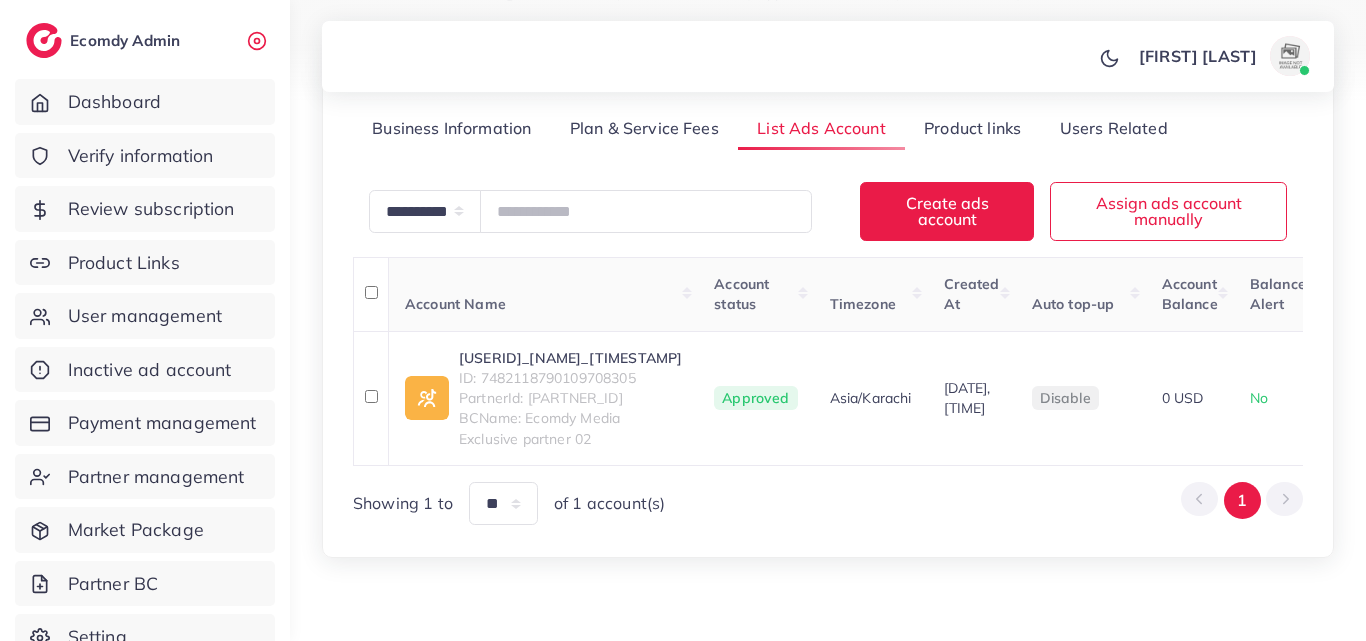 scroll, scrollTop: 307, scrollLeft: 0, axis: vertical 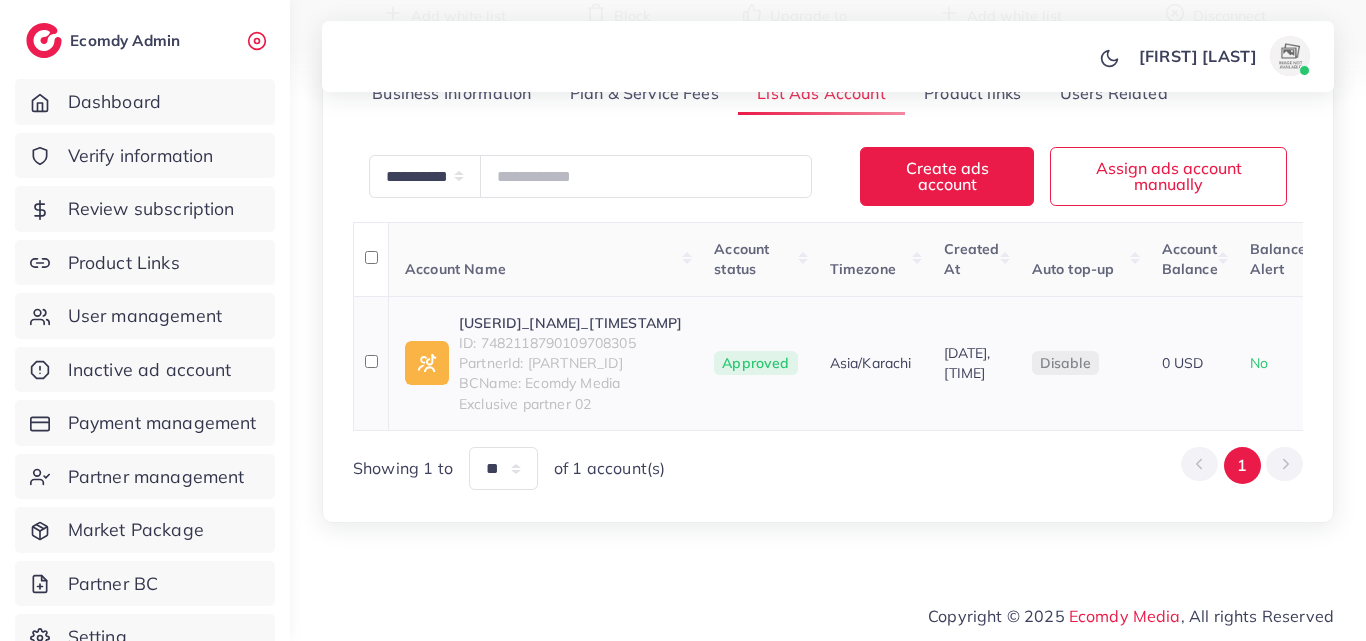 click on "ID: 7482118790109708305" at bounding box center [570, 343] 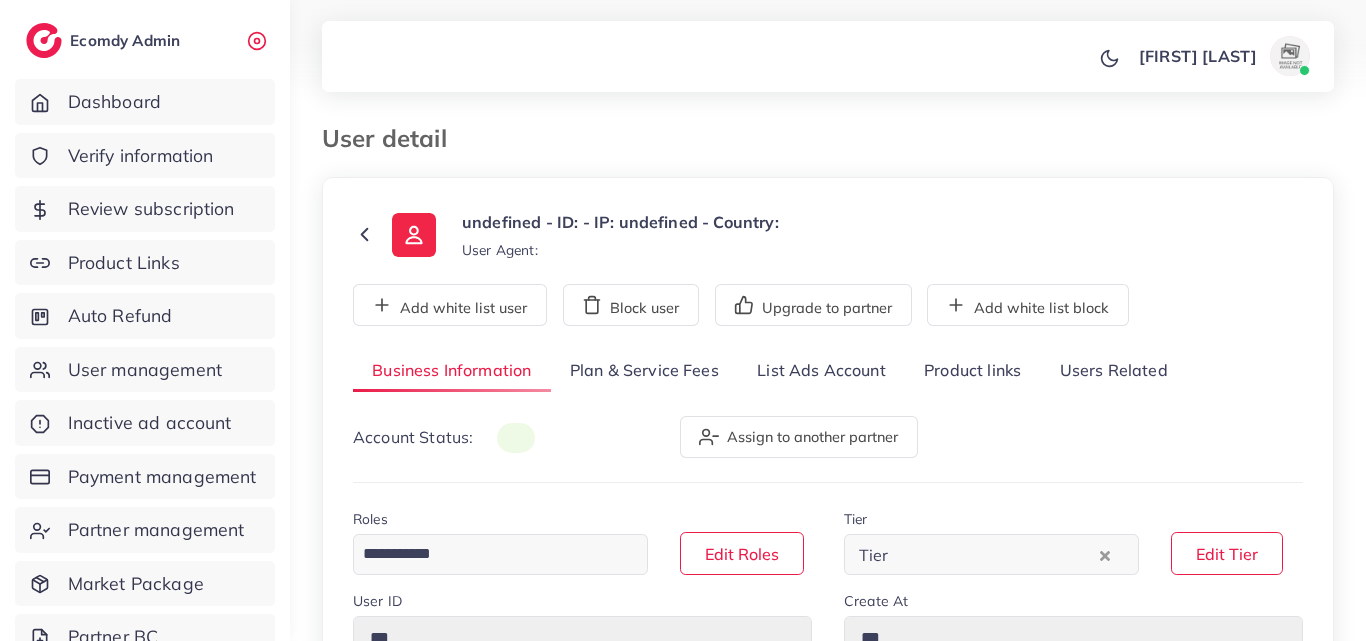 type on "*******" 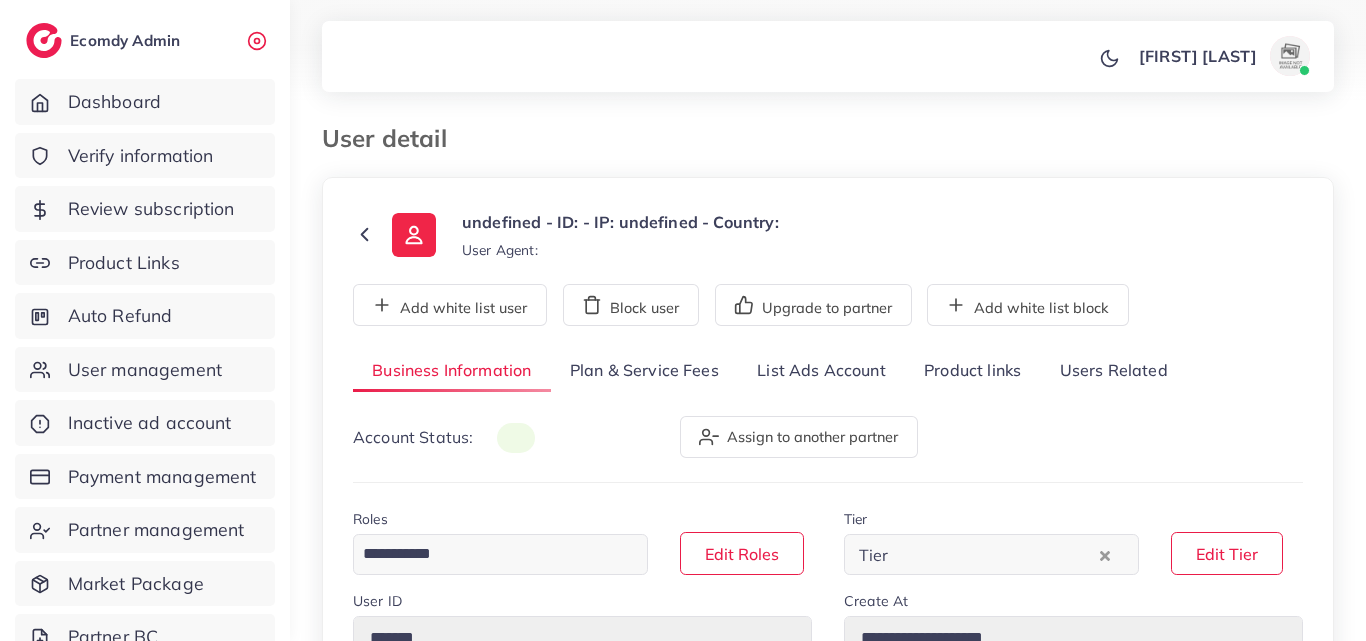 select on "********" 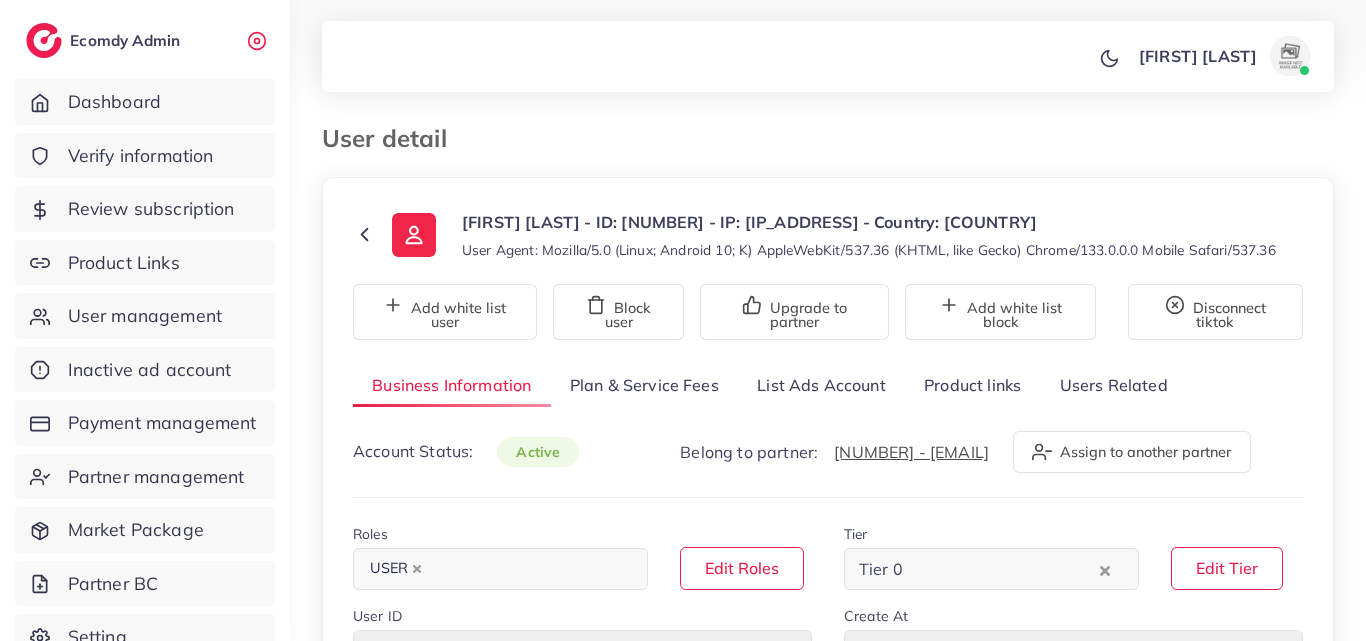 click on "List Ads Account" at bounding box center (821, 385) 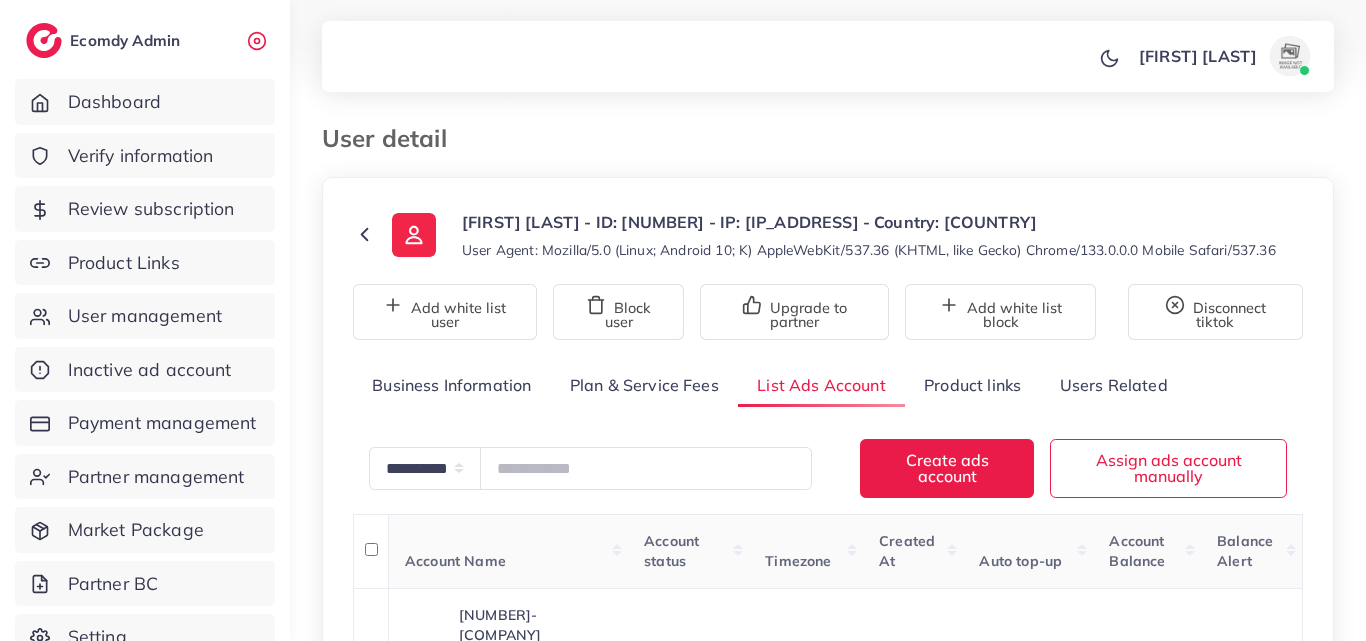 click on "**********" at bounding box center (828, 470) 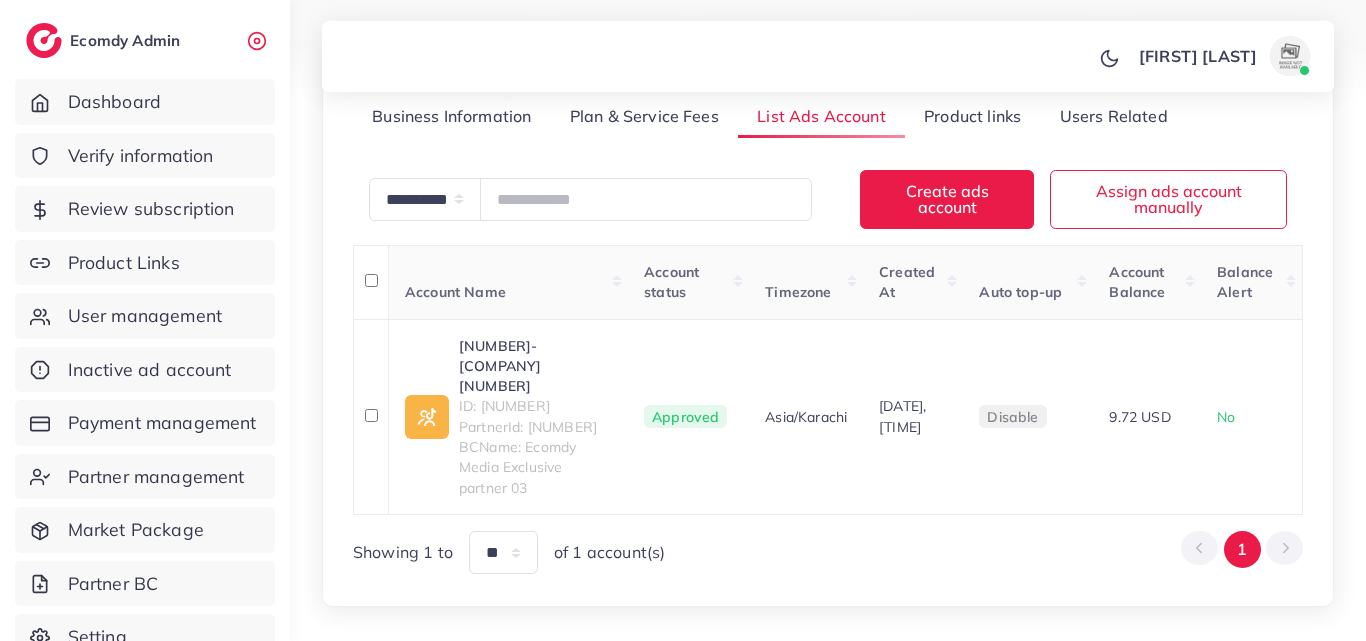 scroll, scrollTop: 353, scrollLeft: 0, axis: vertical 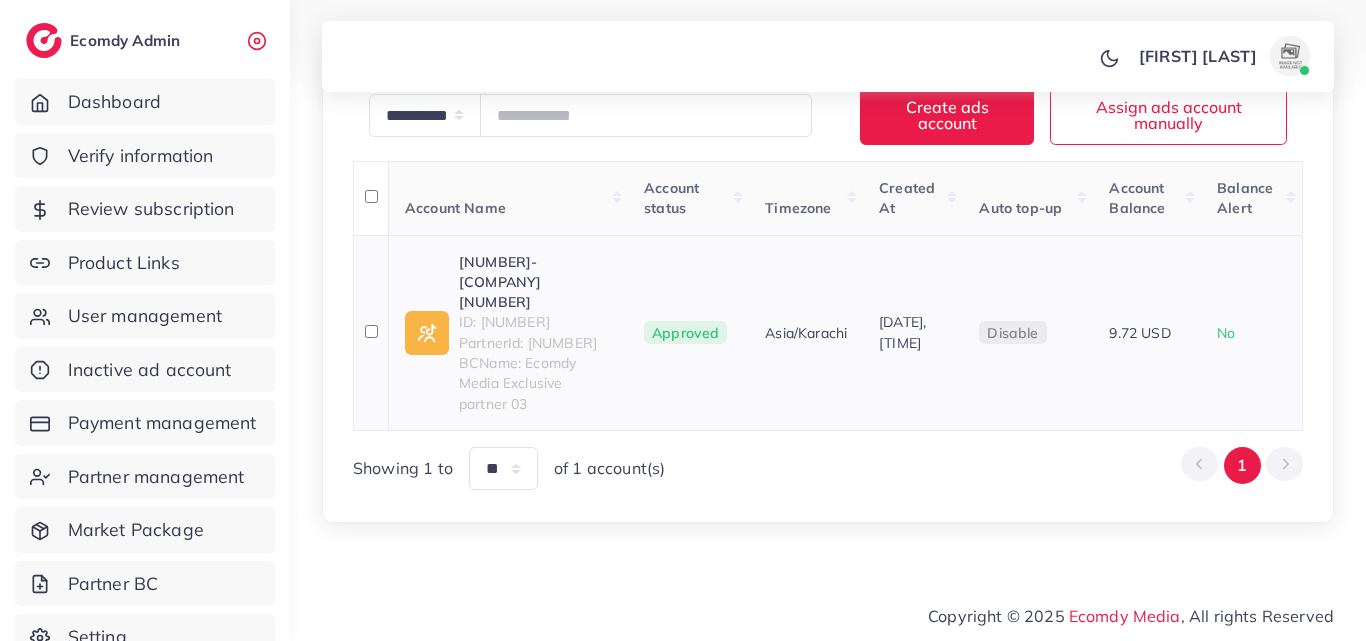 click on "1026758_Amjad Mart 1_1742220747409" at bounding box center [535, 282] 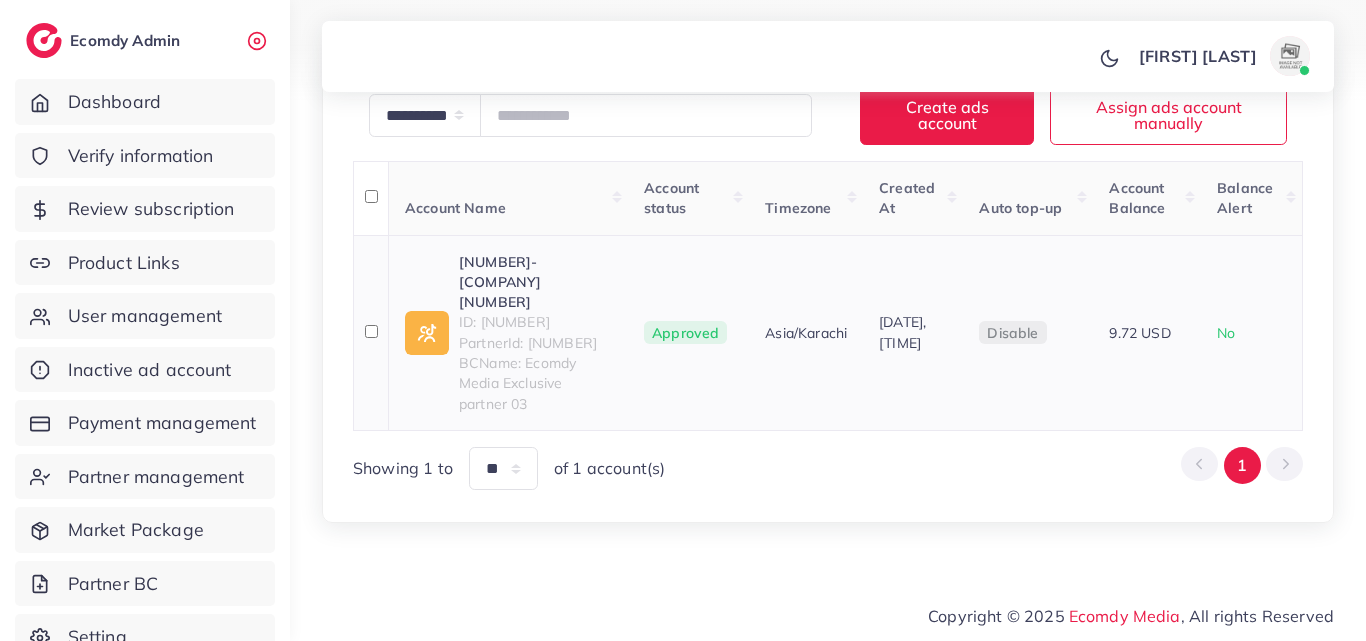click on "1026758_Amjad Mart 1_1742220747409" at bounding box center (535, 282) 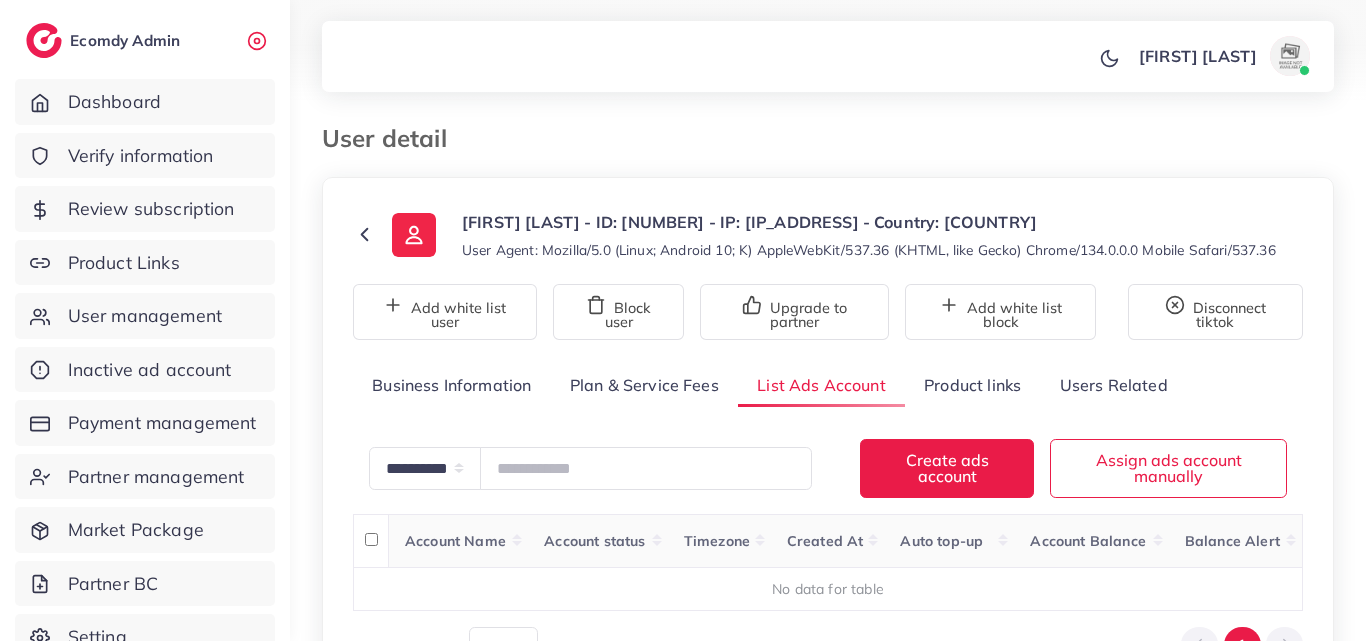 scroll, scrollTop: 0, scrollLeft: 0, axis: both 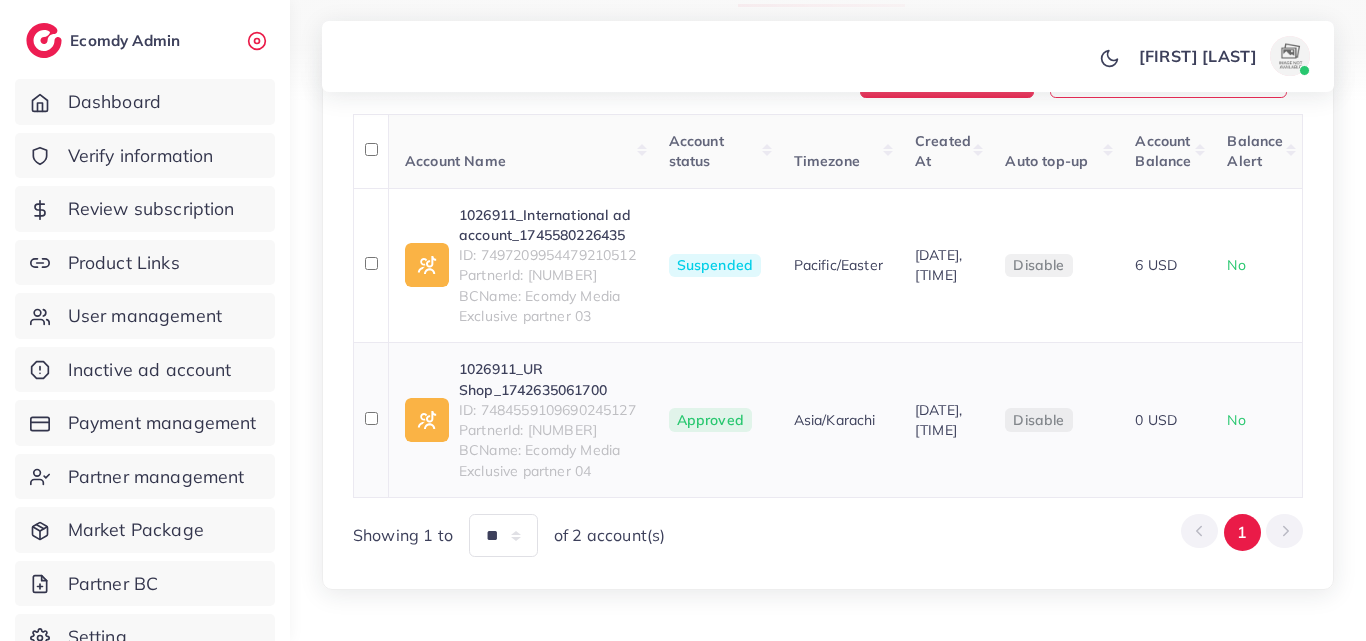 click on "1026911_UR Shop_1742635061700" at bounding box center (548, 379) 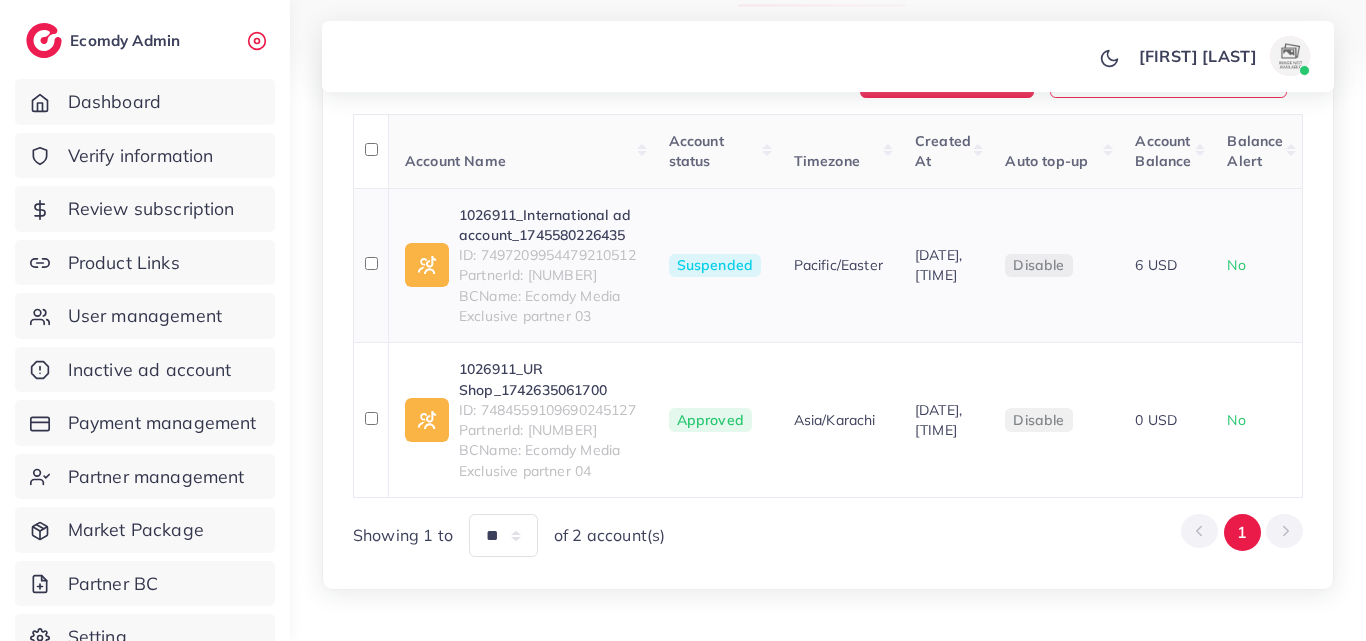click on "1026911_International ad account_1745580226435" at bounding box center [548, 225] 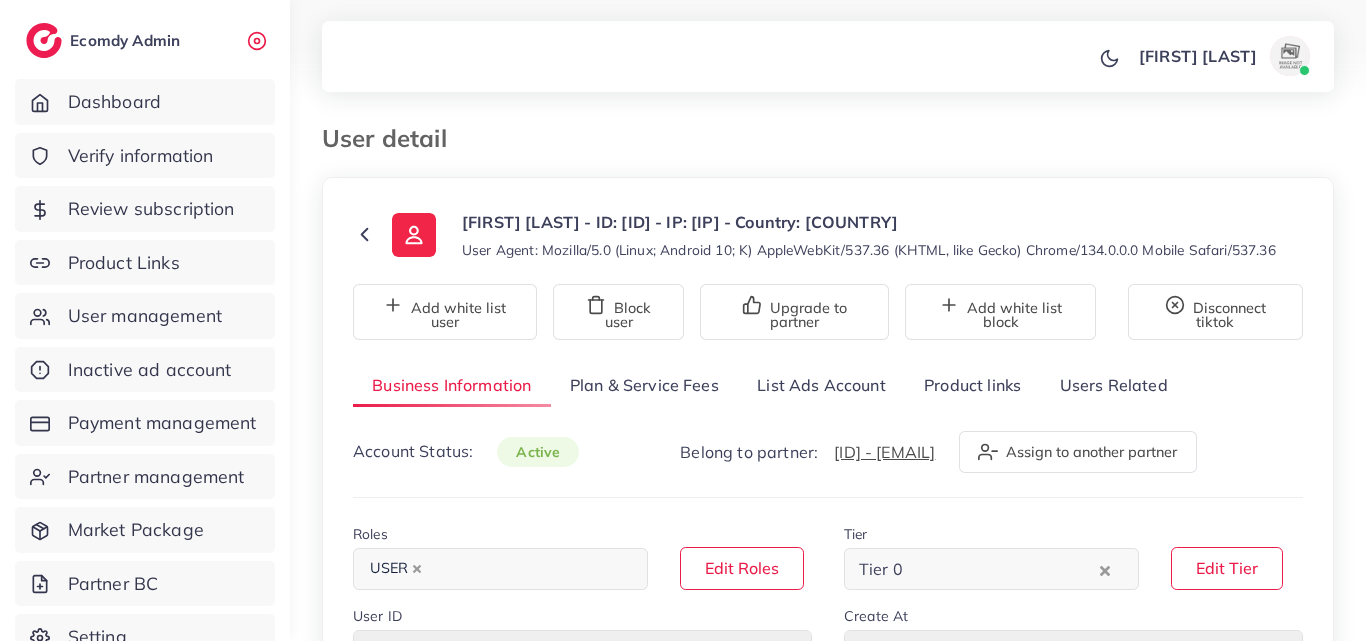 click on "List Ads Account" at bounding box center (821, 385) 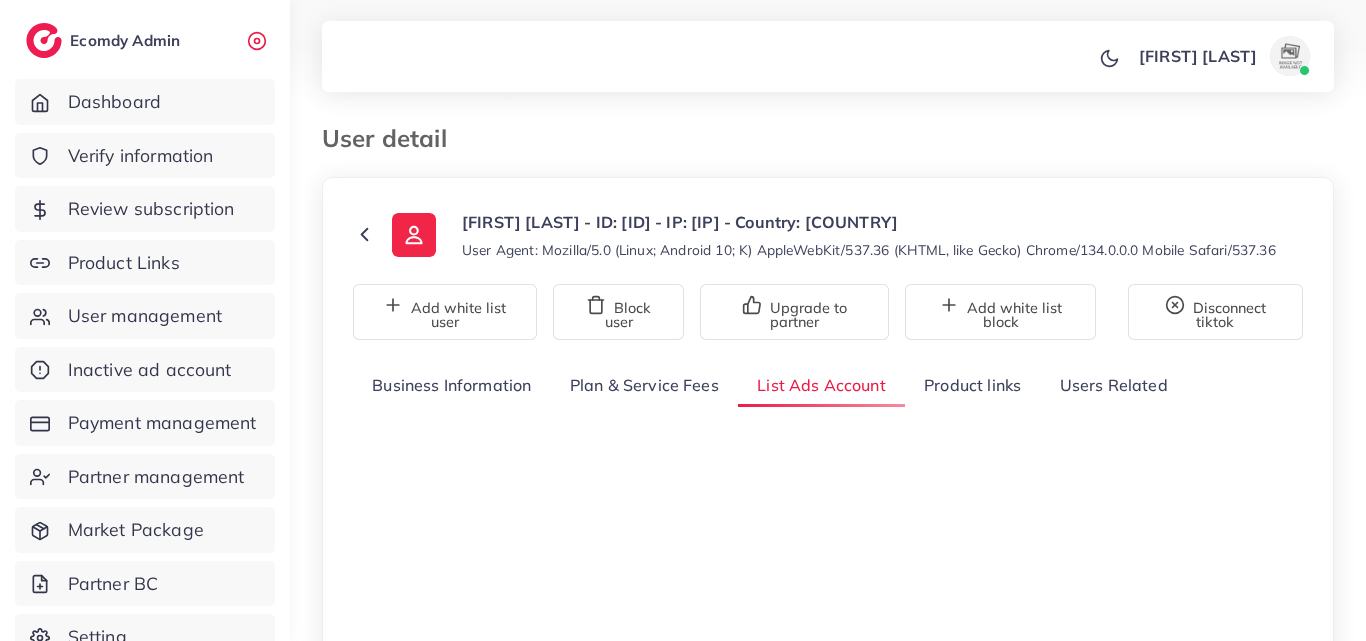 click on "**********" at bounding box center (828, 383) 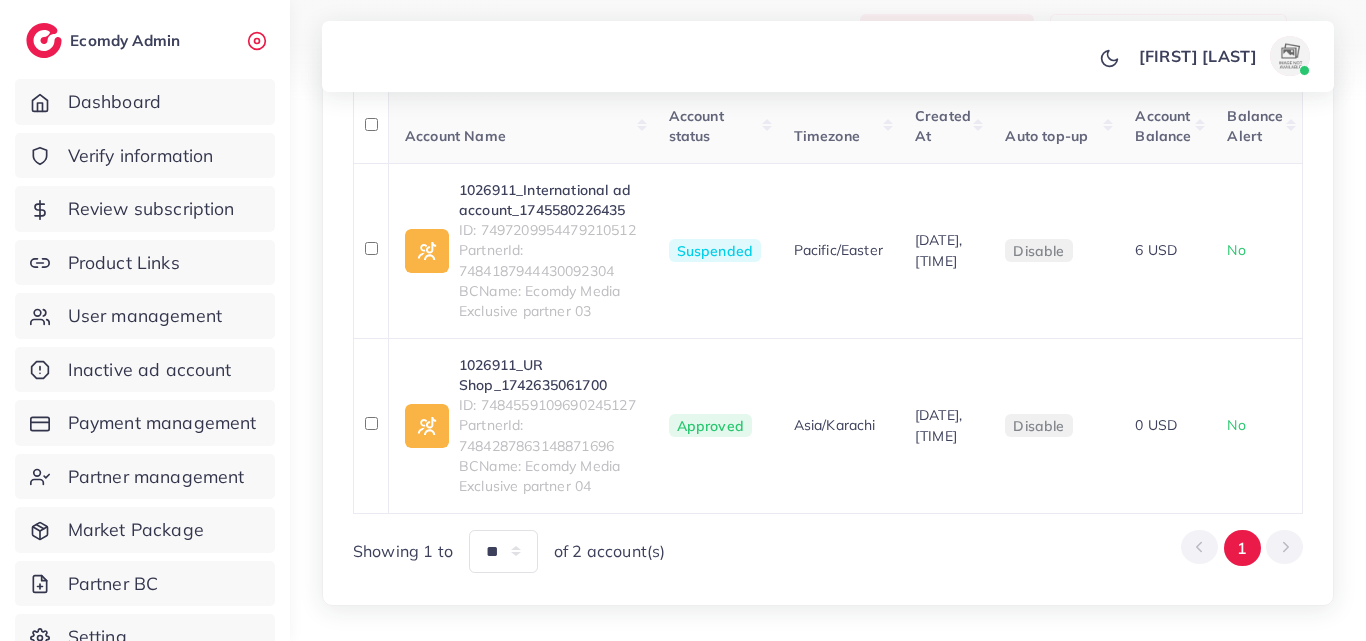 scroll, scrollTop: 440, scrollLeft: 0, axis: vertical 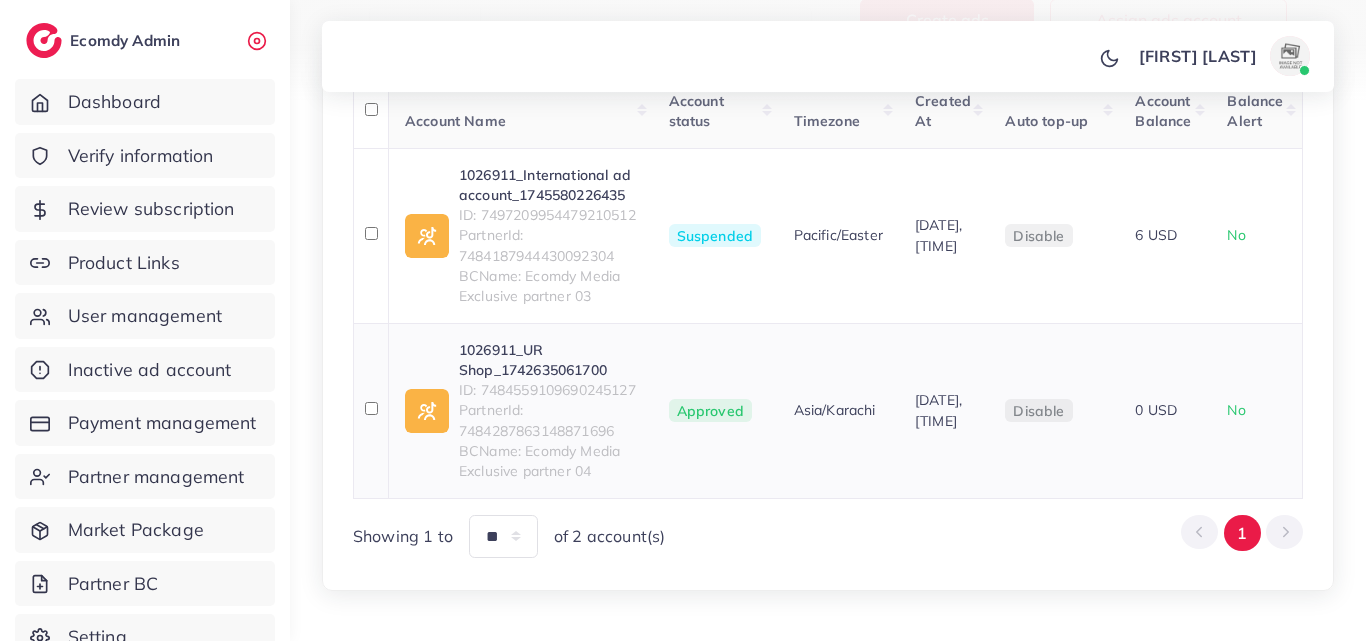 click on "1026911_UR Shop_1742635061700" at bounding box center [548, 360] 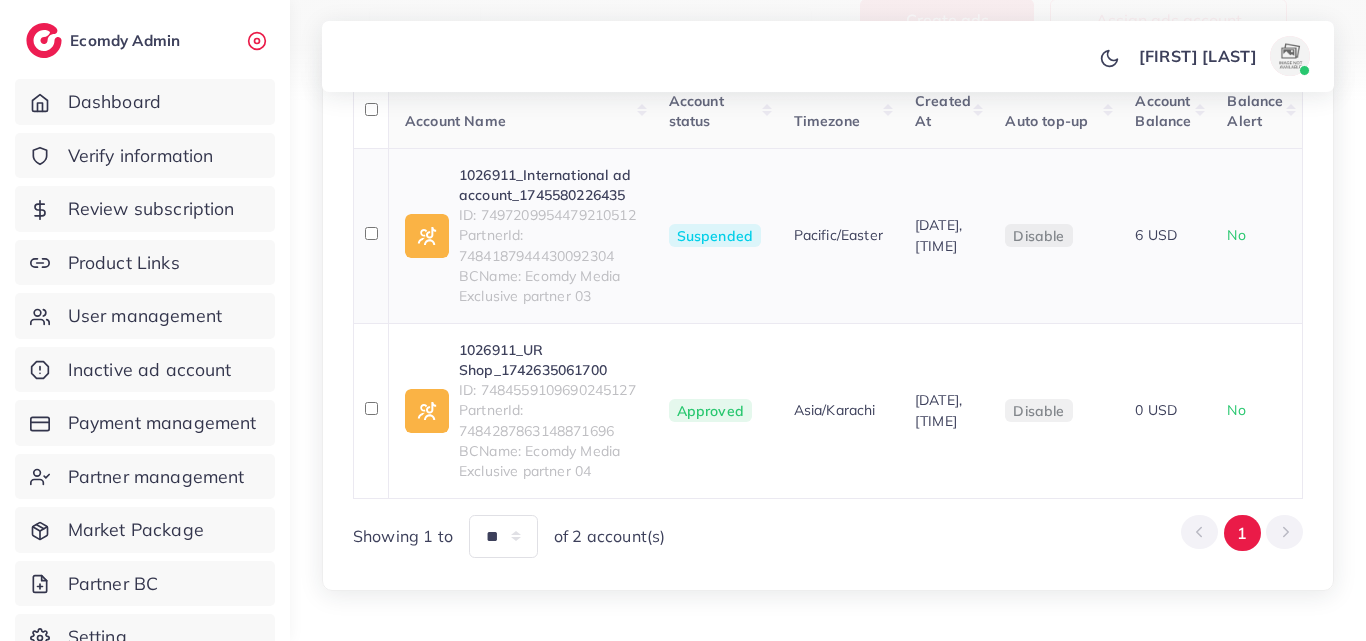 click on "1026911_International ad account_1745580226435" at bounding box center [548, 185] 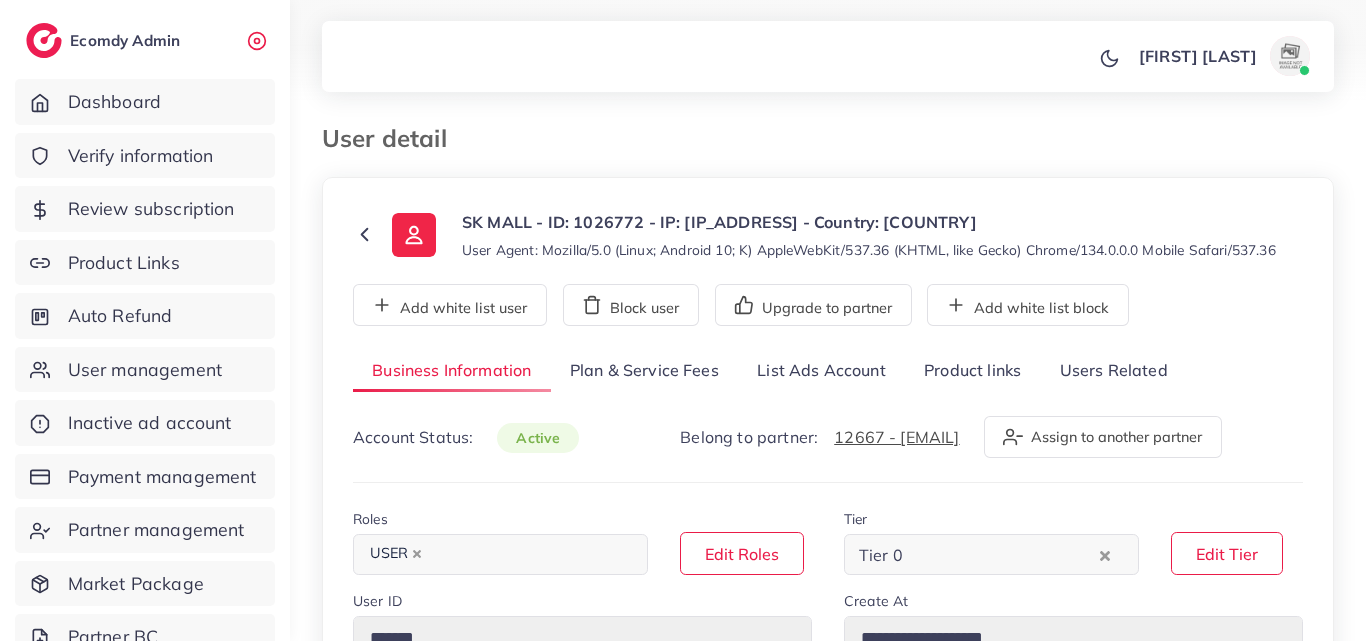 select on "********" 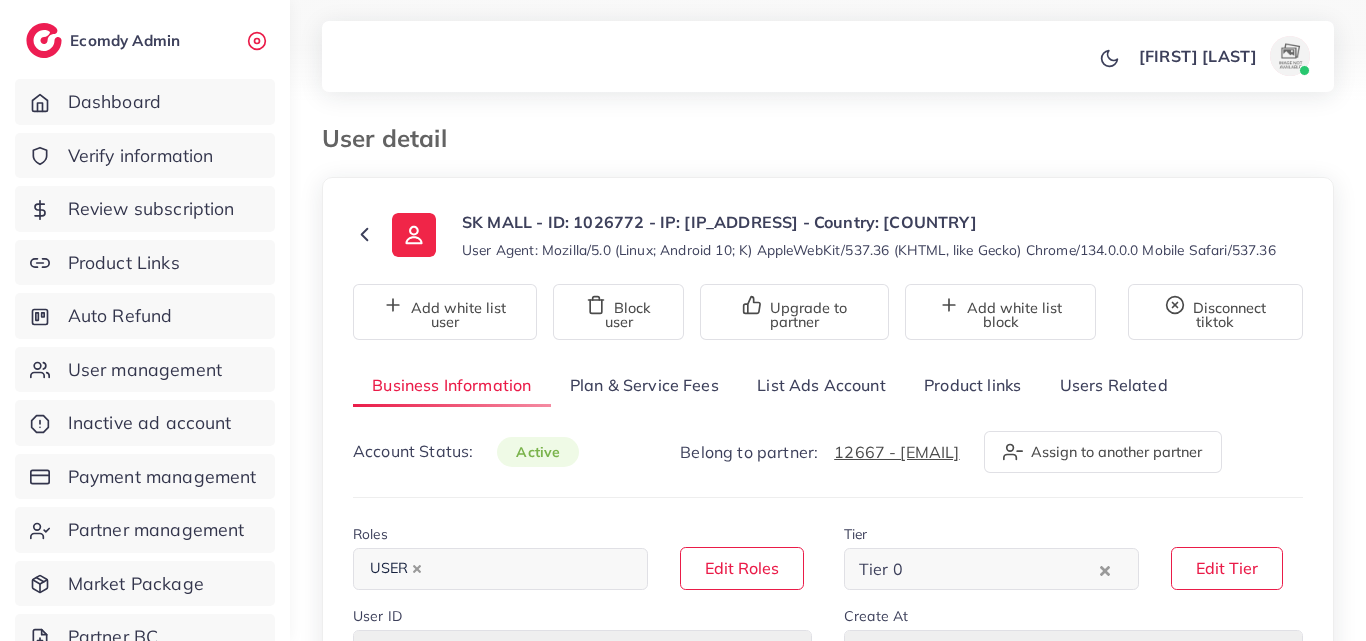 click on "List Ads Account" at bounding box center [821, 385] 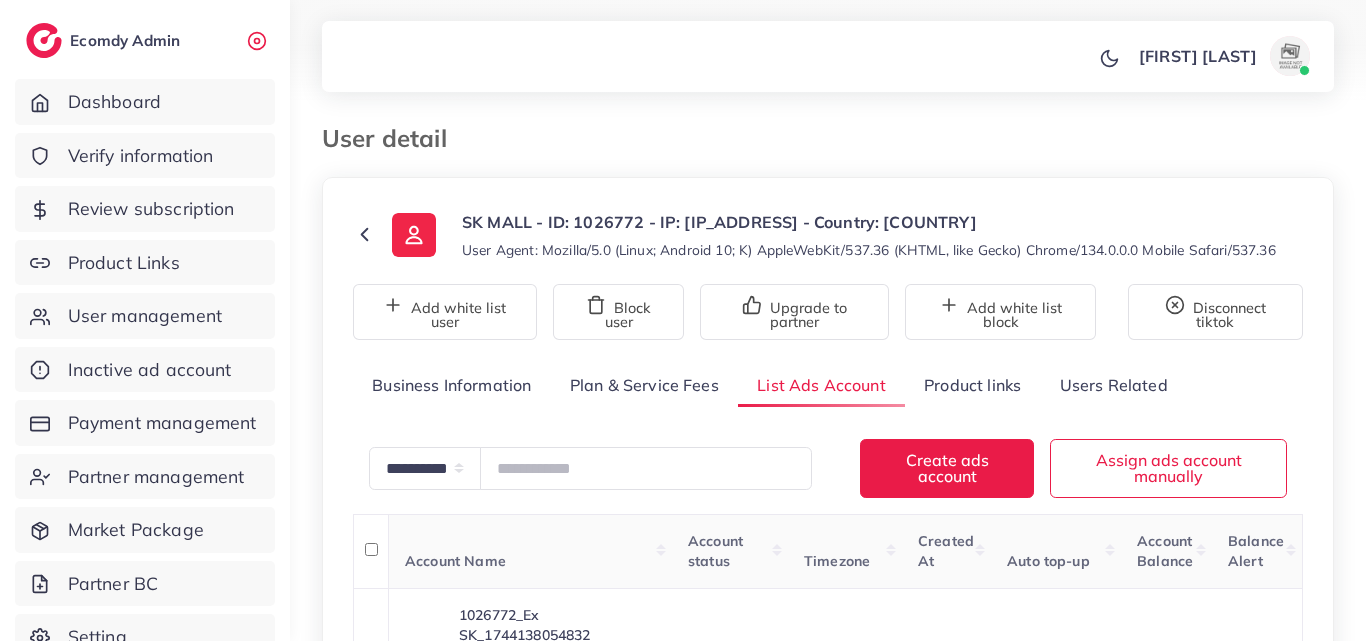 click on "**********" at bounding box center [828, 537] 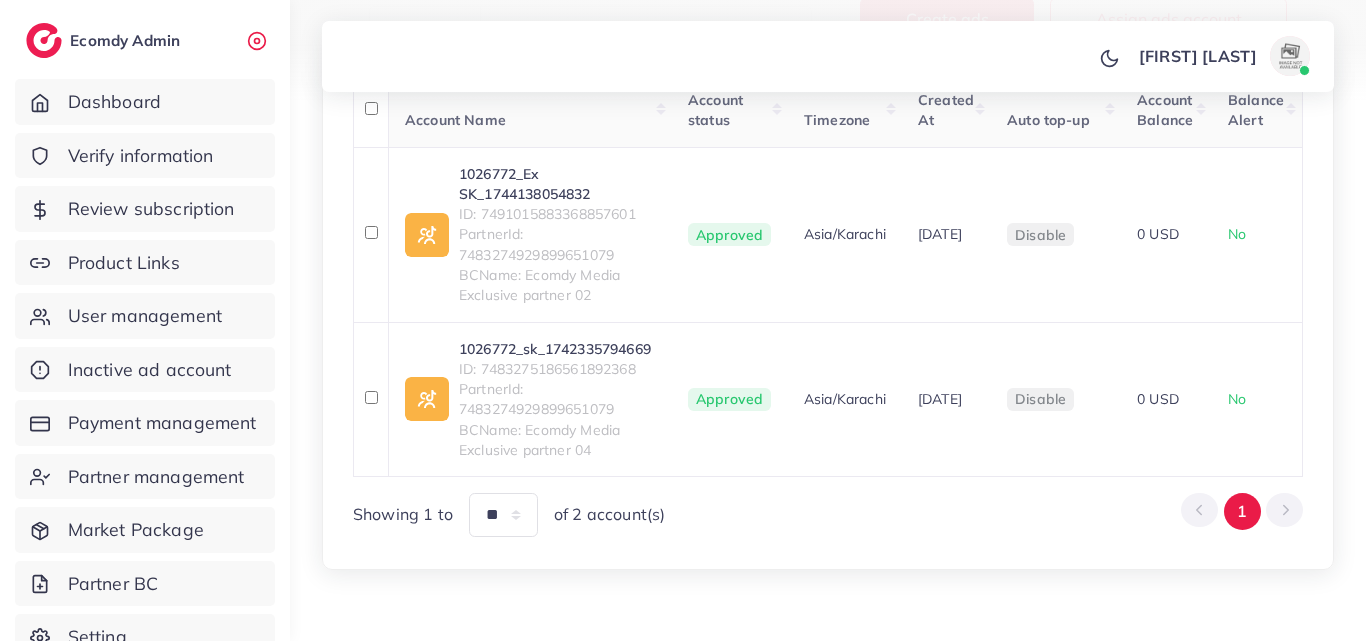 scroll, scrollTop: 502, scrollLeft: 0, axis: vertical 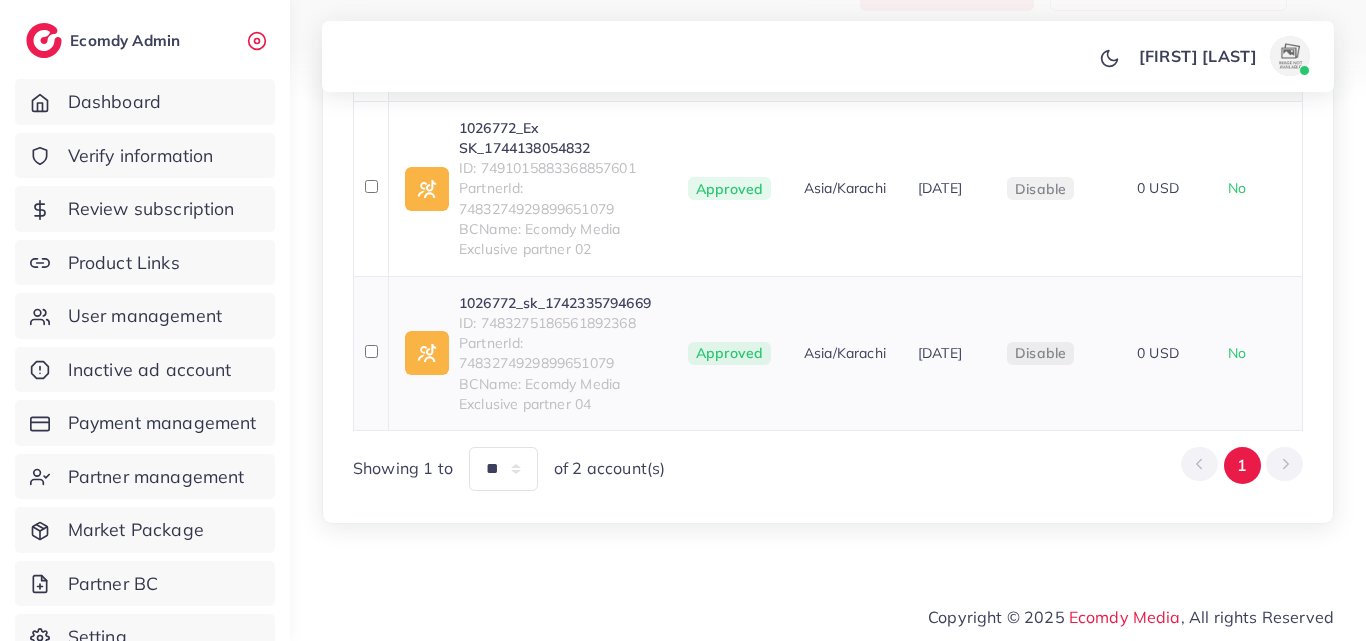 click on "1026772_sk_1742335794669" at bounding box center [557, 303] 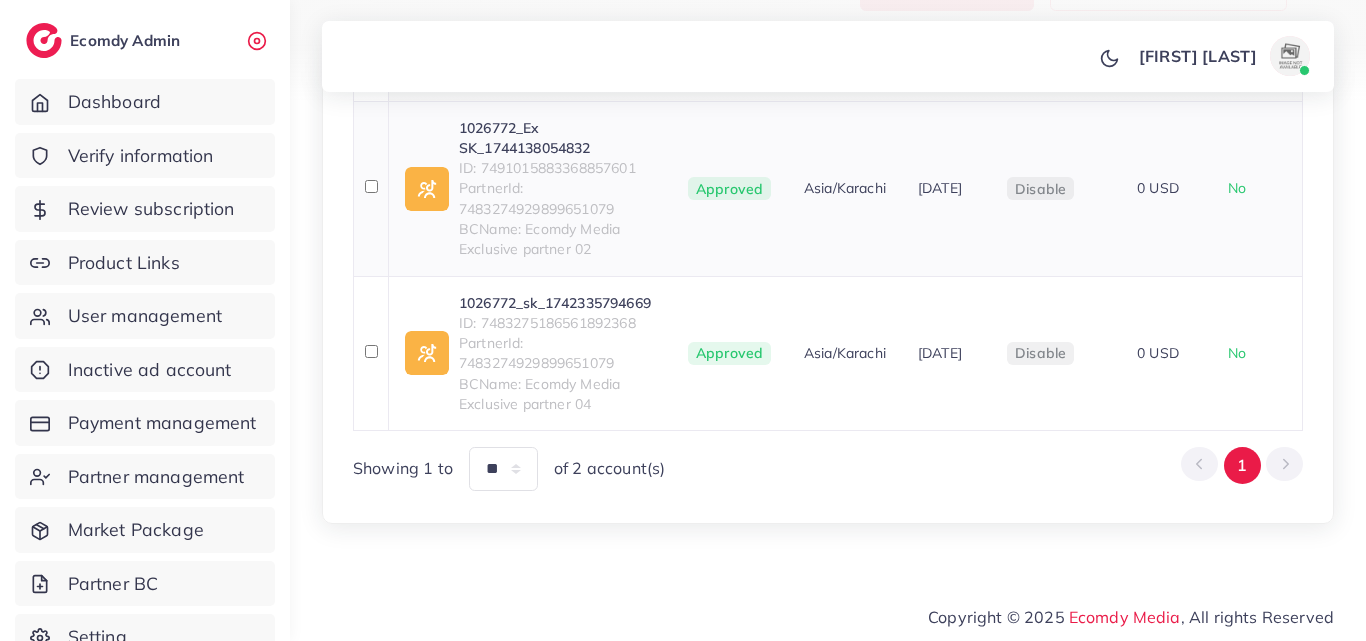 click on "1026772_Ex SK_1744138054832" at bounding box center (557, 138) 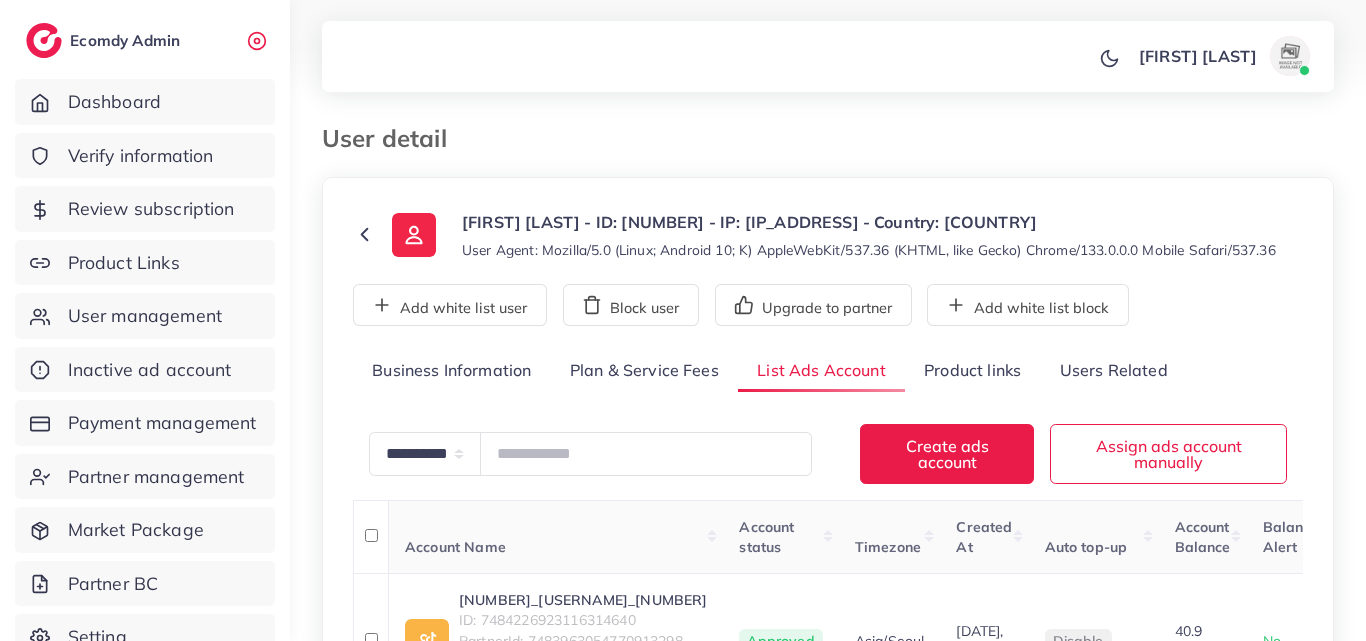 scroll, scrollTop: 0, scrollLeft: 0, axis: both 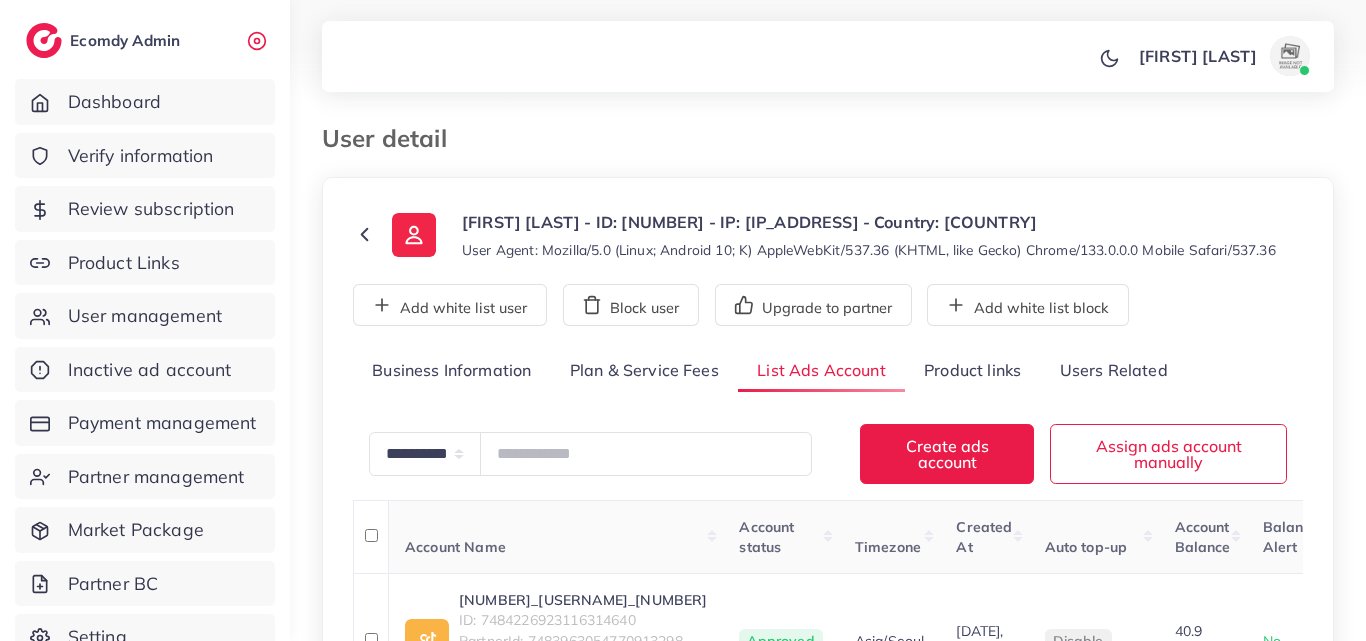 click on "**********" at bounding box center [828, 432] 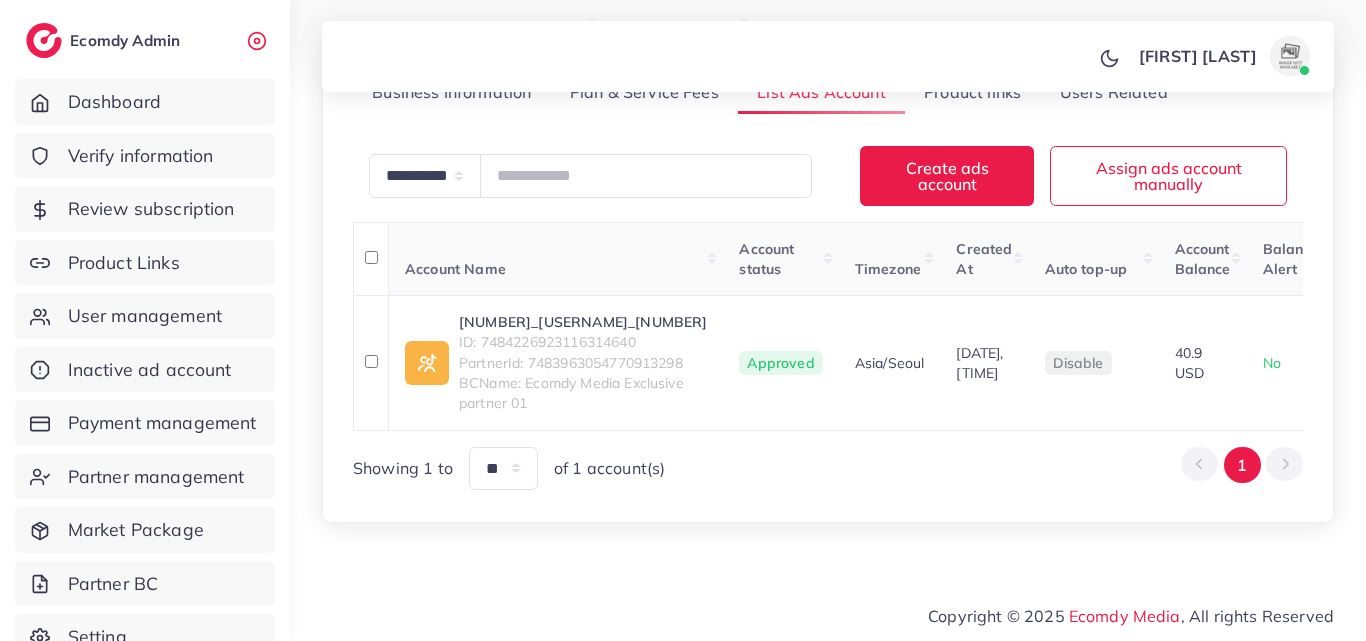 scroll, scrollTop: 338, scrollLeft: 0, axis: vertical 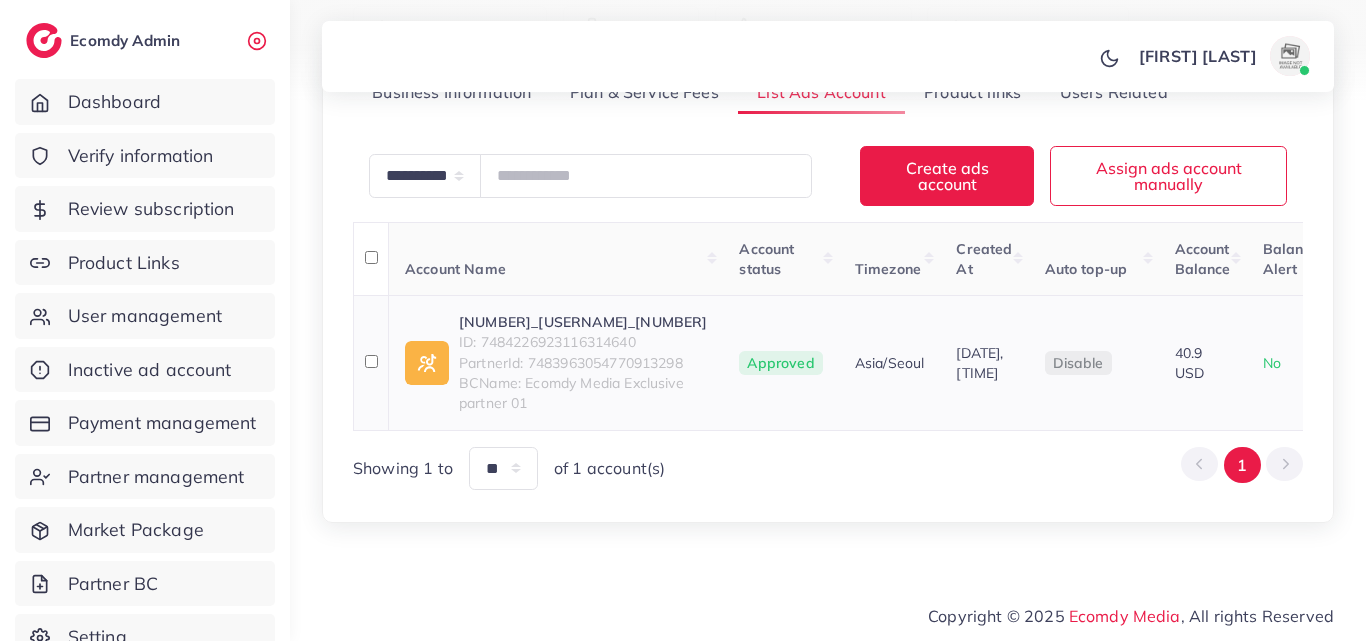 click on "[NUMBER]_[USERNAME]_[NUMBER]  ID: [NUMBER] PartnerId: [NUMBER] BCName: Ecomdy Media Exclusive partner 01" at bounding box center (556, 363) 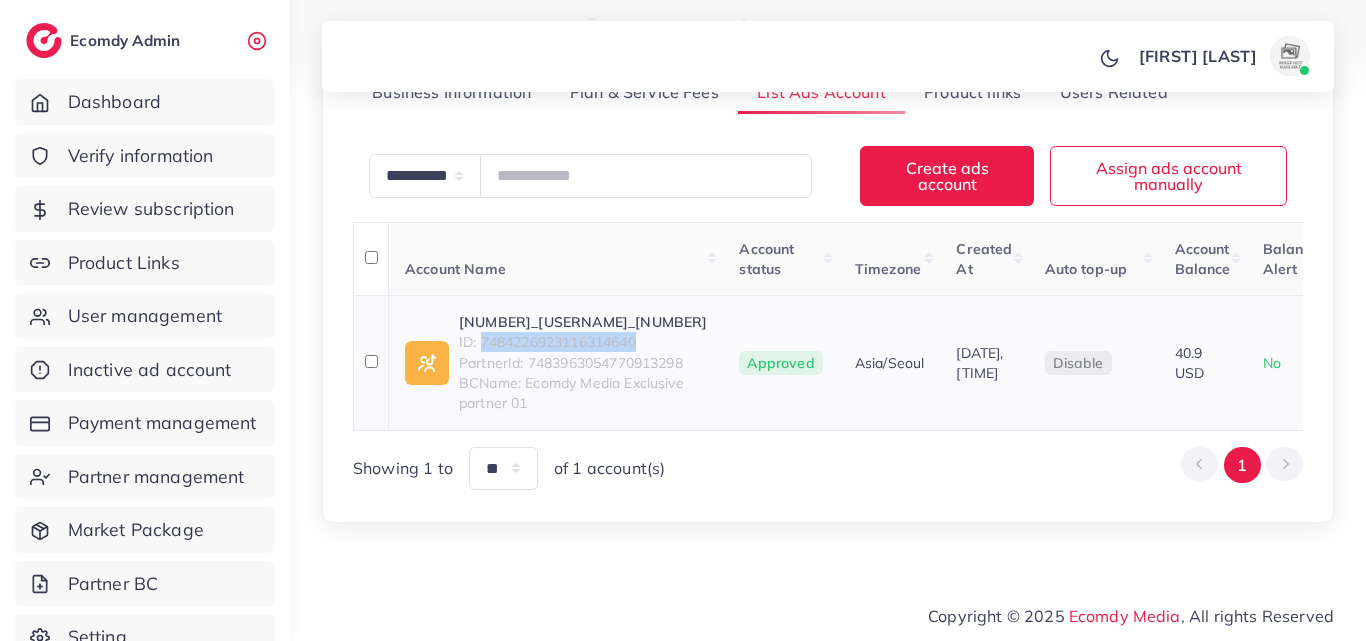 click on "ID: 7484226923116314640" at bounding box center [583, 342] 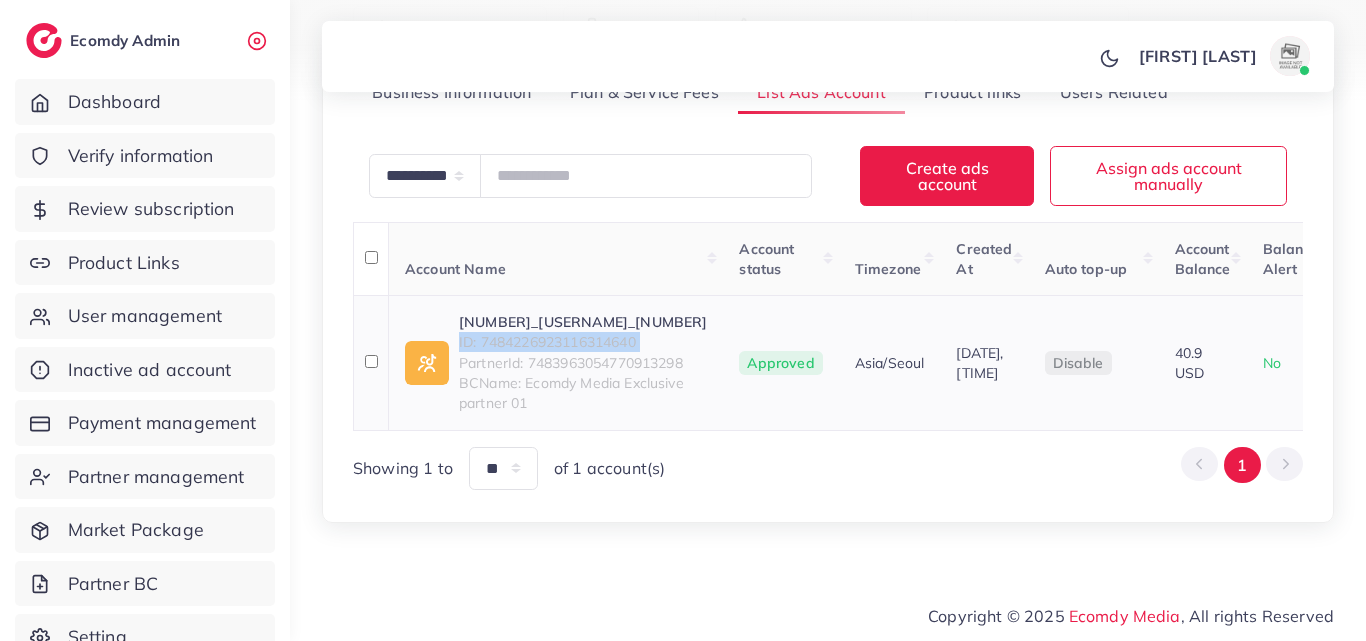 click on "ID: 7484226923116314640" at bounding box center [583, 342] 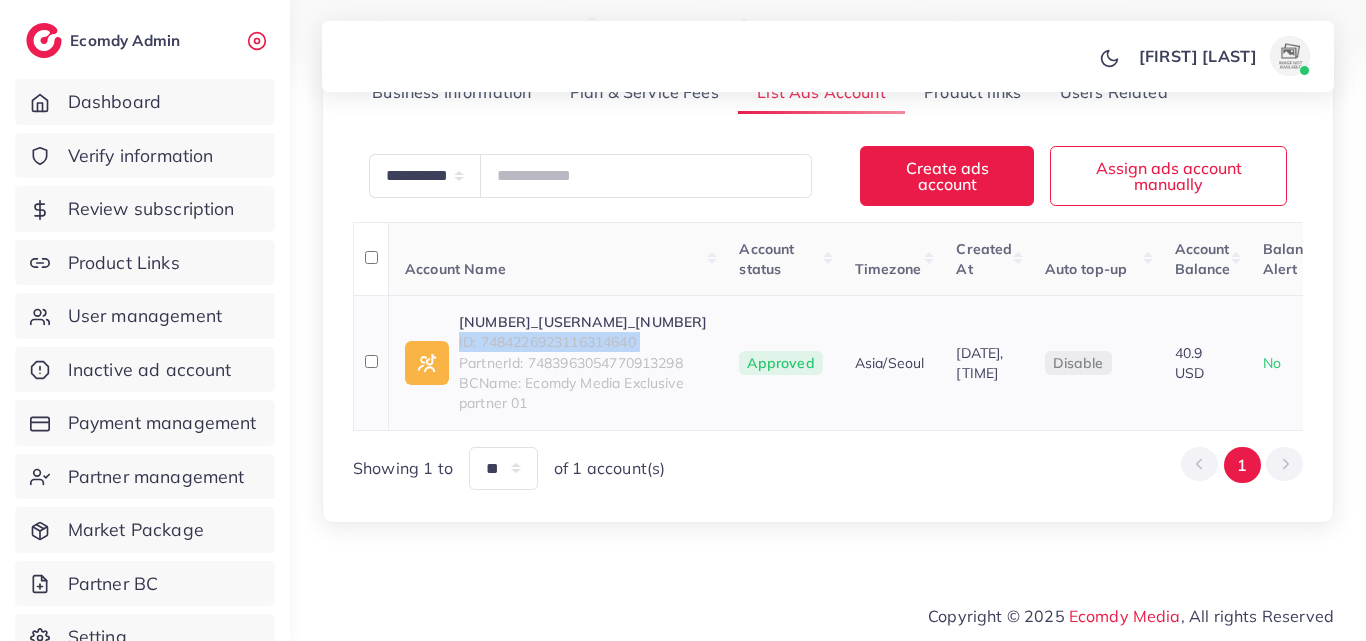 click on "1026941_sheraz-khann_1742557383545" at bounding box center (583, 322) 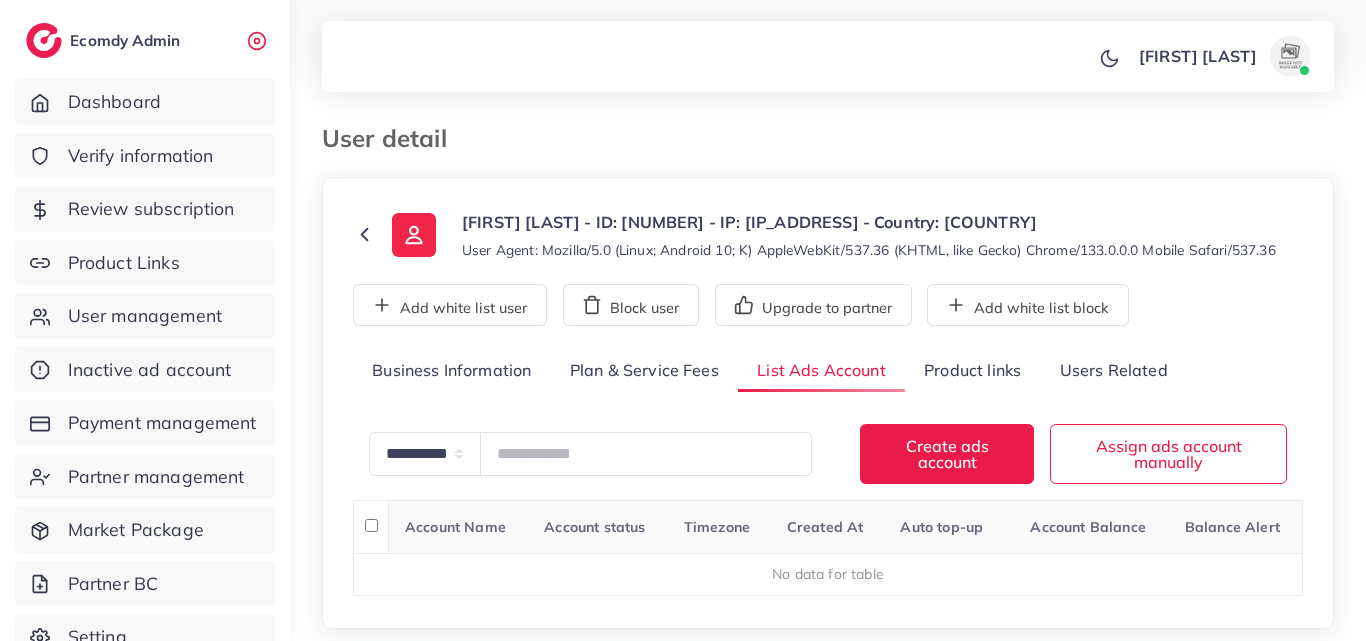 scroll, scrollTop: 0, scrollLeft: 0, axis: both 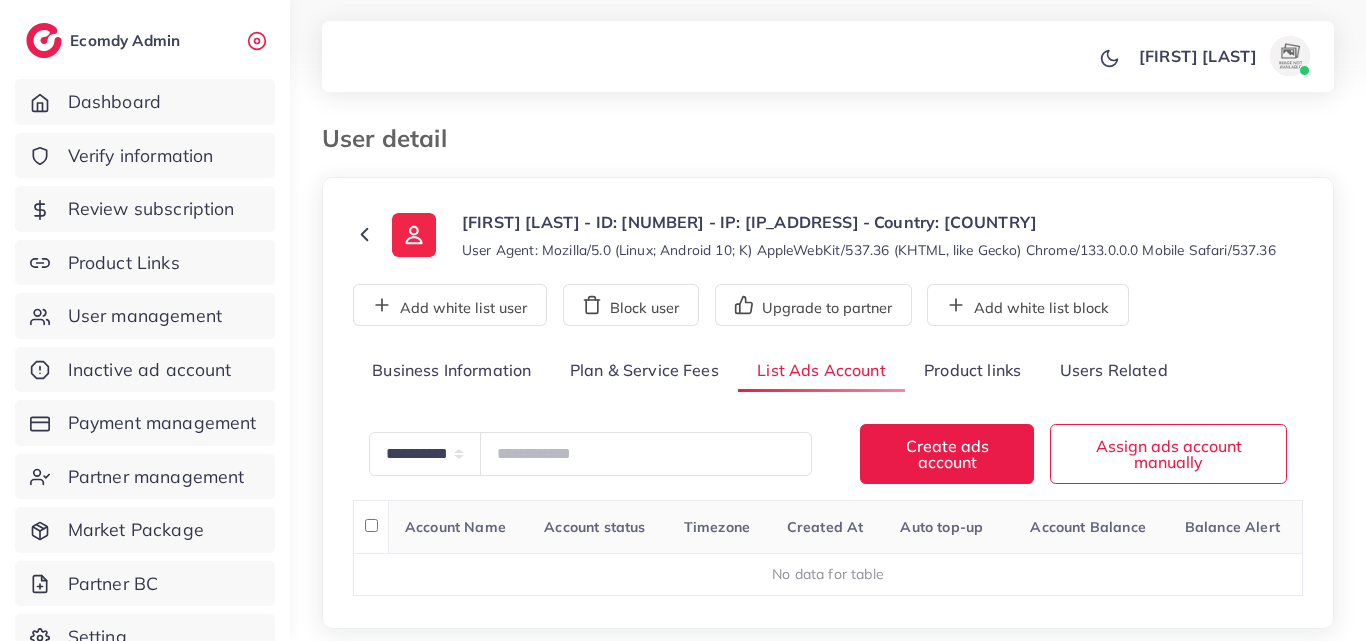 click on "**********" at bounding box center [828, 346] 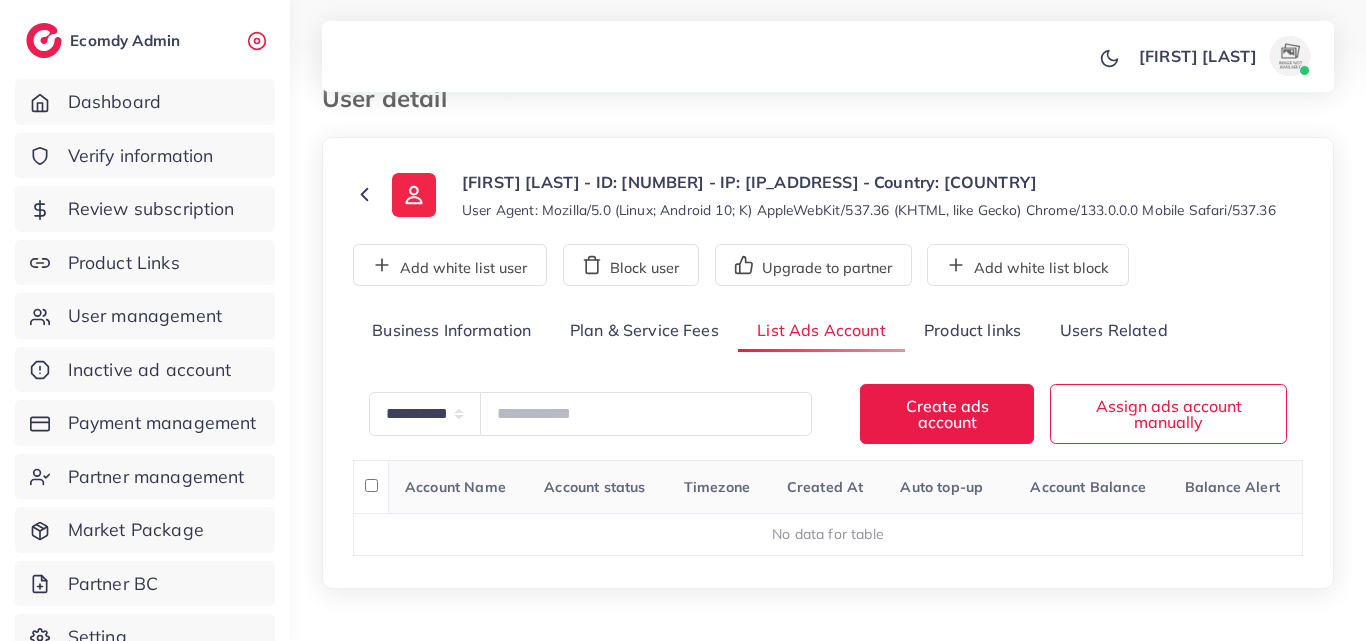scroll, scrollTop: 106, scrollLeft: 0, axis: vertical 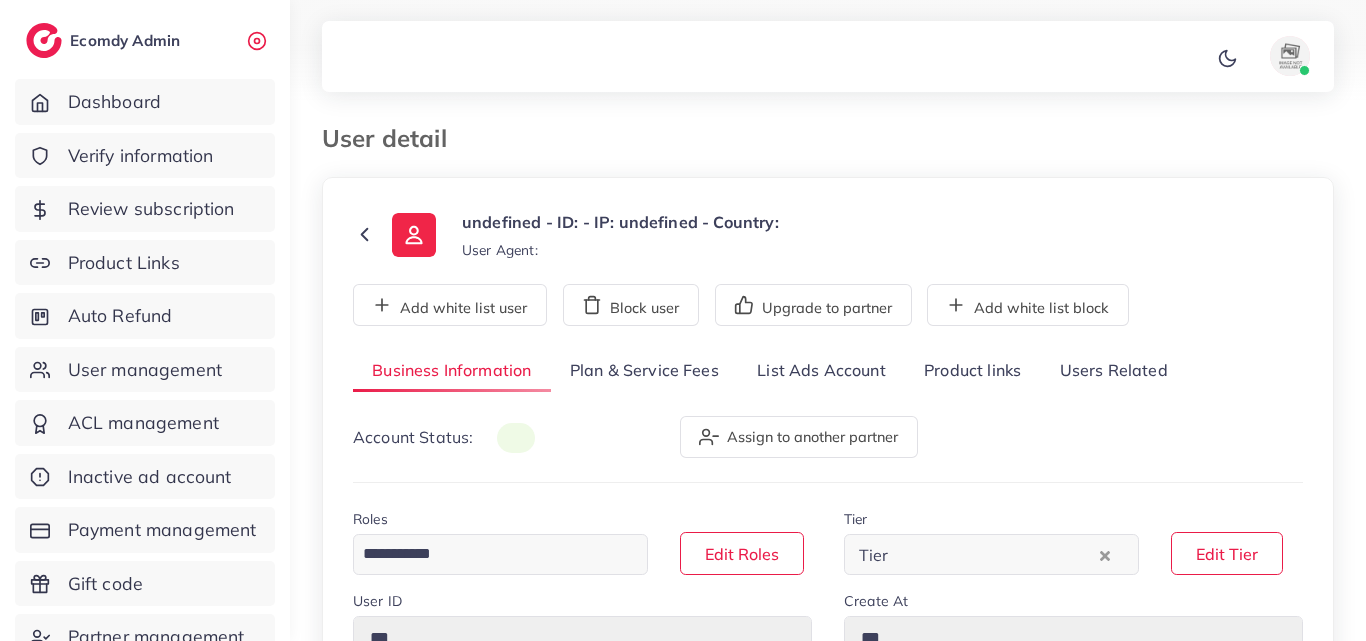 type on "*******" 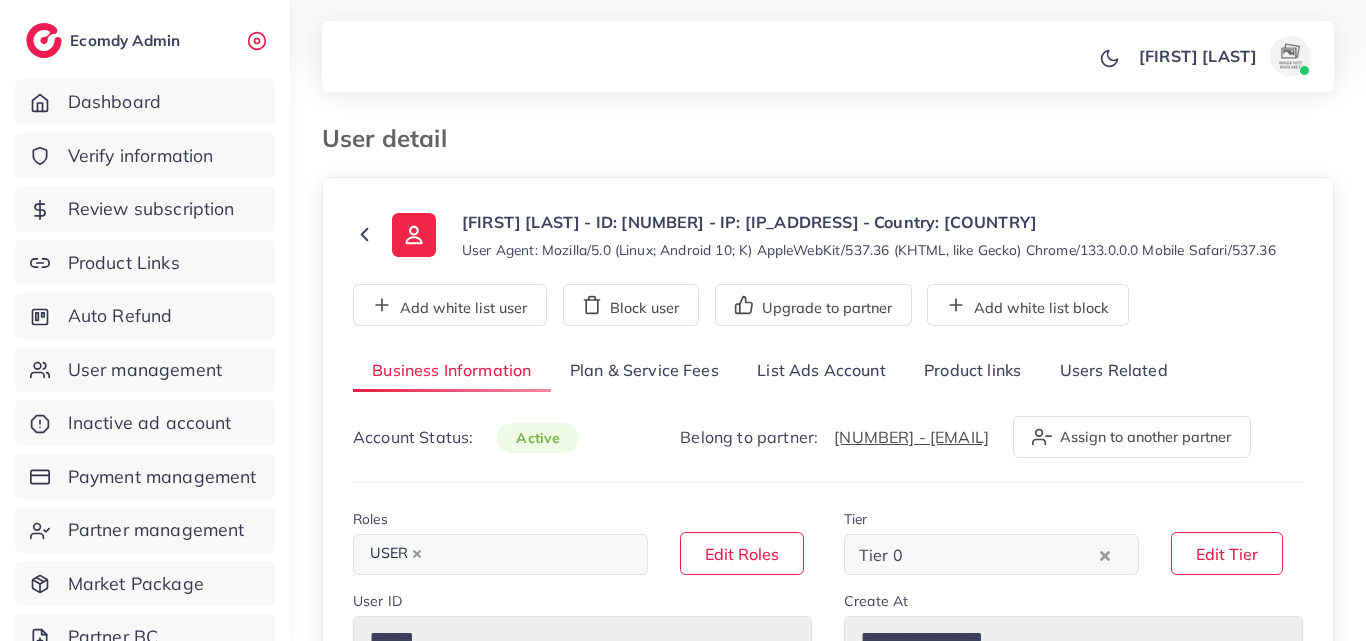 drag, startPoint x: 1365, startPoint y: 384, endPoint x: 1360, endPoint y: 438, distance: 54.230988 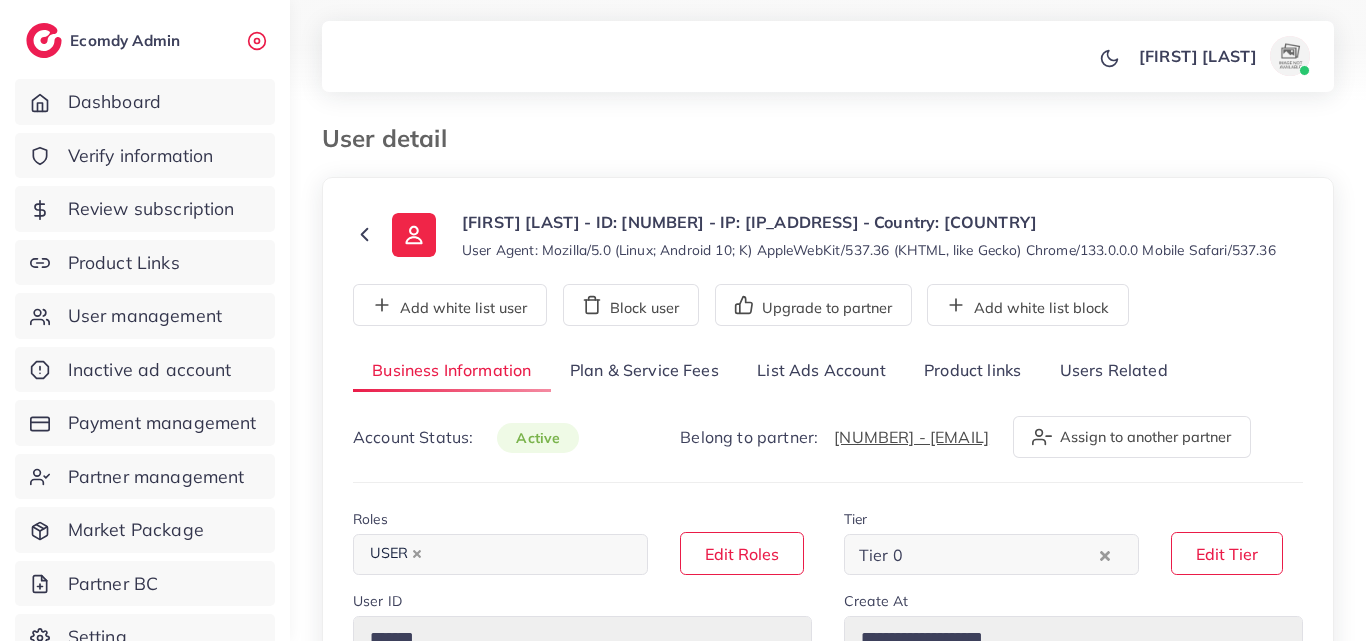 click on "**********" at bounding box center [828, 871] 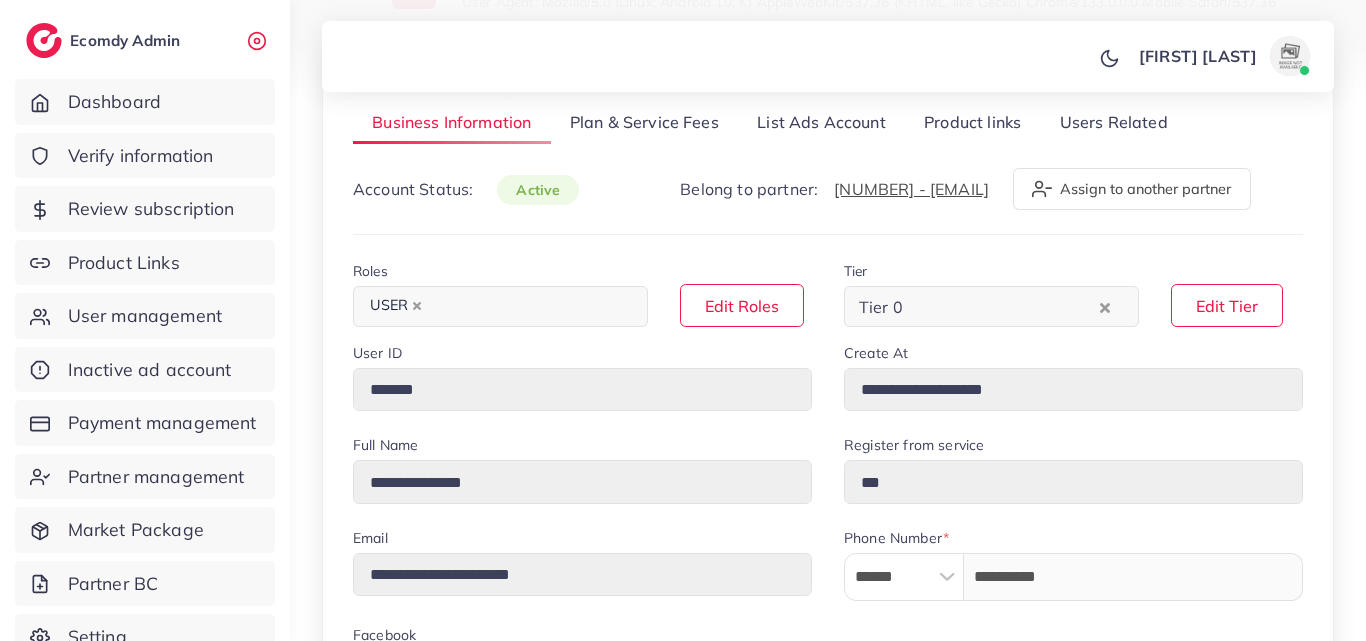 scroll, scrollTop: 280, scrollLeft: 0, axis: vertical 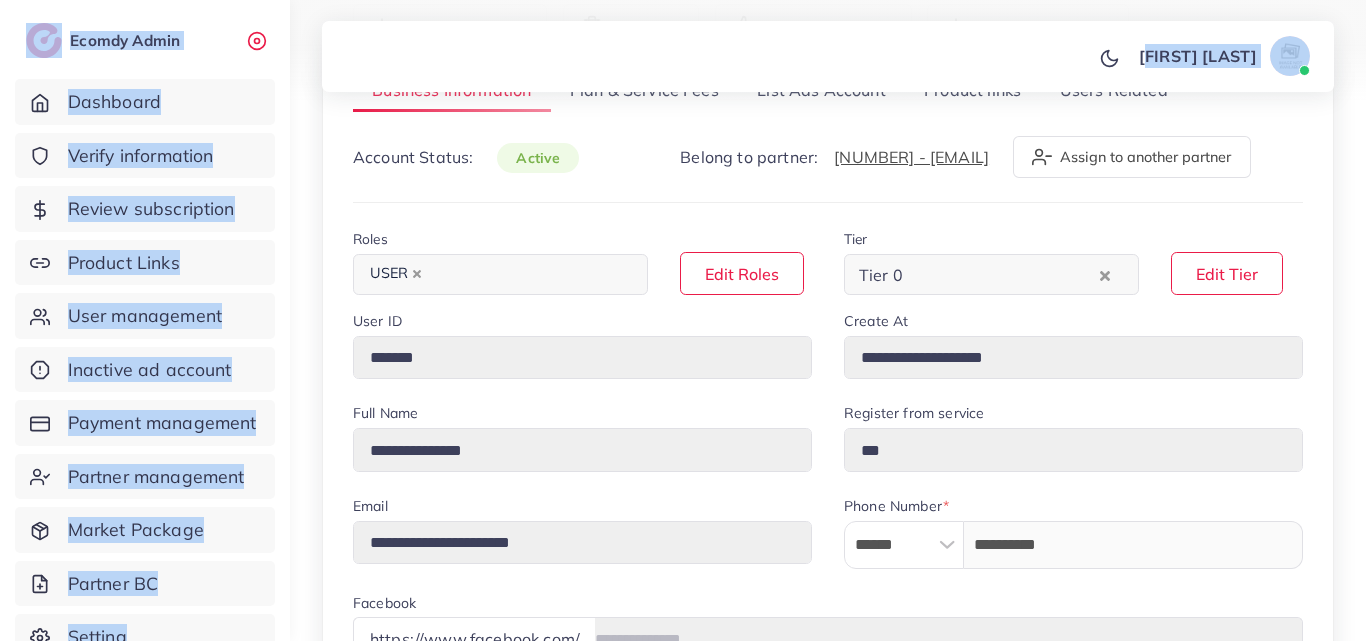 click on "**********" at bounding box center [683, 40] 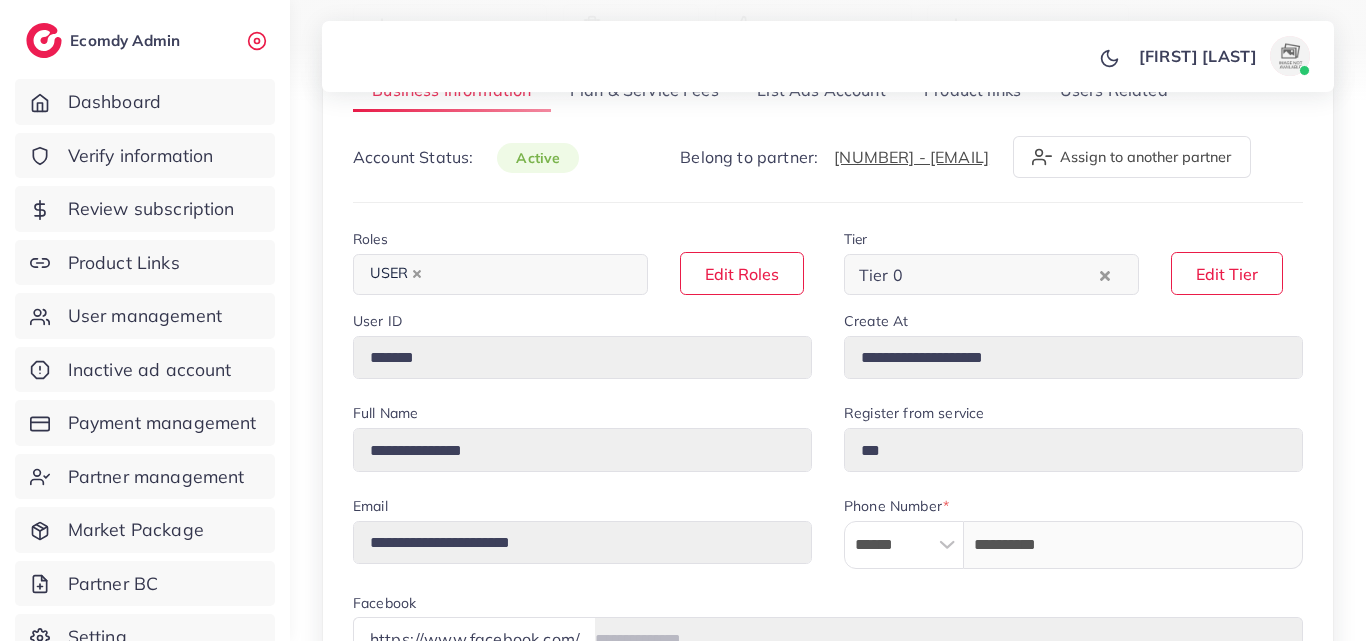 drag, startPoint x: 1365, startPoint y: 293, endPoint x: 1362, endPoint y: 271, distance: 22.203604 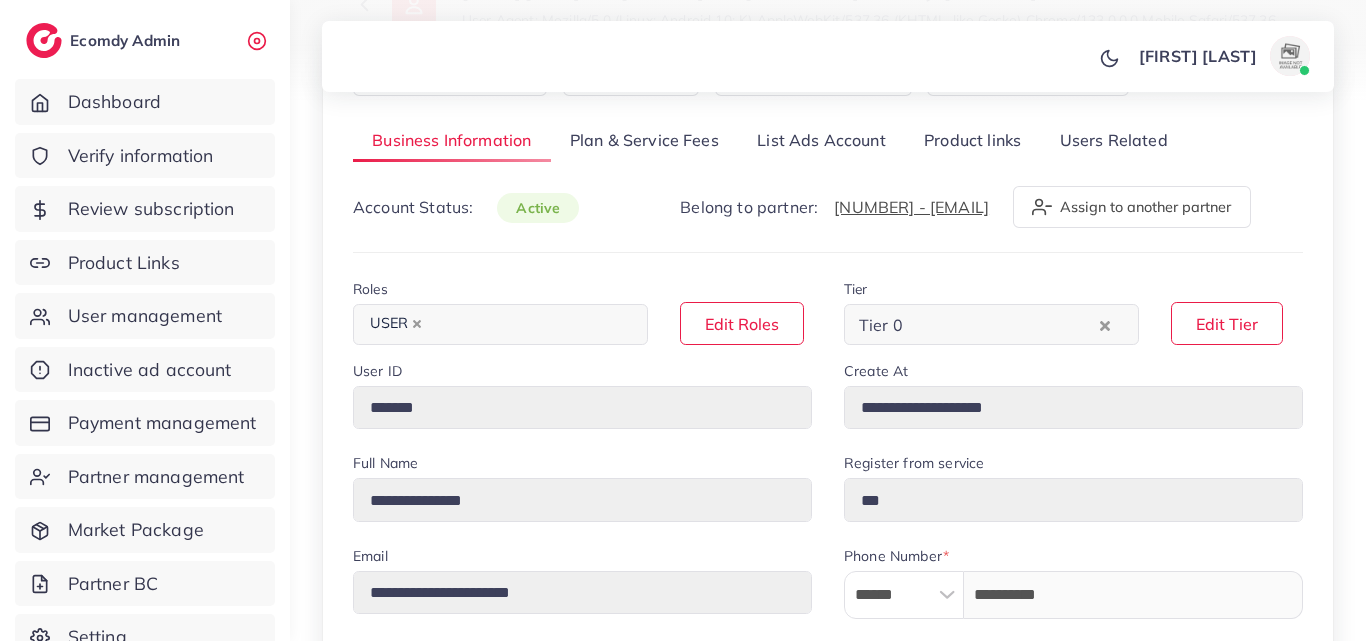 scroll, scrollTop: 200, scrollLeft: 0, axis: vertical 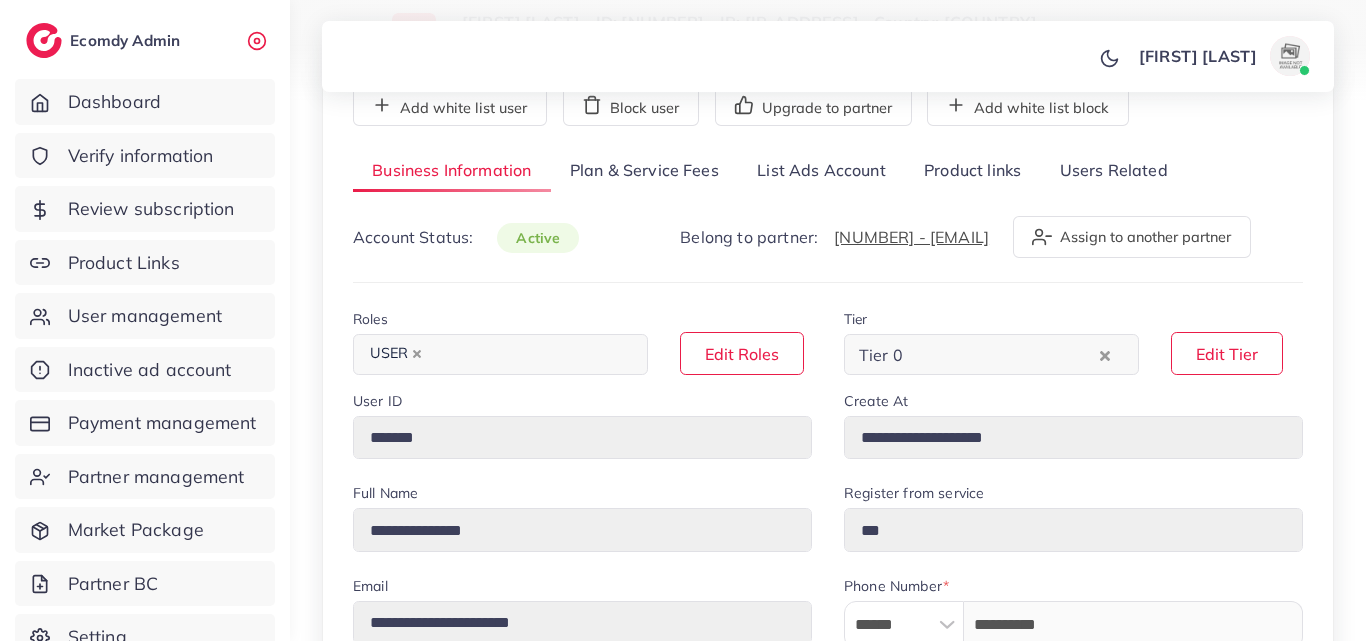 click on "List Ads Account" at bounding box center (821, 171) 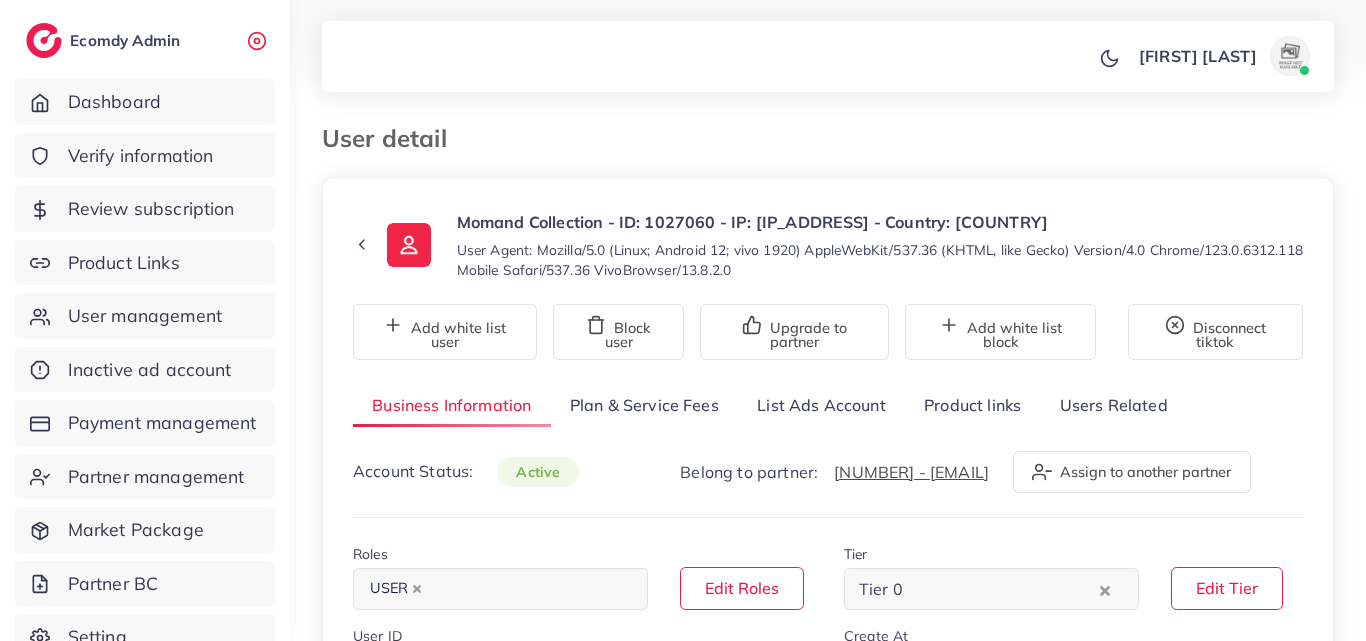select on "********" 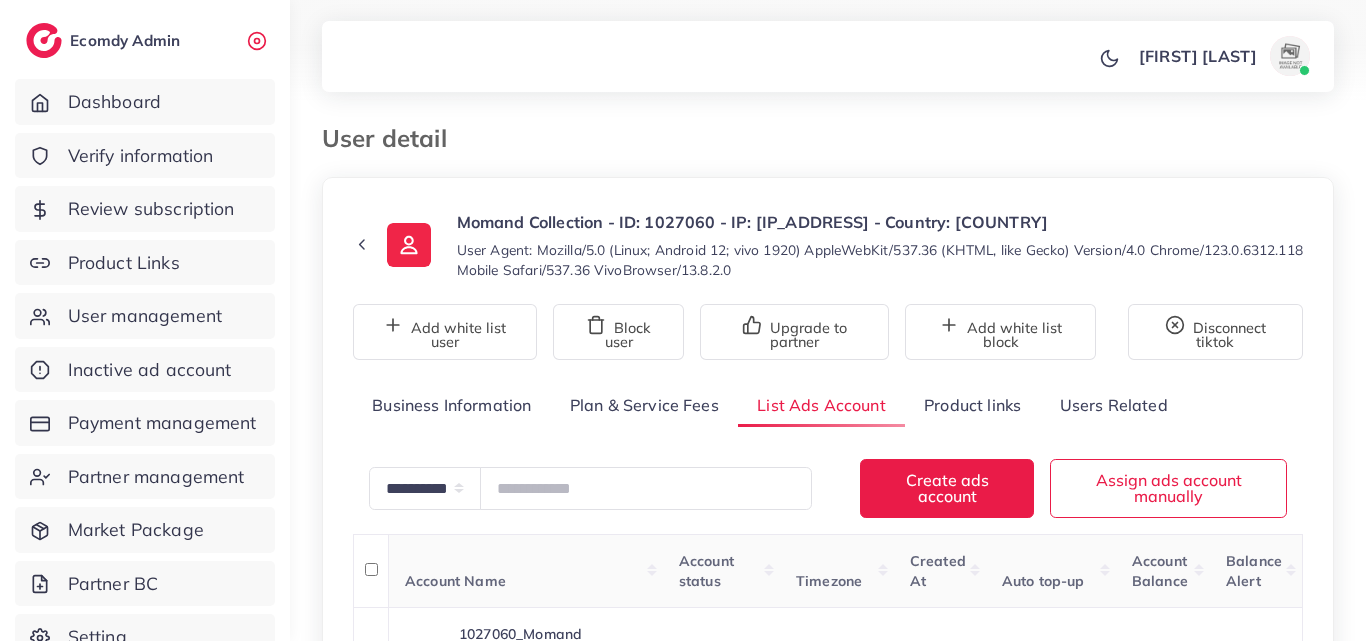 click on "**********" at bounding box center (828, 470) 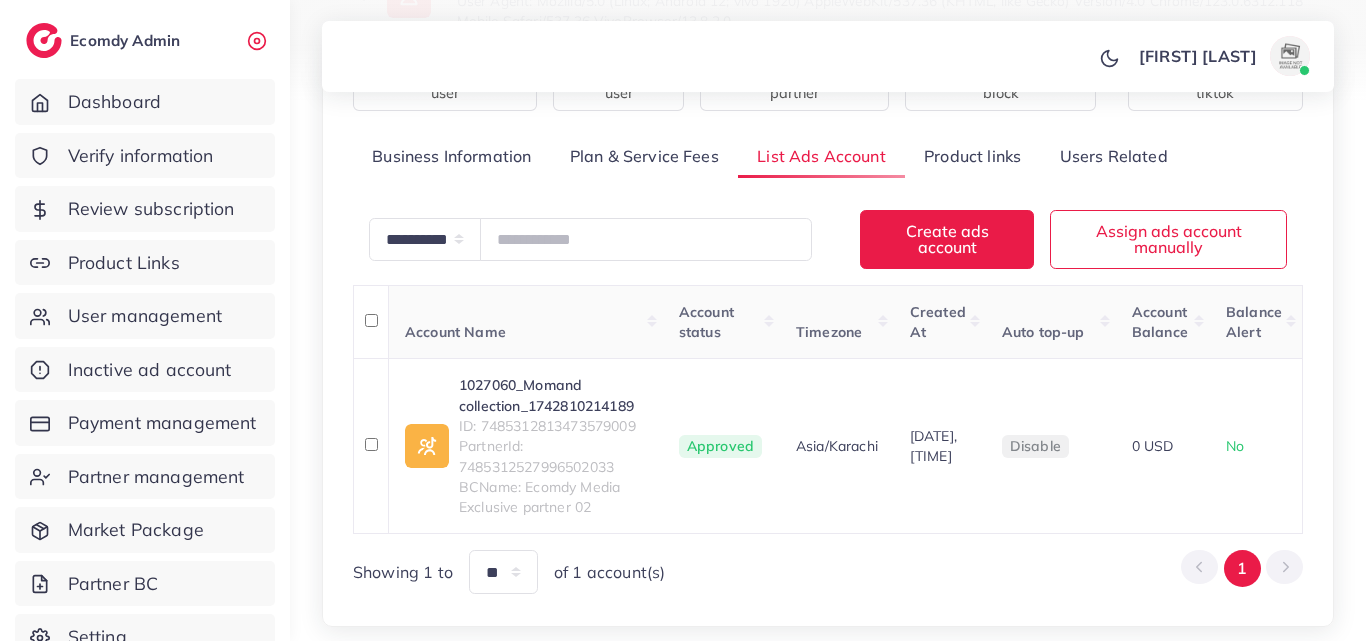 scroll, scrollTop: 320, scrollLeft: 0, axis: vertical 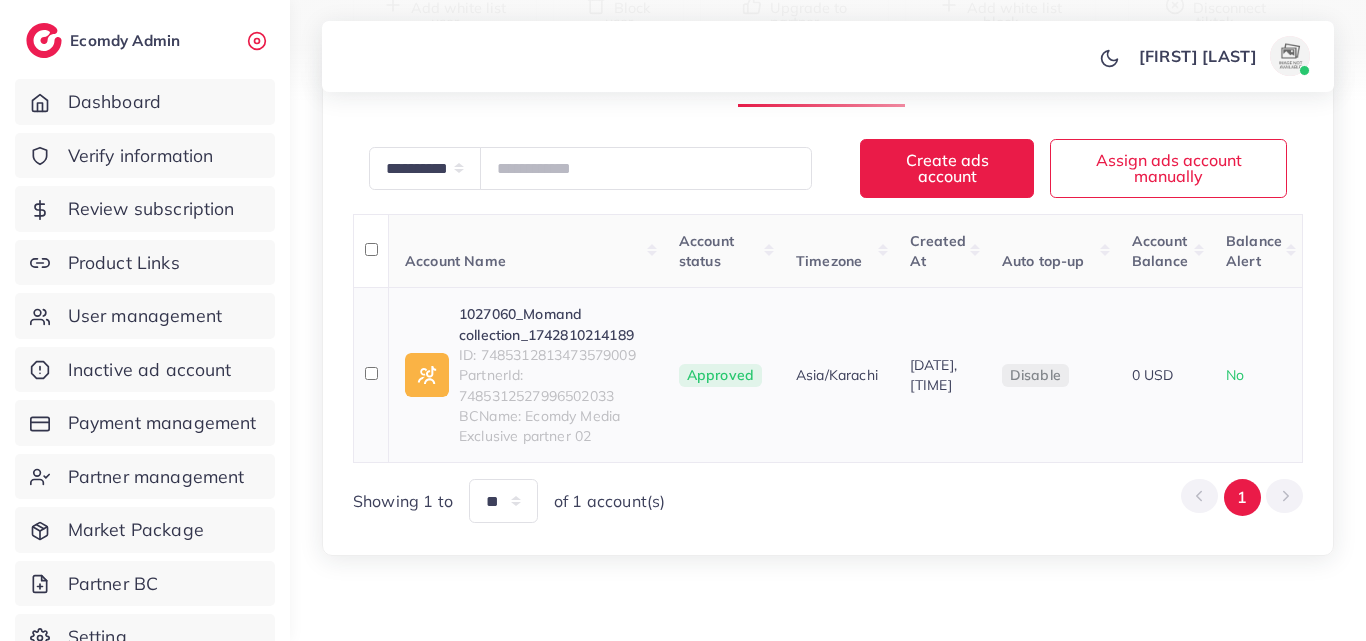 click on "1027060_Momand collection_1742810214189" at bounding box center [553, 324] 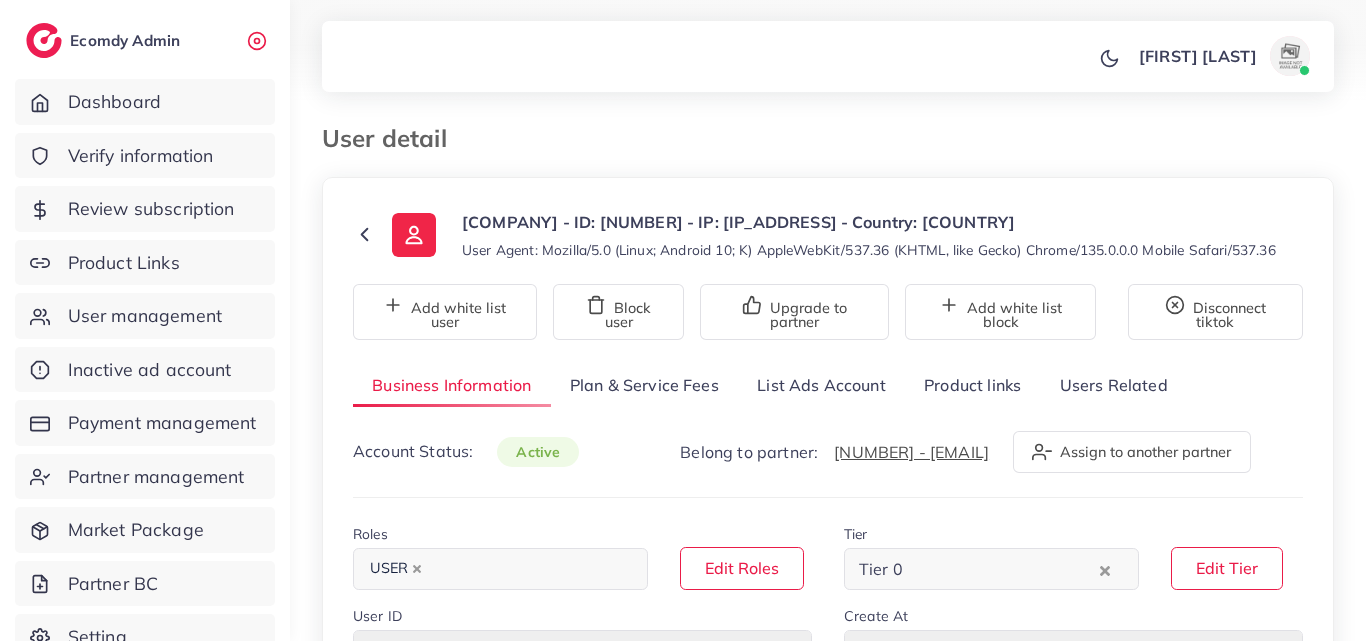 select on "********" 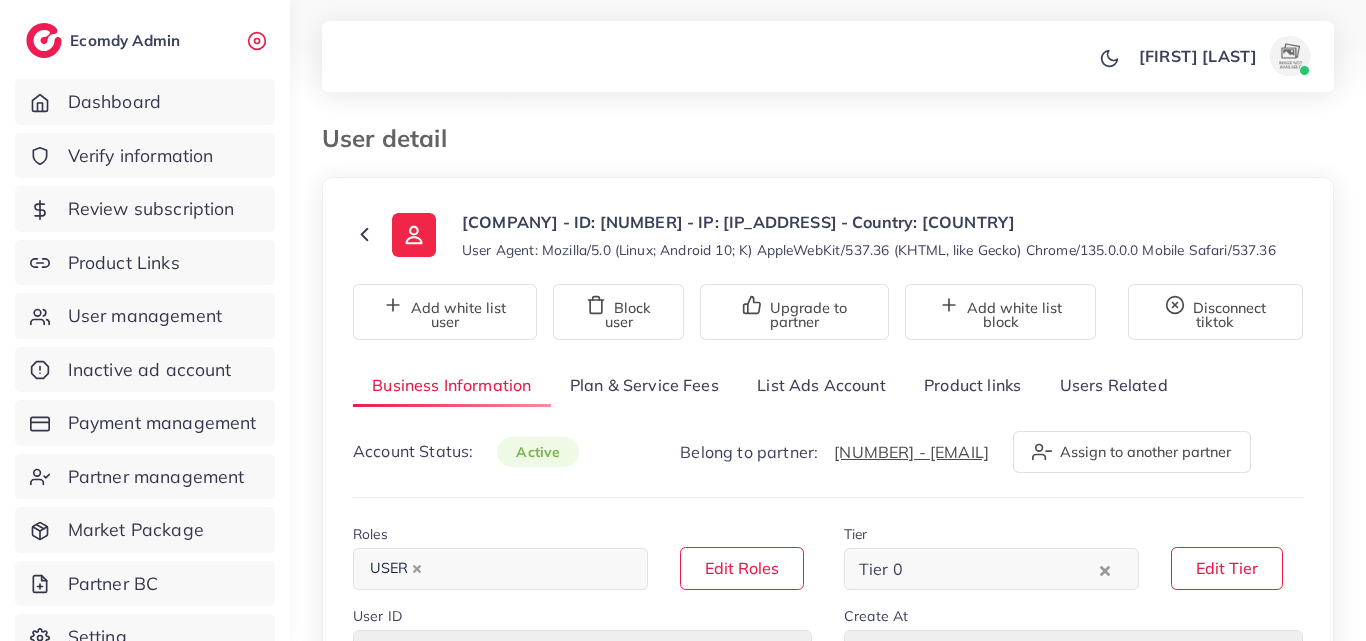 scroll, scrollTop: 0, scrollLeft: 0, axis: both 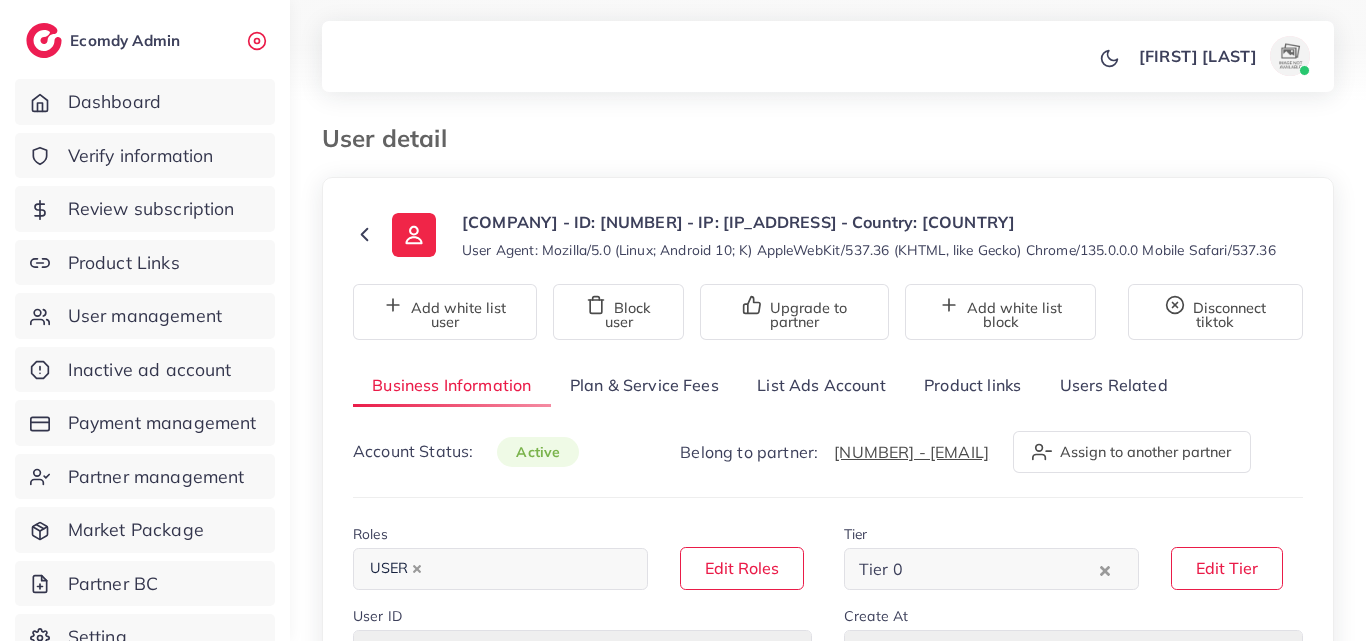 click on "List Ads Account" at bounding box center (821, 385) 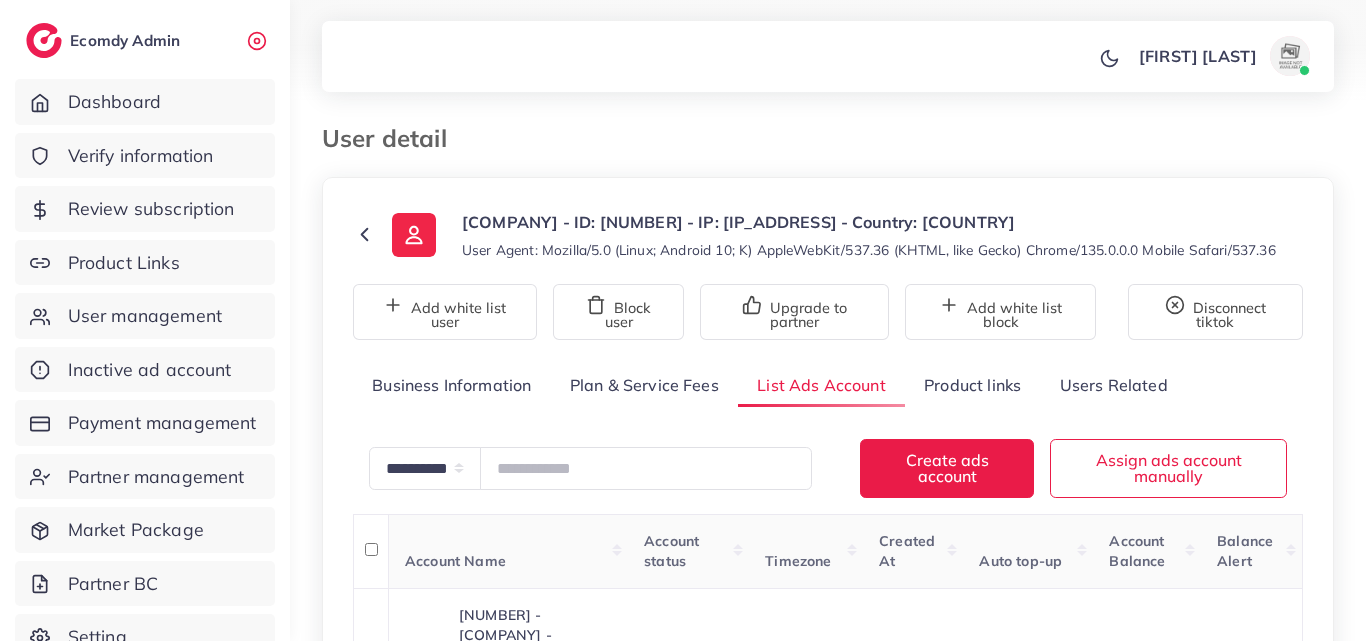 click on "**********" at bounding box center (828, 470) 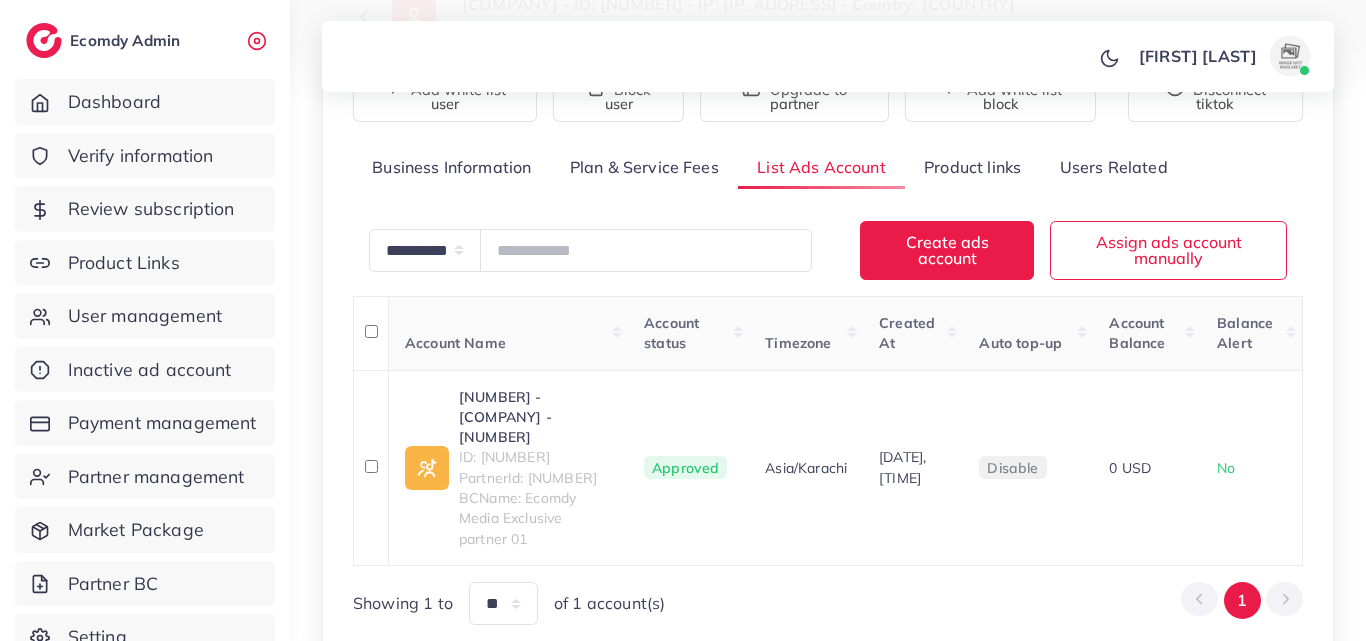 scroll, scrollTop: 240, scrollLeft: 0, axis: vertical 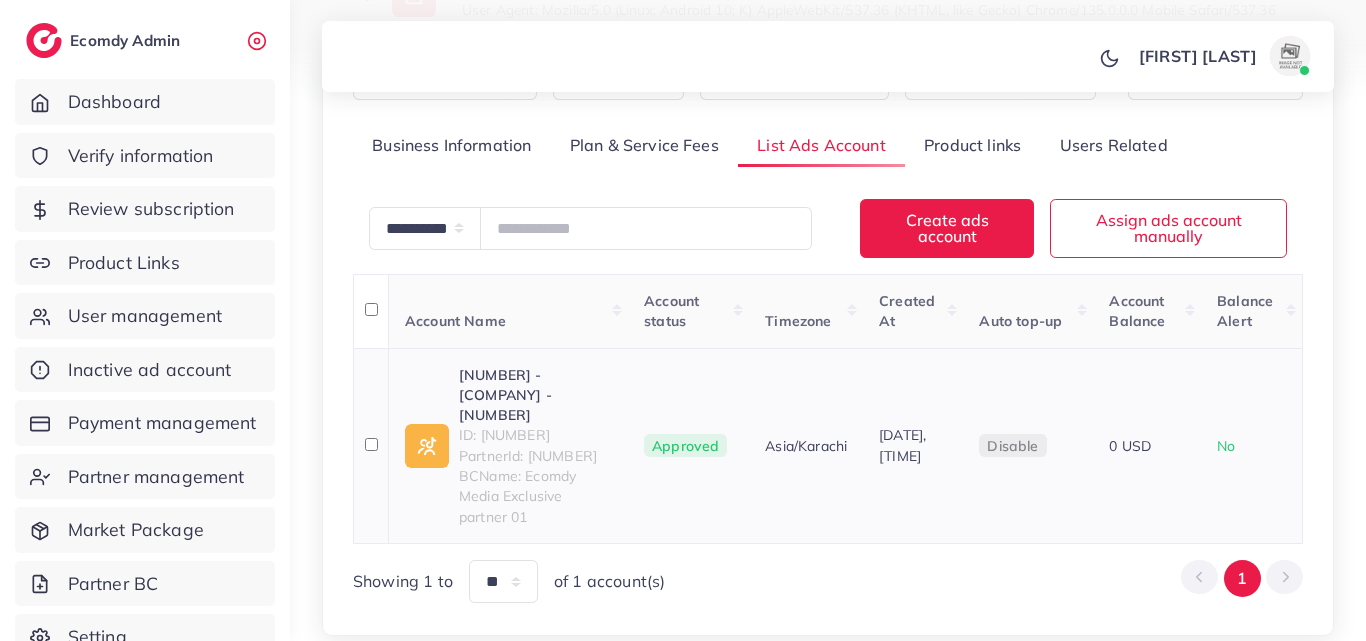 click on "1027477_Eagle Store_1744228431532" at bounding box center [535, 395] 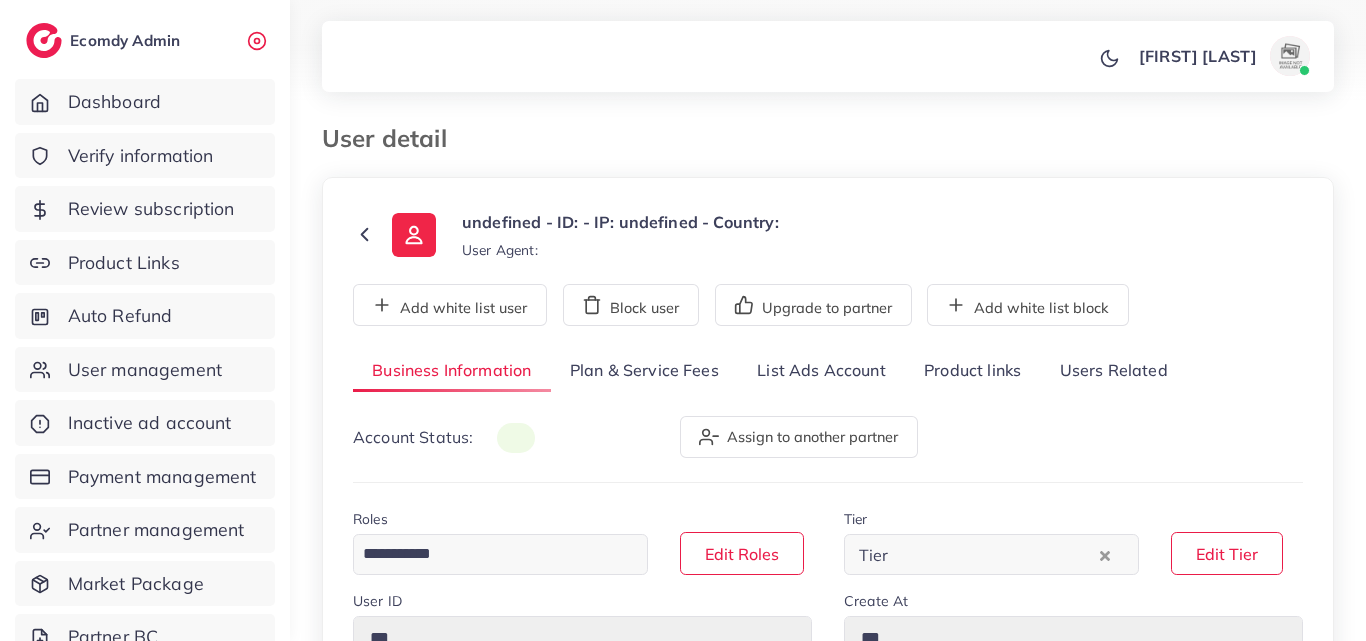 scroll, scrollTop: 0, scrollLeft: 0, axis: both 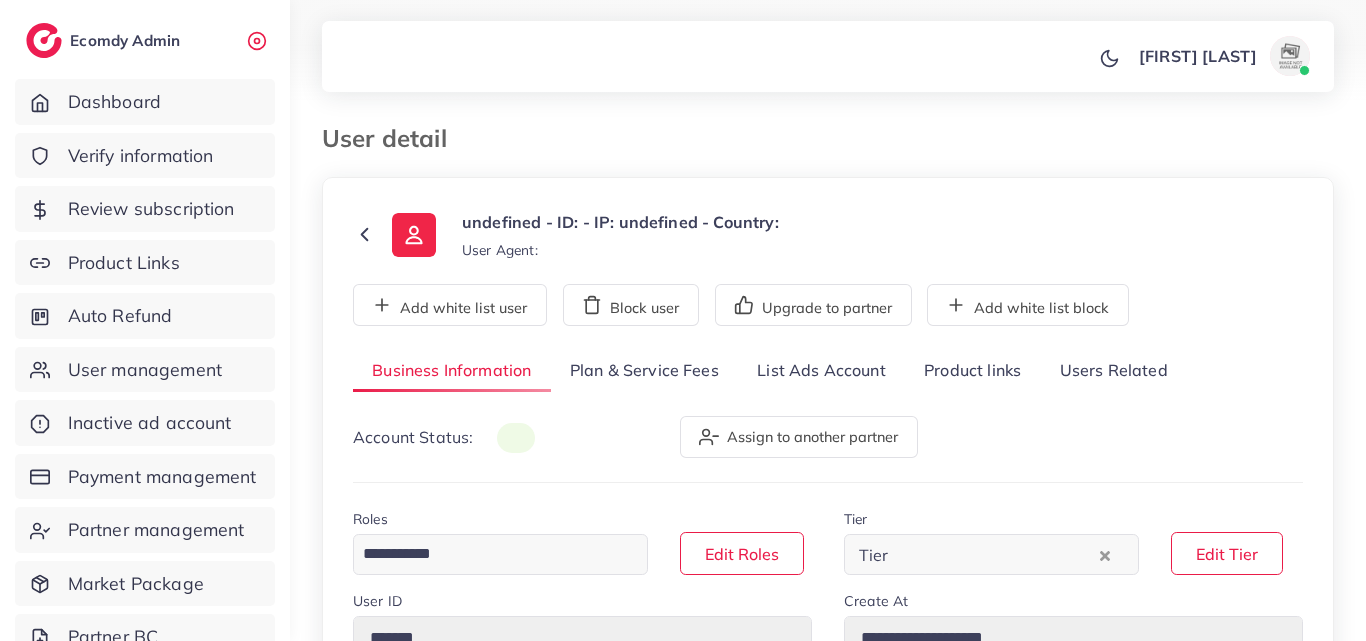 select on "********" 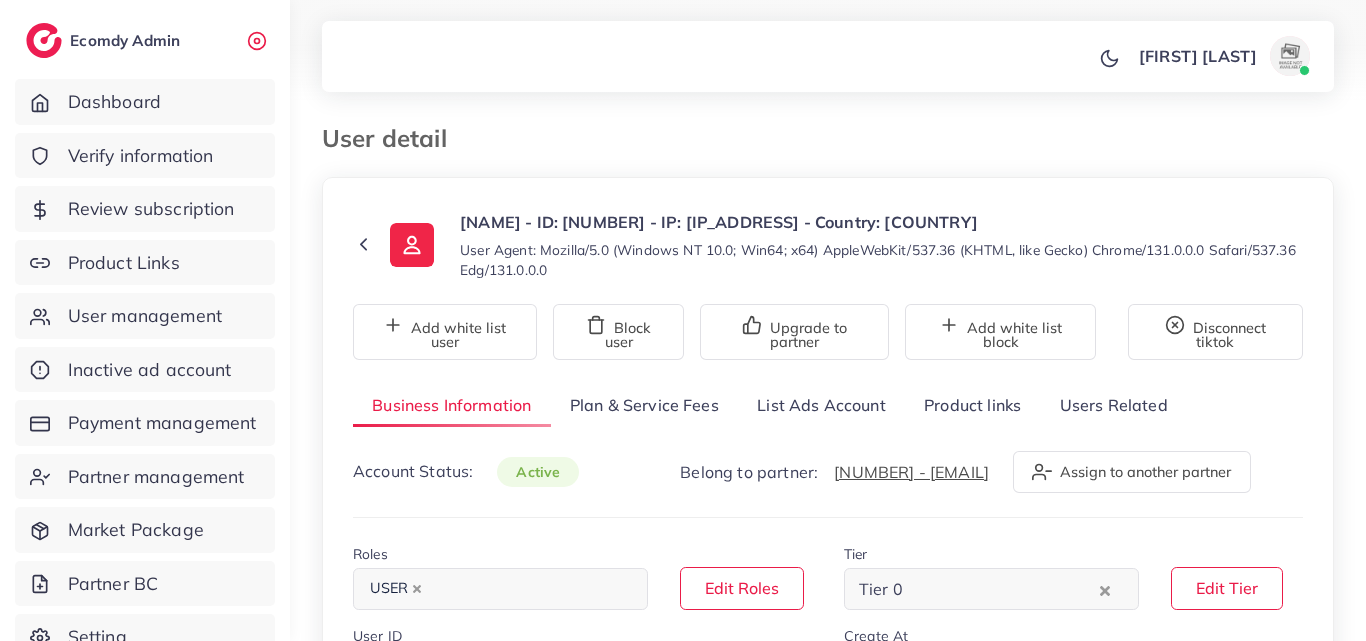 click on "List Ads Account" at bounding box center [821, 405] 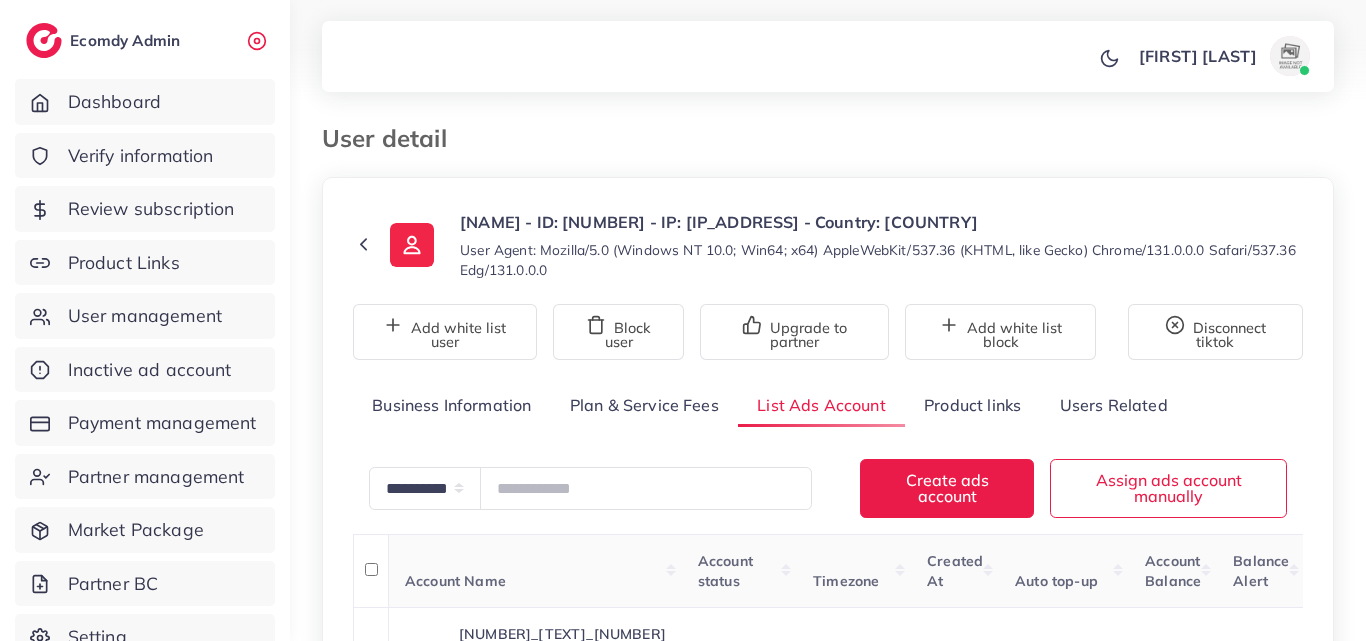 click on "**********" at bounding box center (828, 517) 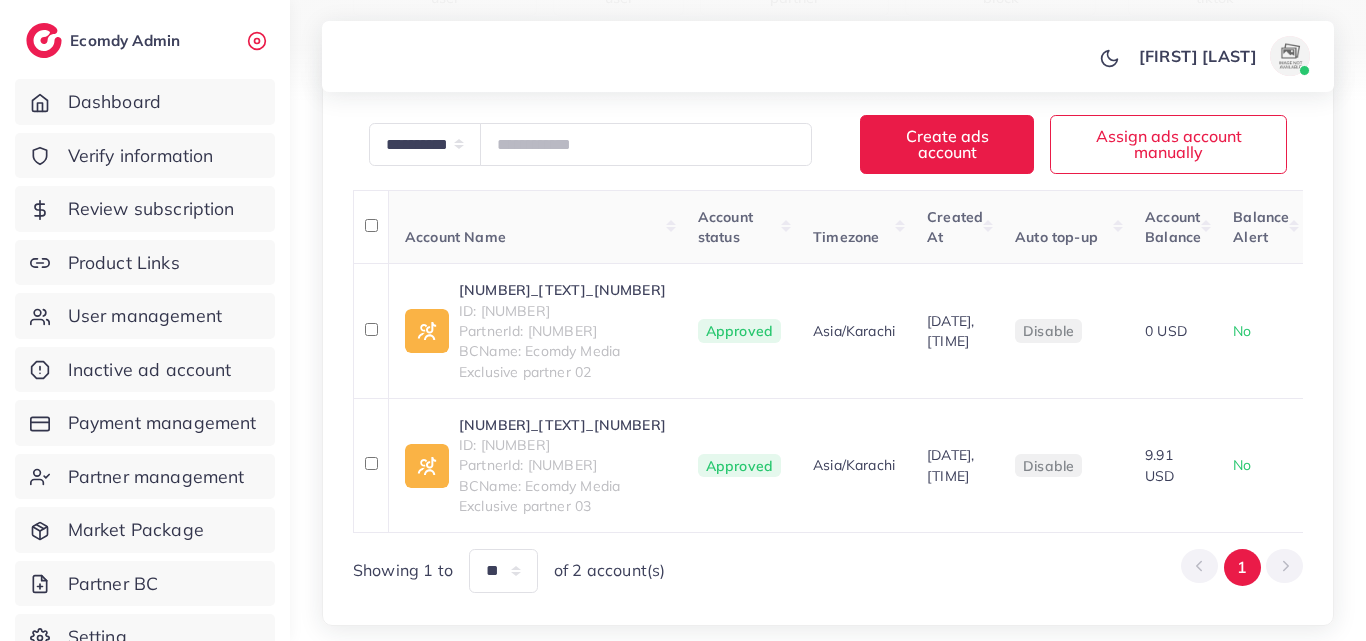 scroll, scrollTop: 360, scrollLeft: 0, axis: vertical 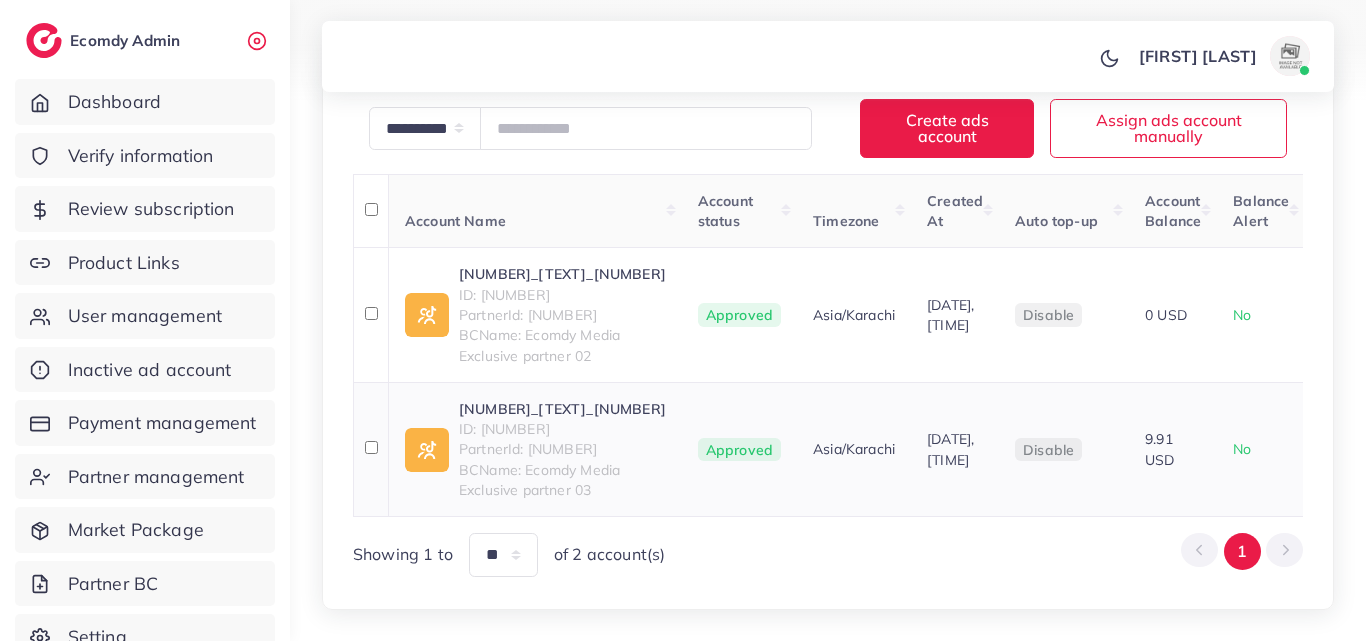 click on "1027481_Hope color_1745823619922" at bounding box center (562, 409) 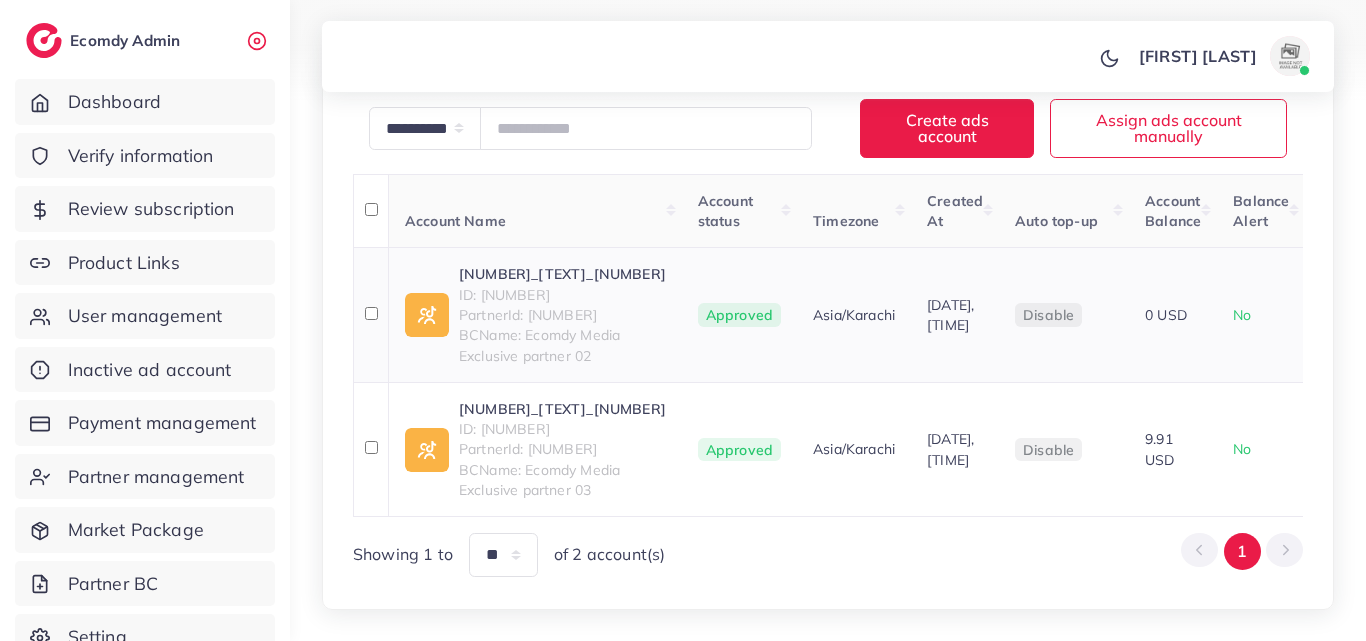 click on "1027481_elaaf store_1746132675128" at bounding box center (562, 274) 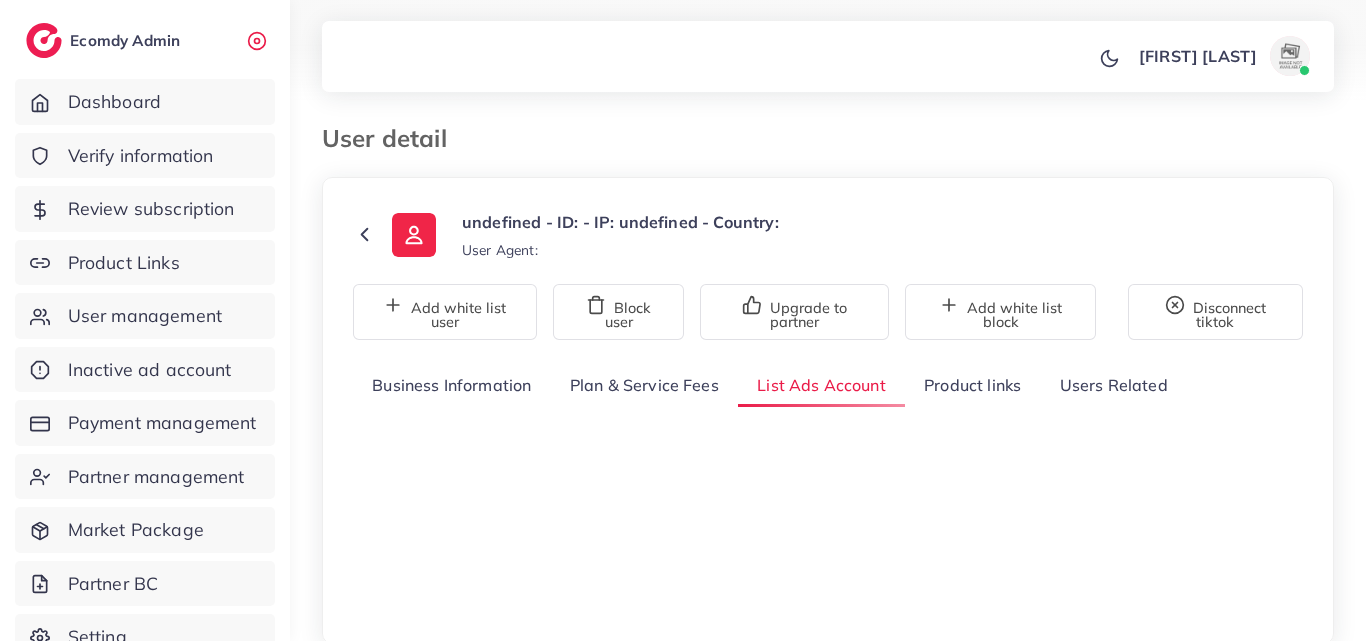 scroll, scrollTop: 0, scrollLeft: 0, axis: both 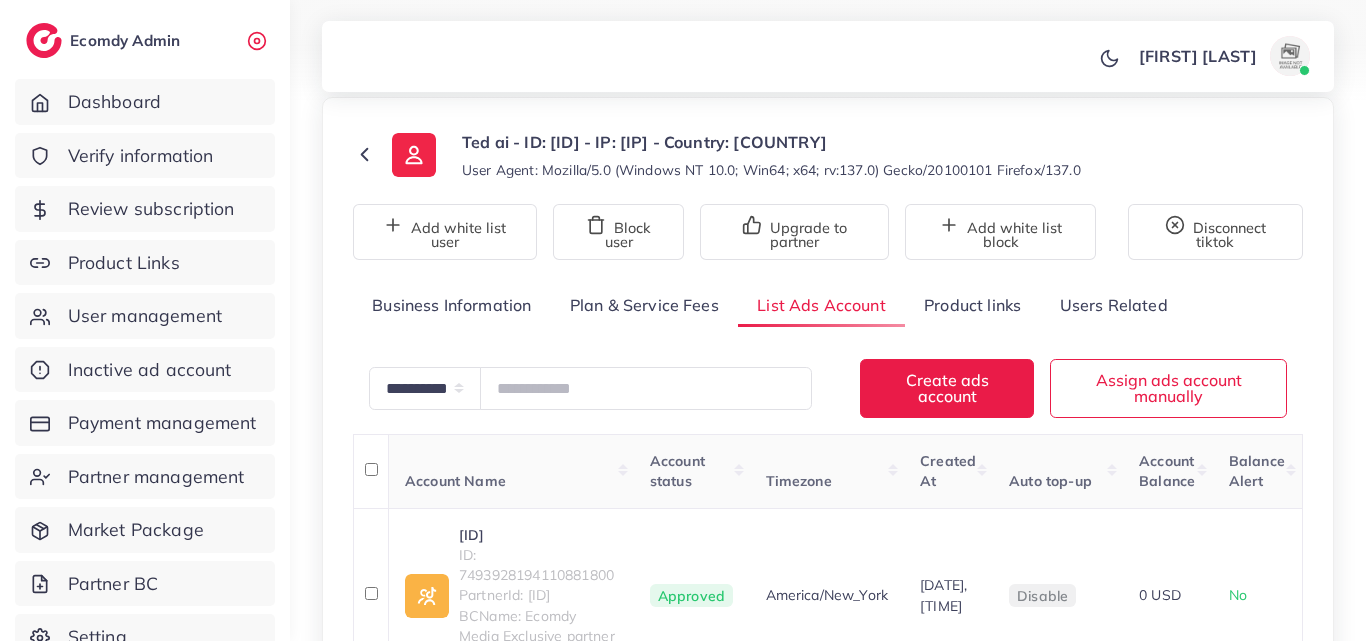 click on "**********" at bounding box center [828, 380] 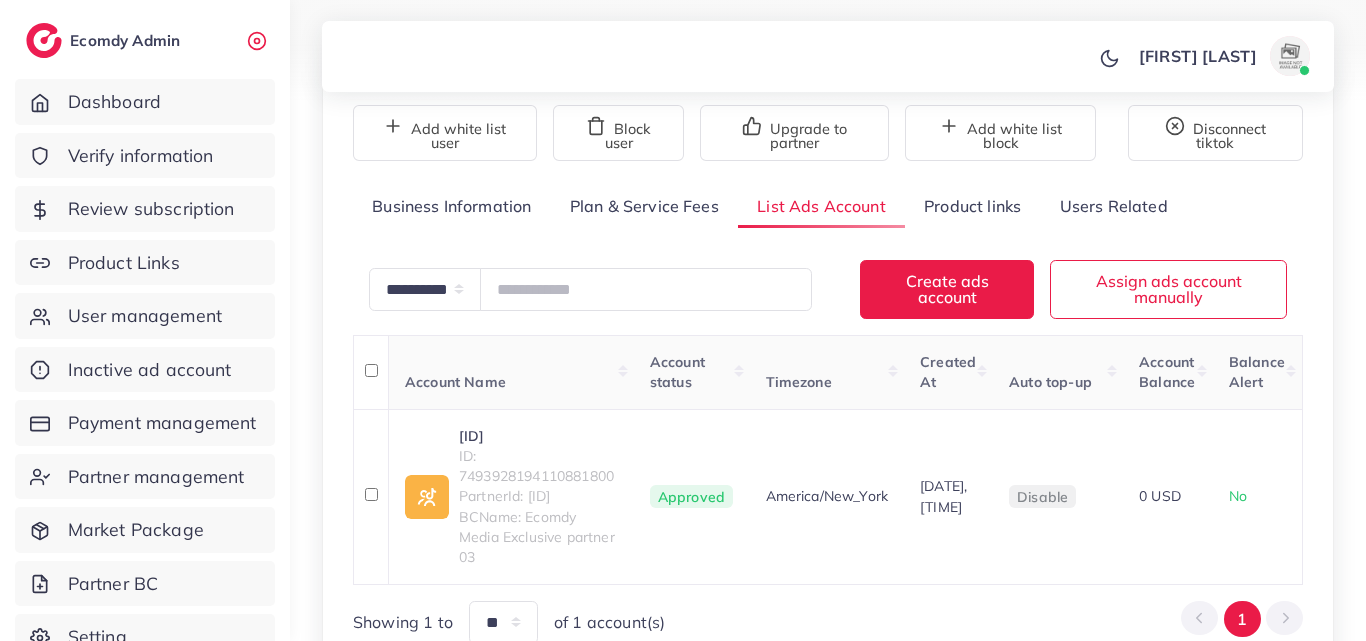 scroll, scrollTop: 307, scrollLeft: 0, axis: vertical 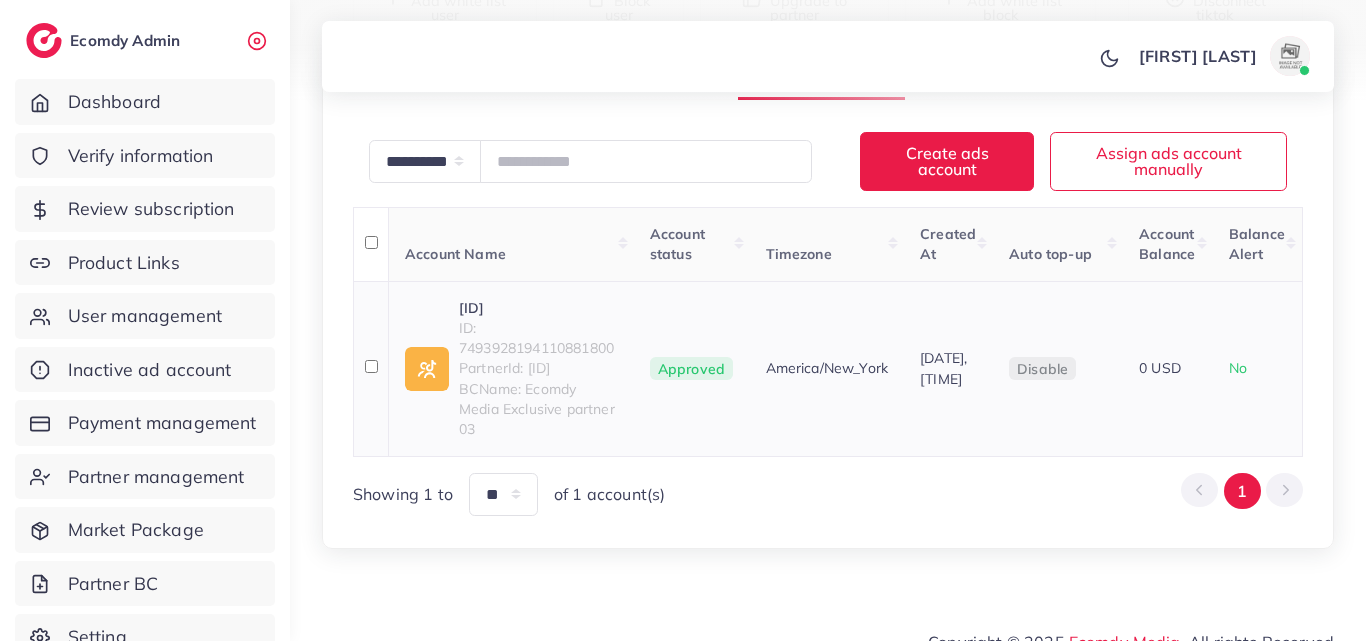 click on "[ID]  ID: [ID] PartnerId: [ID] BCName: [COMPANY] Exclusive partner [NUMBER]" at bounding box center [511, 368] 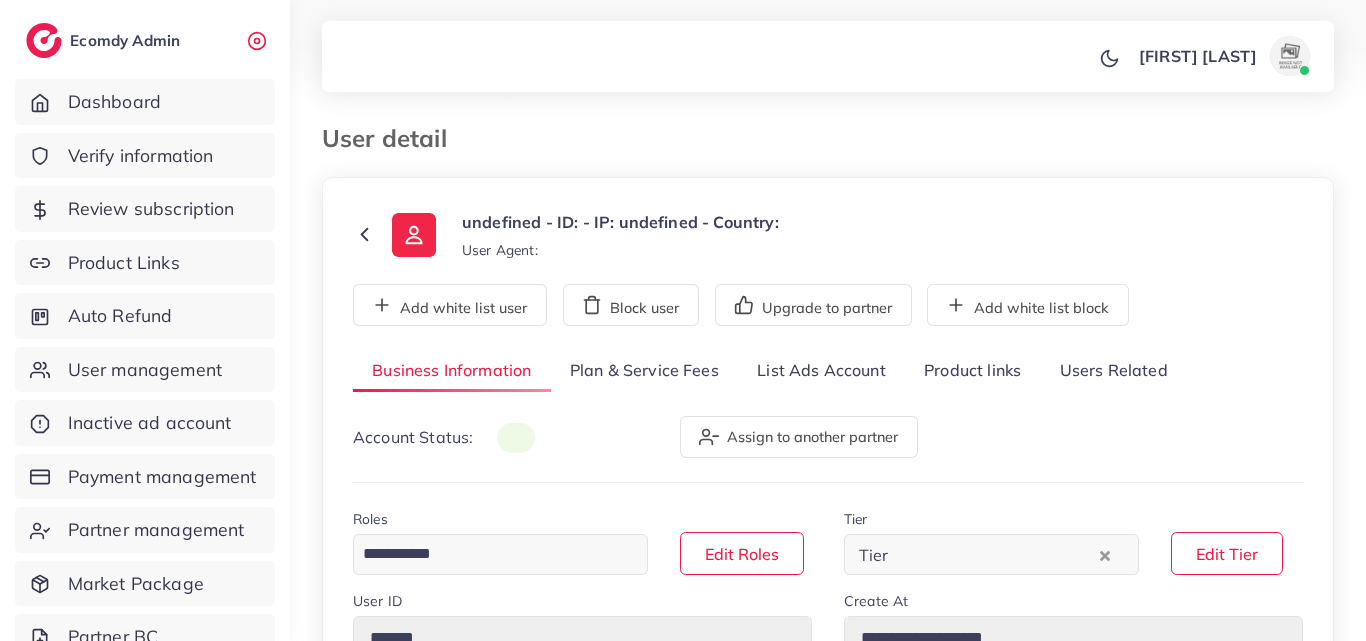 click on "List Ads Account" at bounding box center (821, 371) 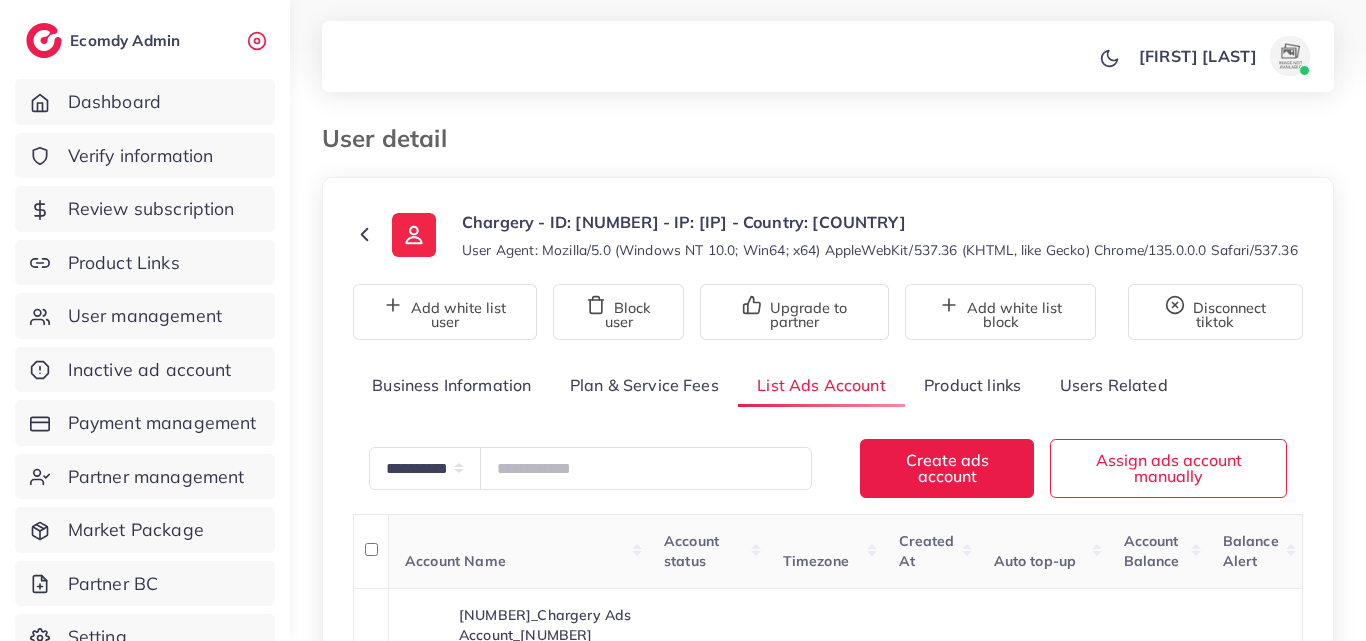 click on "**********" at bounding box center (828, 450) 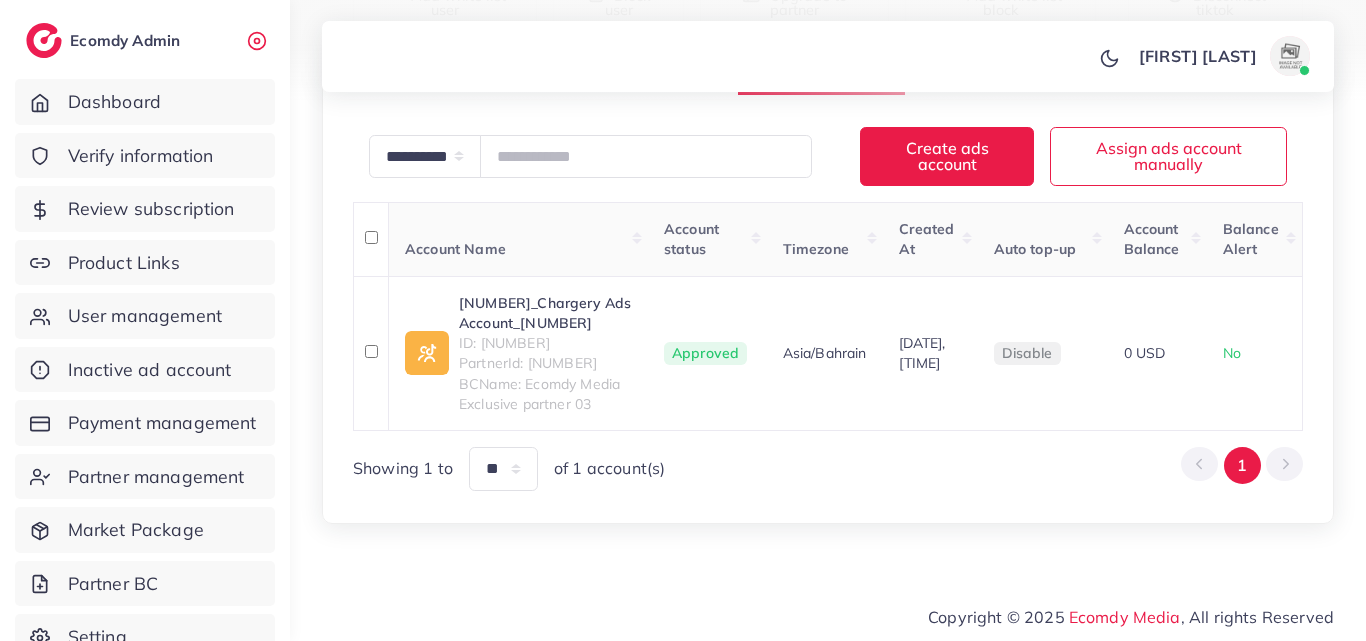 scroll, scrollTop: 373, scrollLeft: 0, axis: vertical 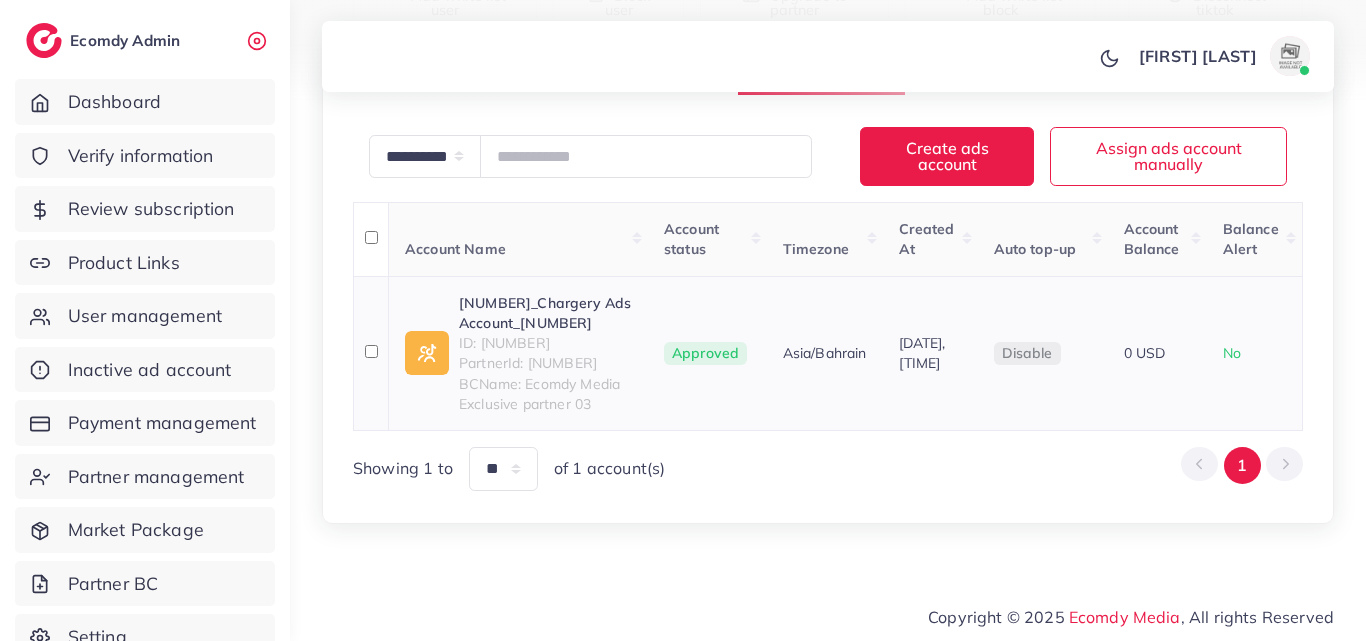 click on "[NUMBER]_Chargery Ads Account_[NUMBER]" at bounding box center (545, 313) 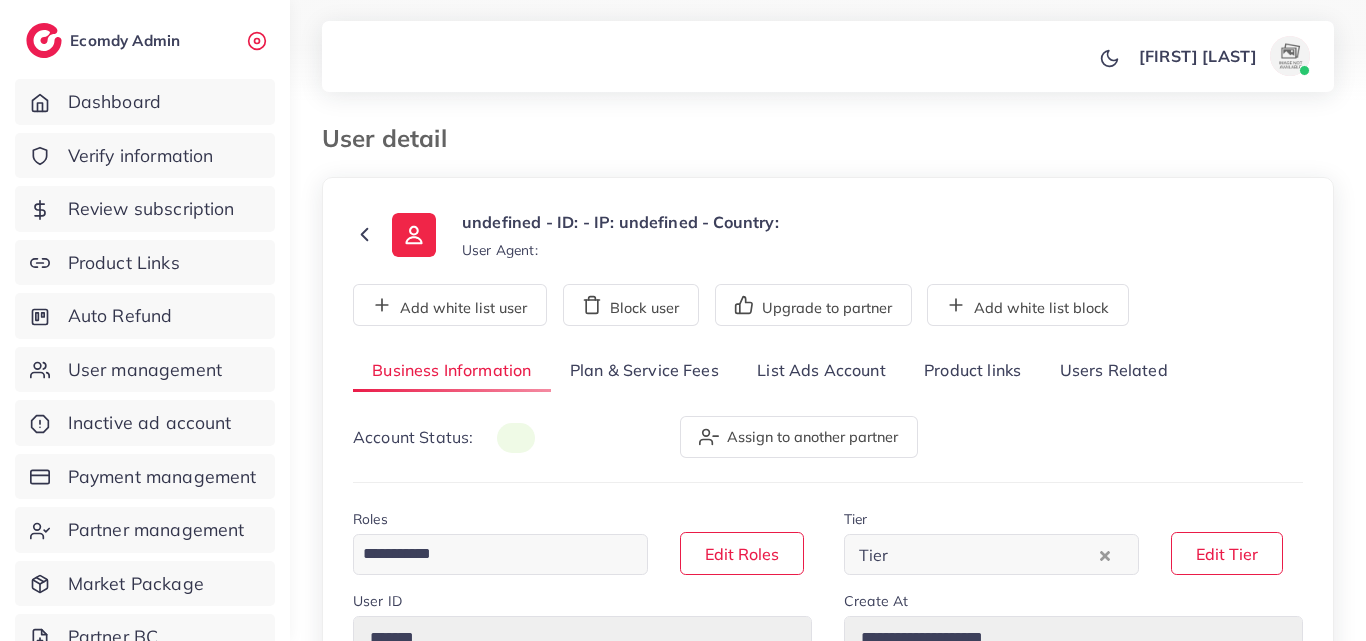 click on "List Ads Account" at bounding box center [821, 371] 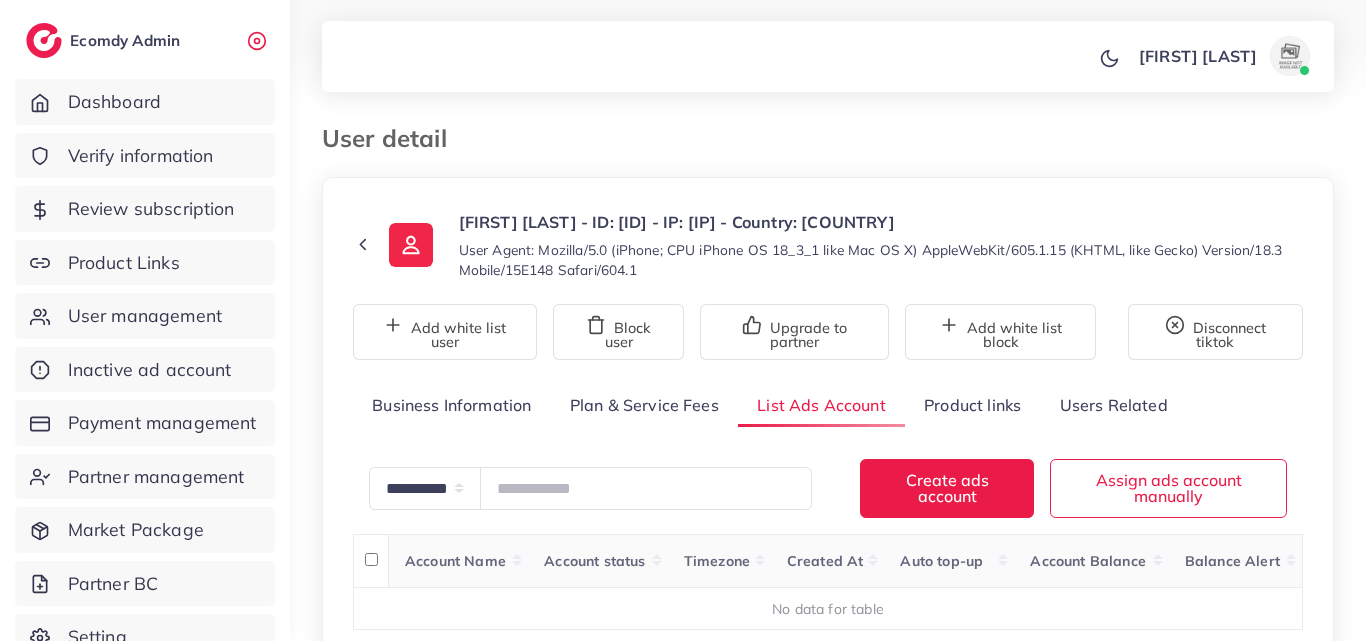 scroll, scrollTop: 0, scrollLeft: 0, axis: both 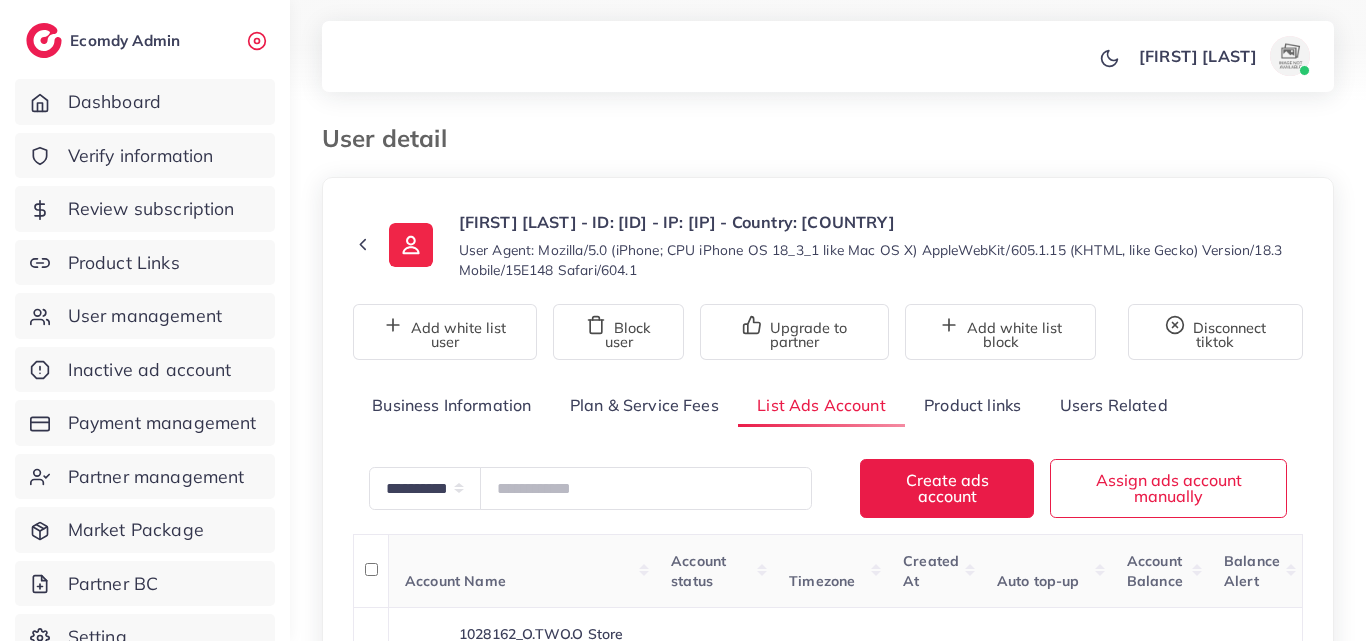 click on "**********" at bounding box center [828, 470] 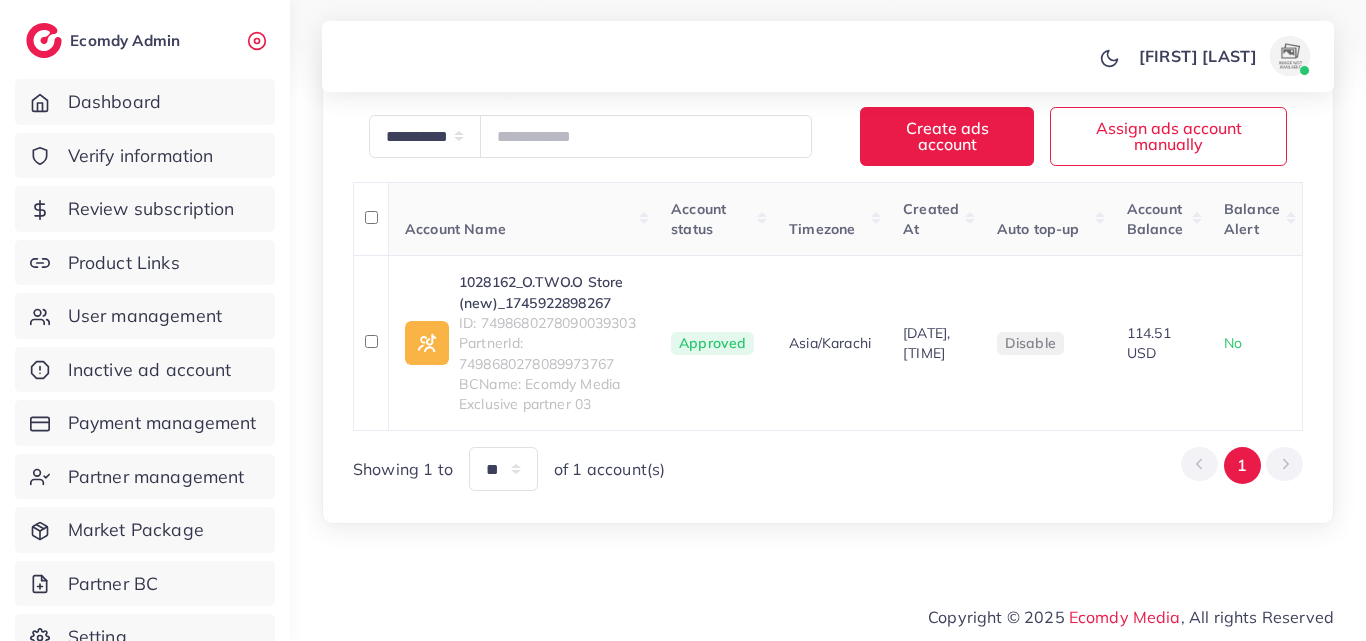 scroll, scrollTop: 373, scrollLeft: 0, axis: vertical 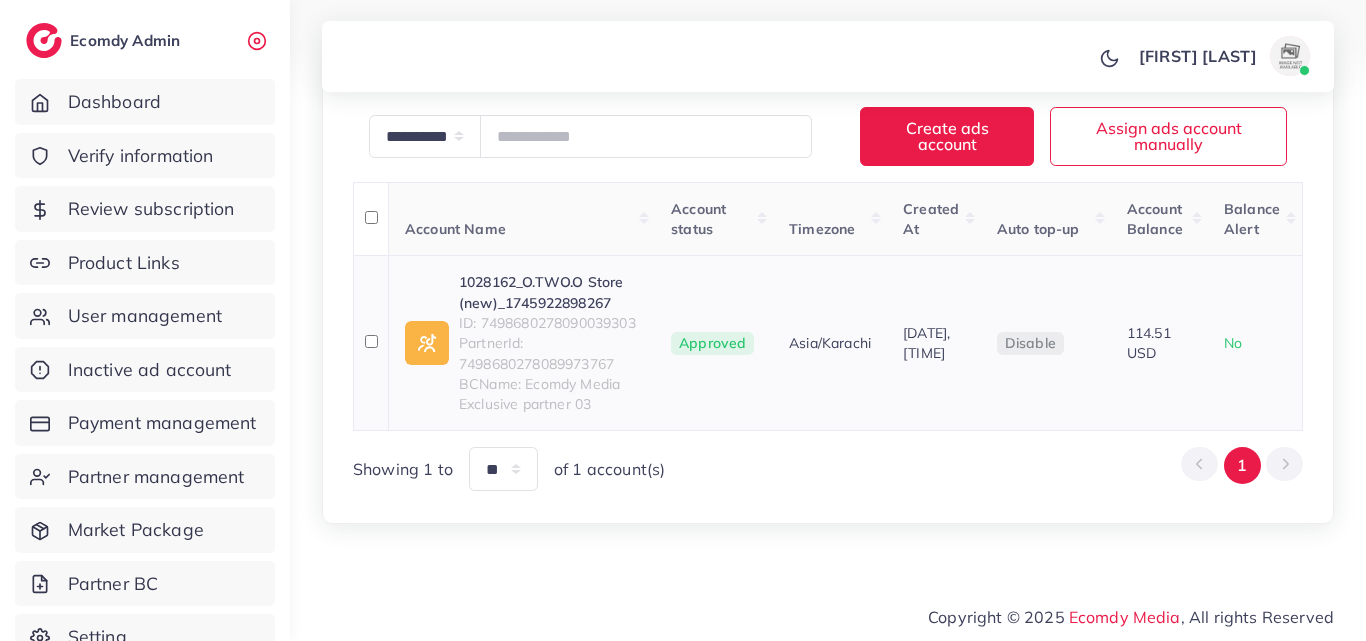 click on "1028162_O.TWO.O Store (new)_1745922898267" at bounding box center (549, 292) 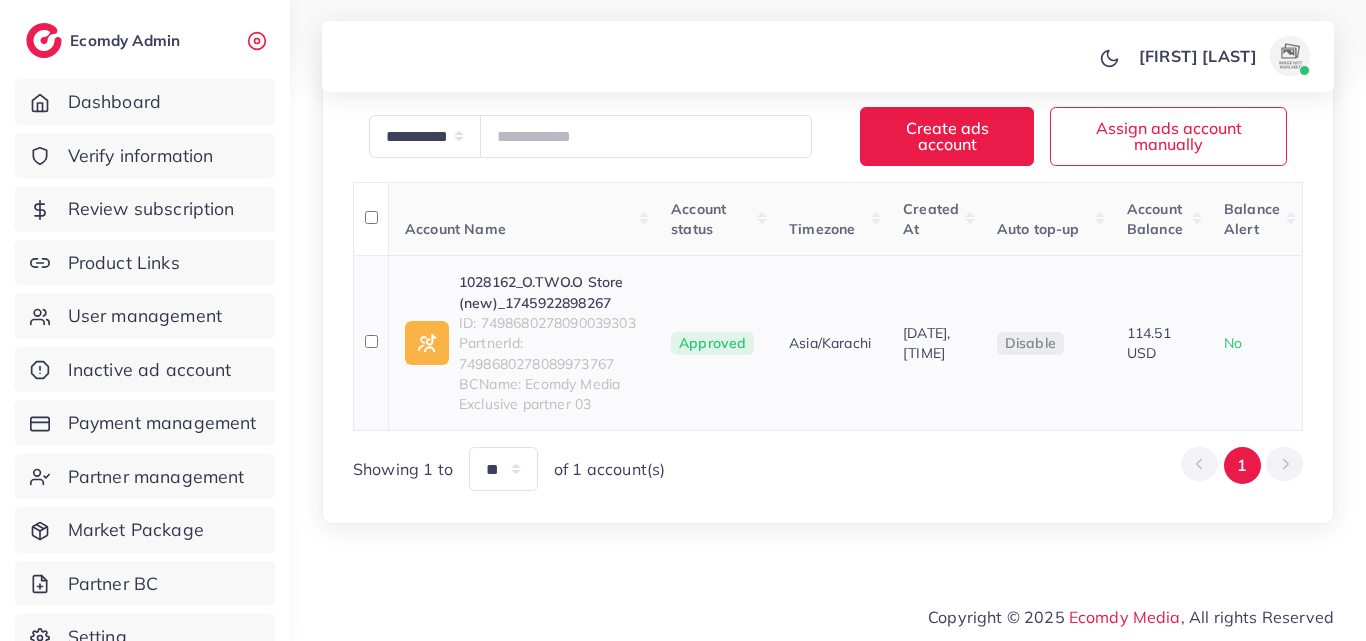 click on "ID: 7498680278090039303" at bounding box center [549, 323] 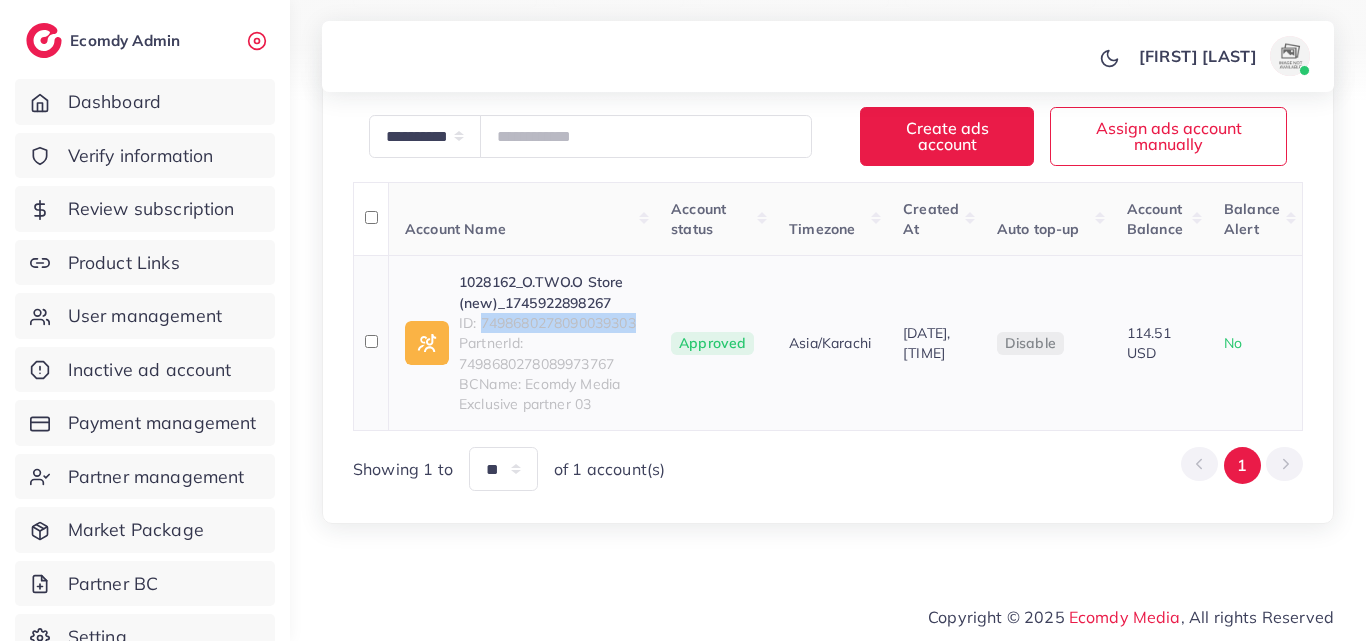 click on "ID: 7498680278090039303" at bounding box center [549, 323] 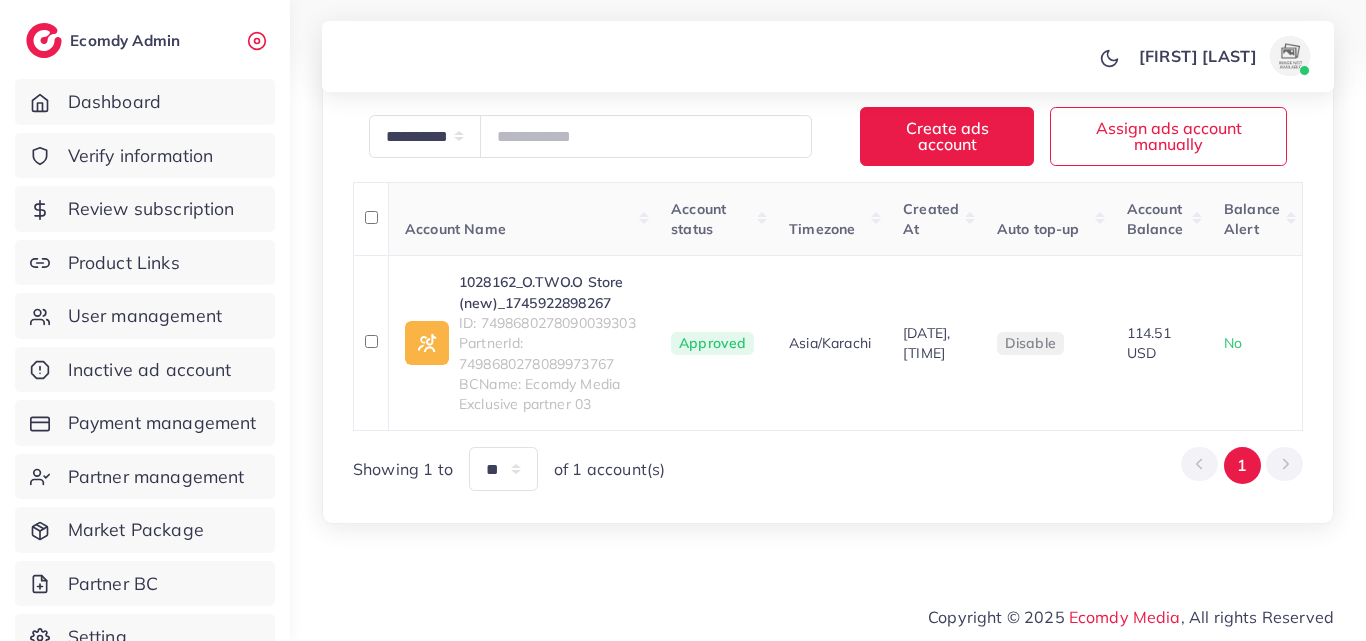 drag, startPoint x: 563, startPoint y: 184, endPoint x: 550, endPoint y: 254, distance: 71.19691 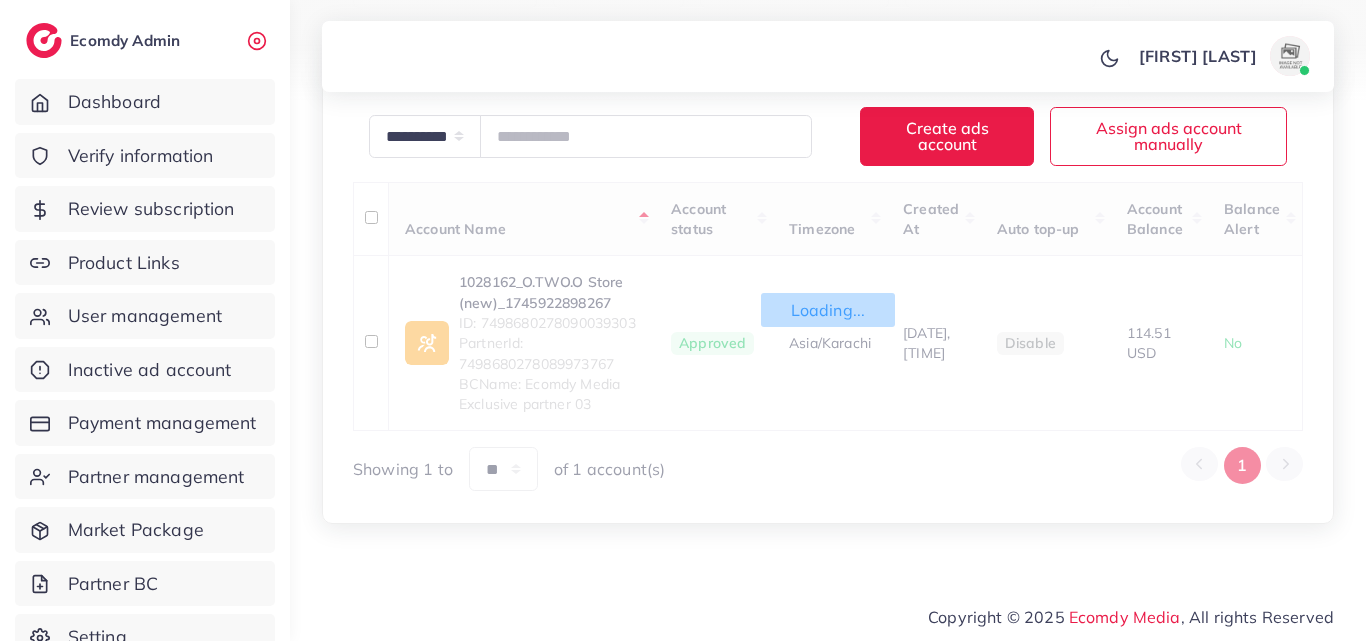click on "Loading...
Account Name Account status Timezone Created At Auto top-up Account Balance Balance Alert            1028162_O.TWO.O Store (new)_1745922898267  ID: 7498680278090039303 PartnerId: 7498680278089973767 BCName: Ecomdy Media Exclusive partner 03  Approved   Asia/Karachi  29/04/2025, 15:35:02 disable  114.51 USD  No          Showing 1 to  ** ** ** ***  of 1 account(s)  1" at bounding box center [828, 336] 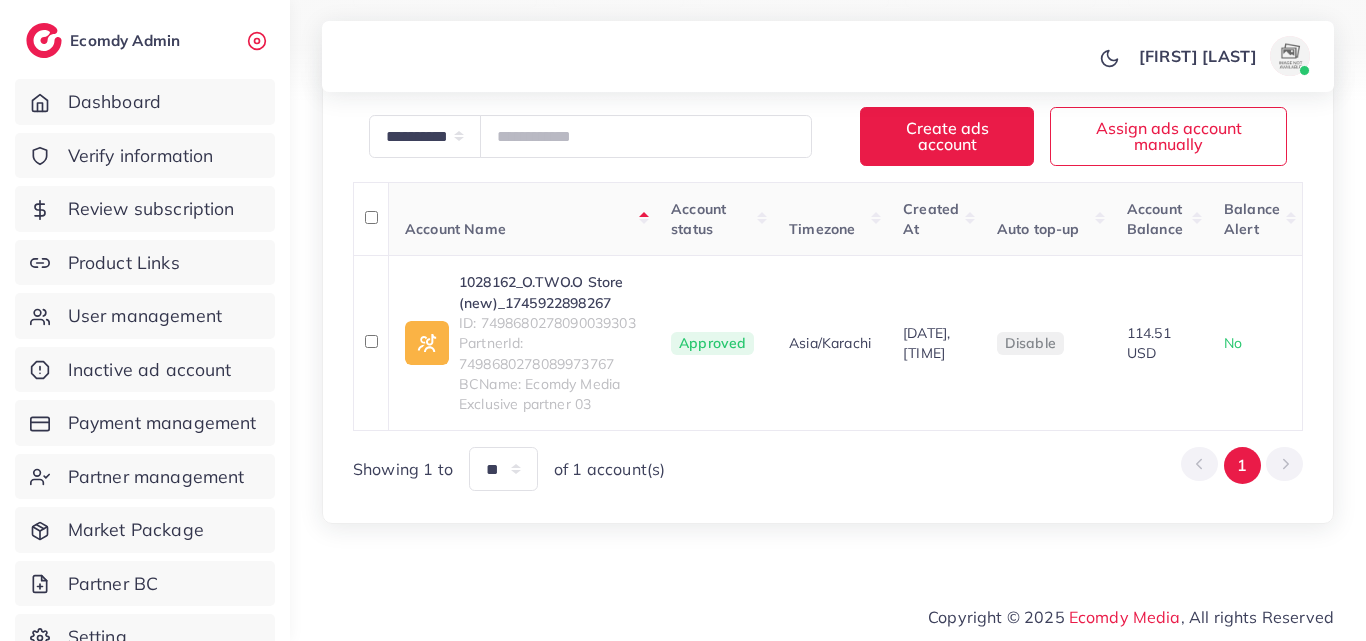 click on "1028162_O.TWO.O Store (new)_1745922898267" at bounding box center [549, 292] 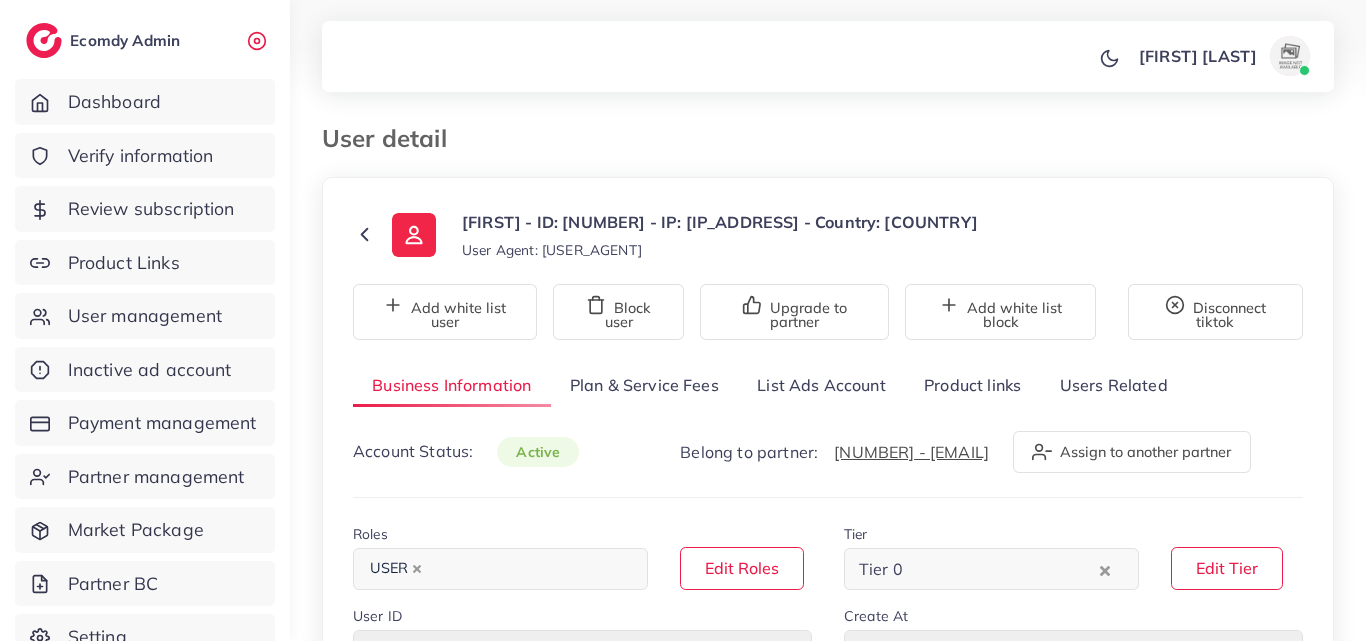 select on "********" 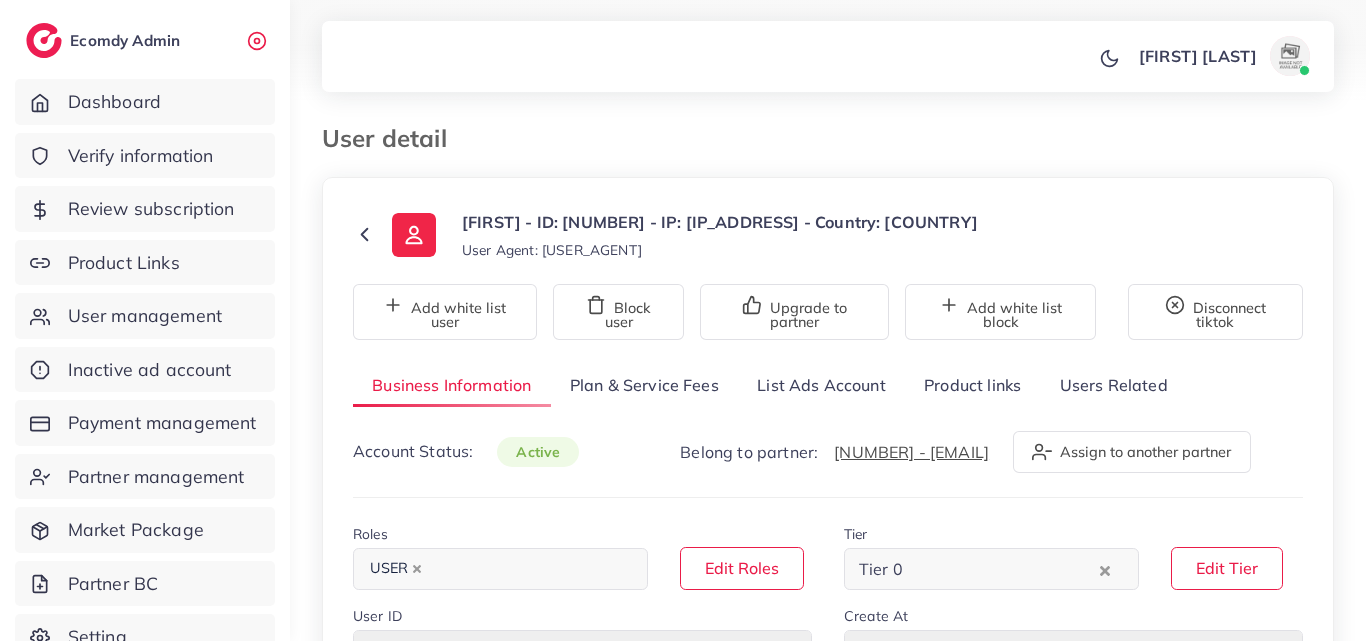 scroll, scrollTop: 0, scrollLeft: 0, axis: both 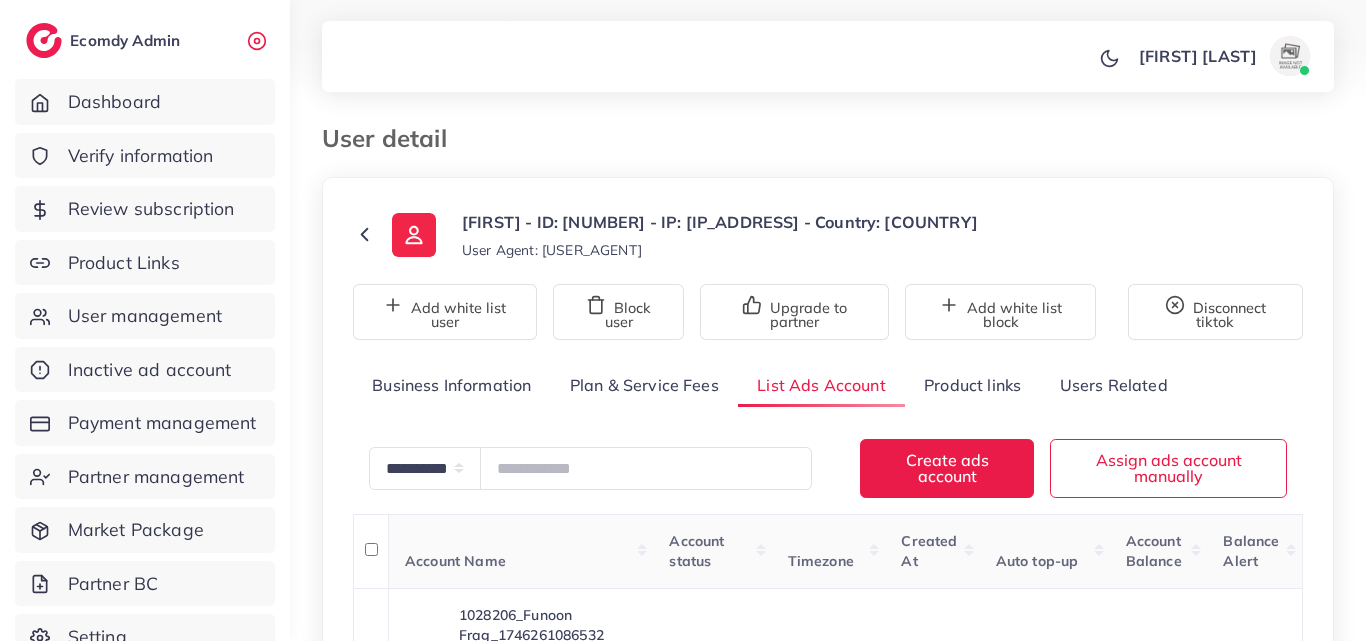 click on "**********" at bounding box center (828, 460) 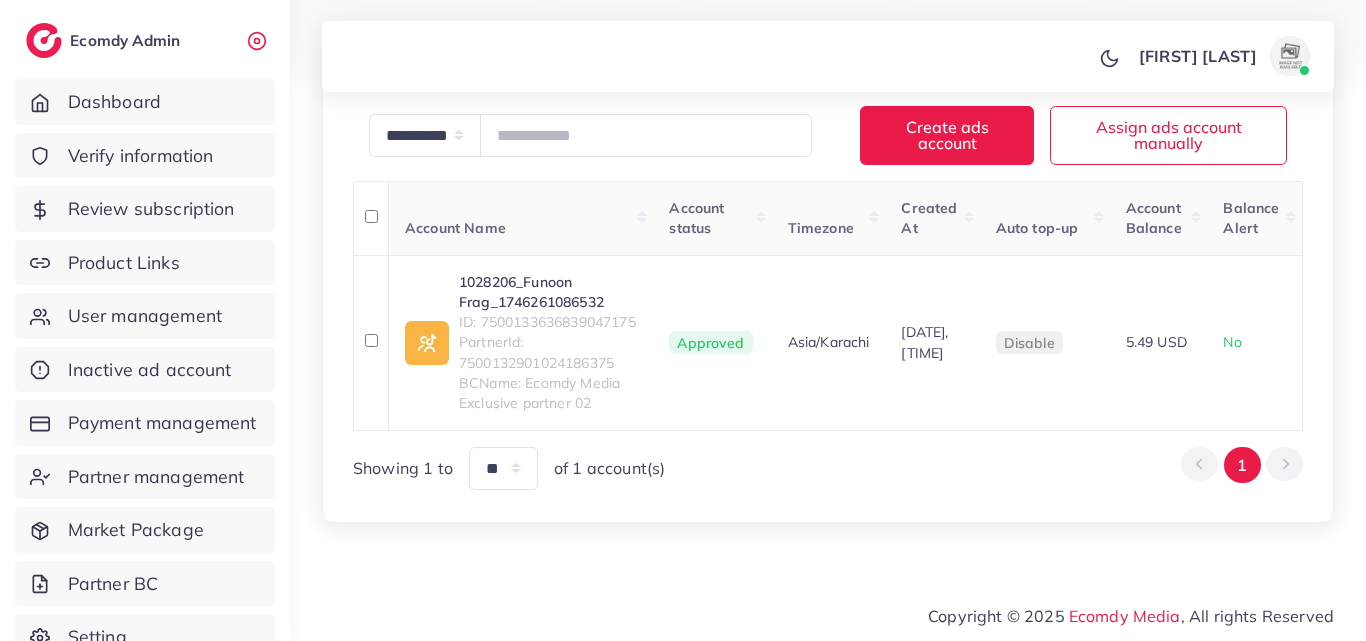scroll, scrollTop: 373, scrollLeft: 0, axis: vertical 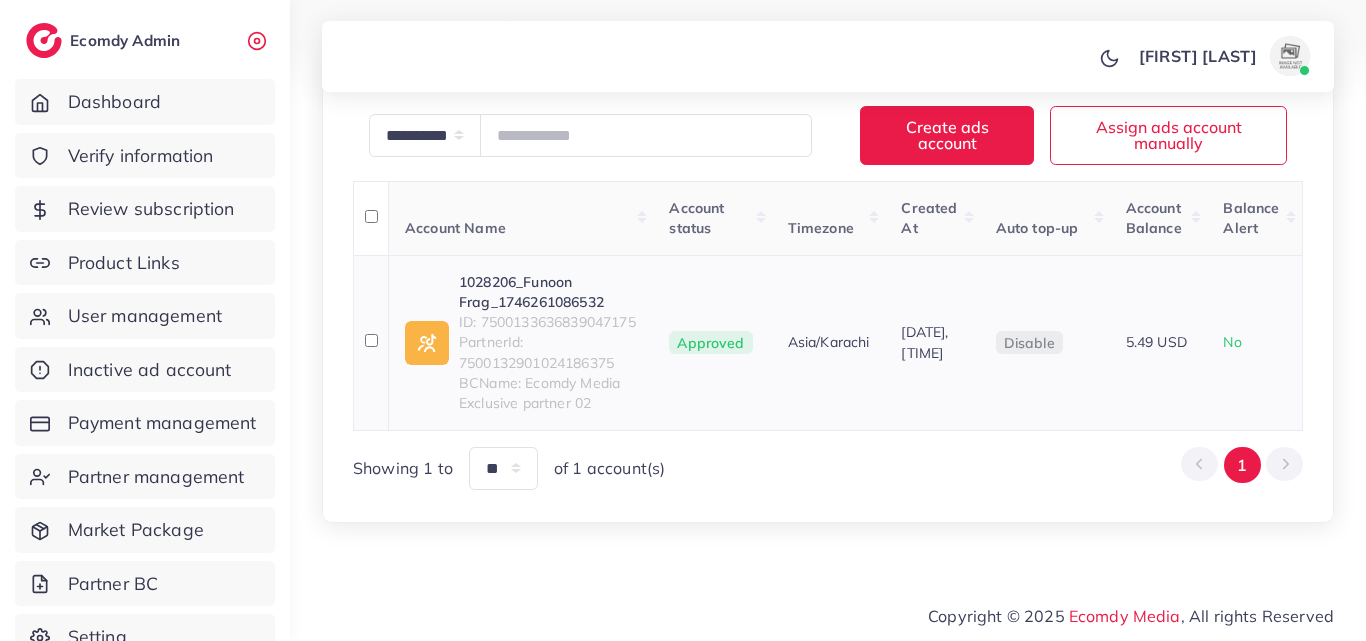 click on "[NUMBER]_Funoon Frag_[NUMBER]  ID: [NUMBER] PartnerId: [NUMBER] BCName: Ecomdy Media Exclusive partner 02" at bounding box center (521, 342) 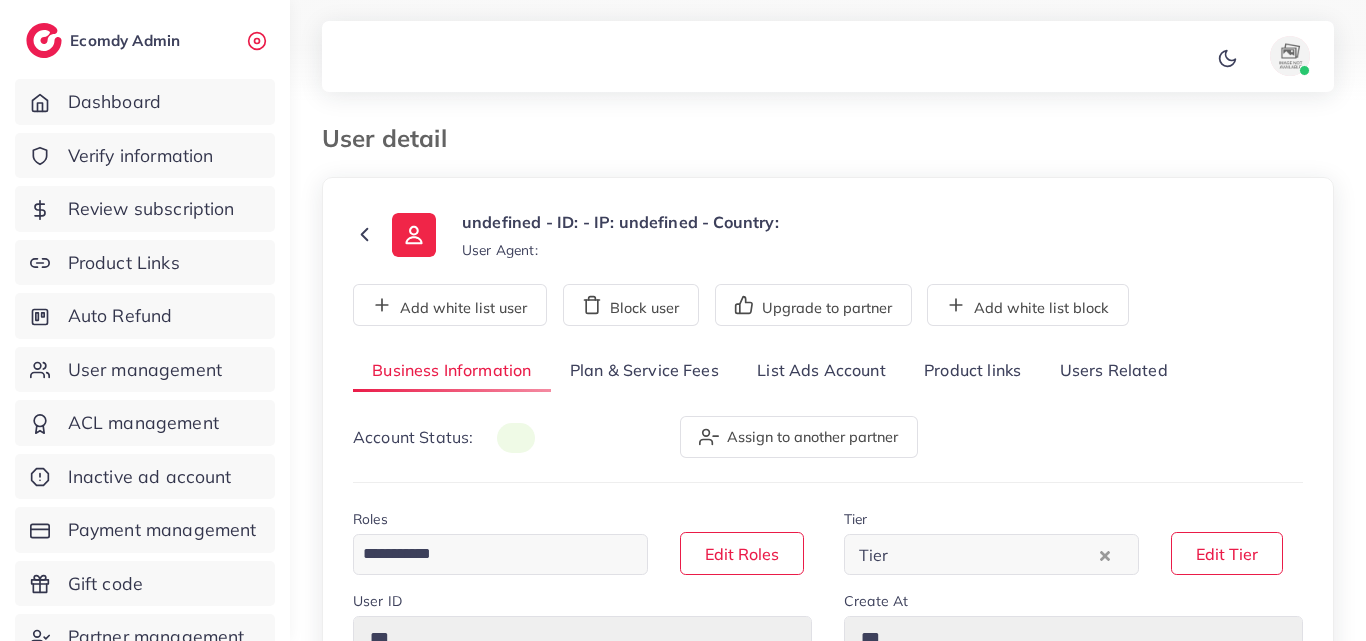 type on "*******" 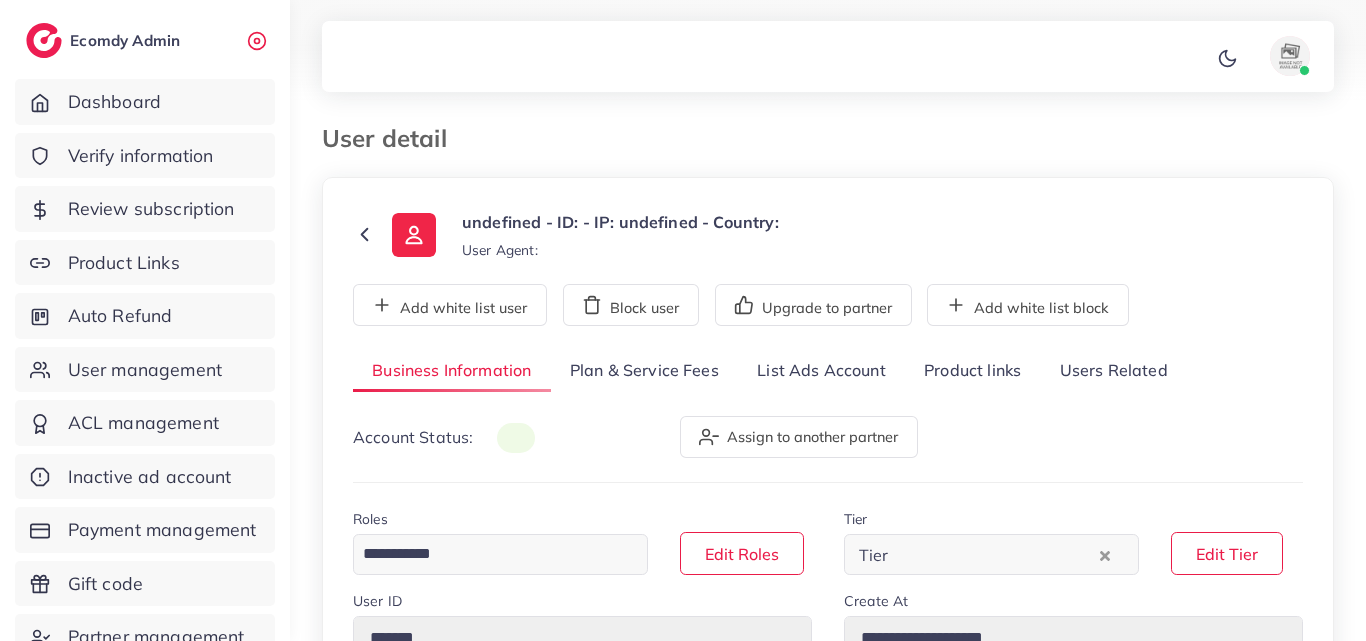 select on "********" 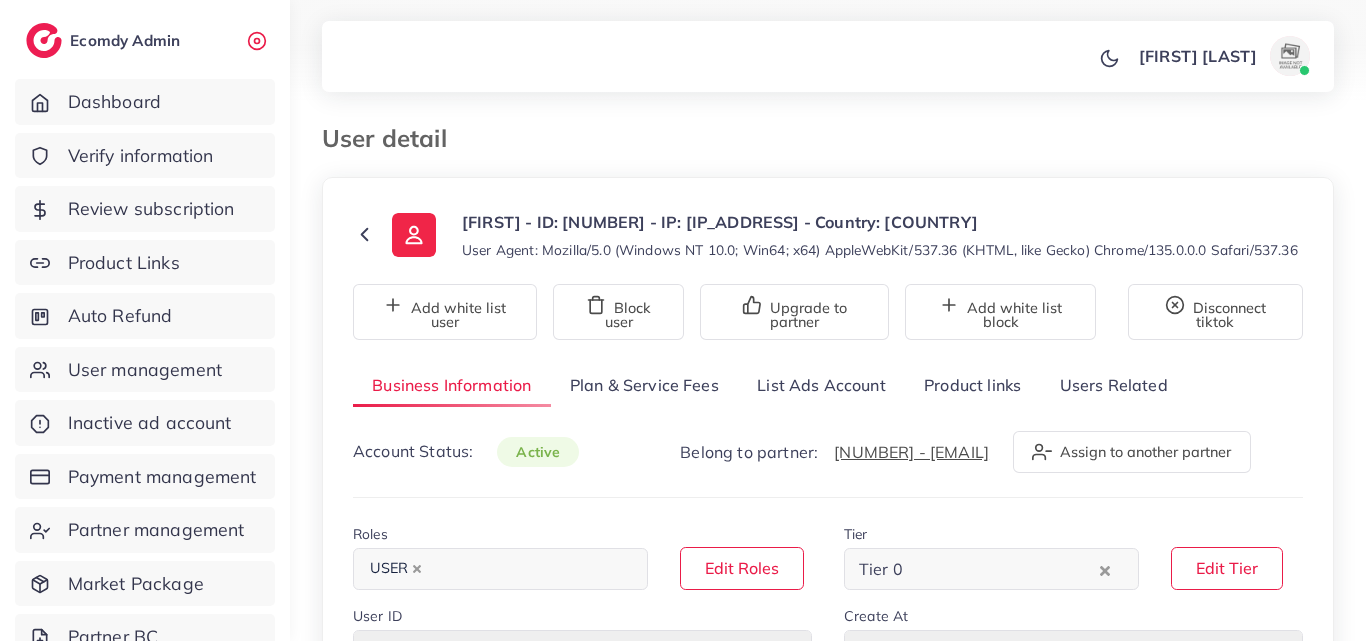 click on "List Ads Account" at bounding box center [821, 385] 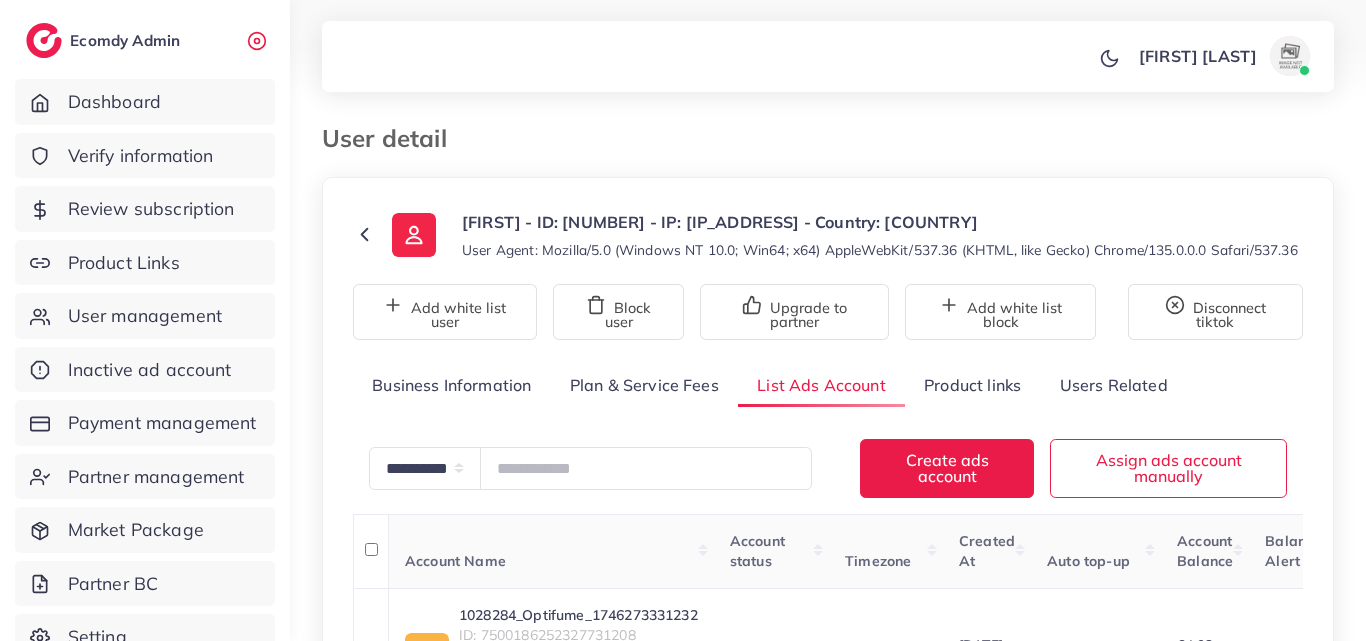 click on "**********" at bounding box center (828, 439) 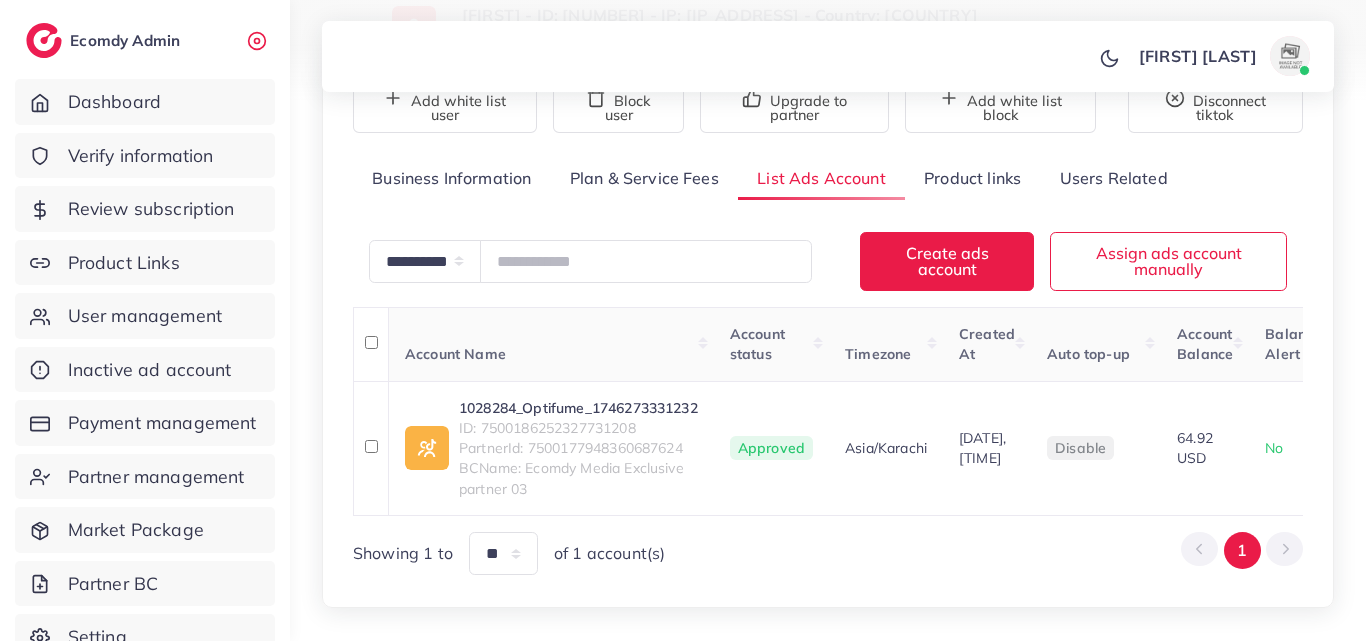 scroll, scrollTop: 327, scrollLeft: 0, axis: vertical 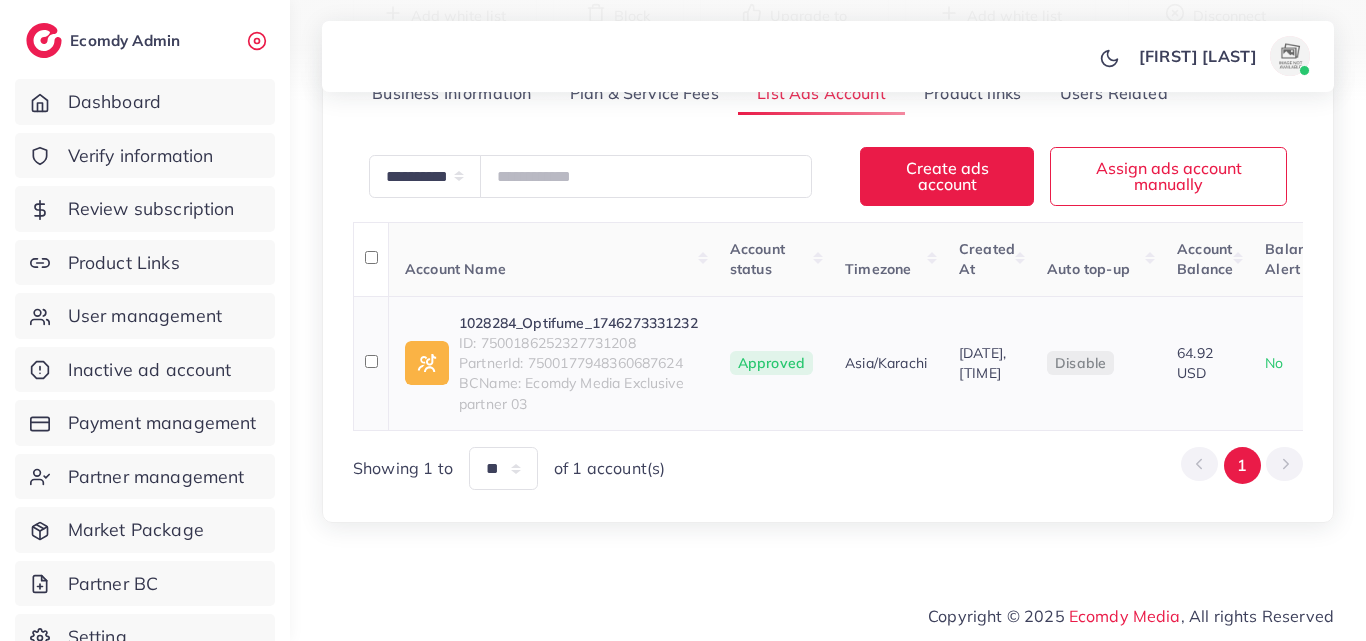 click on "1028284_Optifume_1746273331232" at bounding box center (578, 323) 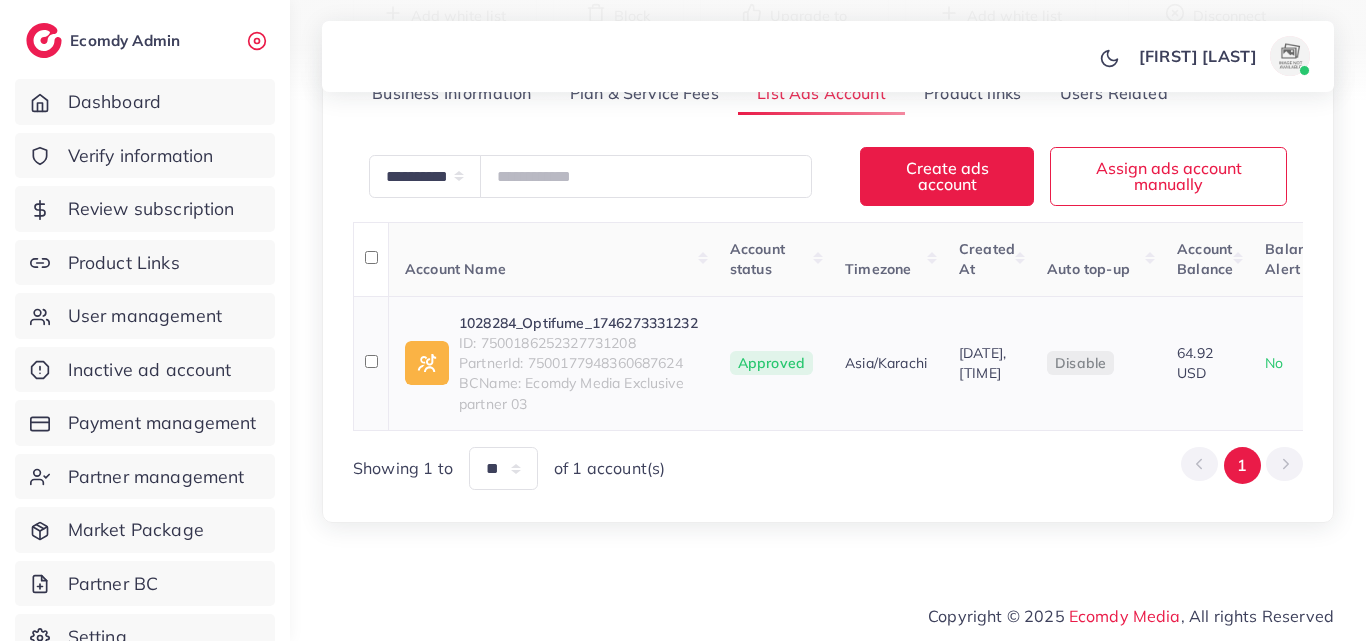 click on "ID: 7500186252327731208" at bounding box center (578, 343) 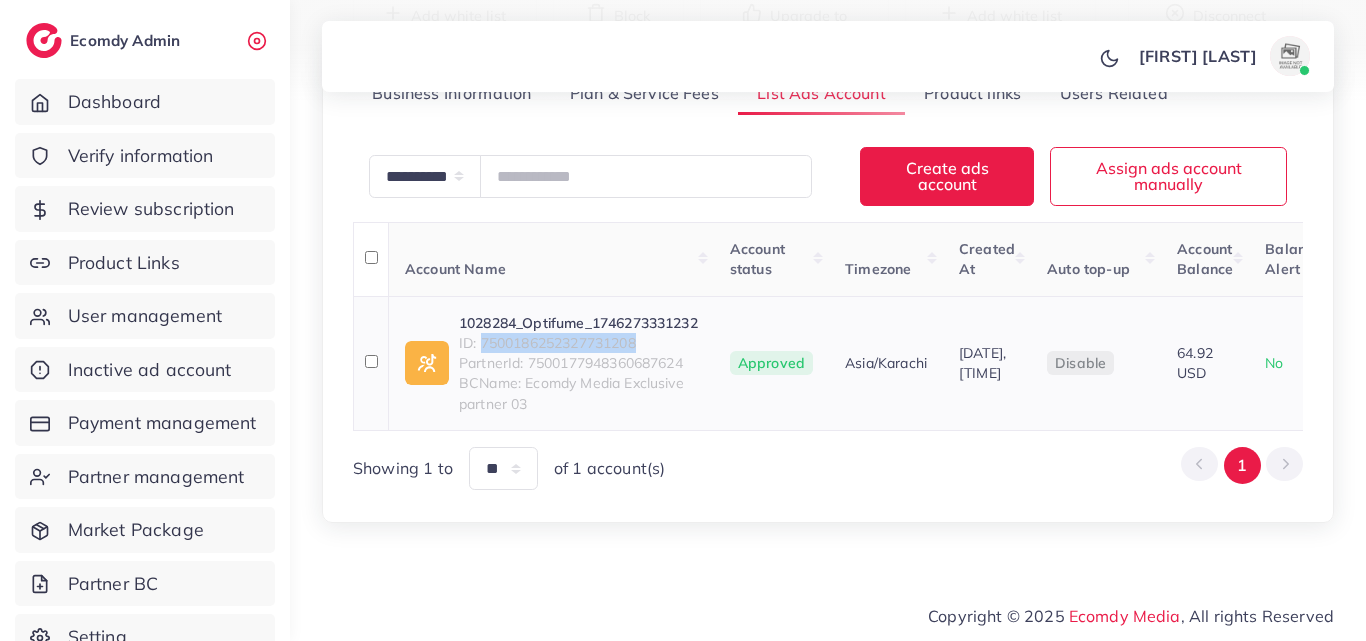 click on "ID: 7500186252327731208" at bounding box center (578, 343) 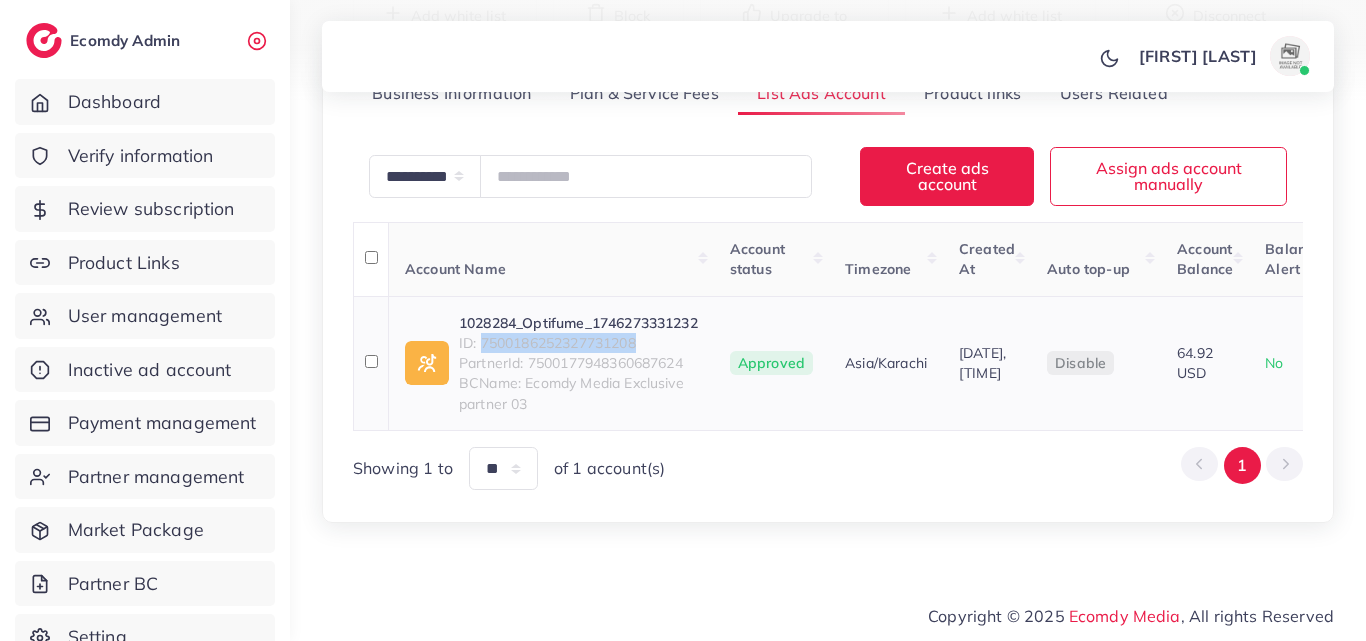 click on "1028284_Optifume_1746273331232" at bounding box center (578, 323) 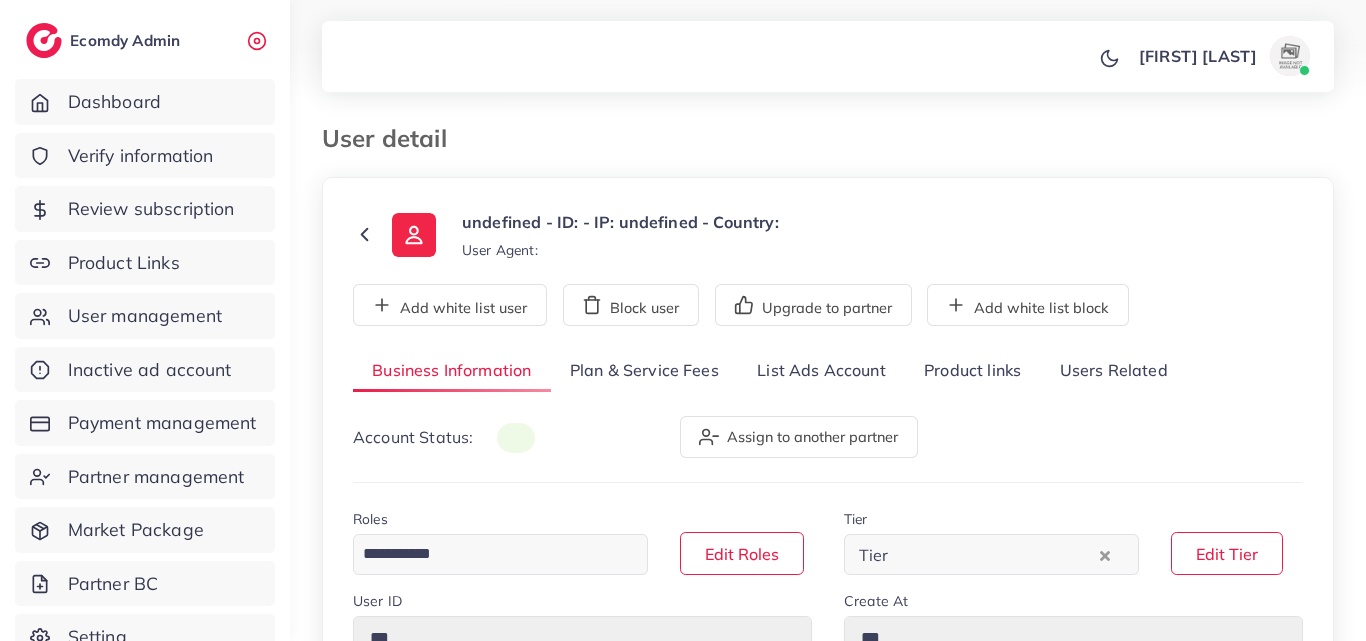 scroll, scrollTop: 0, scrollLeft: 0, axis: both 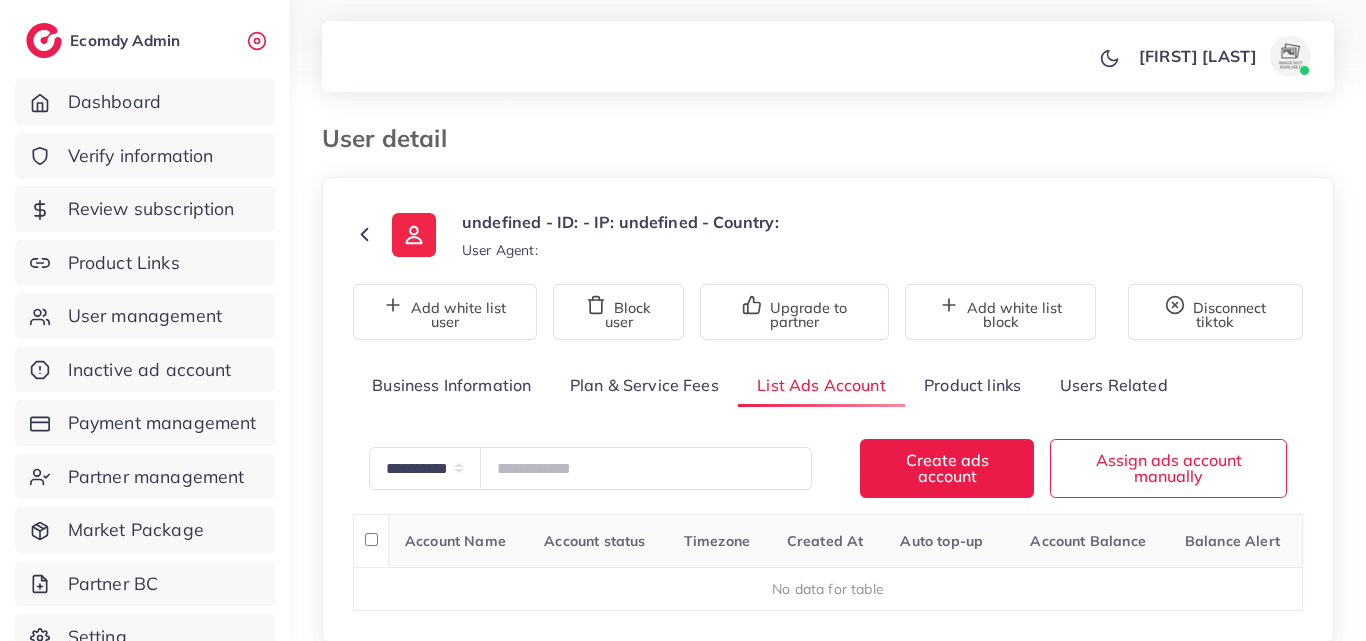 click on "User detail   undefined - ID:  - IP: undefined - Country:   User Agent:   Add white list user   Block user   Upgrade to partner   Add white list block   Disconnect tiktok  Business Information Plan & Service Fees List Ads Account Product links Users Related  Account Status:   Assign to another partner   Roles            Loading...      Edit Roles   Tier
Tier
Loading...      Edit Tier   User ID  ***  Create At  ***  Full Name  ***  Register from service  ***  Email  ***  Phone Number  * ****** A B C D E F G H I J K L M N O P Q R S T U V W X Y Z search no result Afghanistan (‫افغانستان‬‎) +93 Albania (Shqipëri) +355 Algeria (‫الجزائر‬‎) +213 American Samoa +1684 Andorra +376 Angola +244 Anguilla +1264 Antigua and Barbuda +1268 Argentina +54 Armenia (Հայաստան) +374 Aruba +297 Australia +61 Austria (Österreich) +43 Azerbaijan (Azərbaycan) +994 Bahamas +1242 Bahrain (‫البحرين‬‎) +973 Bangladesh (বাংলাদেশ) +880" at bounding box center (828, 354) 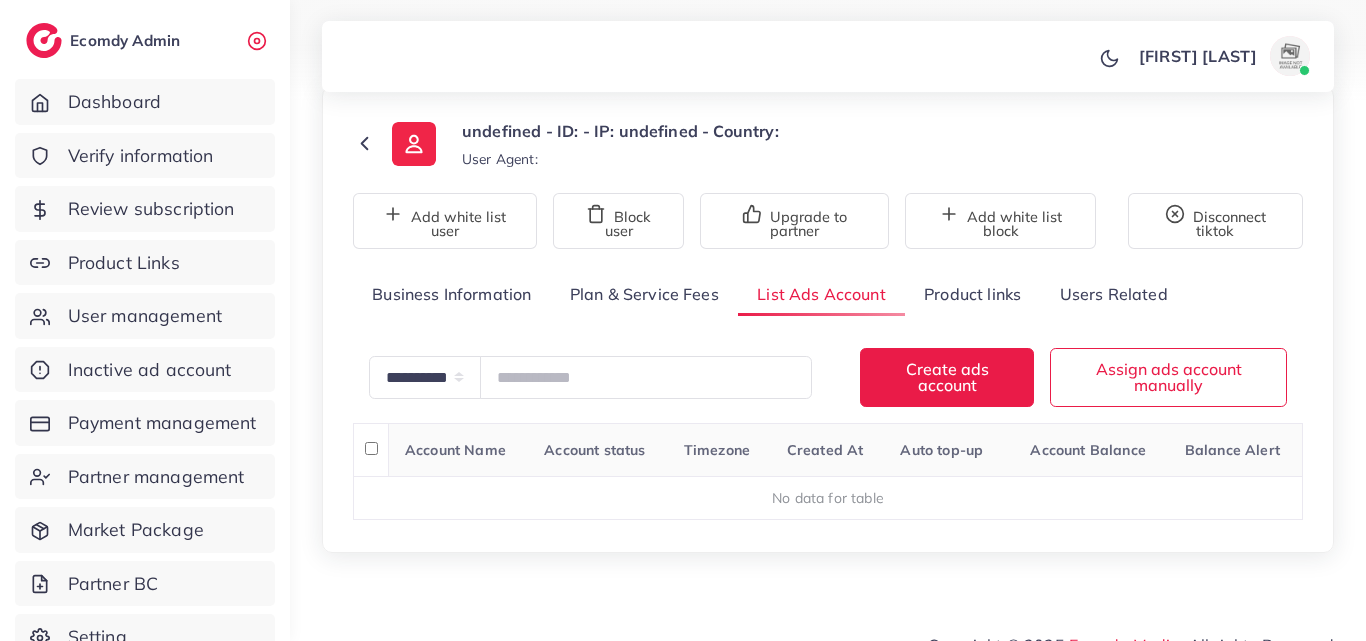 scroll, scrollTop: 120, scrollLeft: 0, axis: vertical 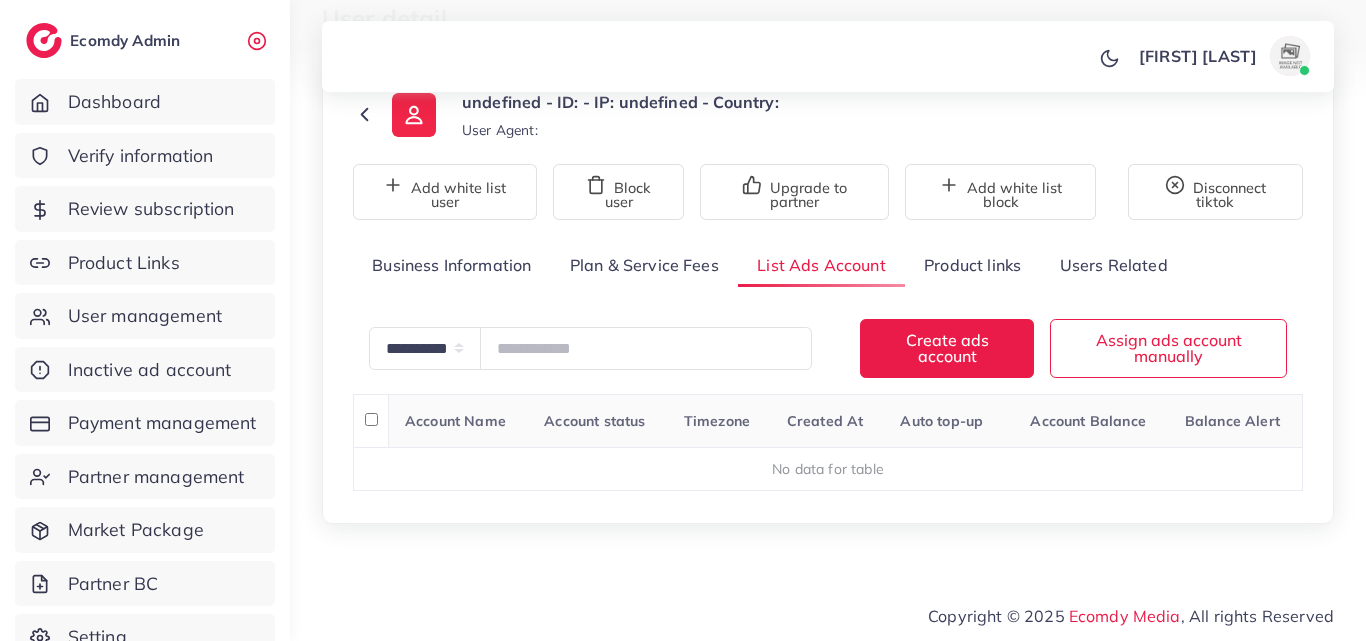 click on "Business Information" at bounding box center [452, 265] 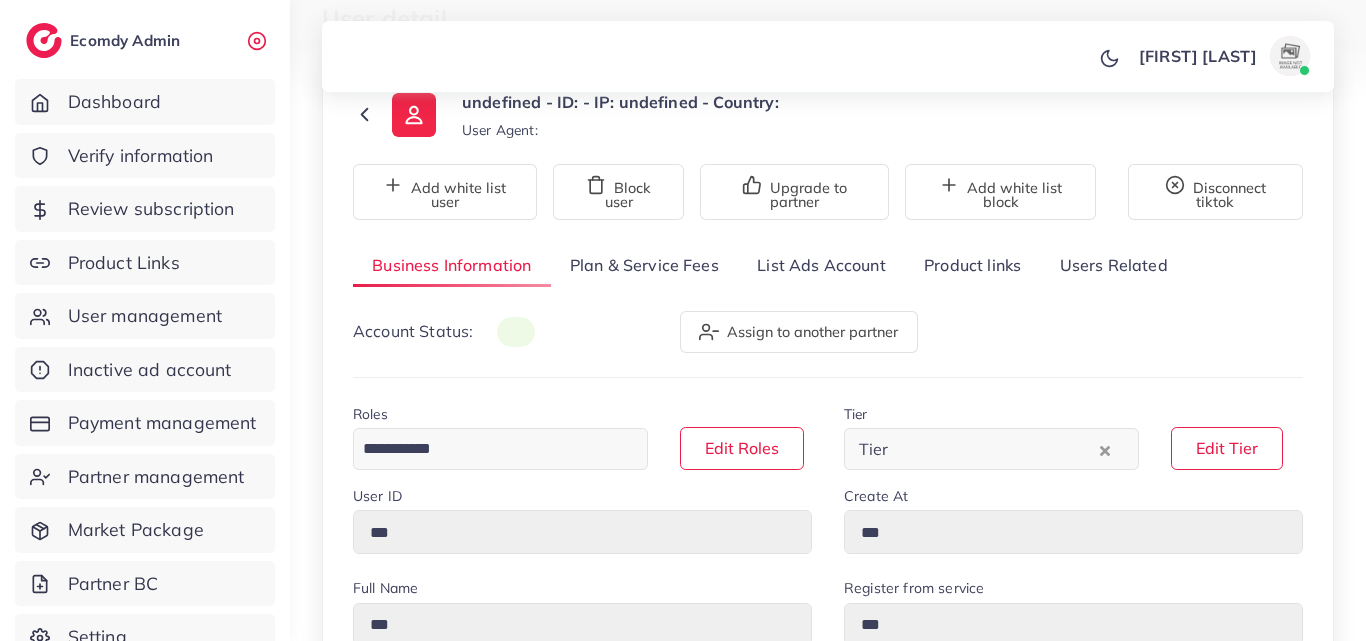 click on "List Ads Account" at bounding box center [821, 265] 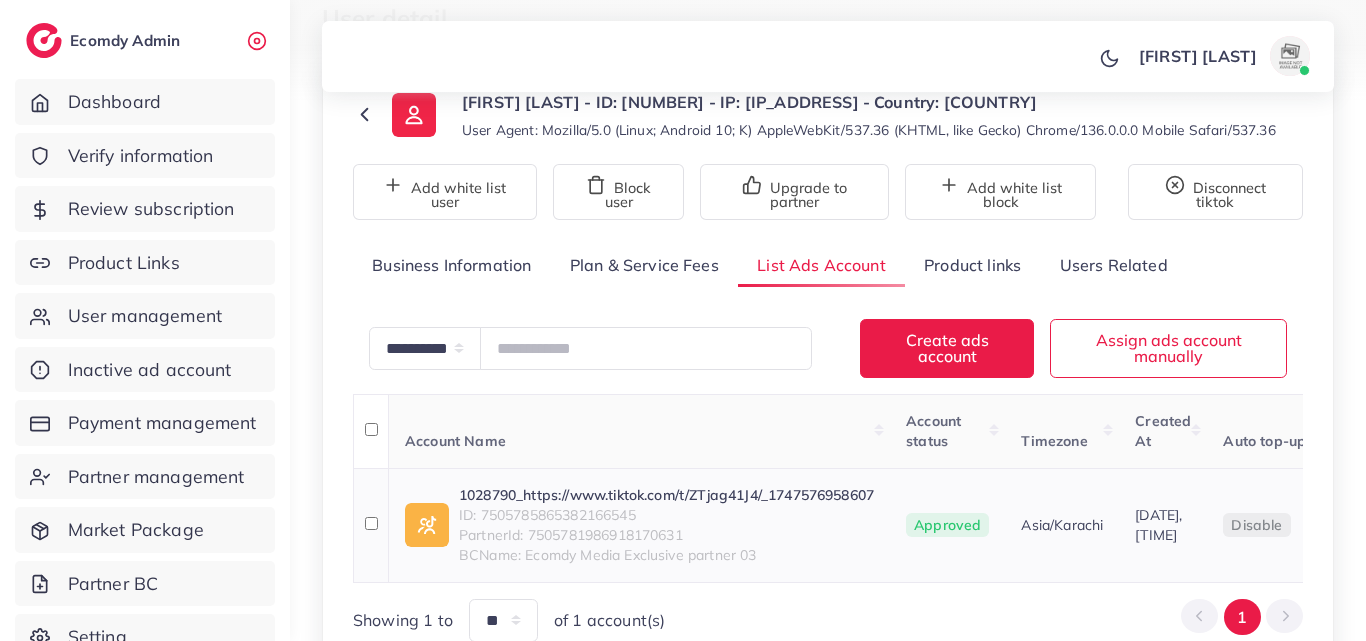 click on "1028790_https://www.tiktok.com/t/ZTjag41J4/_1747576958607" at bounding box center [666, 495] 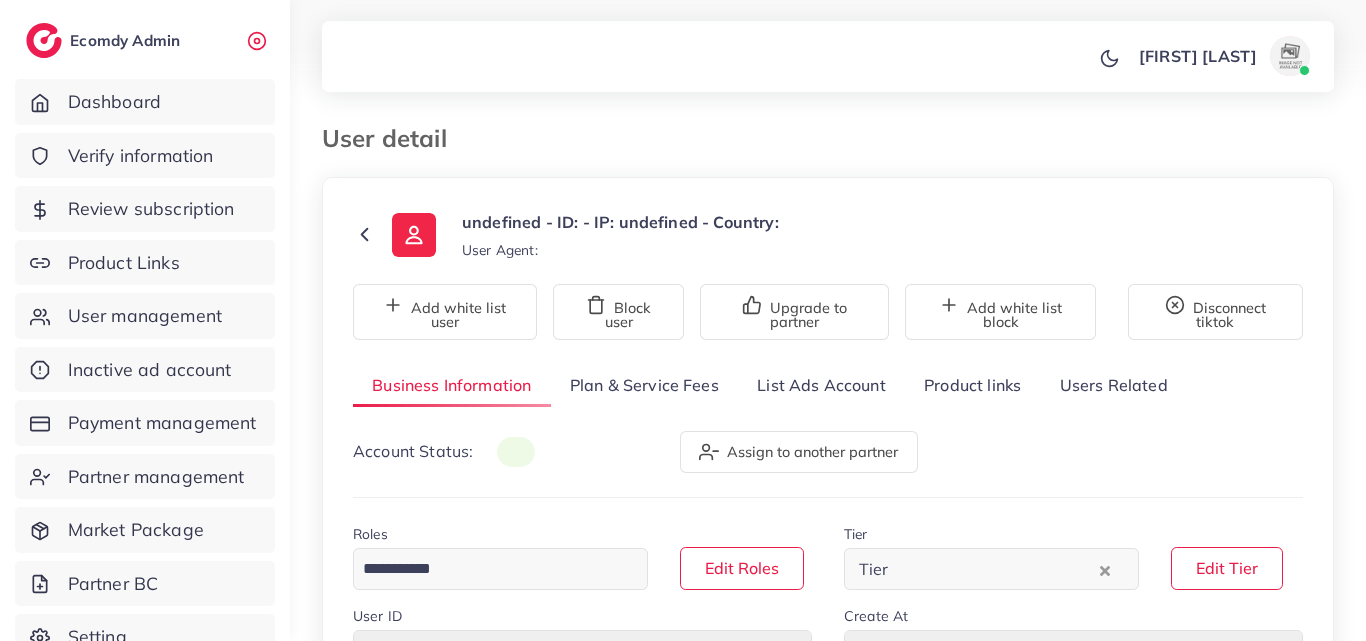scroll, scrollTop: 0, scrollLeft: 0, axis: both 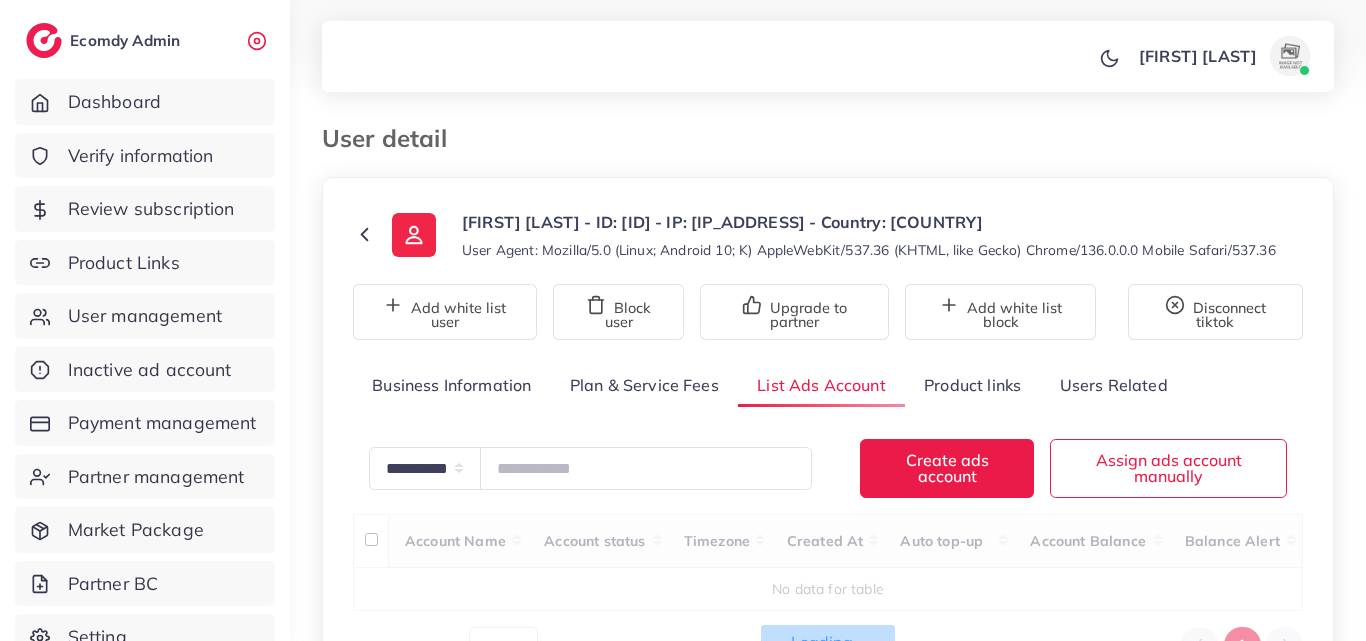 click on "**********" at bounding box center (828, 440) 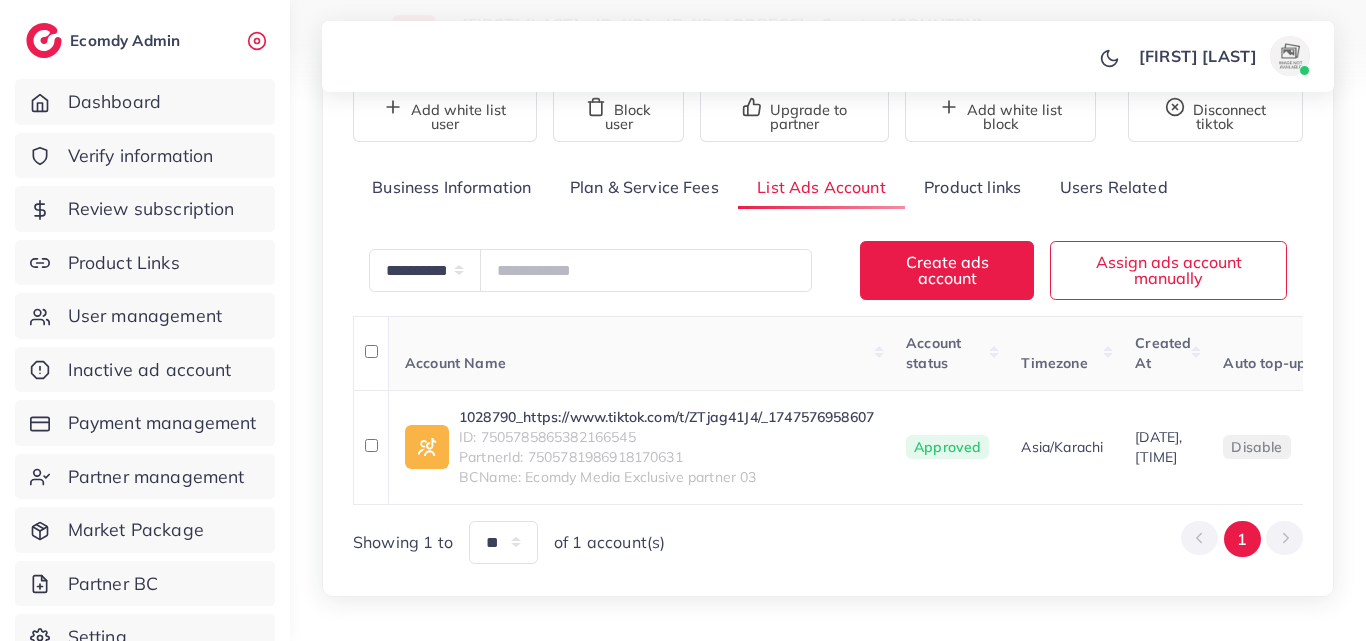 scroll, scrollTop: 200, scrollLeft: 0, axis: vertical 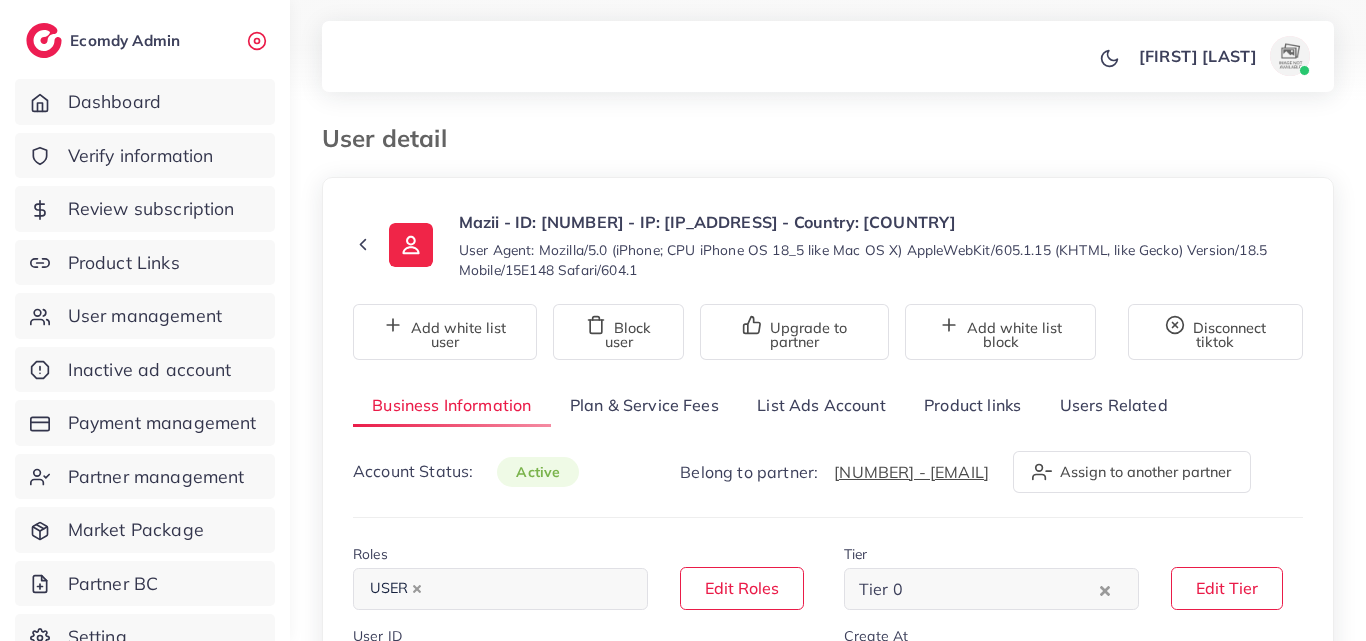 select on "********" 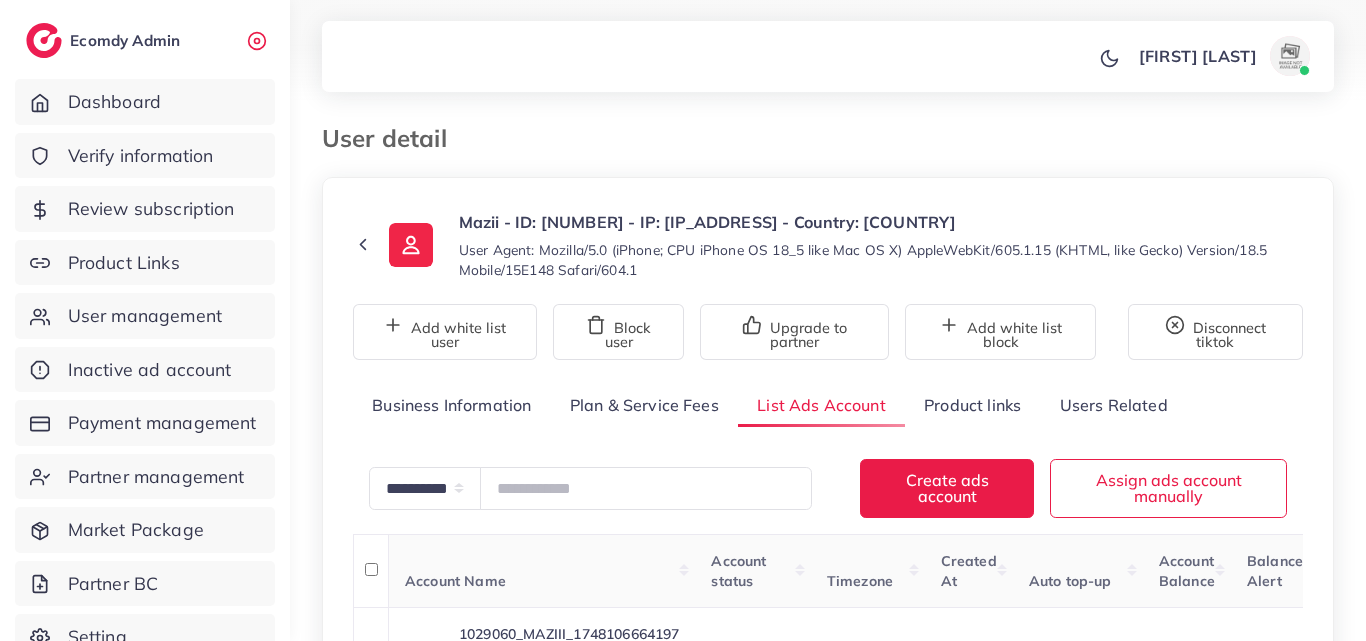 click on "**********" at bounding box center (828, 460) 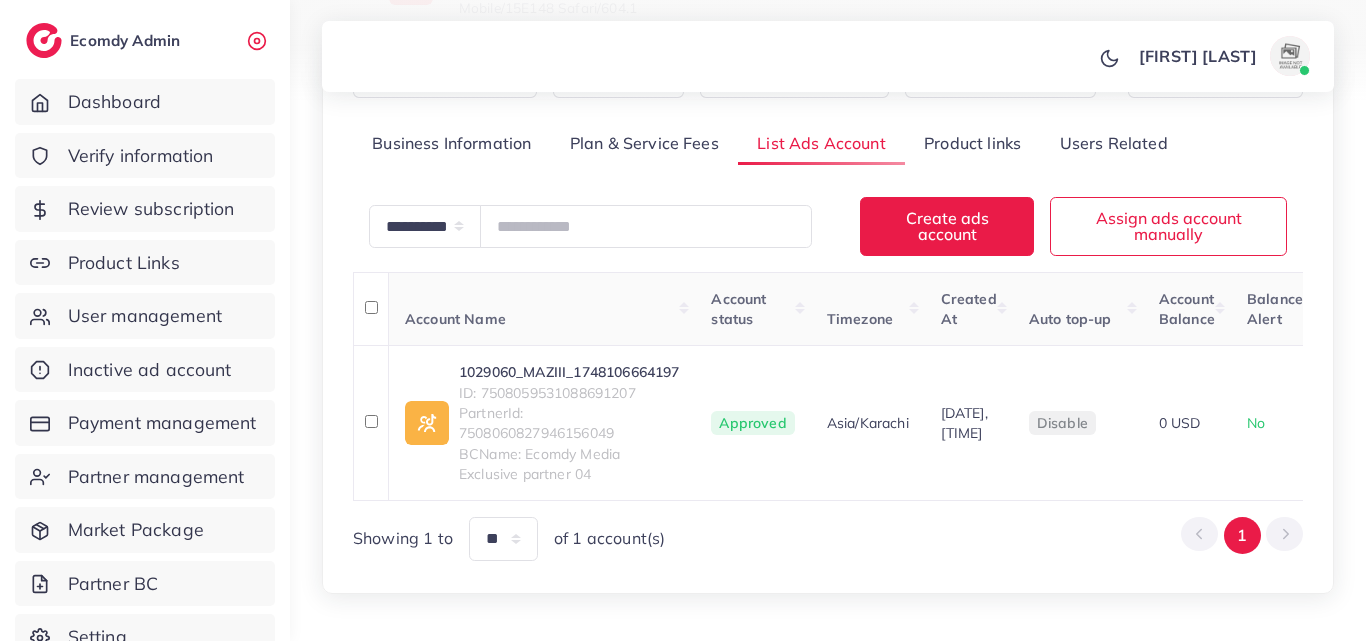 scroll, scrollTop: 320, scrollLeft: 0, axis: vertical 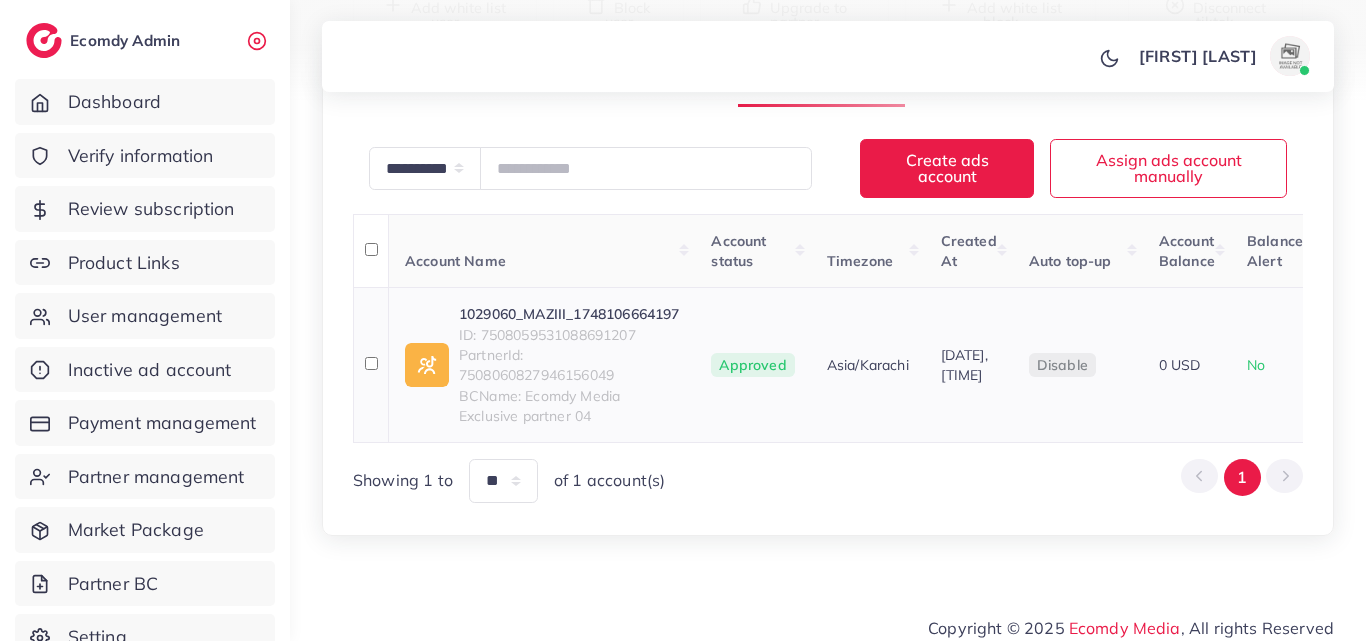 click on "1029060_MAZIII_1748106664197  ID: 7508059531088691207 PartnerId: 7508060827946156049 BCName: Ecomdy Media Exclusive partner 04" at bounding box center [542, 365] 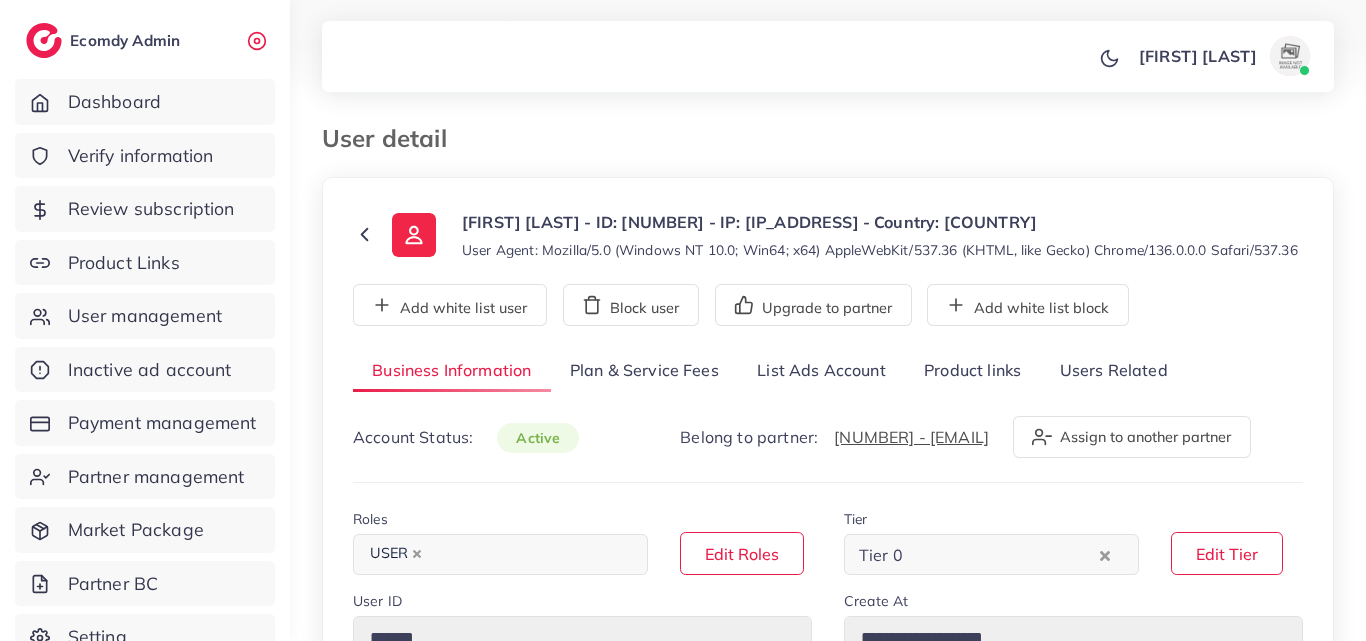 select on "********" 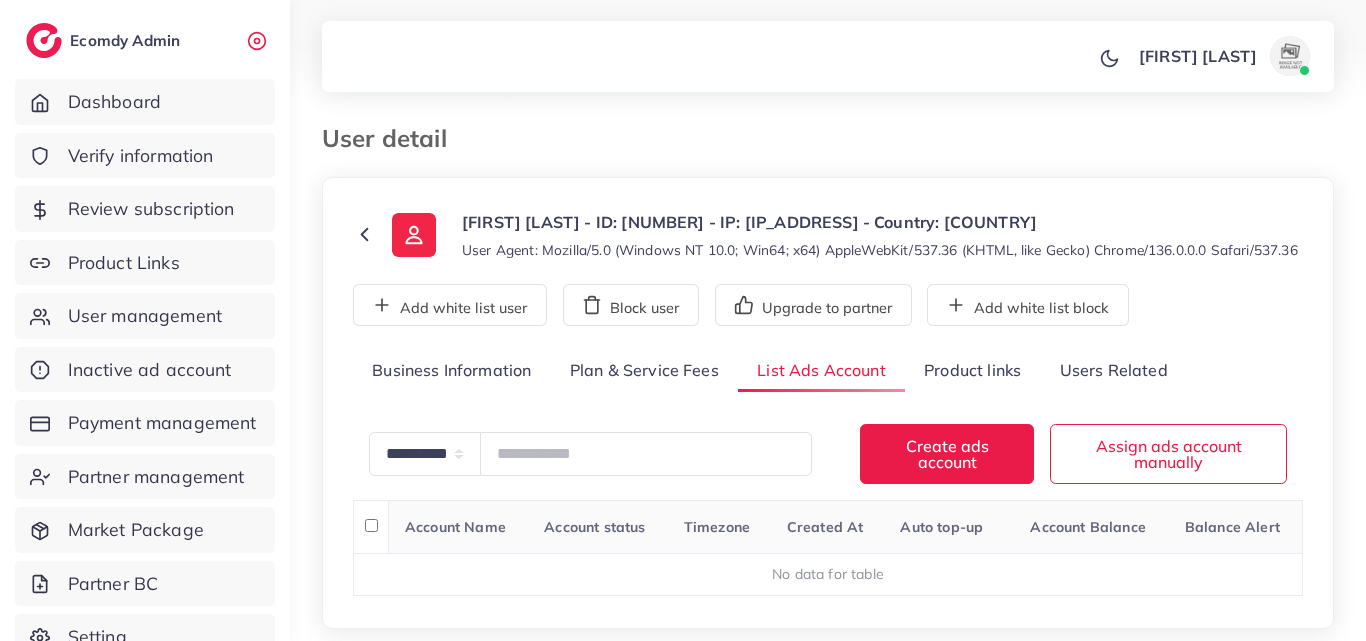 click on "**********" at bounding box center (828, 346) 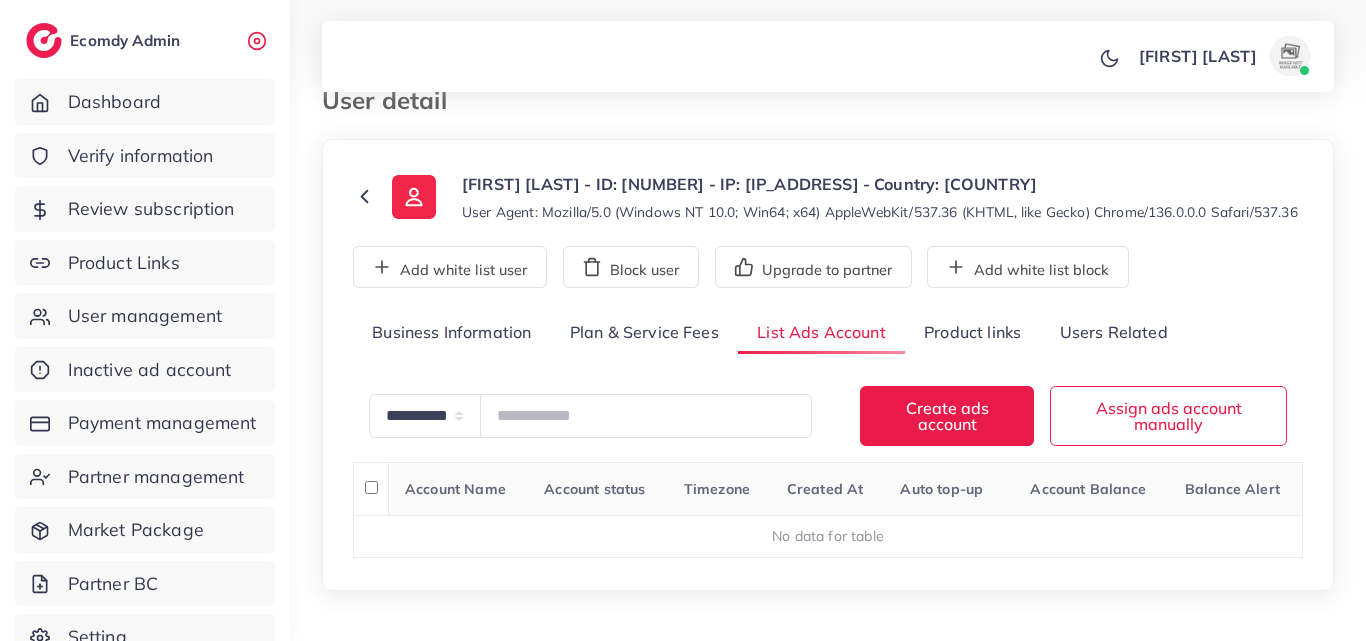 scroll, scrollTop: 40, scrollLeft: 0, axis: vertical 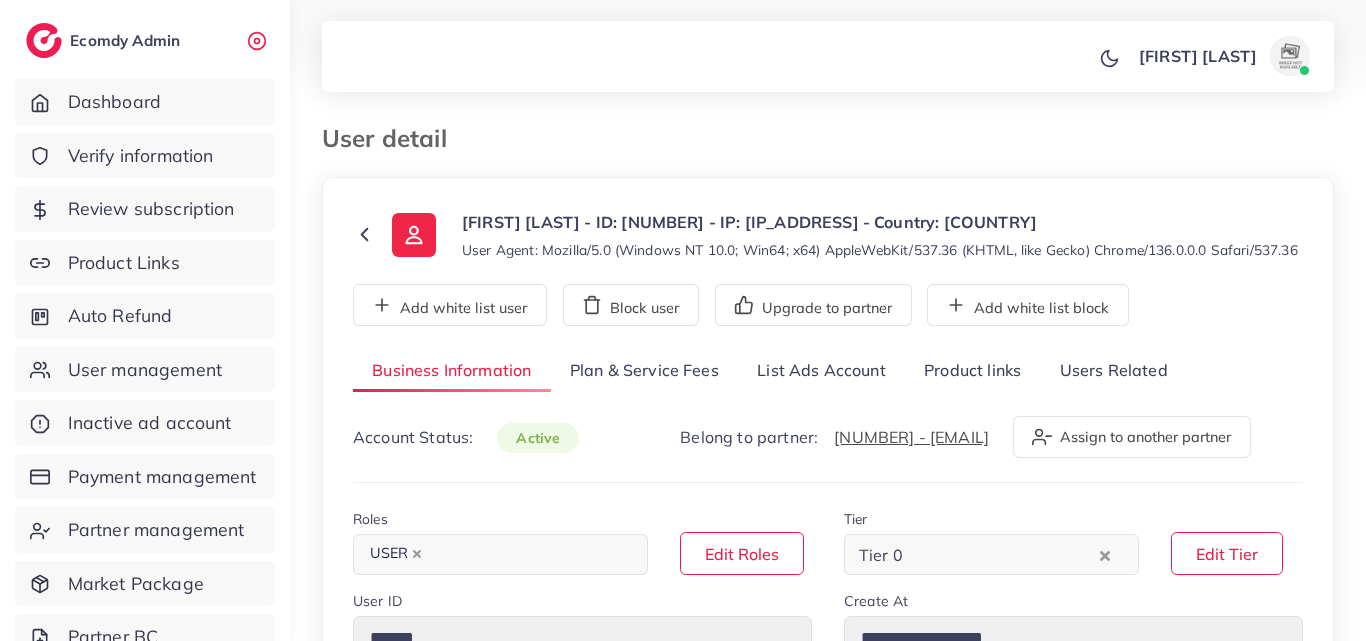select on "********" 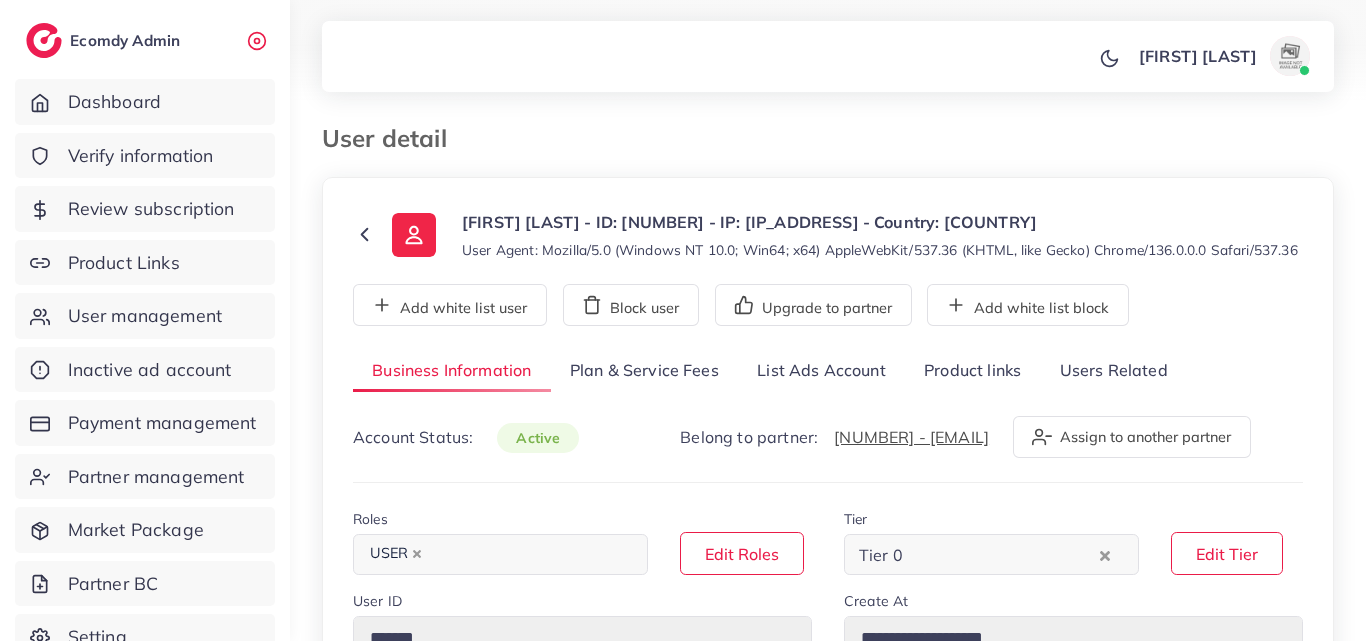 click on "List Ads Account" at bounding box center (821, 371) 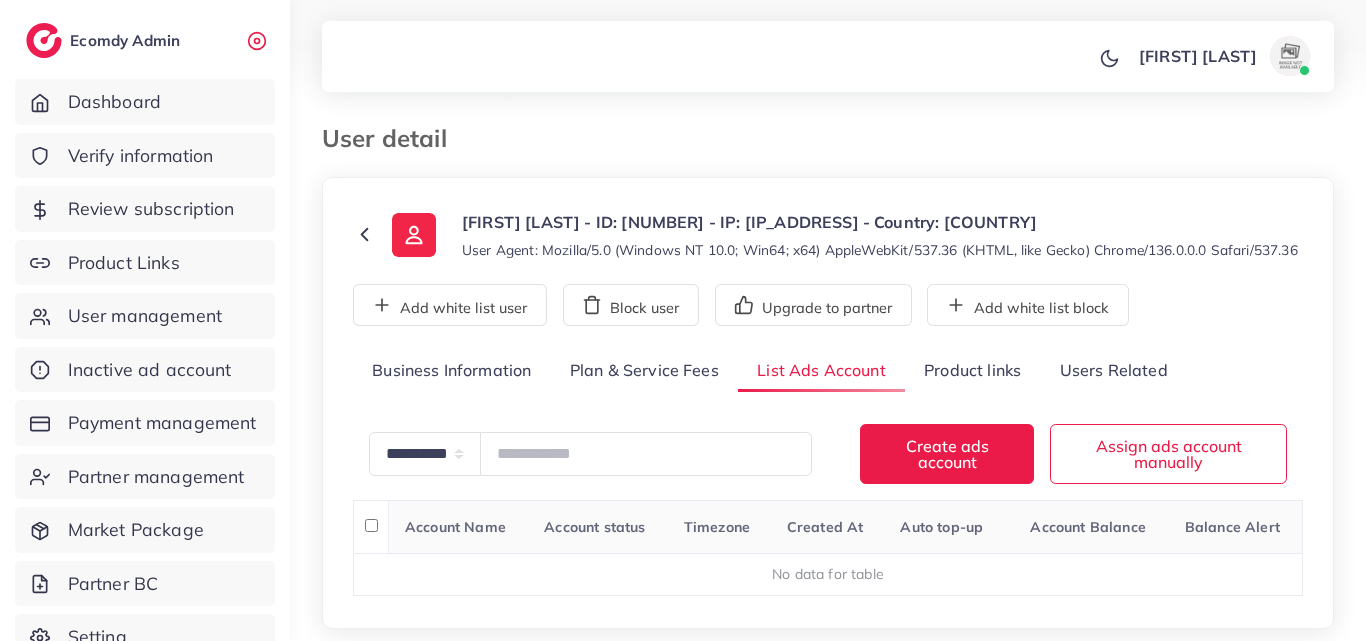 click on "**********" at bounding box center [828, 346] 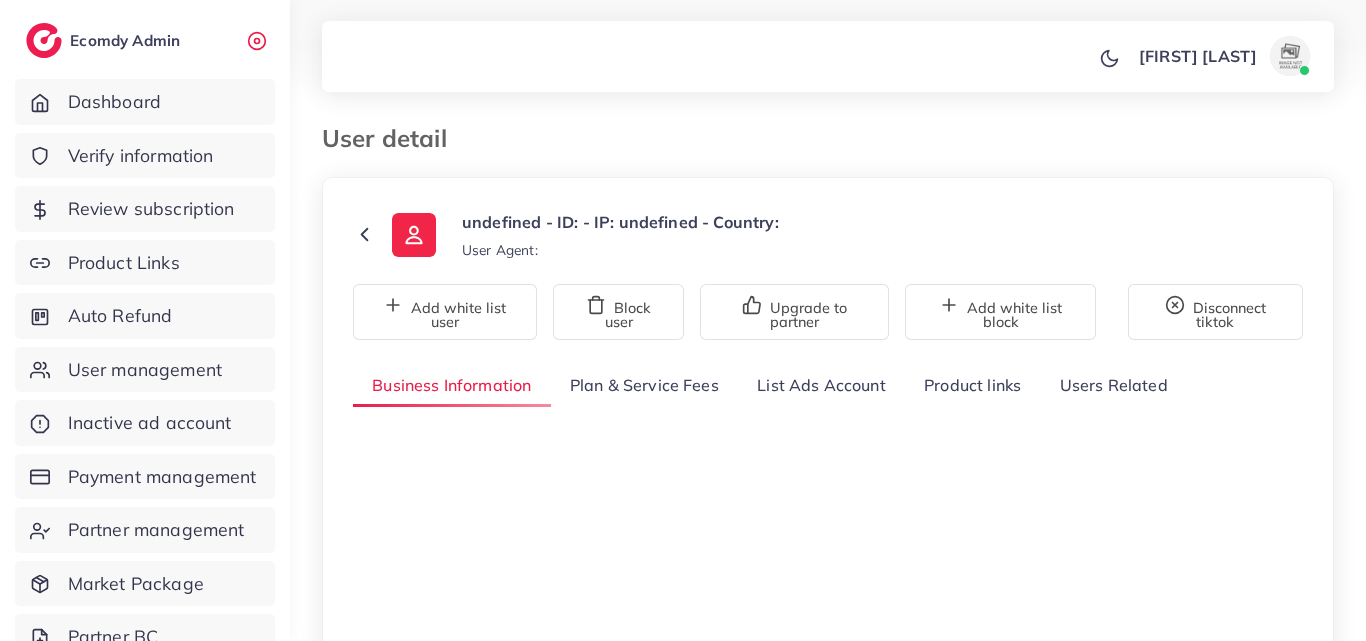 scroll, scrollTop: 0, scrollLeft: 0, axis: both 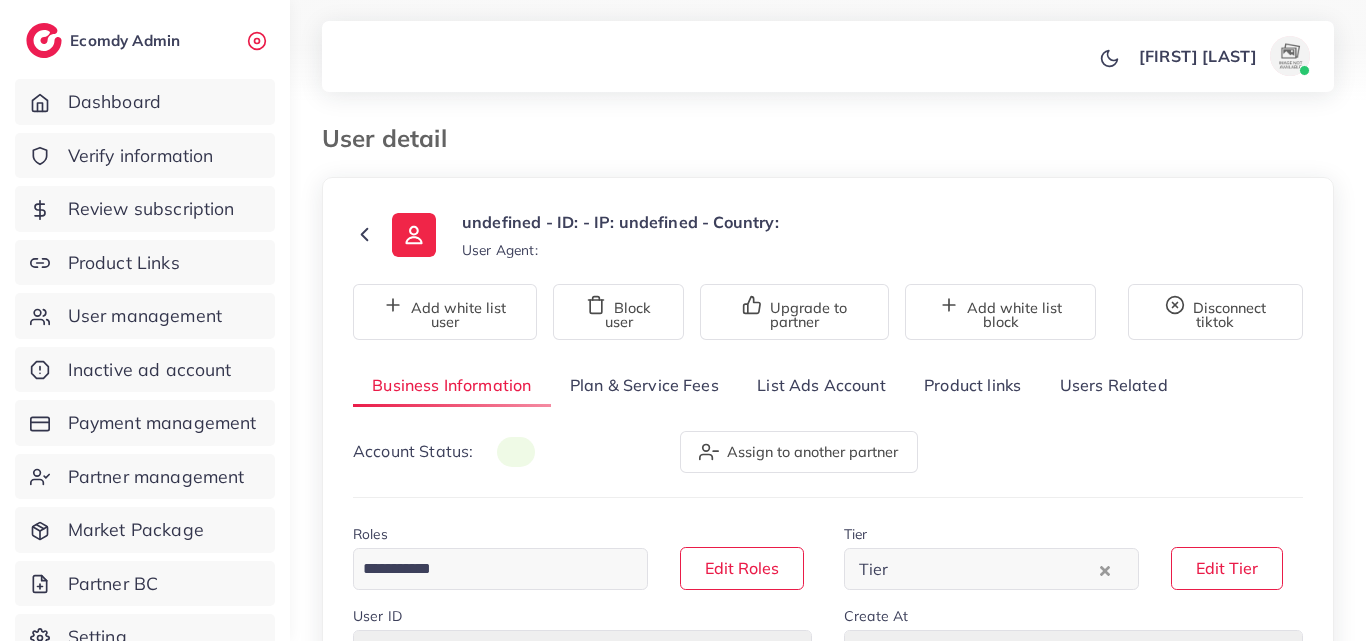 click on "undefined - ID:  - IP: undefined - Country:   User Agent:   Add white list user   Block user   Upgrade to partner   Add white list block   Disconnect tiktok  Business Information Plan & Service Fees List Ads Account Product links Users Related  Account Status:   Assign to another partner   Roles            Loading...      Edit Roles   Tier
Tier
Loading...      Edit Tier   User ID  ***  Create At  ***  Full Name  ***  Register from service  ***  Email  ***  Phone Number  * ****** A B C D E F G H I J K L M N O P Q R S T U V W X Y Z search no result Afghanistan (‫افغانستان‬‎) +93 Albania (Shqipëri) +355 Algeria (‫الجزائر‬‎) +213 American Samoa +1684 Andorra +376 Angola +244 Anguilla +1264 Antigua and Barbuda +1268 Argentina +54 Armenia (Հայաստան) +374 Aruba +297 Australia +61 Austria (Österreich) +43 Azerbaijan (Azərbaycan) +994 Bahamas +1242 Bahrain (‫البحرين‬‎) +973 Bangladesh (বাংলাদেশ) +880 Barbados +375" at bounding box center (828, 935) 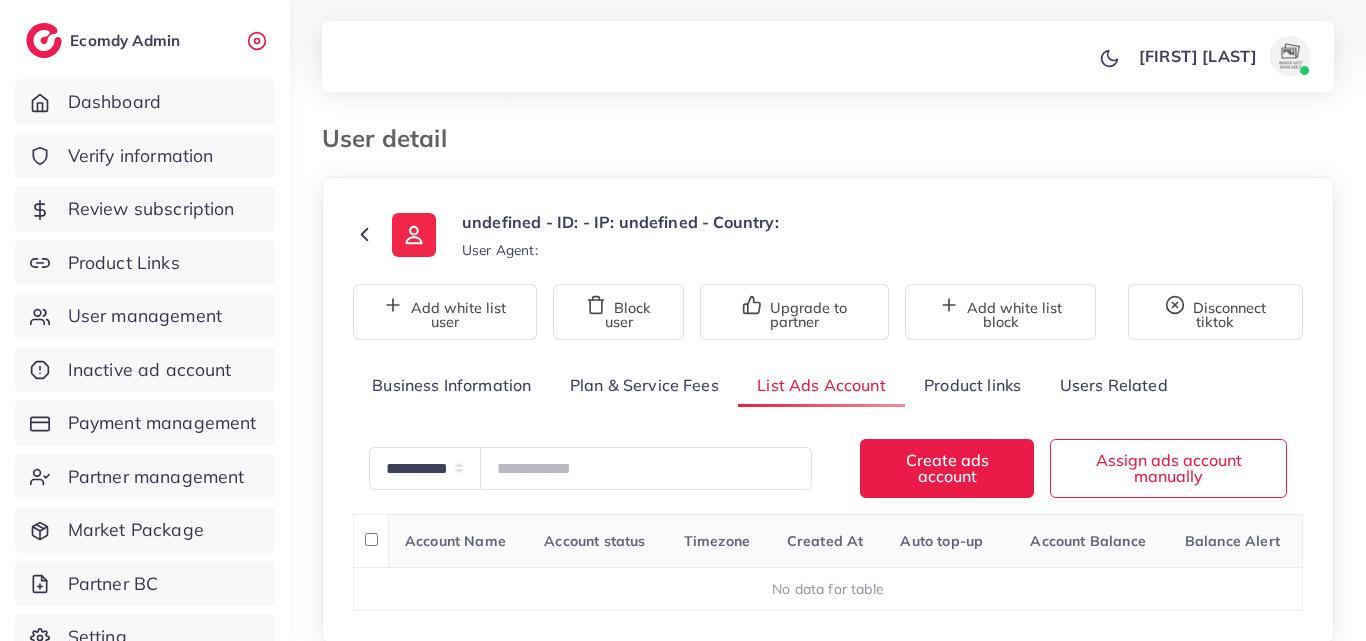 click on "User detail   undefined - ID:  - IP: undefined - Country:   User Agent:   Add white list user   Block user   Upgrade to partner   Add white list block   Disconnect tiktok  Business Information Plan & Service Fees List Ads Account Product links Users Related  Account Status:   Assign to another partner   Roles            Loading...      Edit Roles   Tier
Tier
Loading...      Edit Tier   User ID  ***  Create At  ***  Full Name  ***  Register from service  ***  Email  ***  Phone Number  * ****** A B C D E F G H I J K L M N O P Q R S T U V W X Y Z search no result Afghanistan (‫افغانستان‬‎) +93 Albania (Shqipëri) +355 Algeria (‫الجزائر‬‎) +213 American Samoa +1684 Andorra +376 Angola +244 Anguilla +1264 Antigua and Barbuda +1268 Argentina +54 Armenia (Հայաստան) +374 Aruba +297 Australia +61 Austria (Österreich) +43 Azerbaijan (Azərbaycan) +994 Bahamas +1242 Bahrain (‫البحرين‬‎) +973 Bangladesh (বাংলাদেশ) +880" at bounding box center (828, 354) 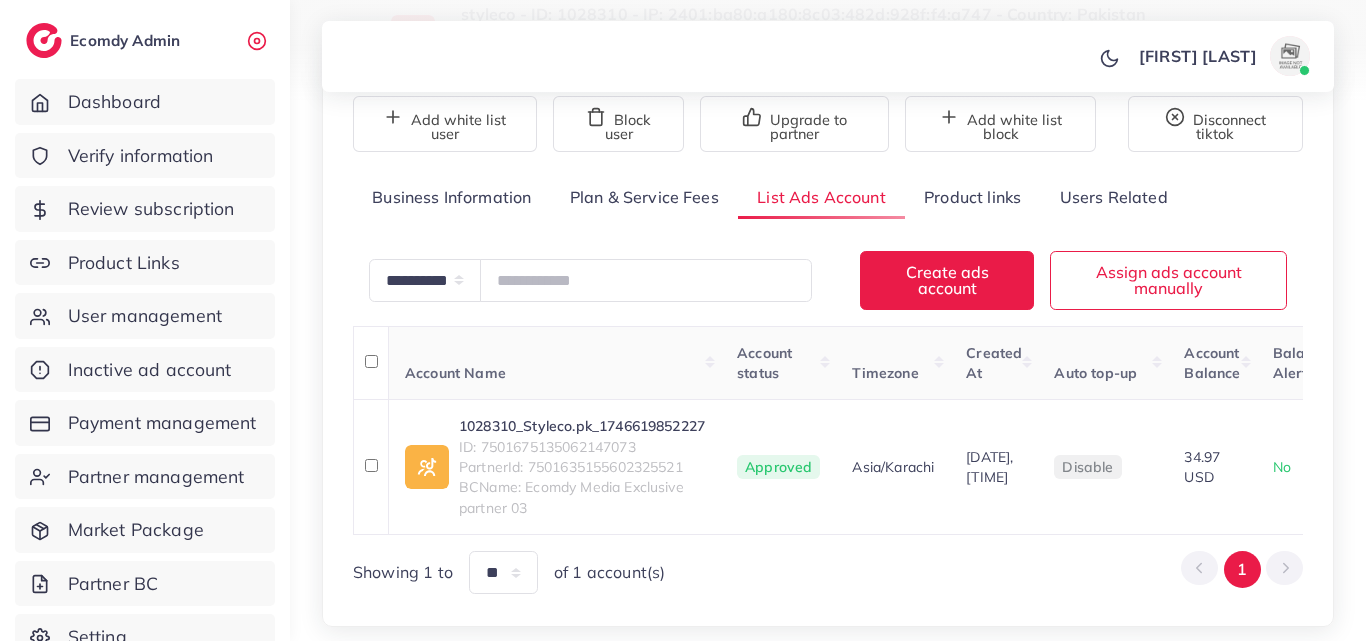 scroll, scrollTop: 240, scrollLeft: 0, axis: vertical 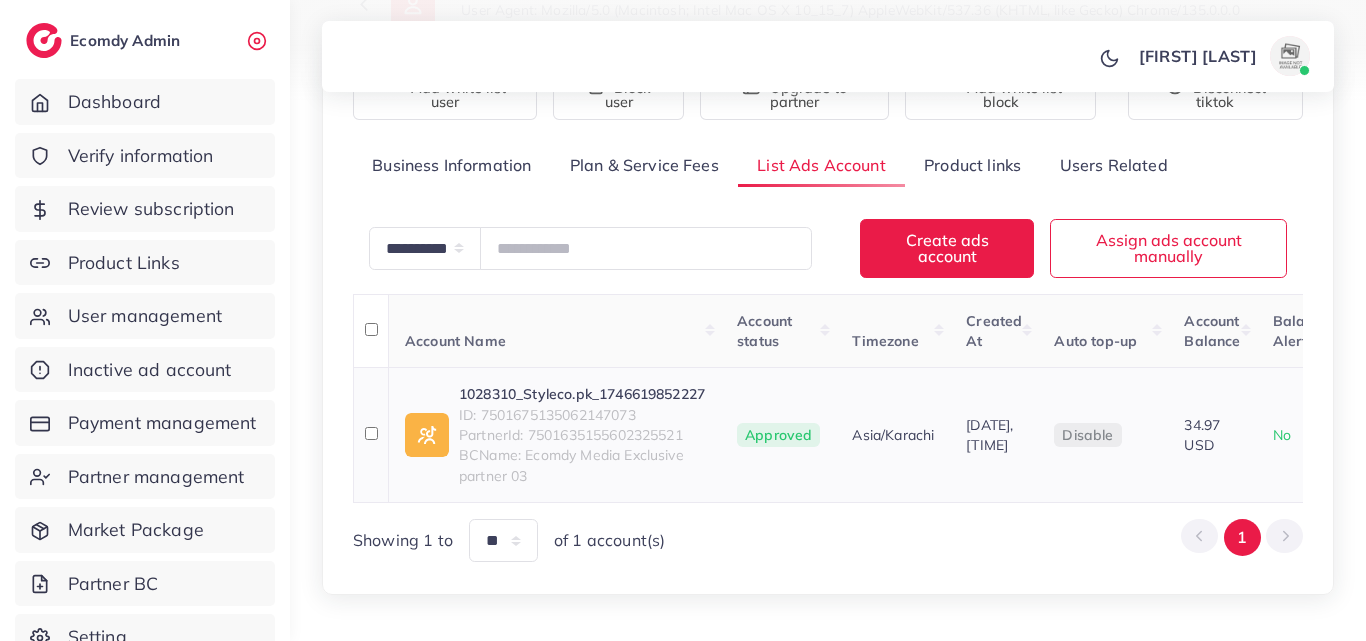 click on "1028310_Styleco.pk_1746619852227  ID: 7501675135062147073 PartnerId: 7501635155602325521 BCName: Ecomdy Media Exclusive partner 03" at bounding box center (555, 435) 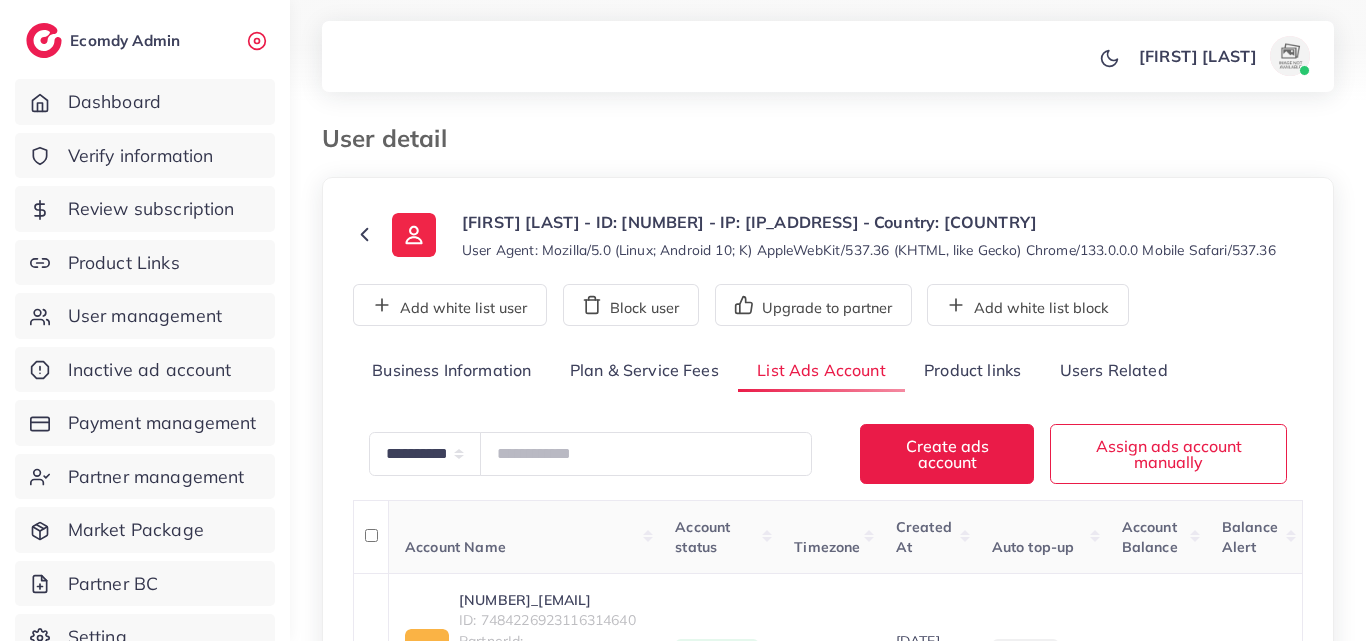 scroll, scrollTop: 0, scrollLeft: 0, axis: both 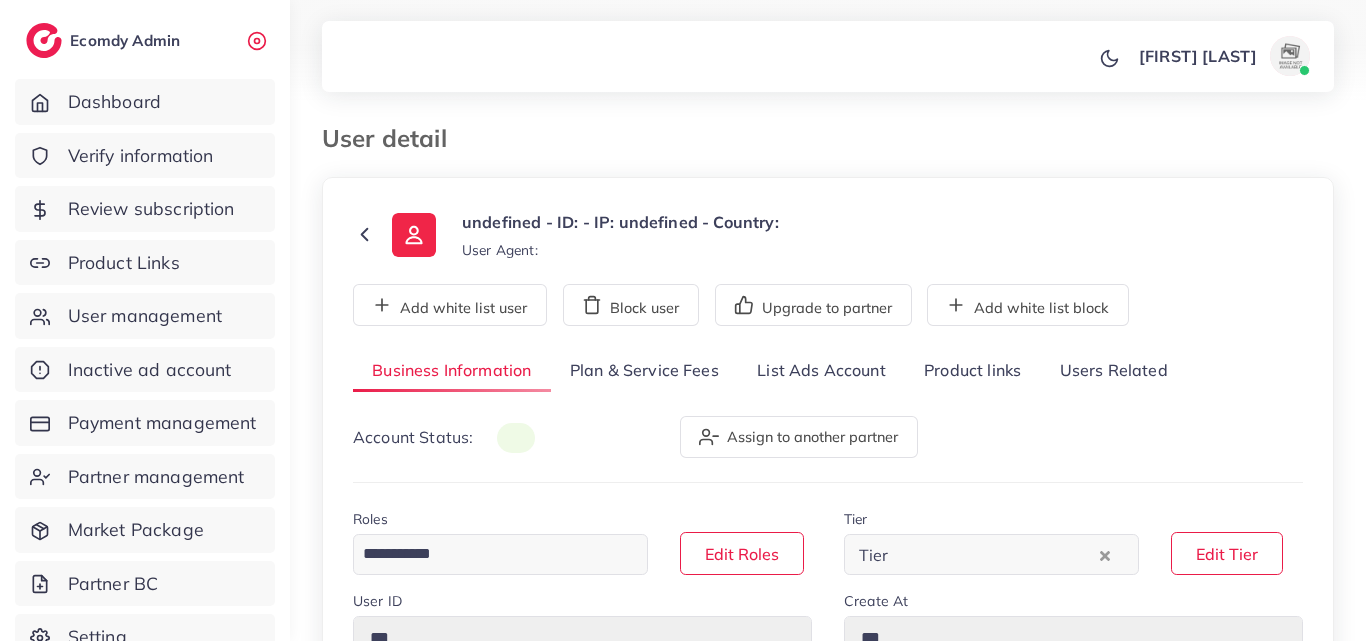 click on "List Ads Account" at bounding box center [821, 371] 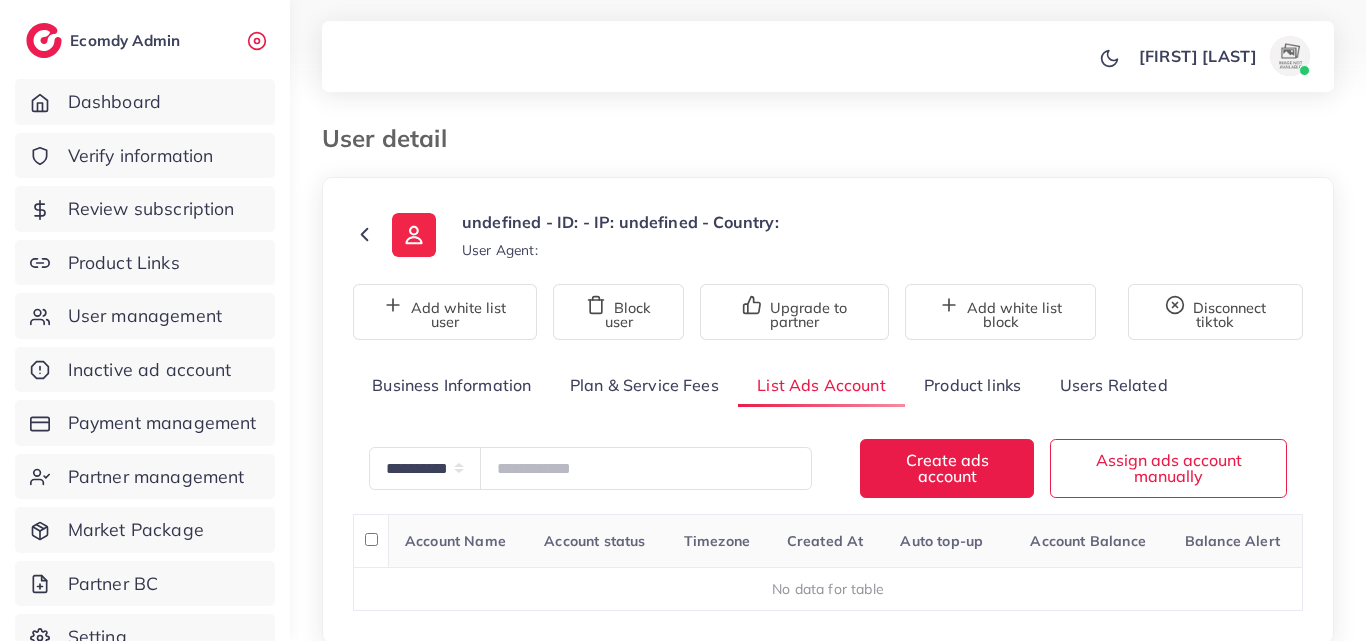 click on "User detail   undefined - ID:  - IP: undefined - Country:   User Agent:   Add white list user   Block user   Upgrade to partner   Add white list block   Disconnect tiktok  Business Information Plan & Service Fees List Ads Account Product links Users Related  Account Status:   Assign to another partner   Roles            Loading...      Edit Roles   Tier
Tier
Loading...      Edit Tier   User ID  ***  Create At  ***  Full Name  ***  Register from service  ***  Email  ***  Phone Number  * ****** A B C D E F G H I J K L M N O P Q R S T U V W X Y Z search no result Afghanistan (‫افغانستان‬‎) +93 Albania (Shqipëri) +355 Algeria (‫الجزائر‬‎) +213 American Samoa +1684 Andorra +376 Angola +244 Anguilla +1264 Antigua and Barbuda +1268 Argentina +54 Armenia (Հայաստան) +374 Aruba +297 Australia +61 Austria (Österreich) +43 Azerbaijan (Azərbaycan) +994 Bahamas +1242 Bahrain (‫البحرين‬‎) +973 Bangladesh (বাংলাদেশ) +880" at bounding box center (828, 354) 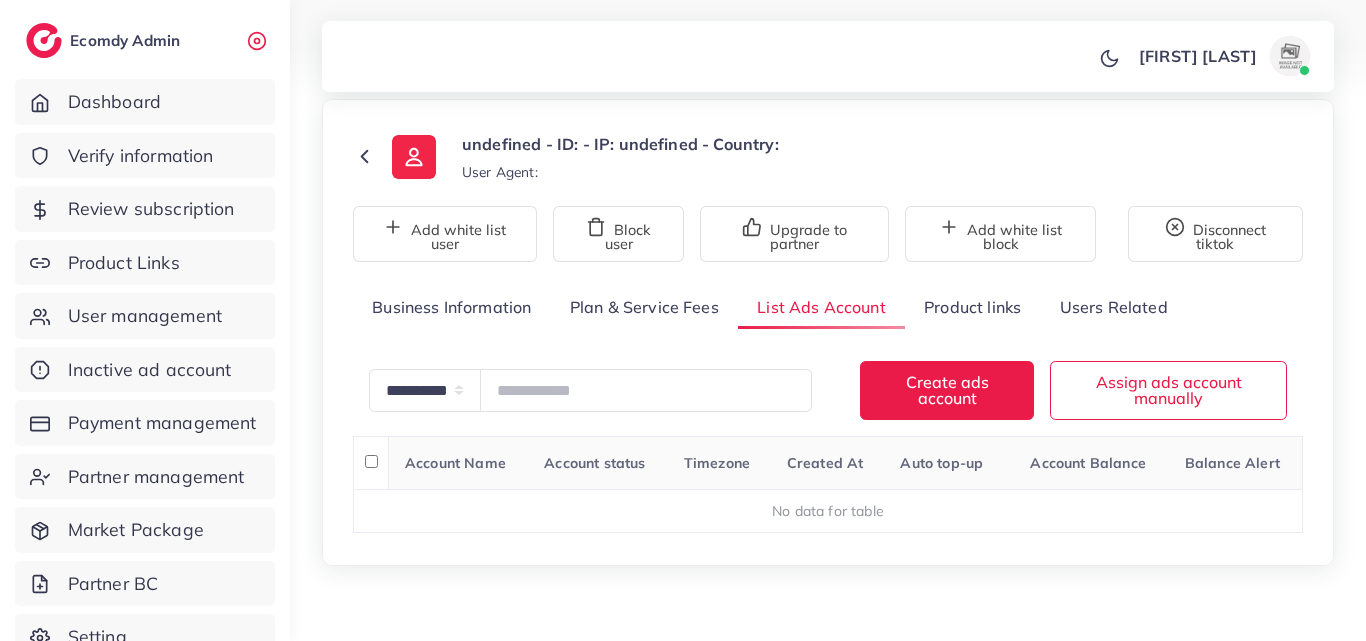 scroll, scrollTop: 80, scrollLeft: 0, axis: vertical 